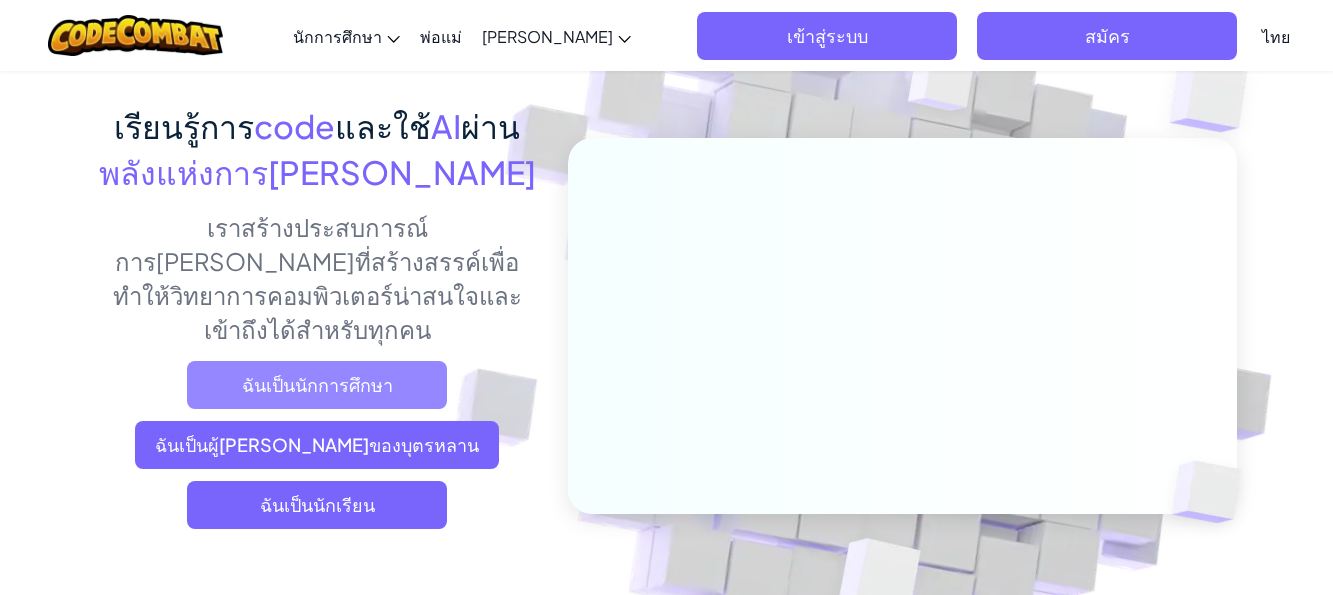 scroll, scrollTop: 0, scrollLeft: 0, axis: both 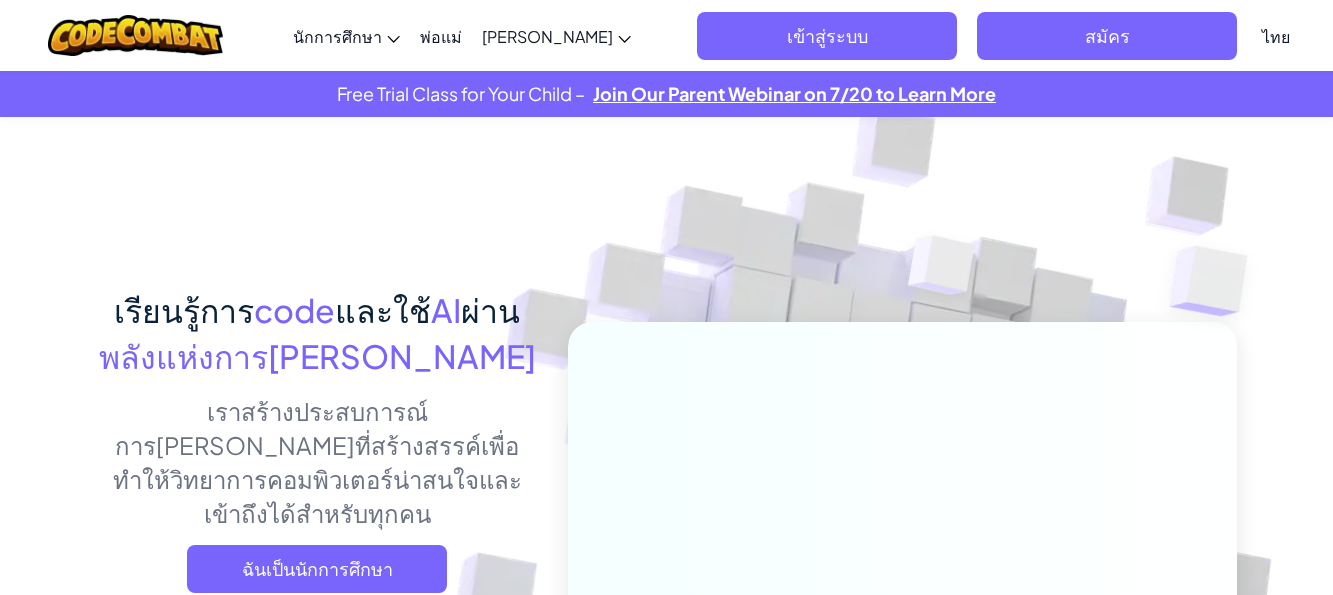 click on "ฉันเป็นนักการศึกษา" at bounding box center (317, 569) 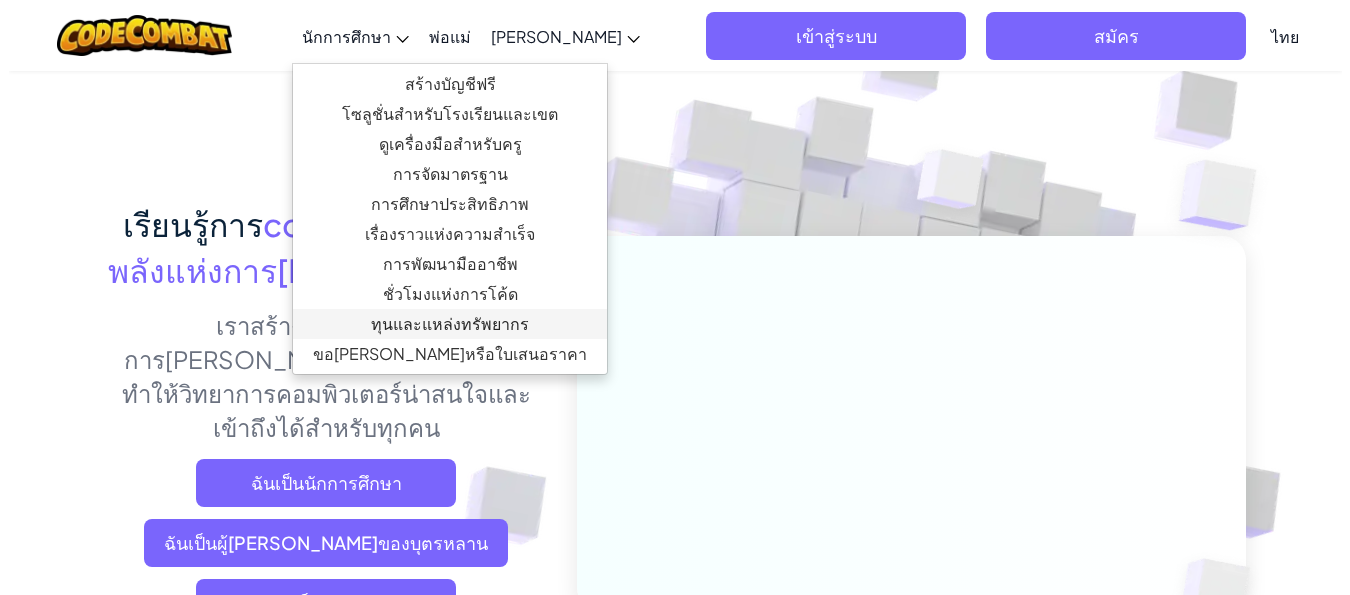 scroll, scrollTop: 200, scrollLeft: 0, axis: vertical 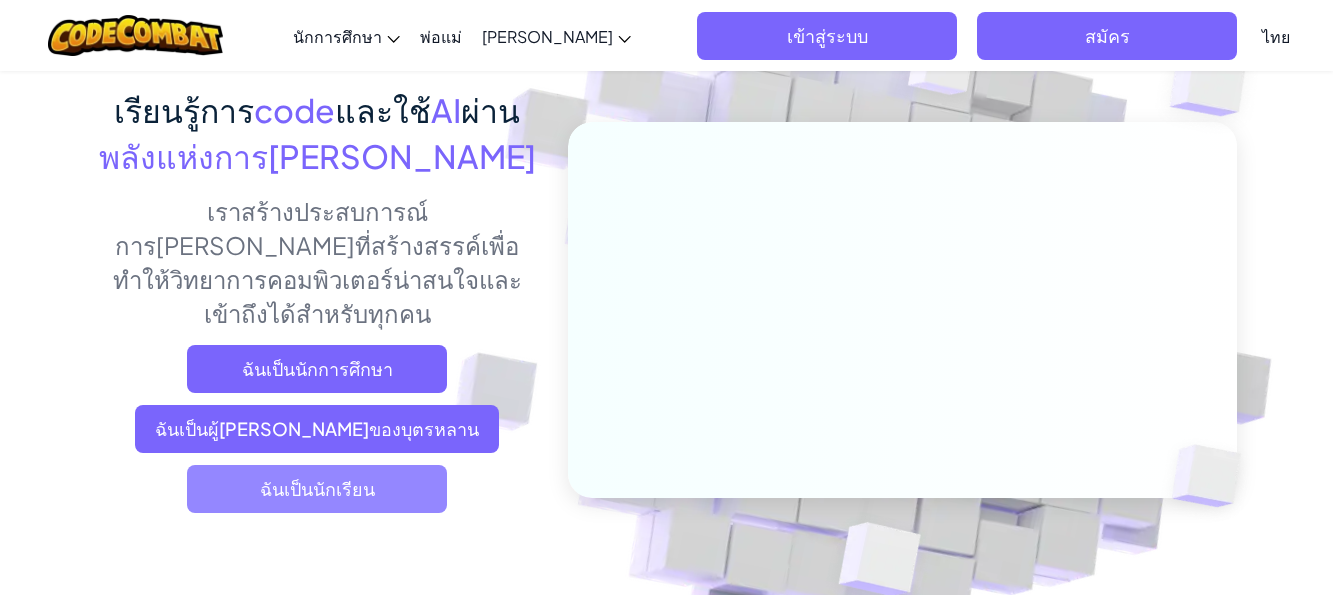 click on "ฉันเป็นนักเรียน" at bounding box center [317, 489] 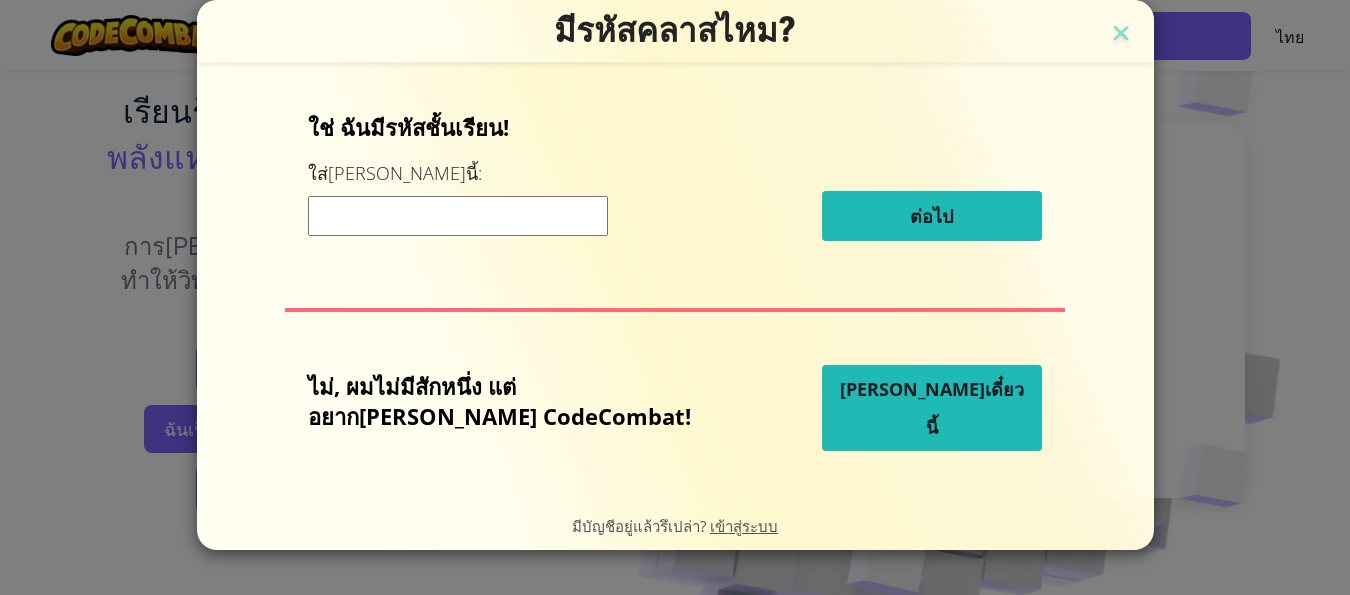 click on "[PERSON_NAME]เดี๋ยวนี้" at bounding box center (932, 408) 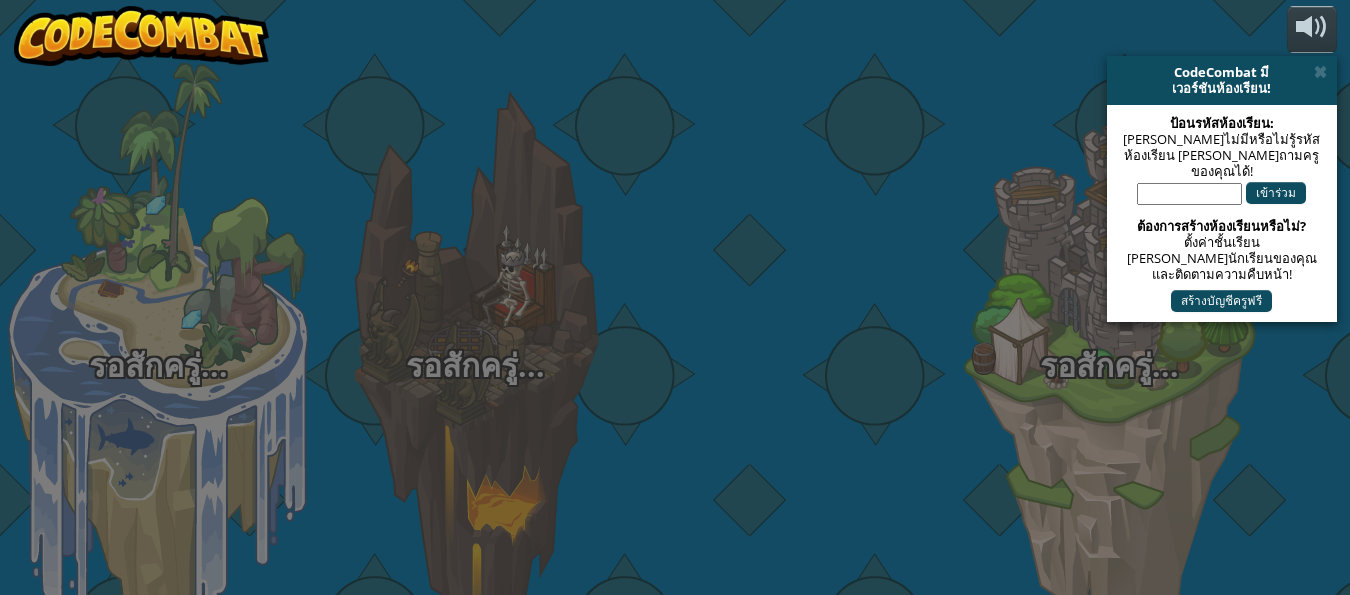 select on "th" 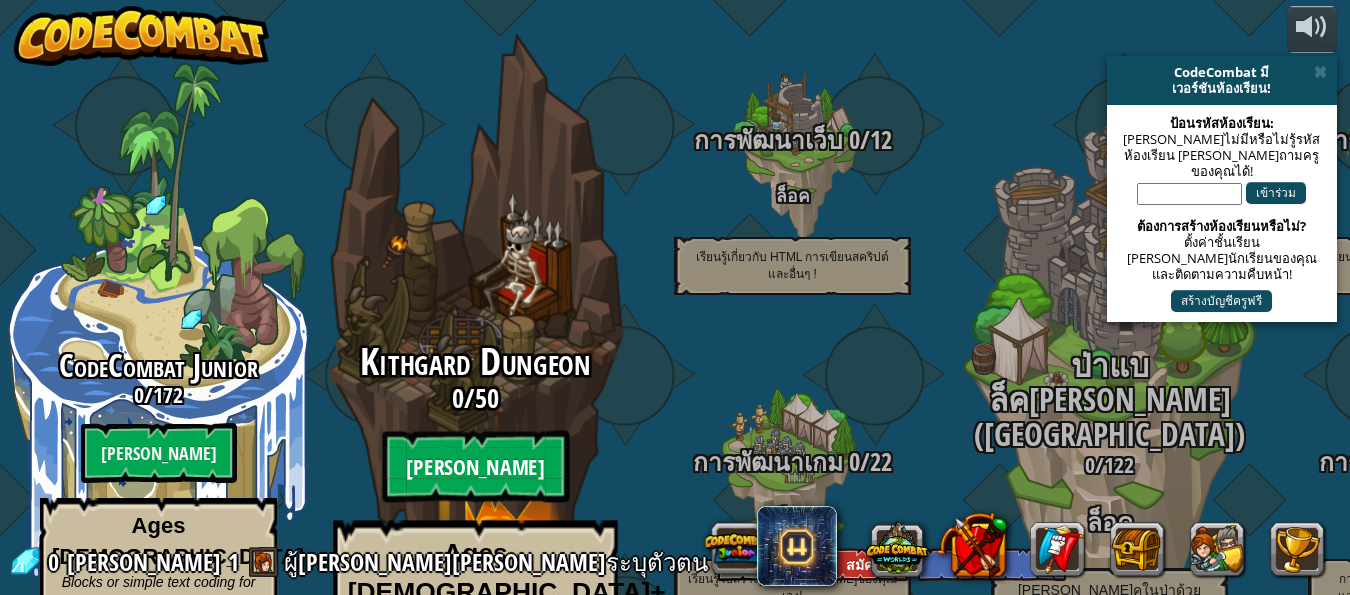 click on "[PERSON_NAME]" at bounding box center [475, 467] 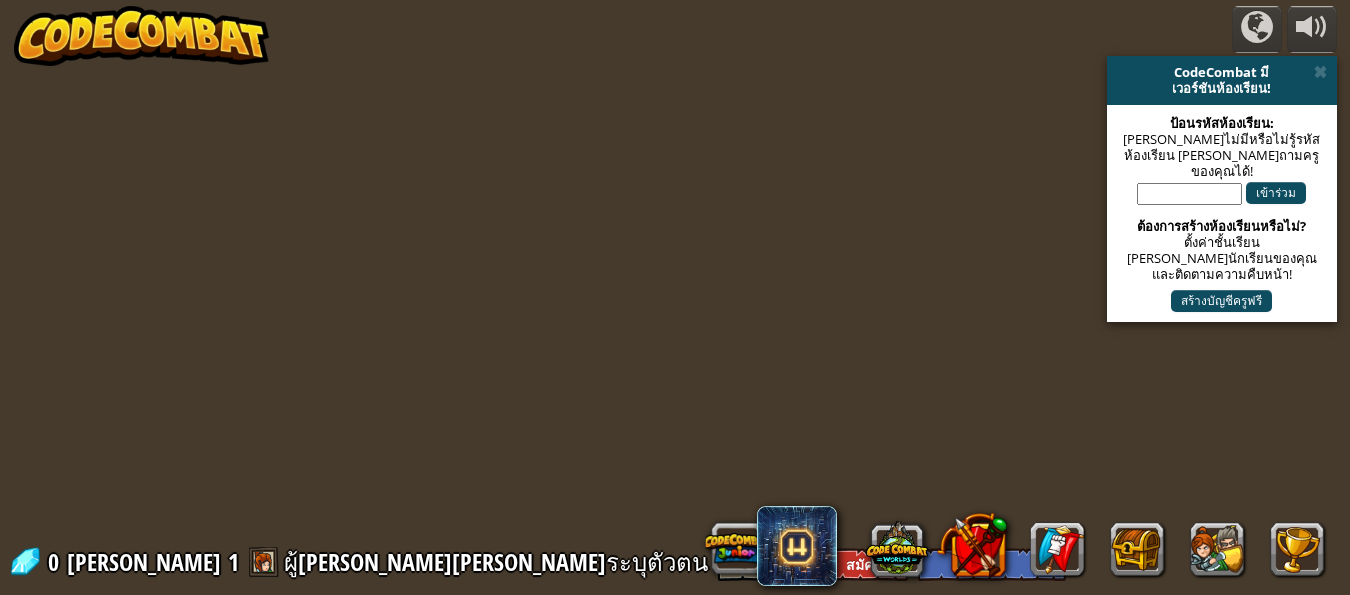 select on "th" 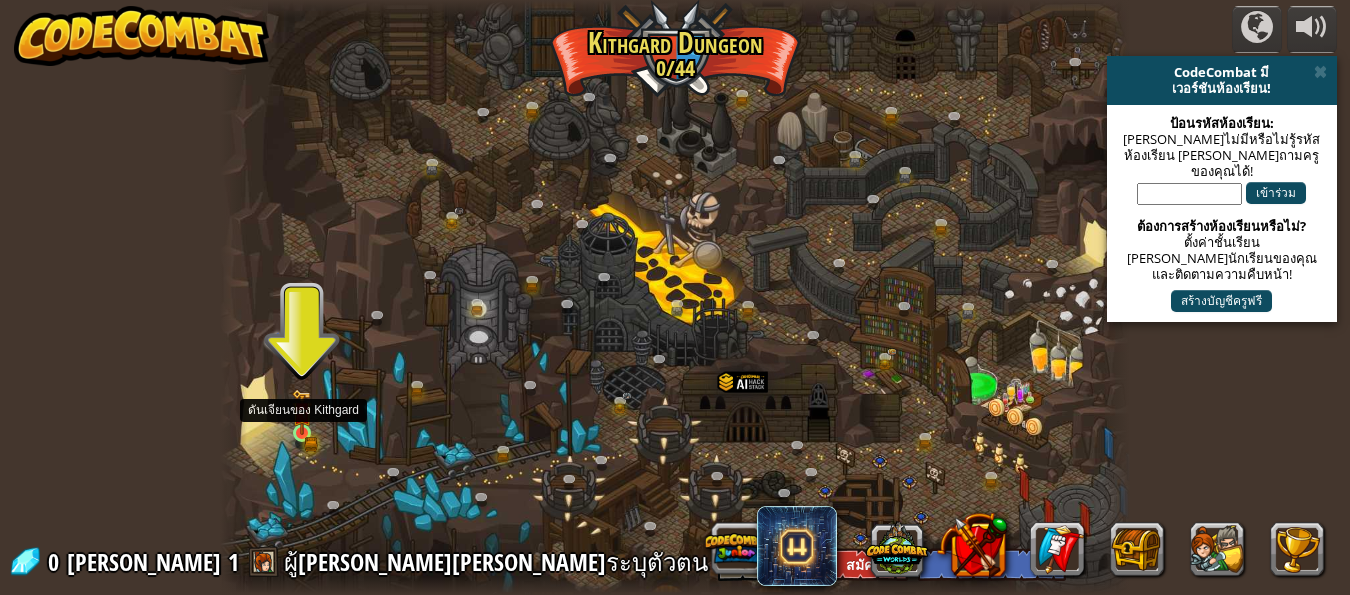 click at bounding box center (302, 412) 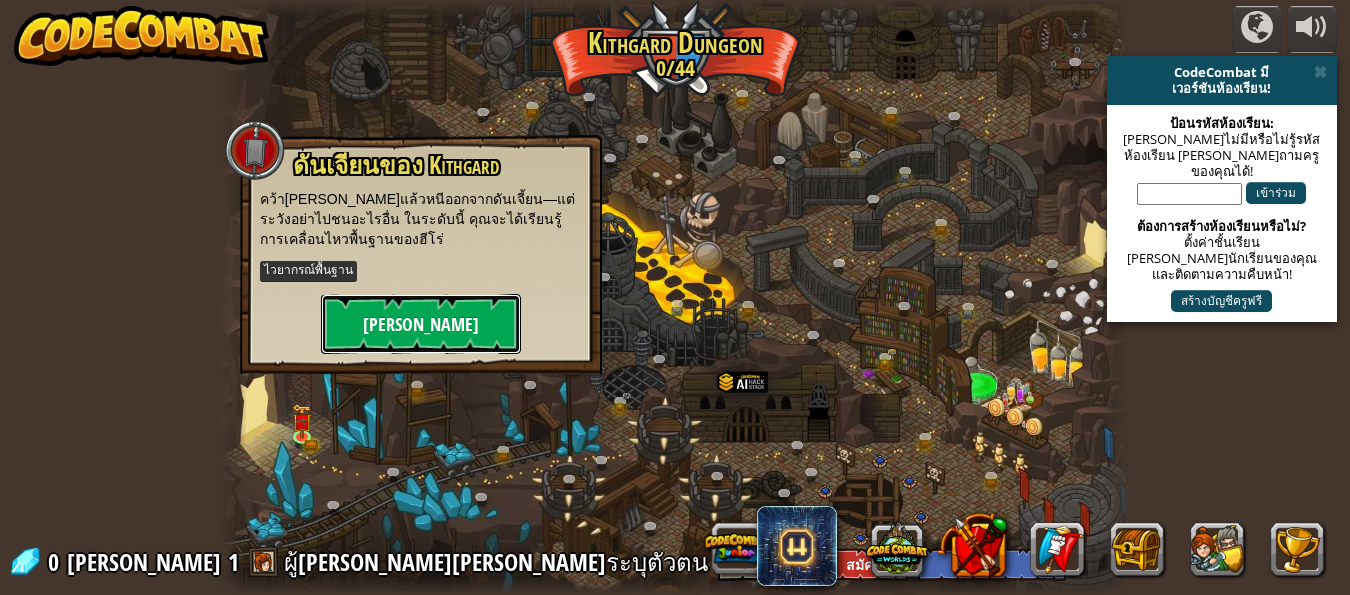 click on "[PERSON_NAME]" at bounding box center [421, 324] 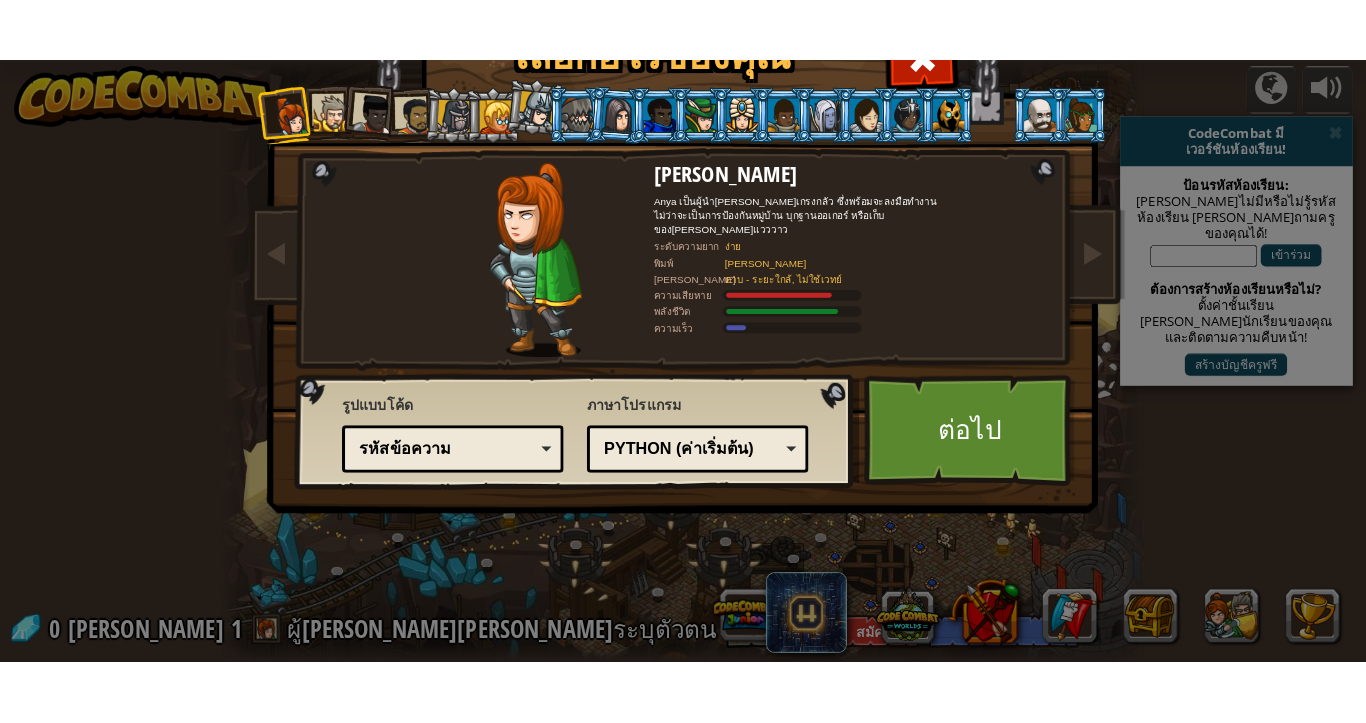 scroll, scrollTop: 0, scrollLeft: 0, axis: both 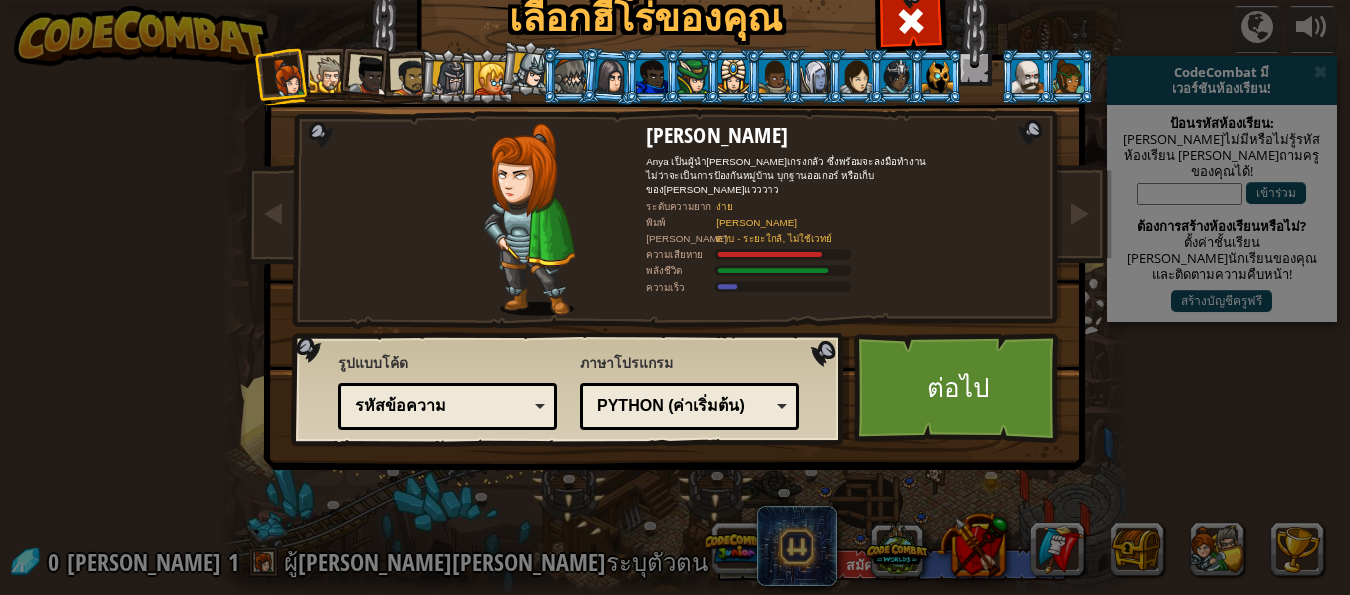 click at bounding box center [328, 75] 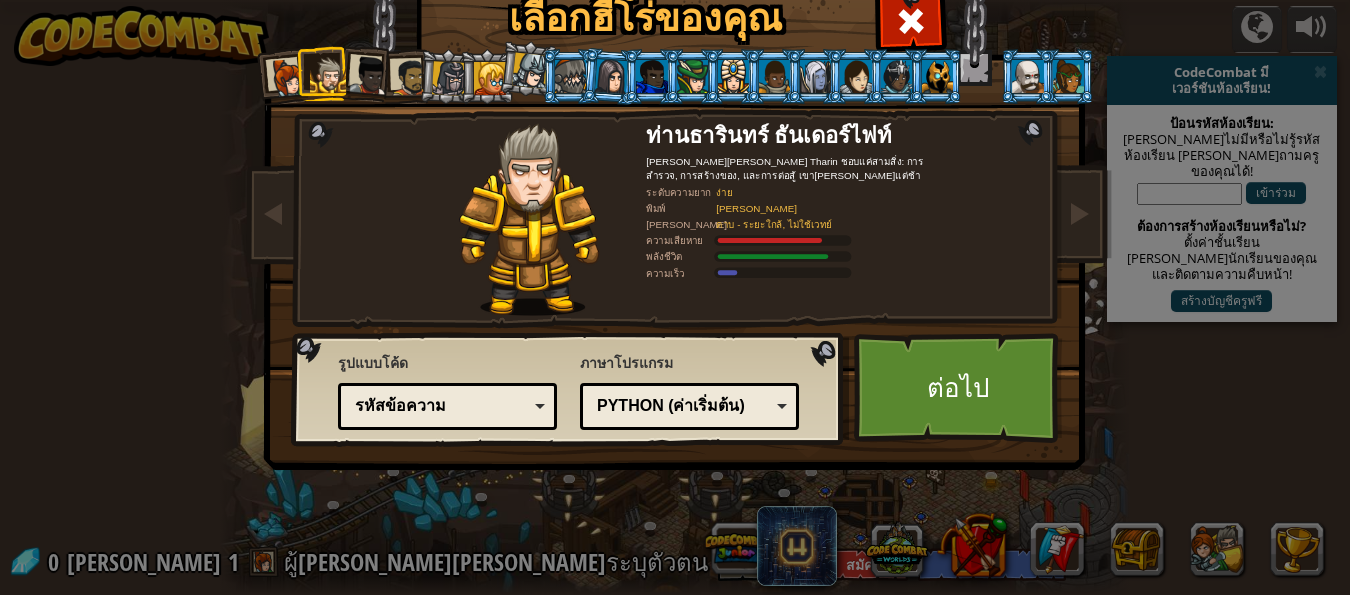 click at bounding box center (369, 76) 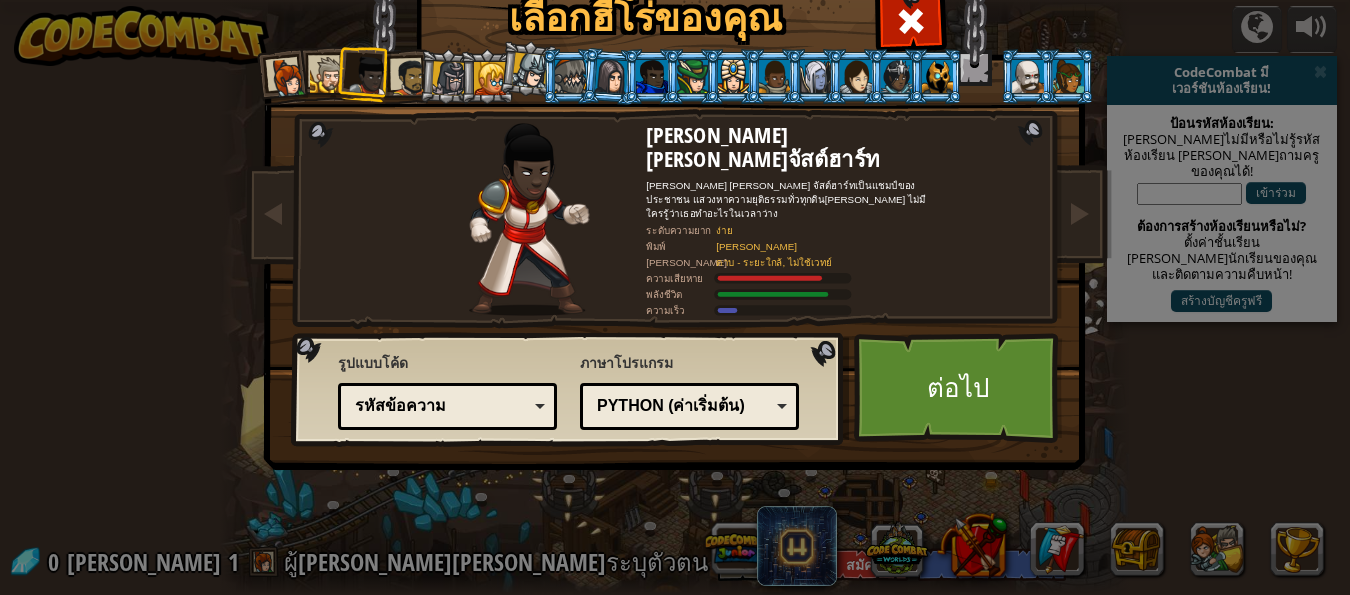 click at bounding box center [369, 76] 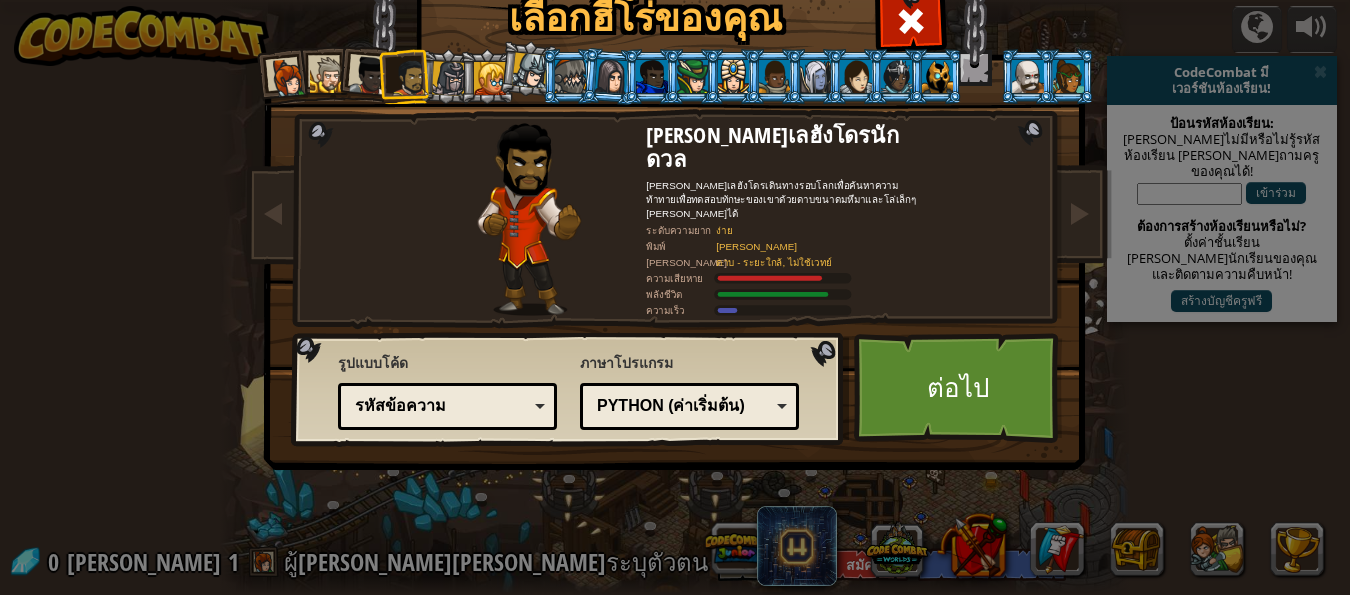 click at bounding box center (328, 75) 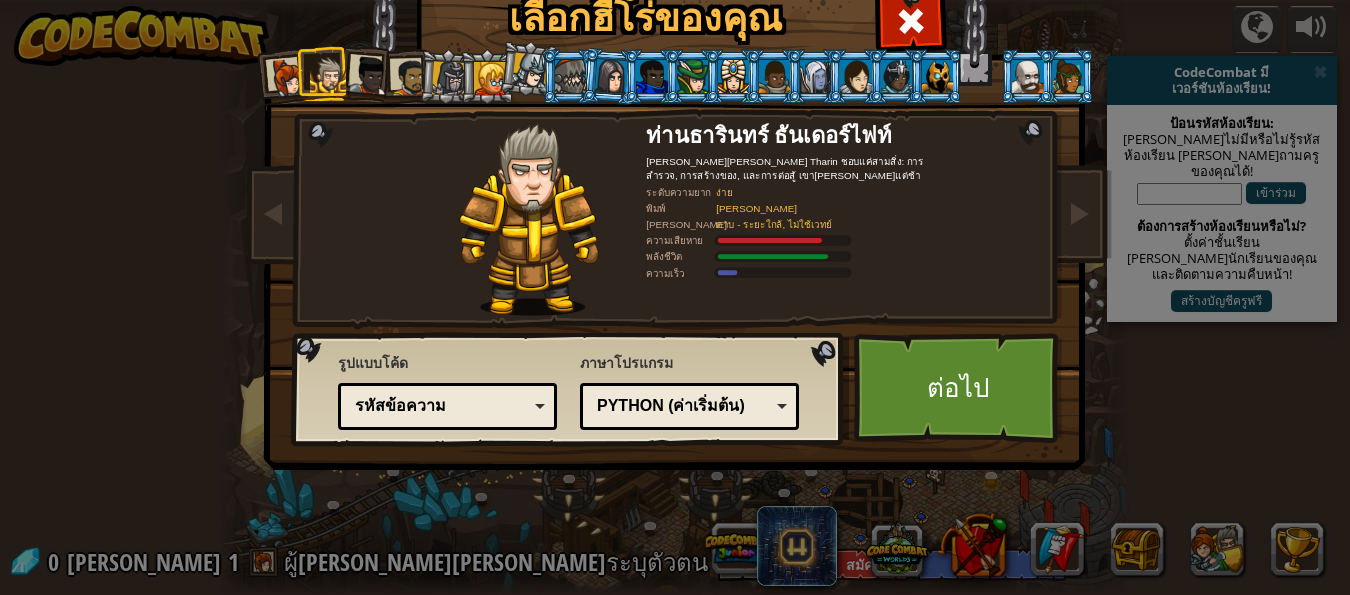 click at bounding box center [369, 76] 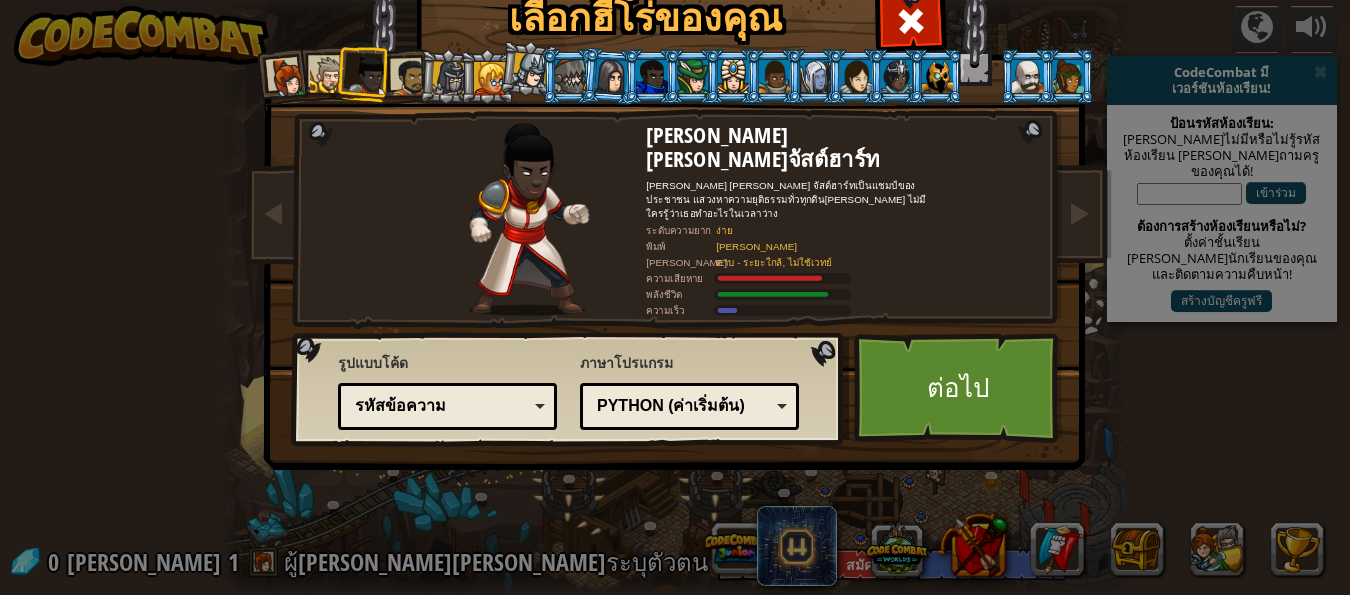 click at bounding box center (409, 77) 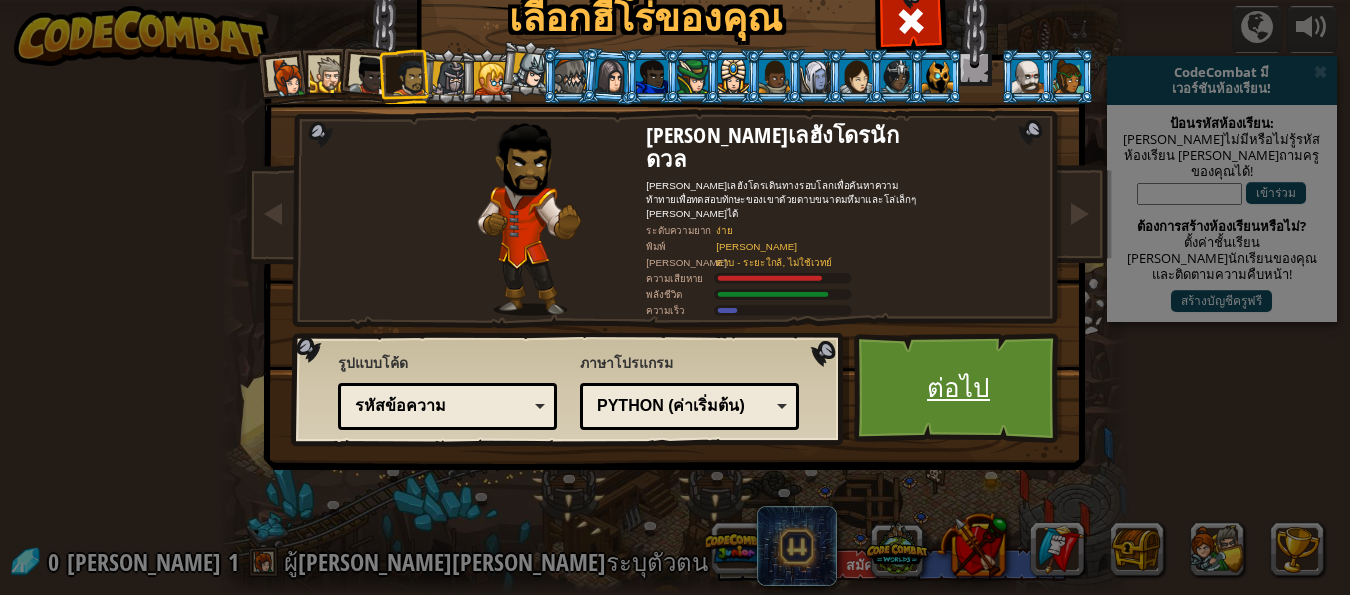 click on "ต่อไป" at bounding box center [958, 388] 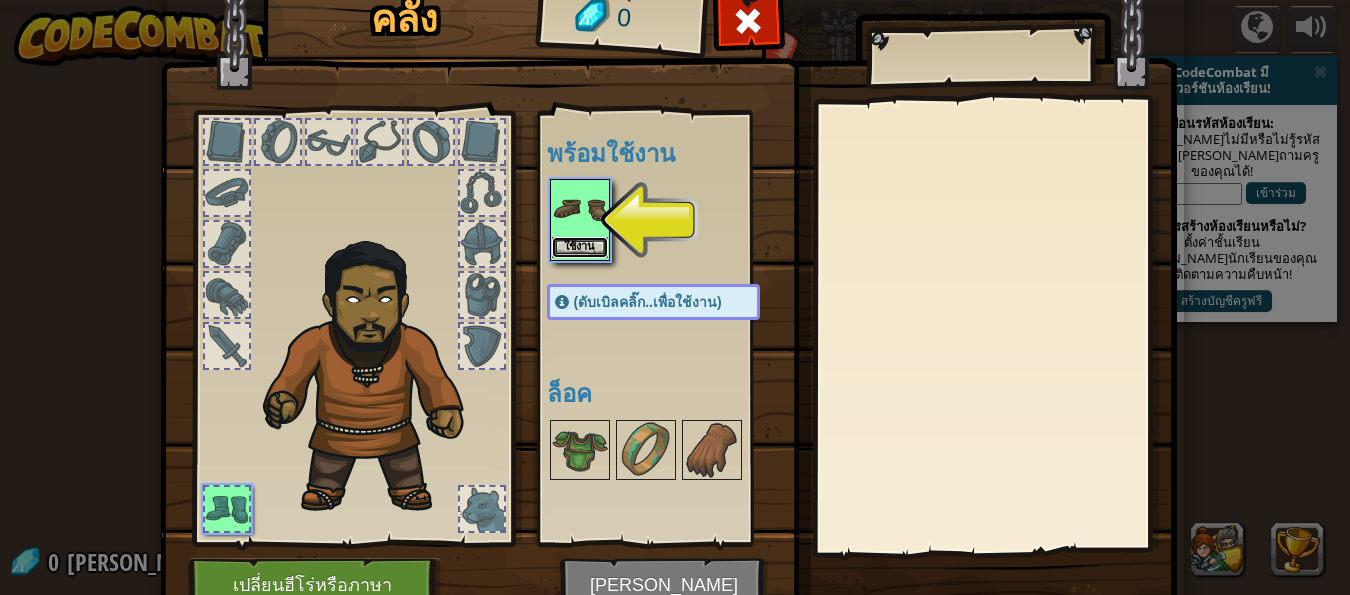 click on "ใช้งาน" at bounding box center (580, 247) 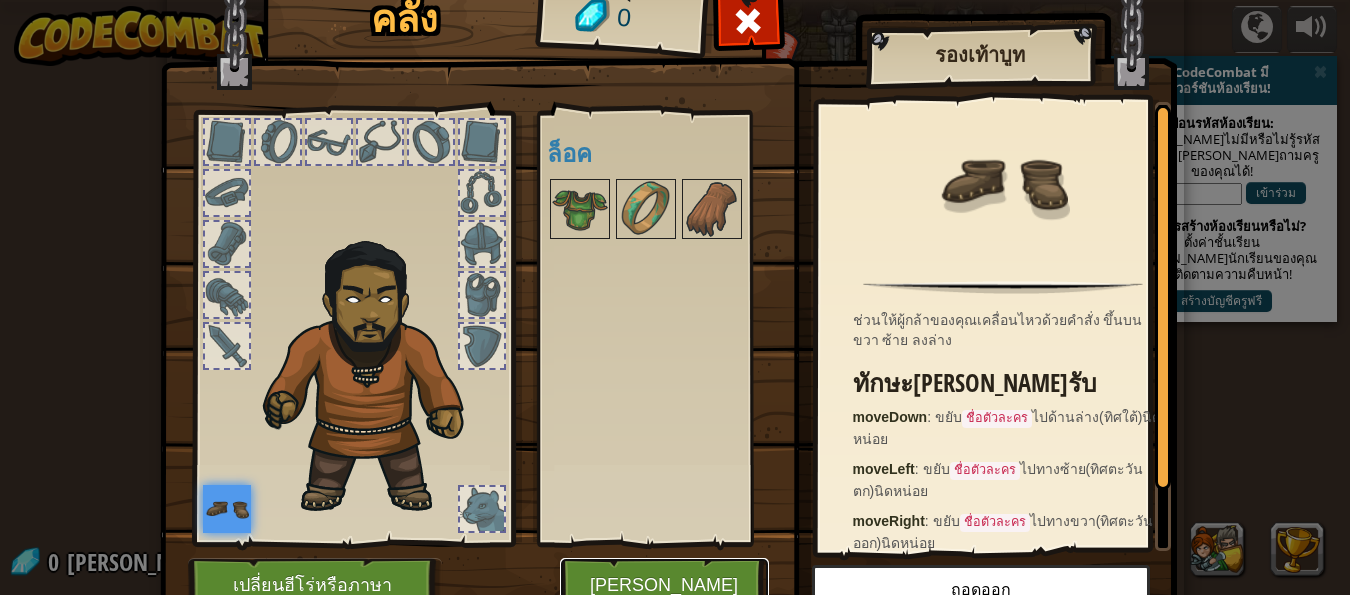 click on "[PERSON_NAME]" at bounding box center [664, 585] 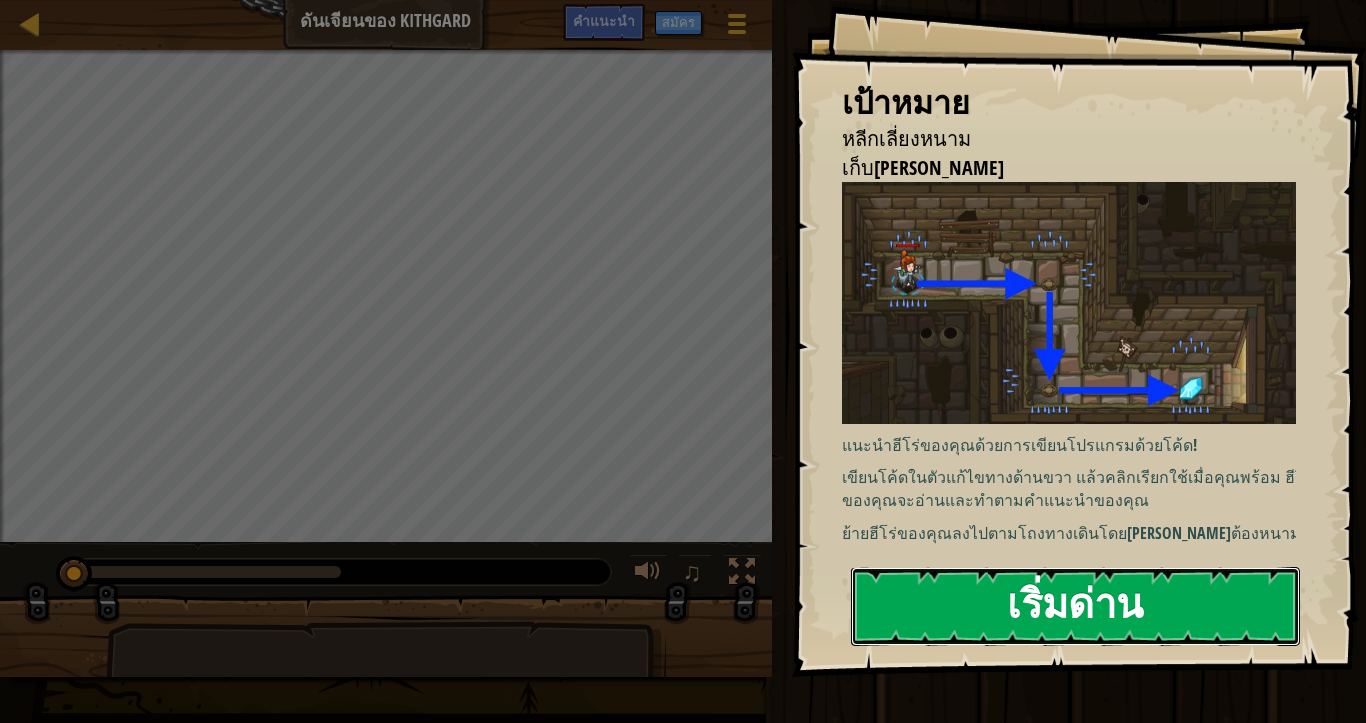 click on "เริ่มด่าน" at bounding box center (1075, 606) 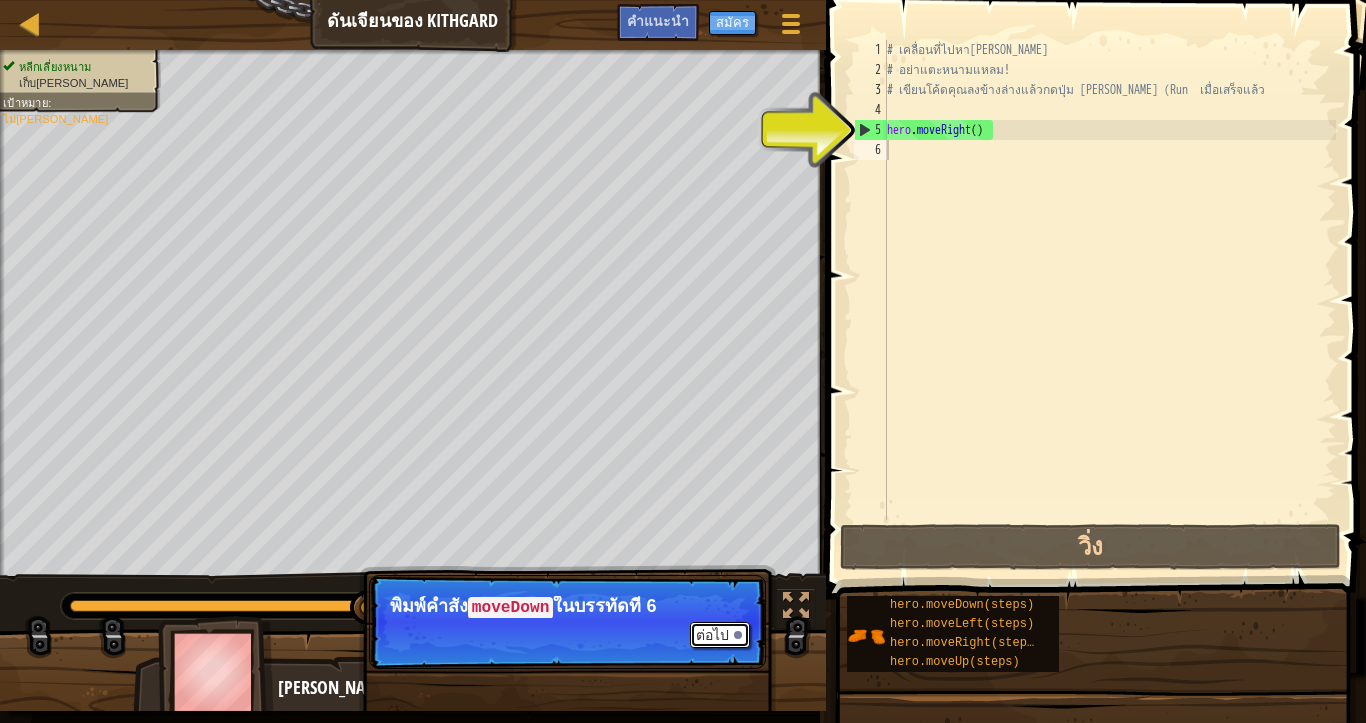 click on "ต่อไป" at bounding box center [720, 635] 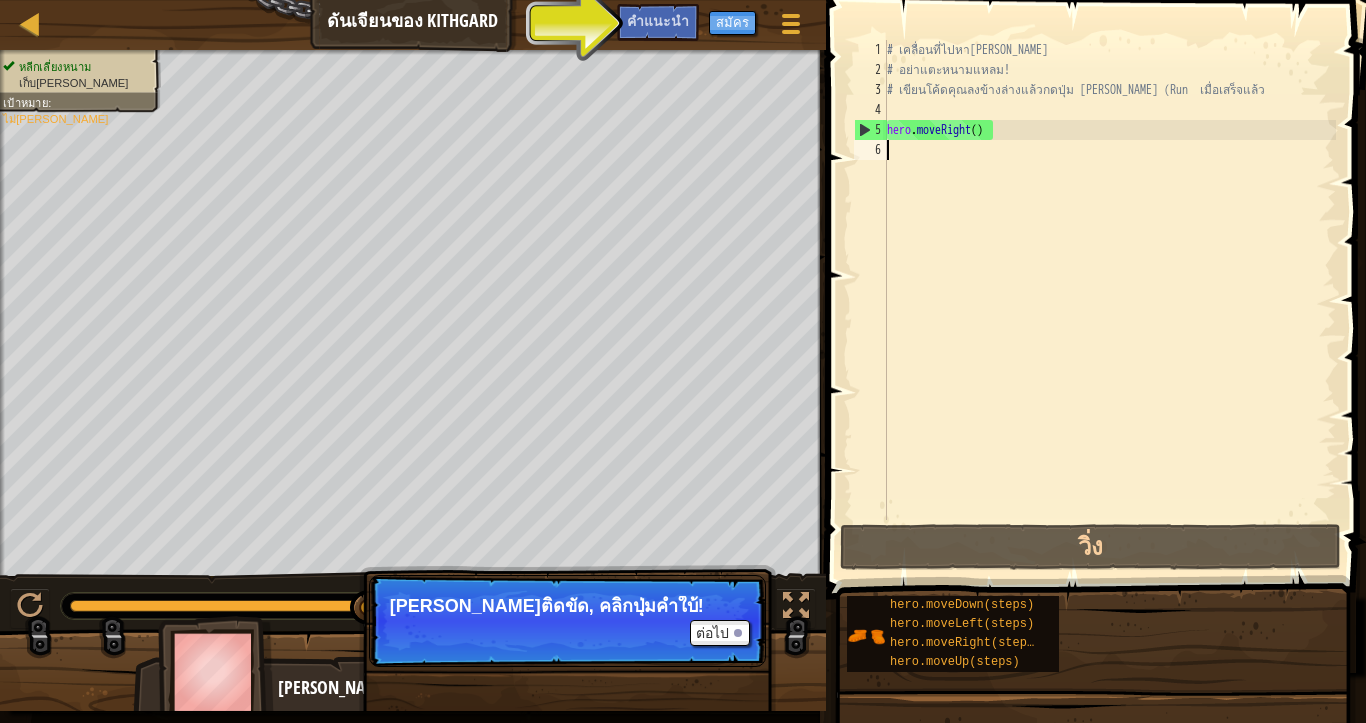 type on "d" 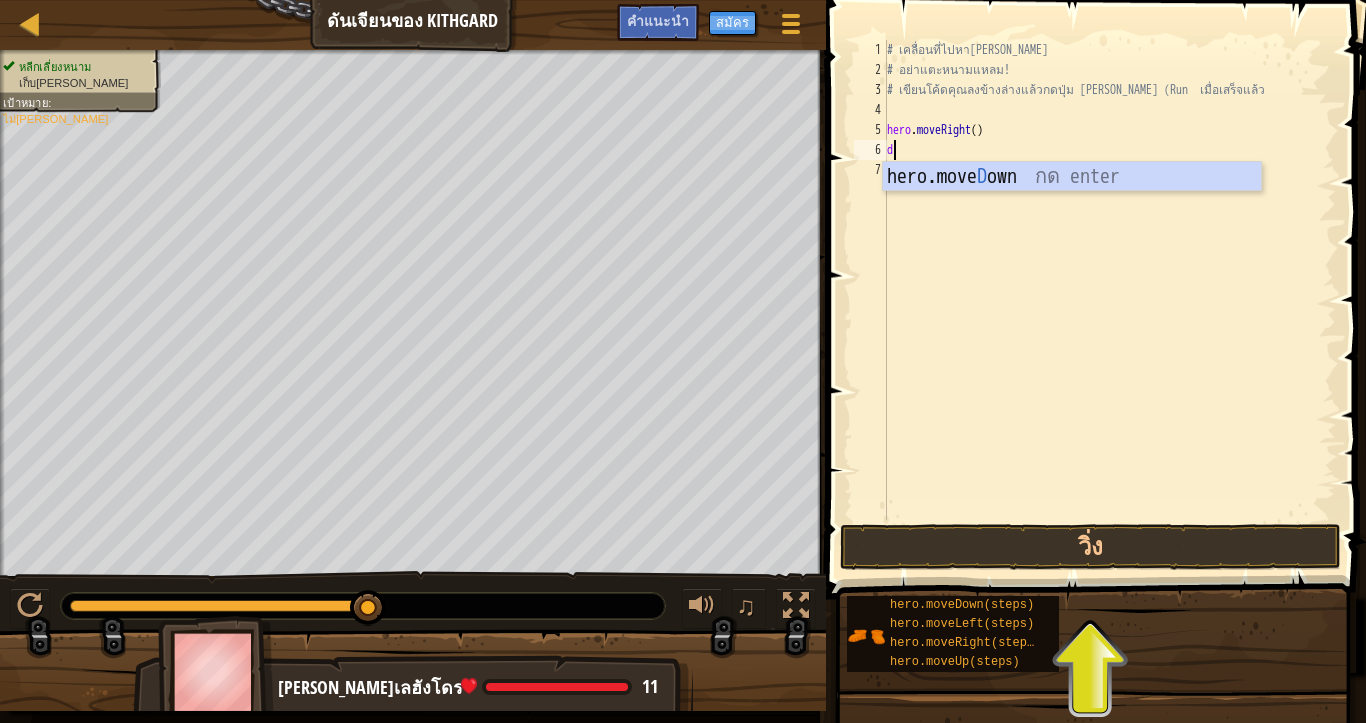 click on "hero.move D own กด enter" at bounding box center (1072, 207) 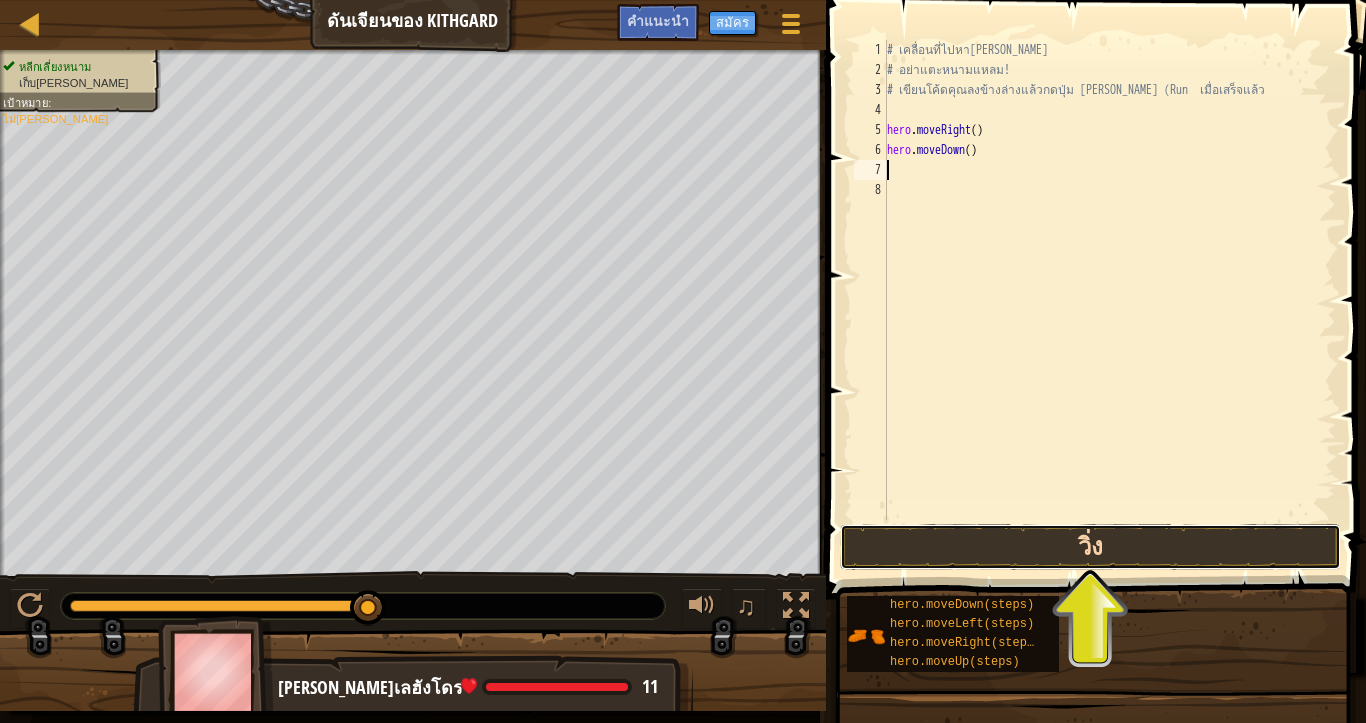 click on "วิ่ง" at bounding box center (1090, 547) 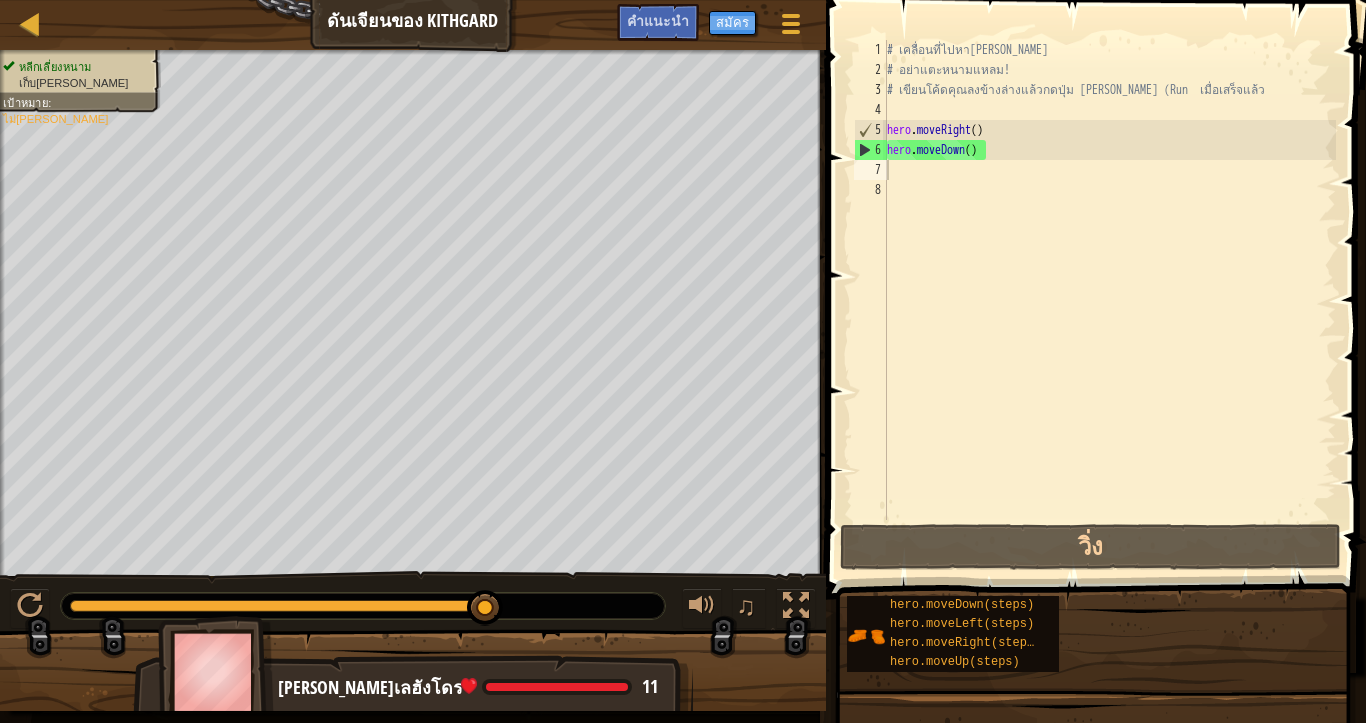 click on "หลีกเลี่ยงหนาม เก็บ[PERSON_NAME] เป้าหมาย : ไม่[PERSON_NAME] ♫ [PERSON_NAME]เลฮังโดร 11 x: 18 y: 6 No target ต่อไป  [PERSON_NAME]ติดขัด, คลิกปุ่มคำใบ้!" at bounding box center [683, 380] 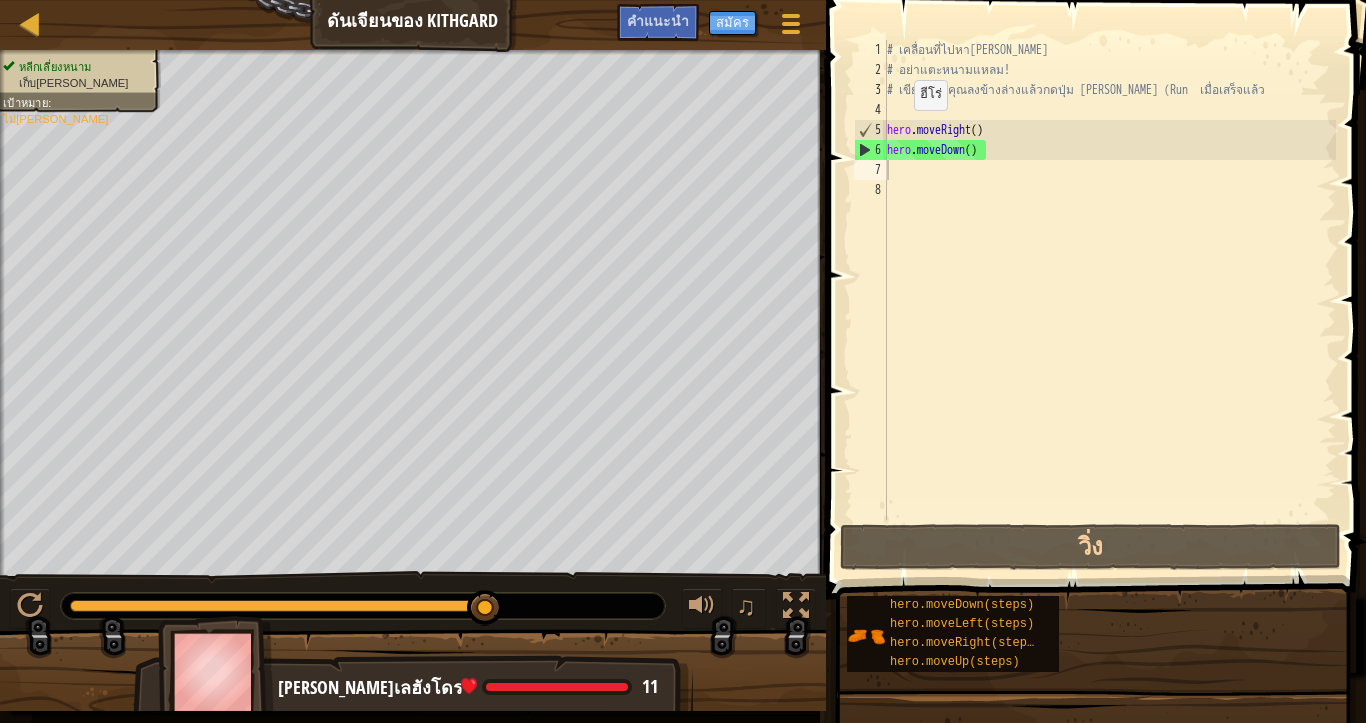 type on "hero.moveRight()" 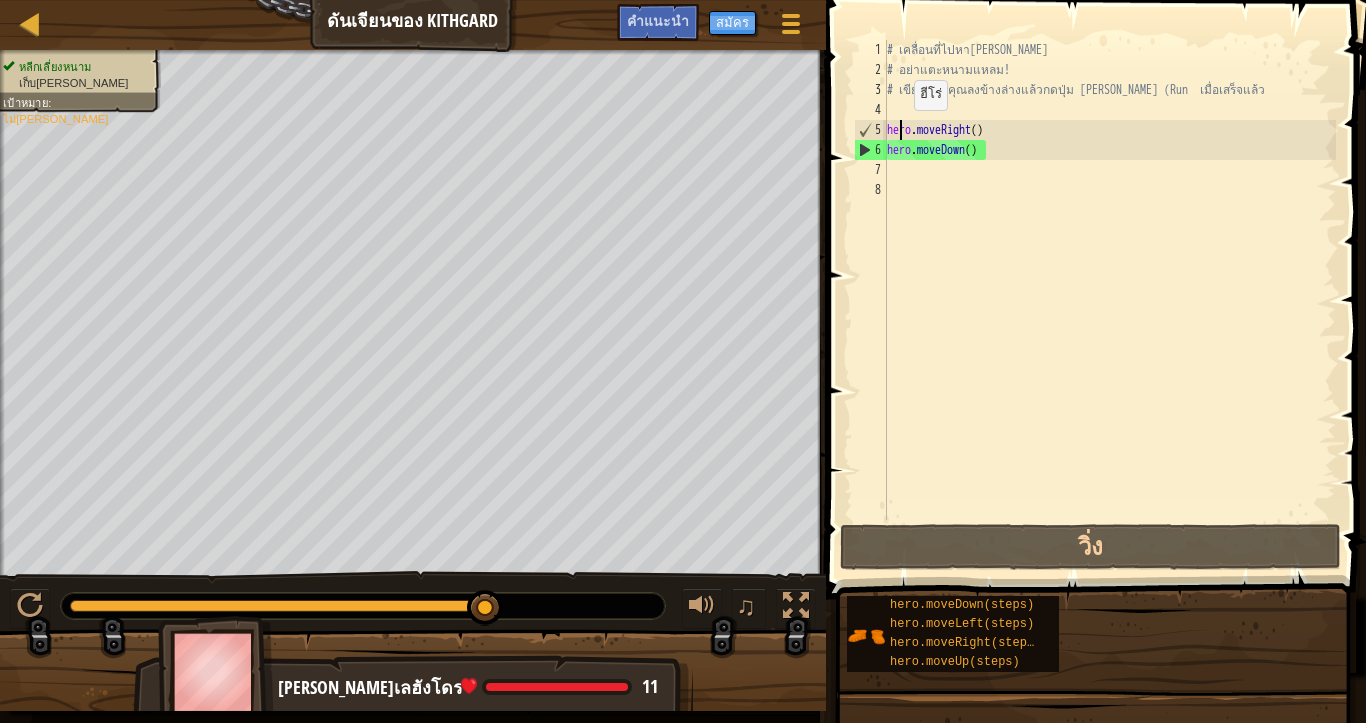 click on "# เคลื่อนที่ไปหา[PERSON_NAME] # อย่าแตะหนามแหลม! # เขียนโค้ดคุณลงข้างล่างแล้วกดปุ่ม [PERSON_NAME] (Run  เมื่อเสร็จแล้ว hero . moveRight ( ) hero . moveDown ( )" at bounding box center [1109, 300] 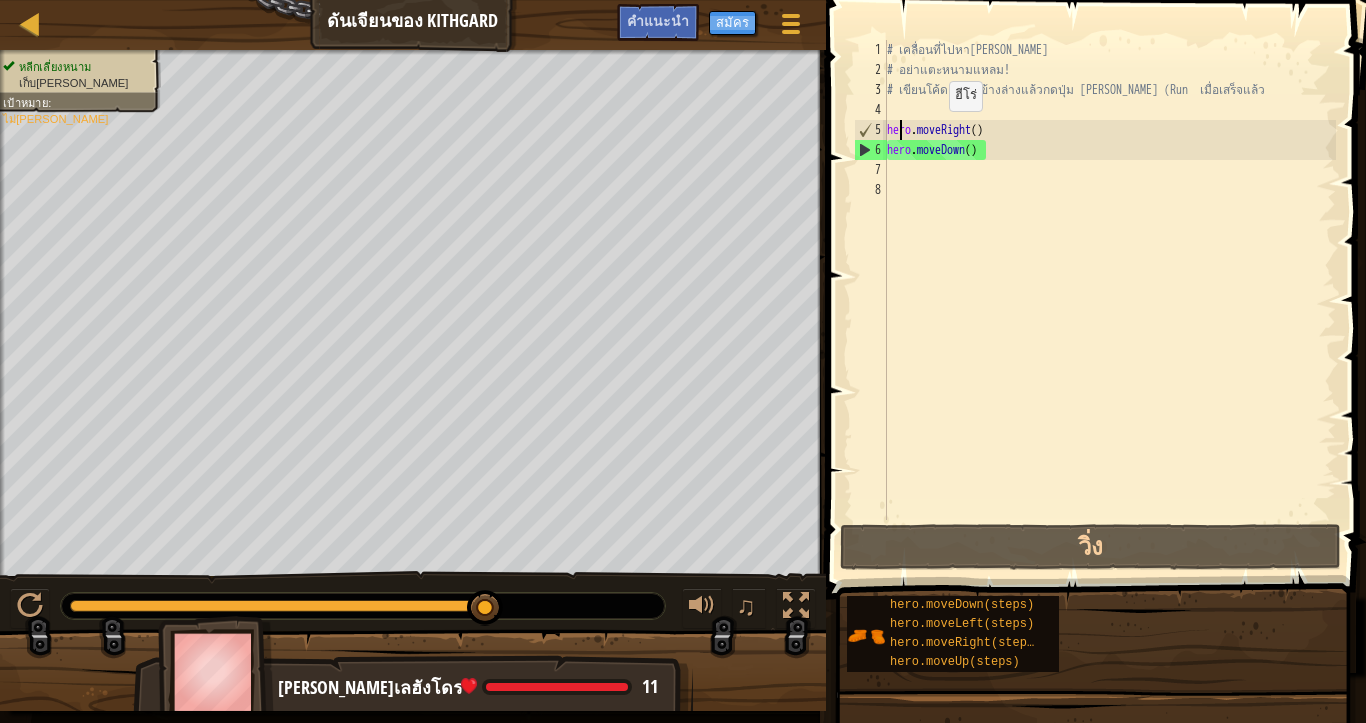 click on "# เคลื่อนที่ไปหา[PERSON_NAME] # อย่าแตะหนามแหลม! # เขียนโค้ดคุณลงข้างล่างแล้วกดปุ่ม [PERSON_NAME] (Run  เมื่อเสร็จแล้ว hero . moveRight ( ) hero . moveDown ( )" at bounding box center [1109, 300] 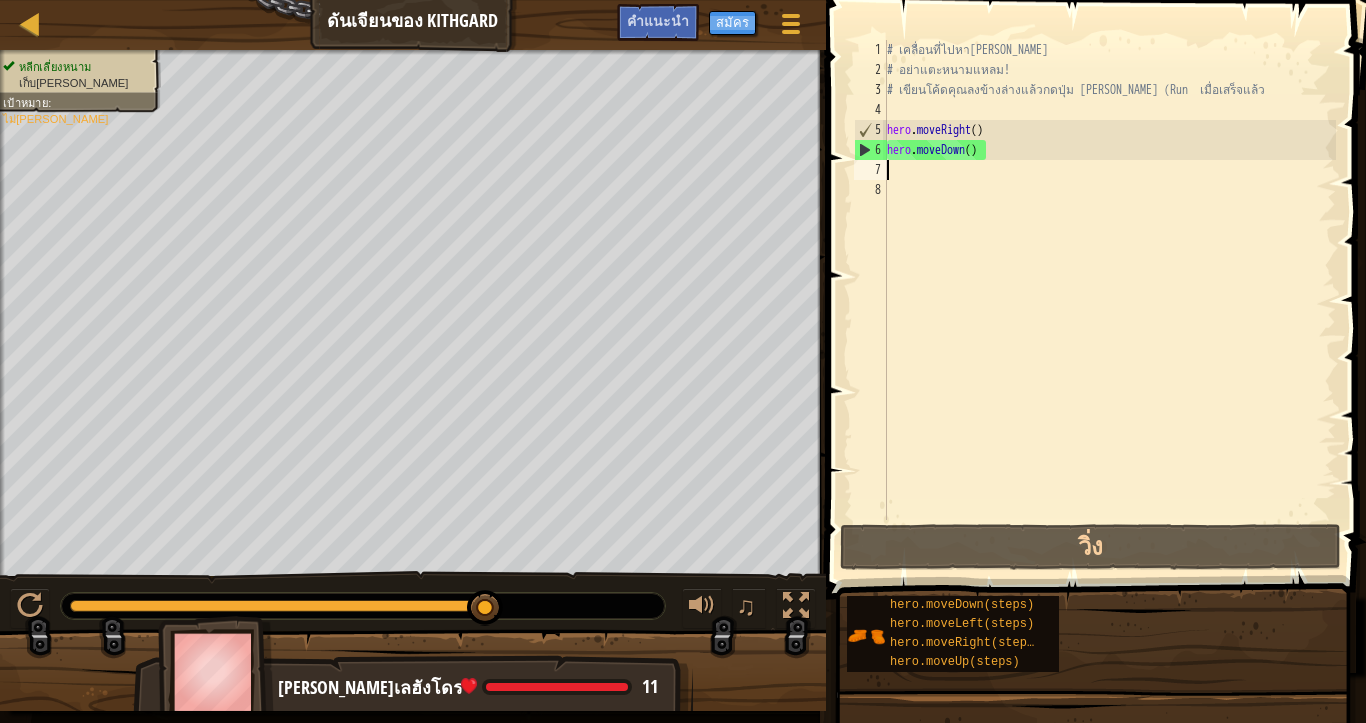click on "# เคลื่อนที่ไปหา[PERSON_NAME] # อย่าแตะหนามแหลม! # เขียนโค้ดคุณลงข้างล่างแล้วกดปุ่ม [PERSON_NAME] (Run  เมื่อเสร็จแล้ว hero . moveRight ( ) hero . moveDown ( )" at bounding box center (1109, 300) 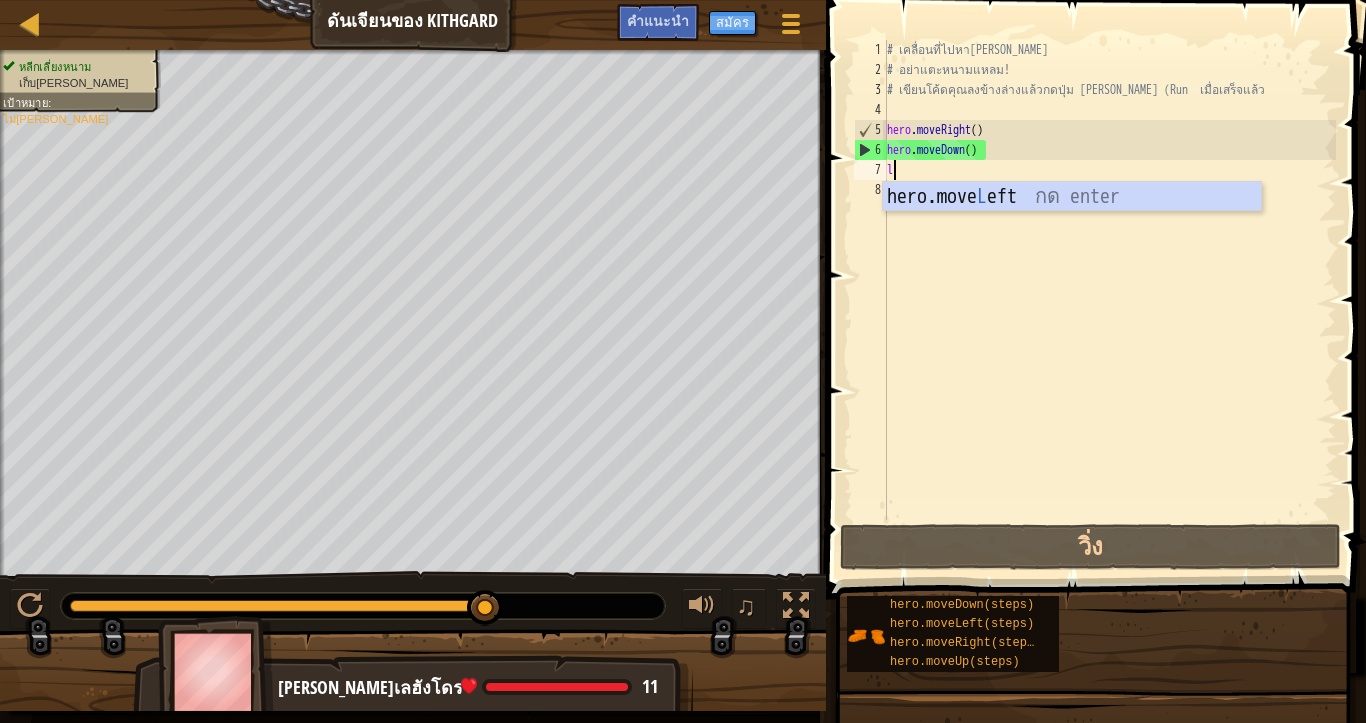 scroll, scrollTop: 4, scrollLeft: 4, axis: both 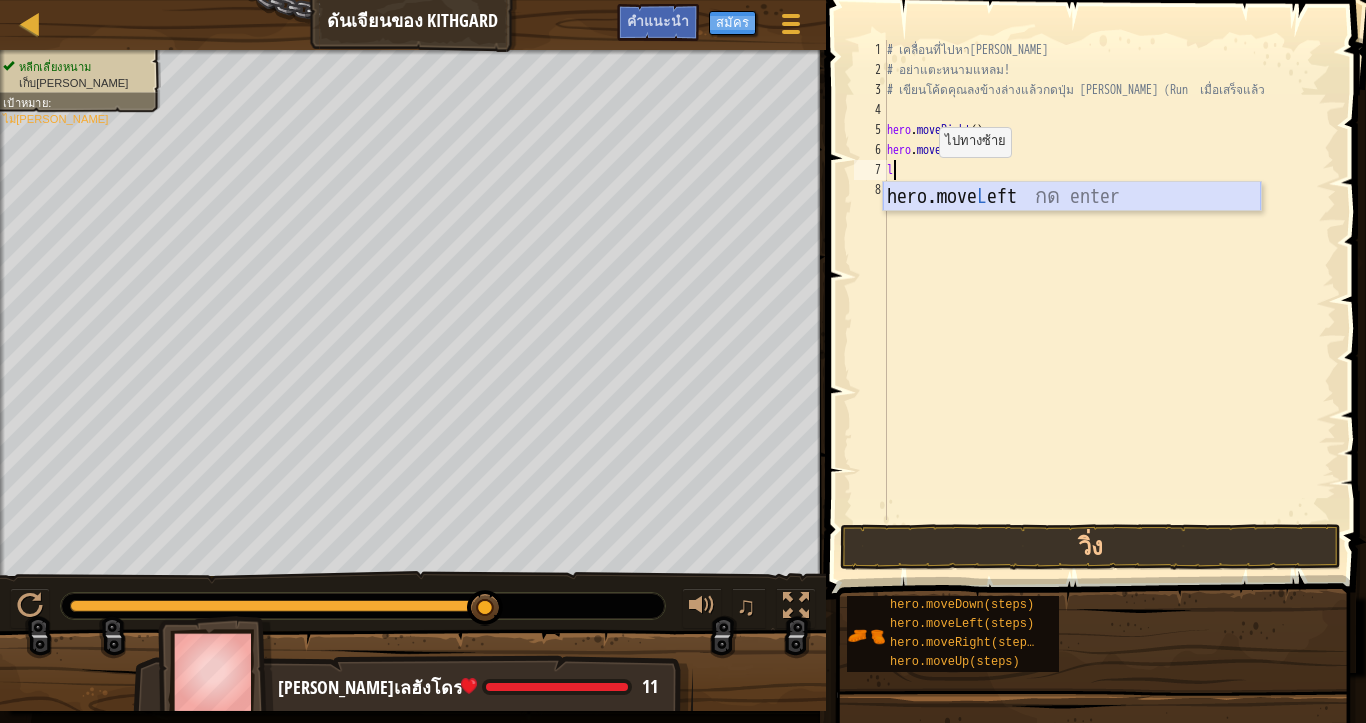 click on "hero.move L eft กด enter" at bounding box center (1072, 227) 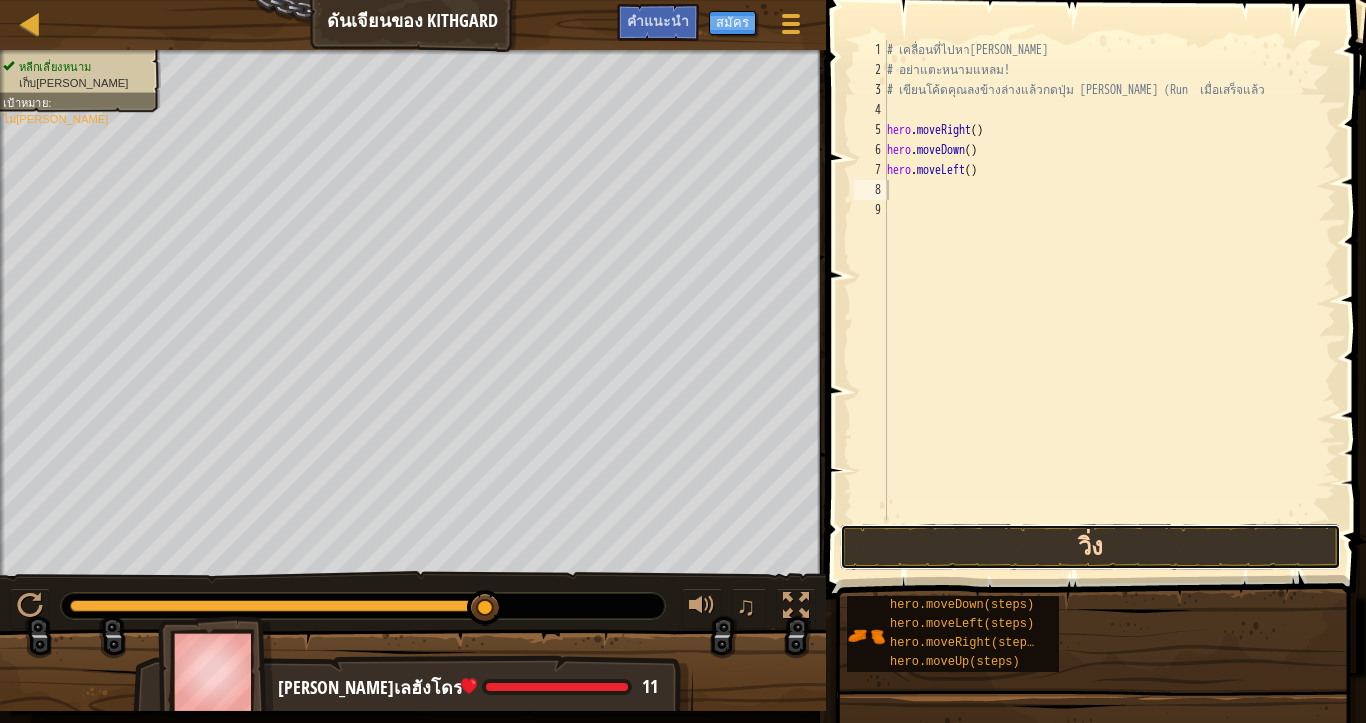 click on "วิ่ง" at bounding box center [1090, 547] 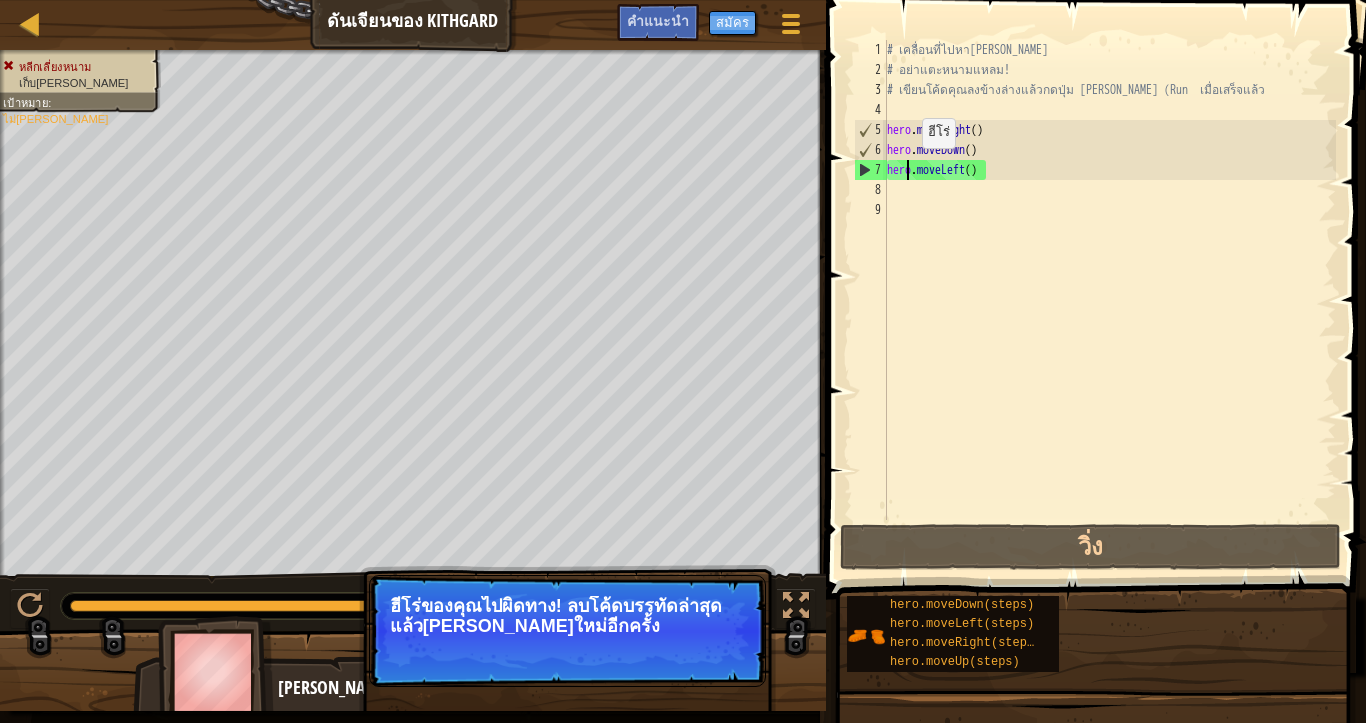 click on "# เคลื่อนที่ไปหา[PERSON_NAME] # อย่าแตะหนามแหลม! # เขียนโค้ดคุณลงข้างล่างแล้วกดปุ่ม [PERSON_NAME] (Run  เมื่อเสร็จแล้ว hero . moveRight ( ) hero . moveDown ( ) hero . moveLeft ( )" at bounding box center [1109, 300] 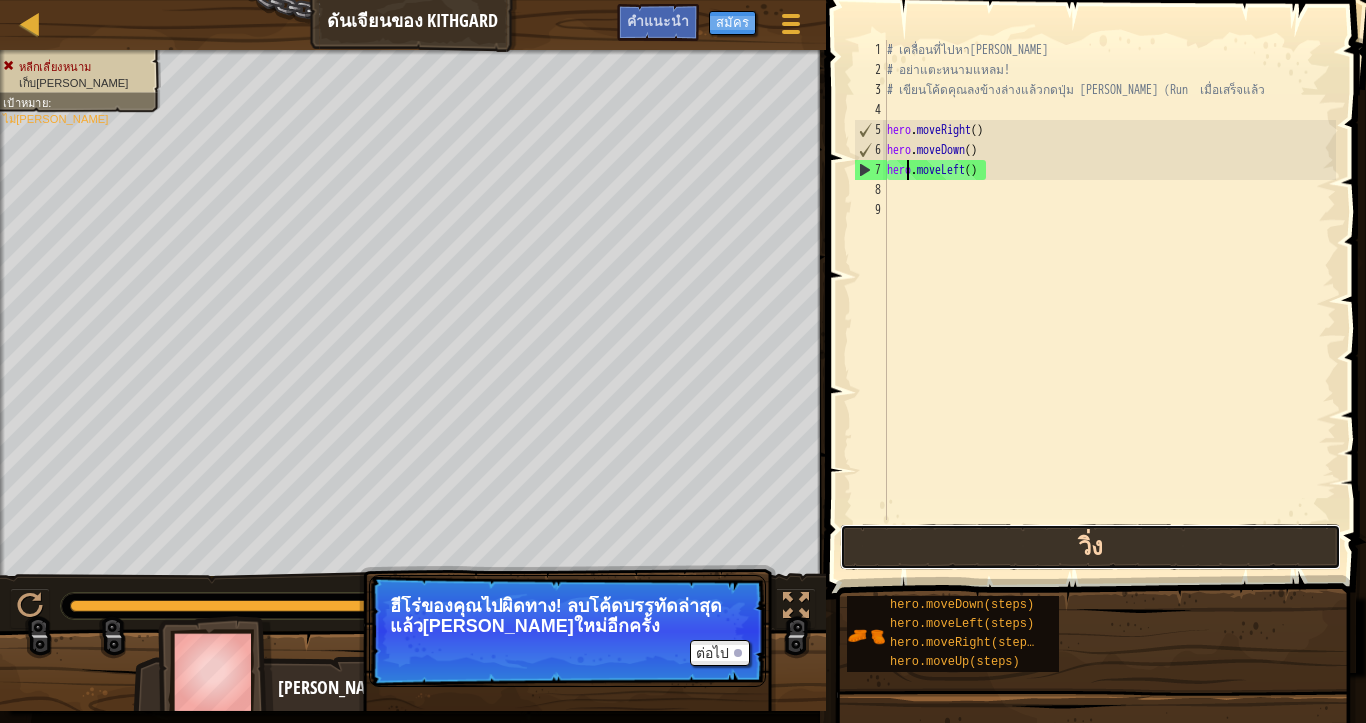 click on "วิ่ง" at bounding box center [1090, 547] 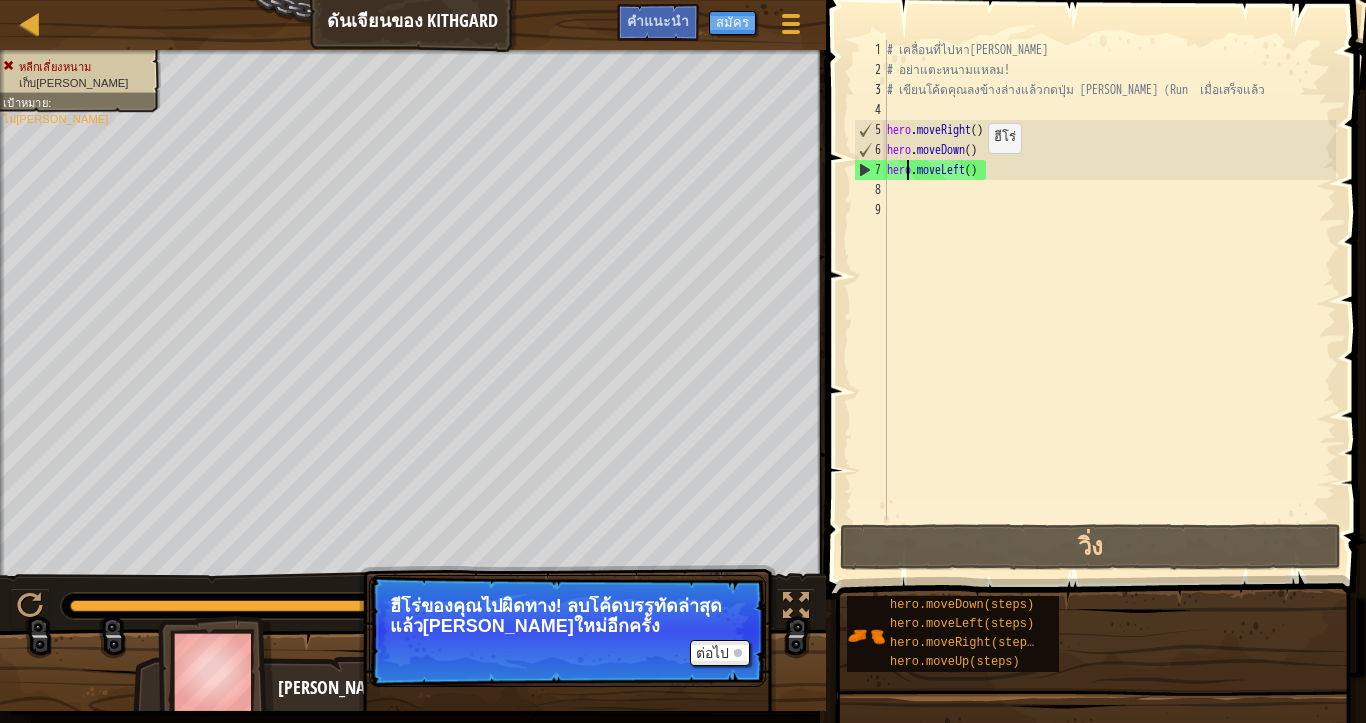 click on "# เคลื่อนที่ไปหา[PERSON_NAME] # อย่าแตะหนามแหลม! # เขียนโค้ดคุณลงข้างล่างแล้วกดปุ่ม [PERSON_NAME] (Run  เมื่อเสร็จแล้ว hero . moveRight ( ) hero . moveDown ( ) hero . moveLeft ( )" at bounding box center [1109, 300] 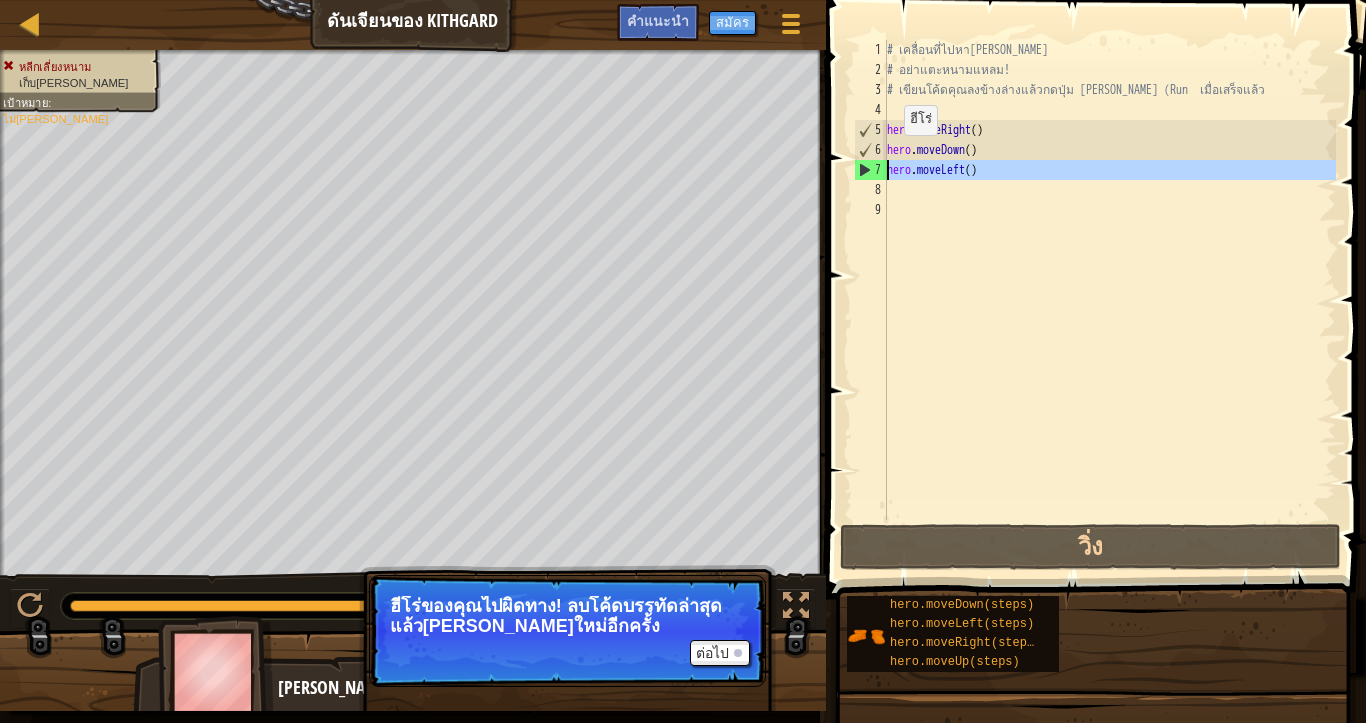 click on "7" at bounding box center (871, 170) 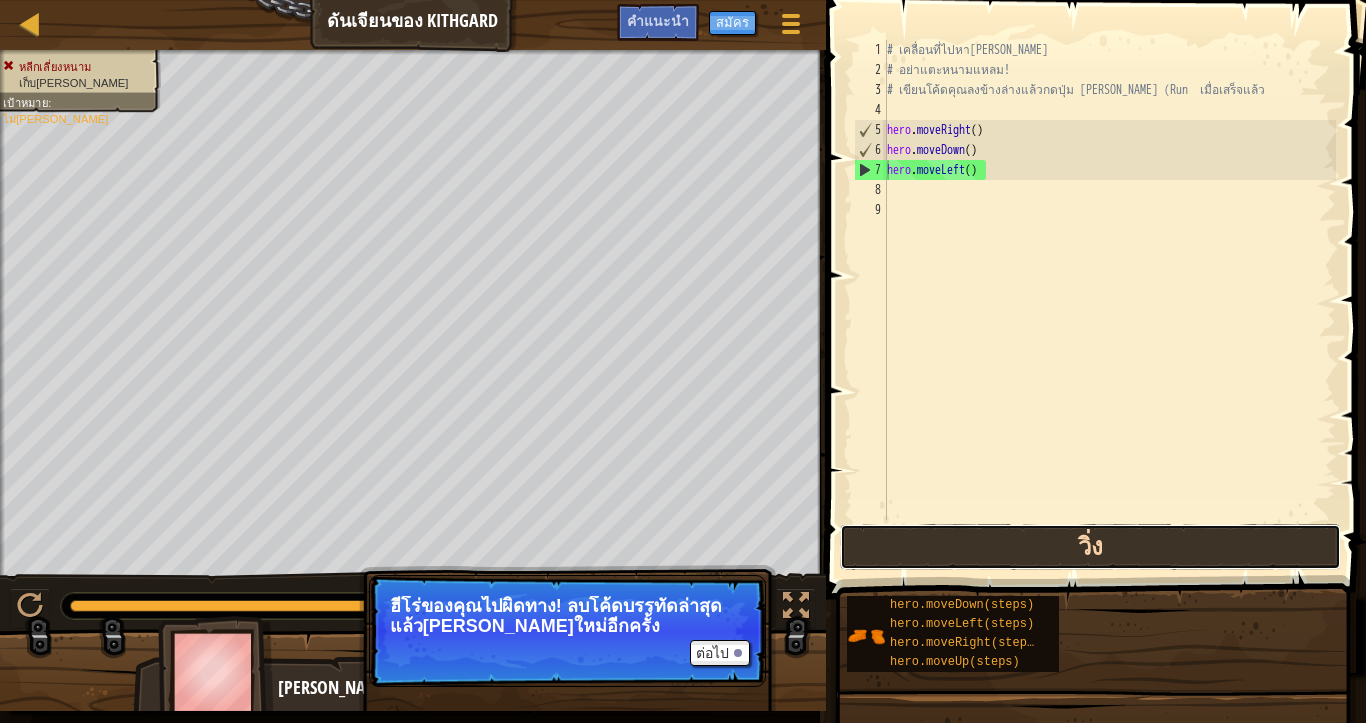 click on "วิ่ง" at bounding box center [1090, 547] 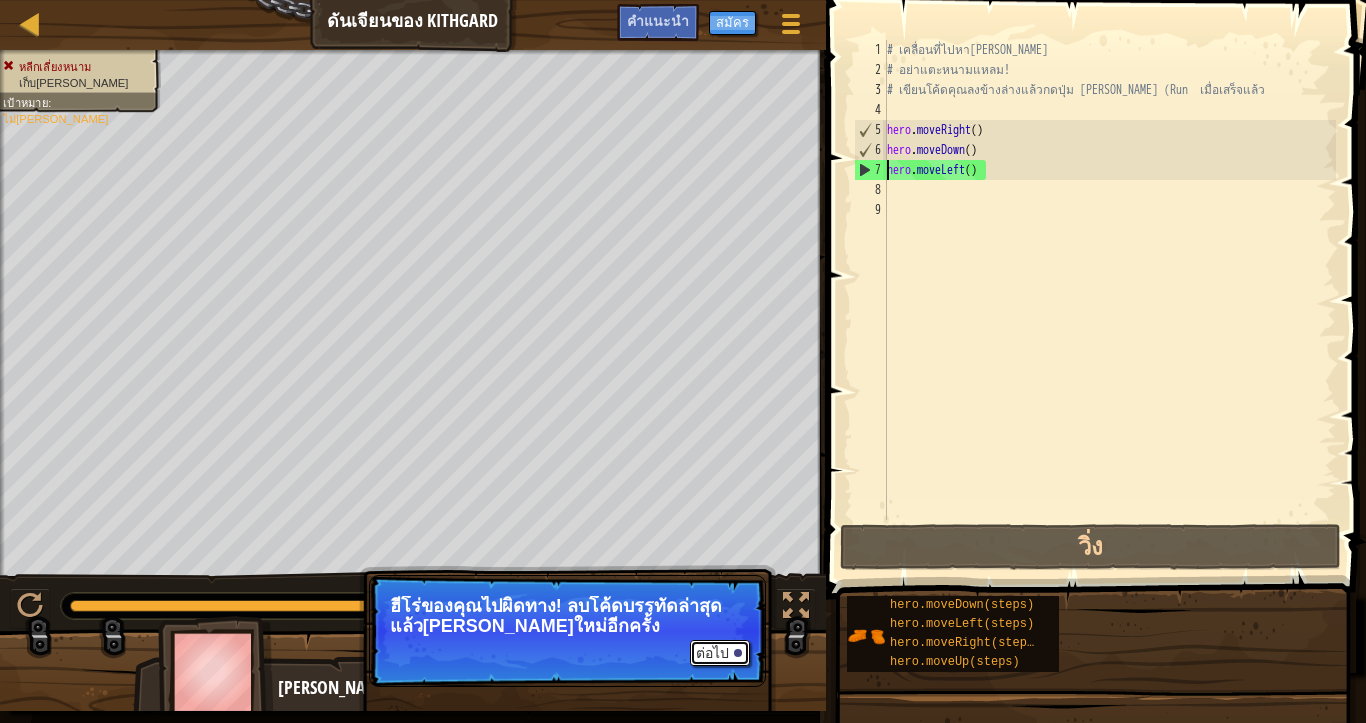 click on "ต่อไป" at bounding box center [720, 653] 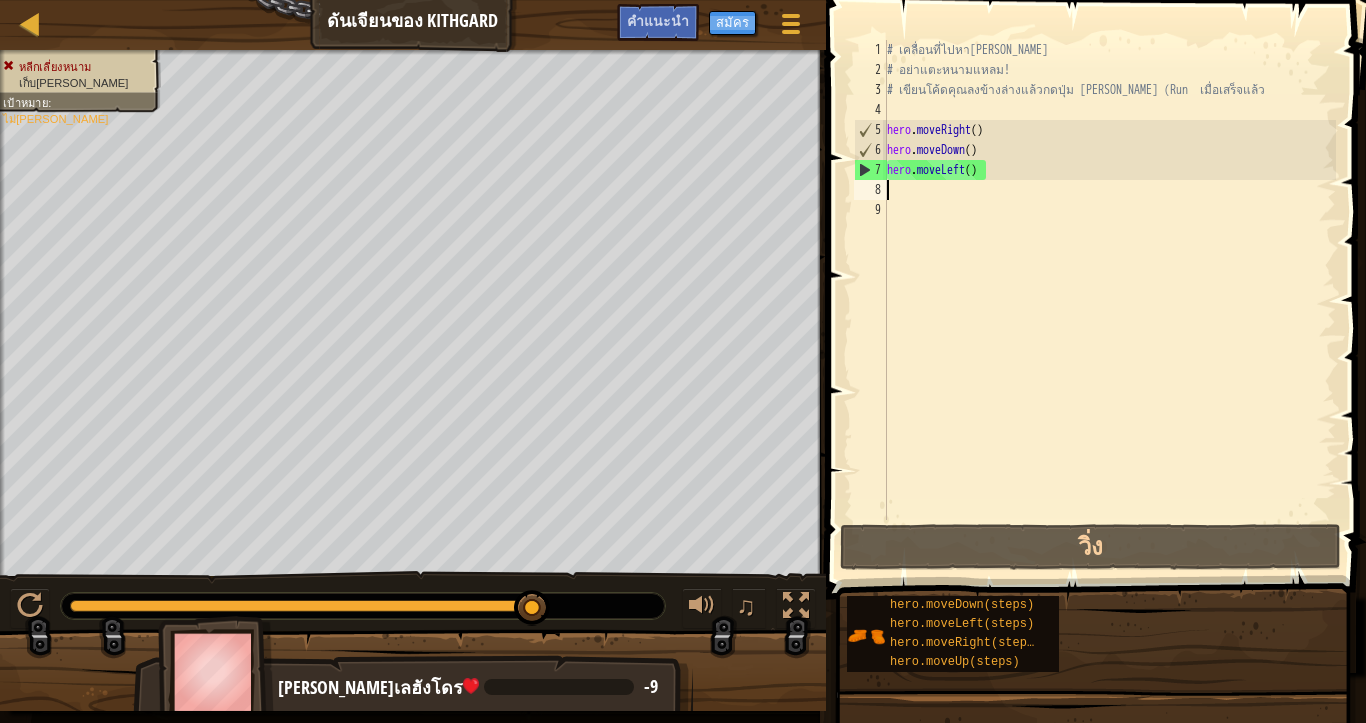 click on "# เคลื่อนที่ไปหา[PERSON_NAME] # อย่าแตะหนามแหลม! # เขียนโค้ดคุณลงข้างล่างแล้วกดปุ่ม [PERSON_NAME] (Run  เมื่อเสร็จแล้ว hero . moveRight ( ) hero . moveDown ( ) hero . moveLeft ( )" at bounding box center [1109, 300] 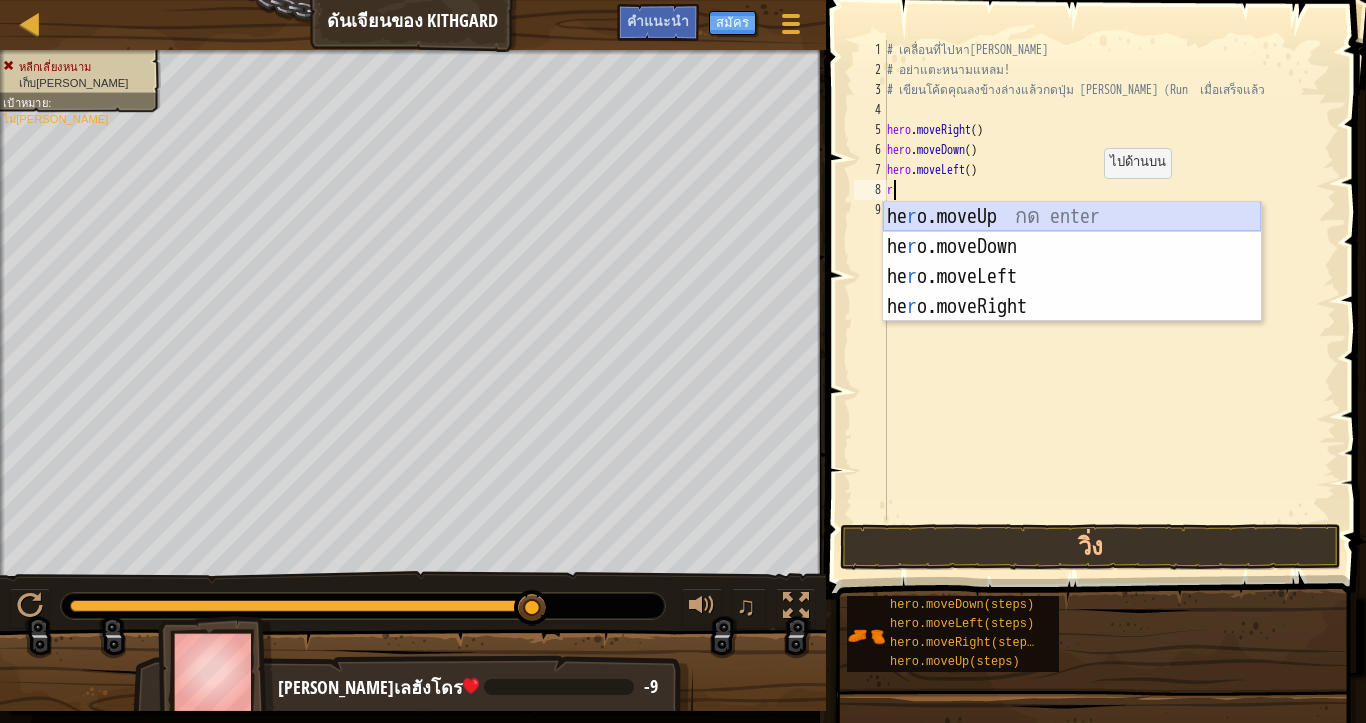 click on "he r o.moveUp กด enter he r o.moveDown กด enter he r o.moveLeft กด enter he r o.moveRight กด enter" at bounding box center [1072, 292] 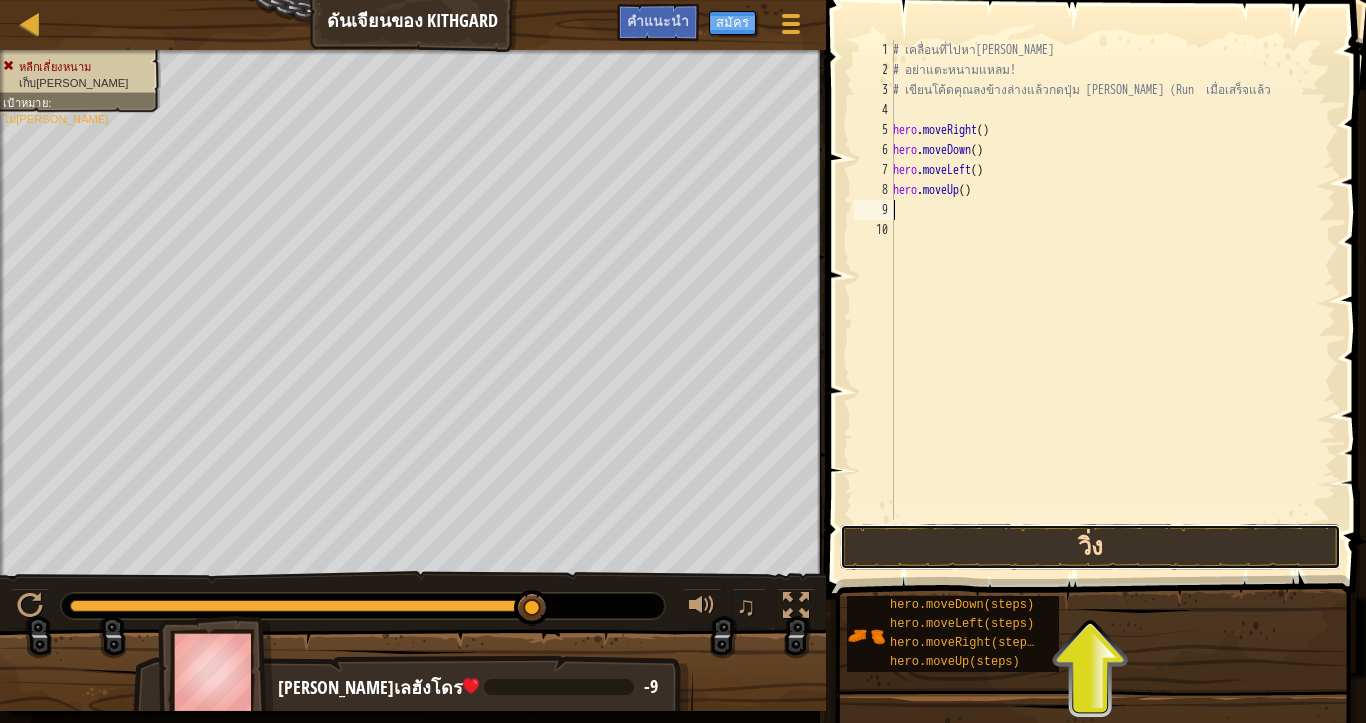 click on "วิ่ง" at bounding box center (1090, 547) 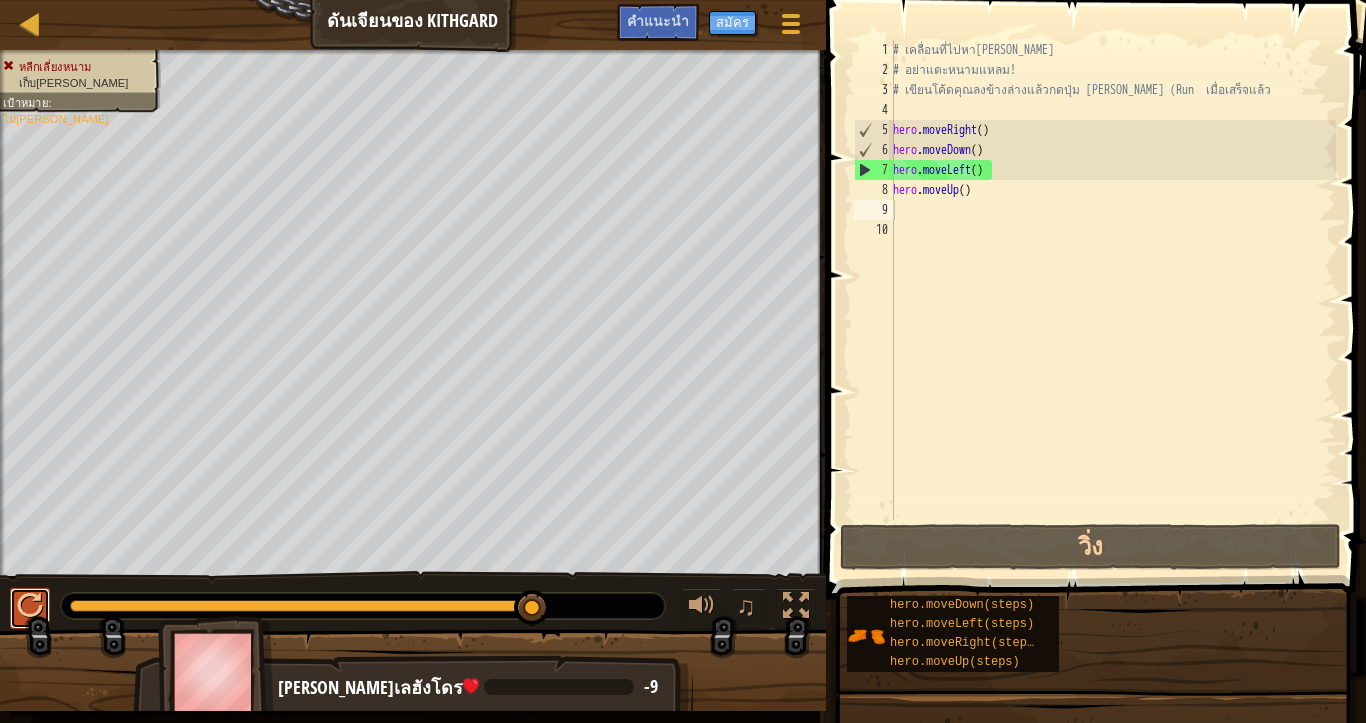 click at bounding box center (30, 606) 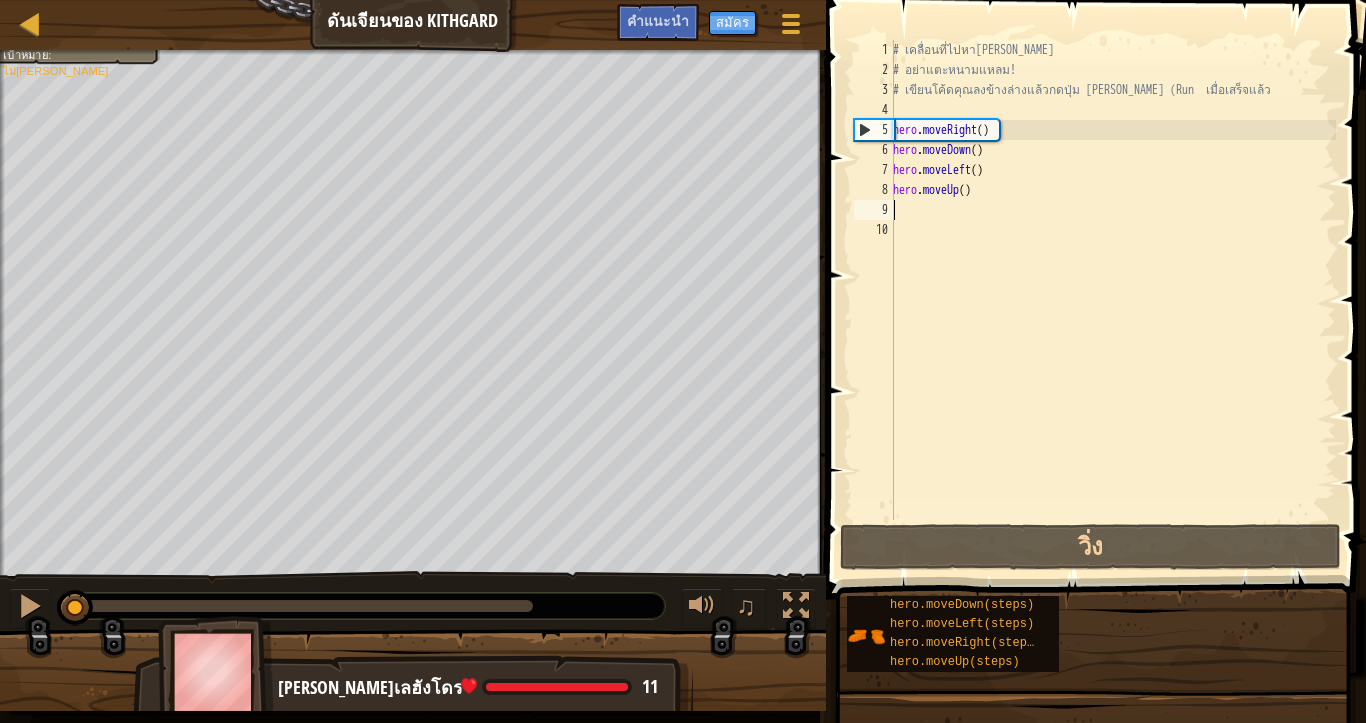 drag, startPoint x: 522, startPoint y: 609, endPoint x: 0, endPoint y: 601, distance: 522.0613 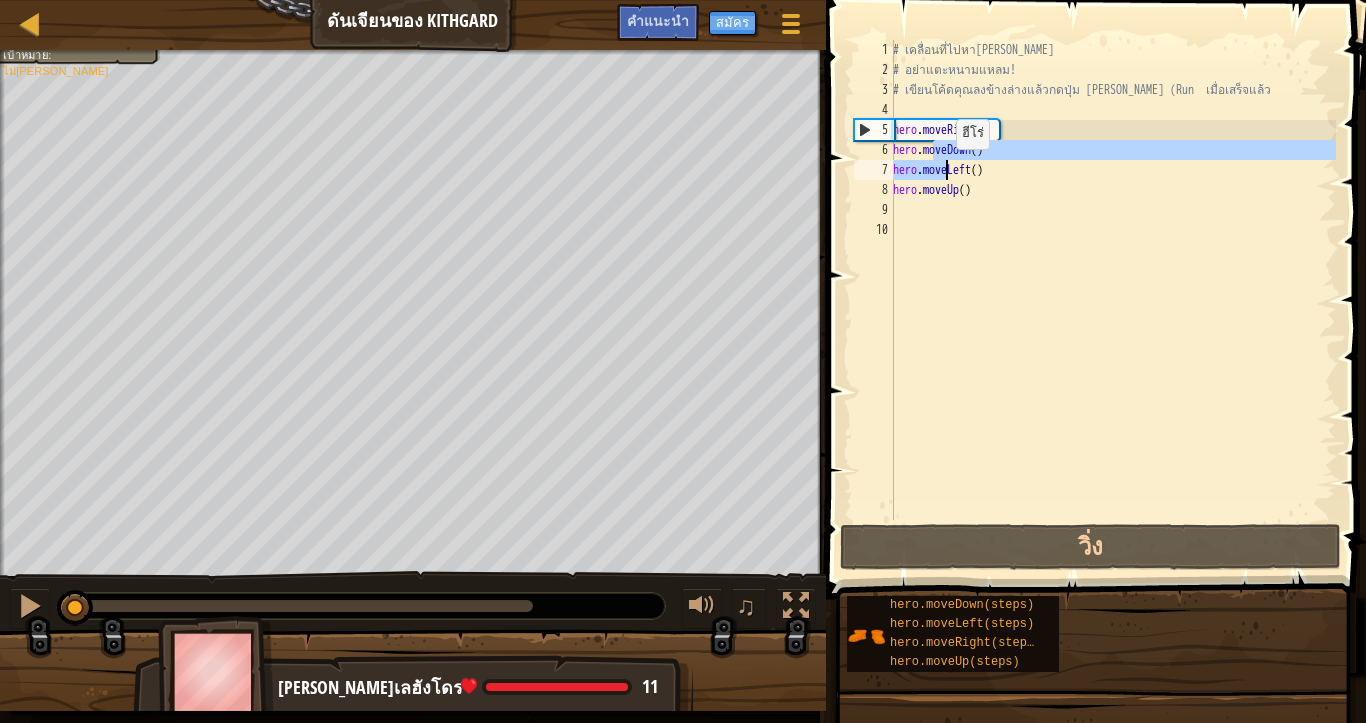 drag, startPoint x: 930, startPoint y: 142, endPoint x: 945, endPoint y: 169, distance: 30.88689 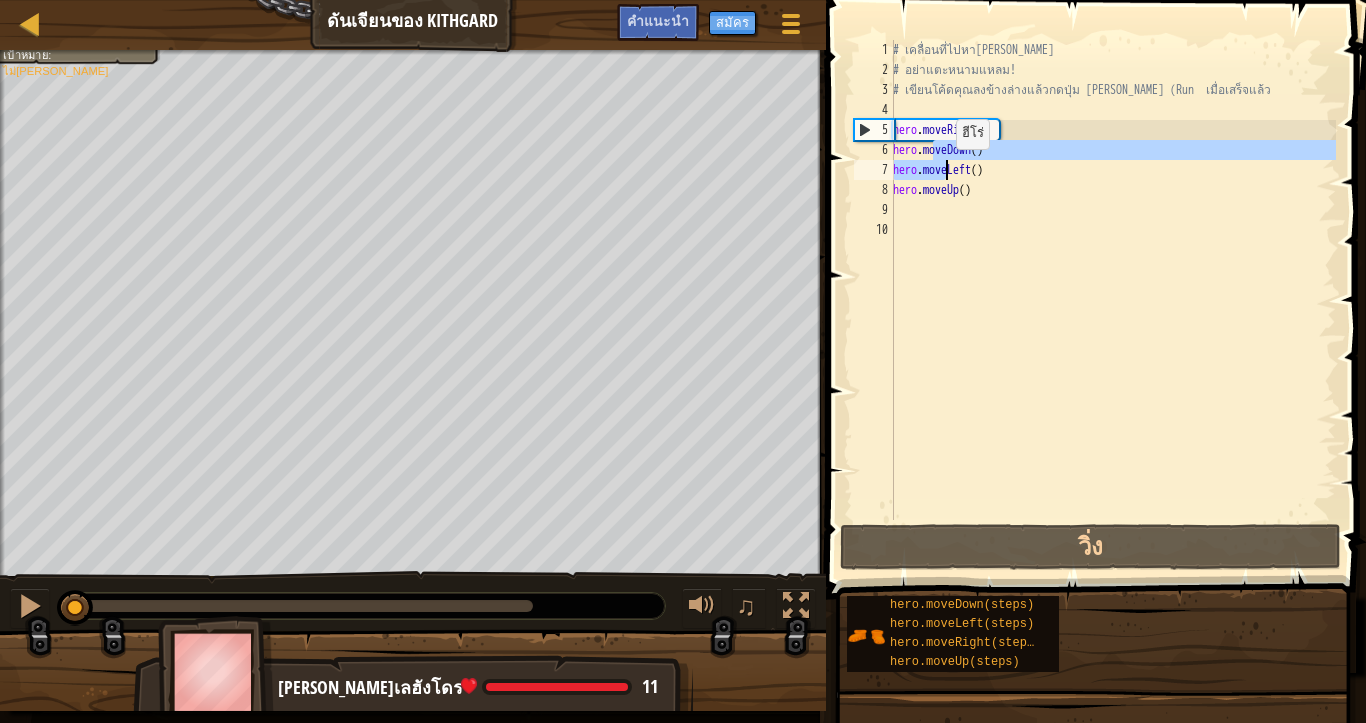 click on "# เคลื่อนที่ไปหา[PERSON_NAME] # อย่าแตะหนามแหลม! # เขียนโค้ดคุณลงข้างล่างแล้วกดปุ่ม [PERSON_NAME] (Run  เมื่อเสร็จแล้ว hero . moveRight ( ) hero . moveDown ( ) hero . moveLeft ( ) hero . moveUp ( )" at bounding box center [1112, 300] 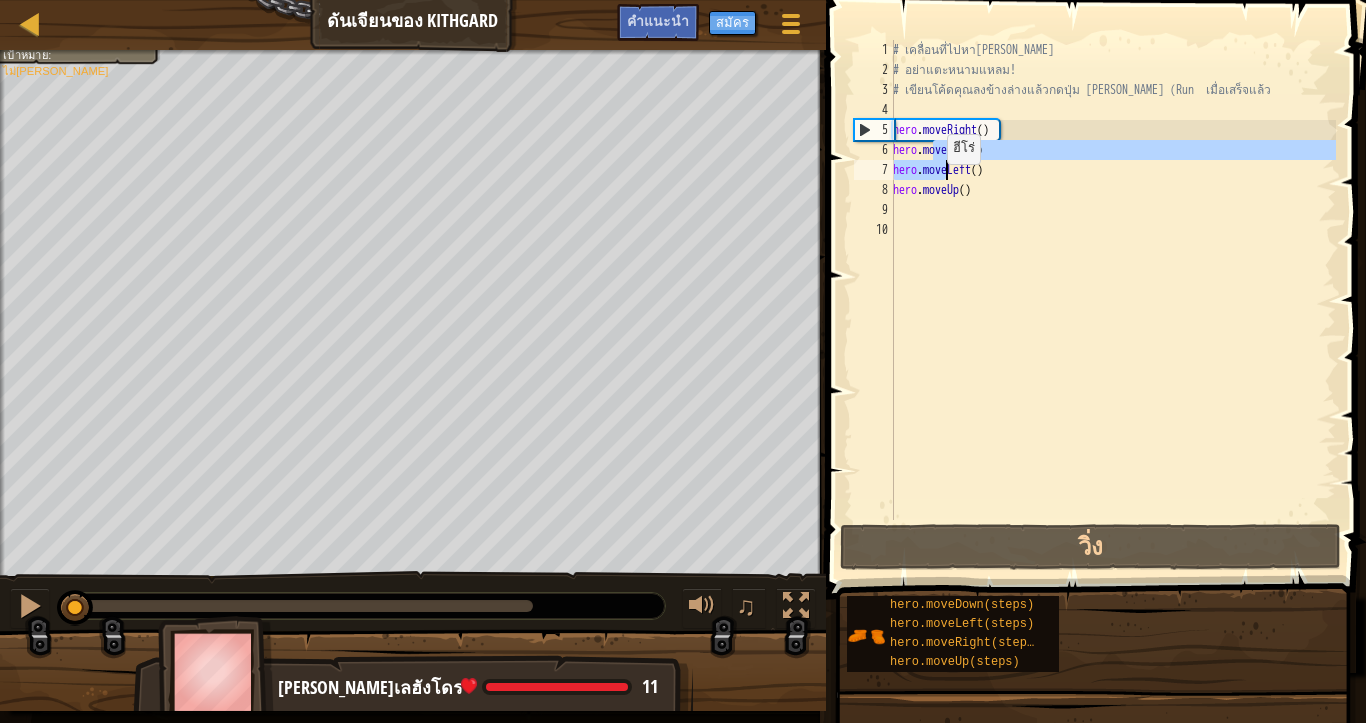 click on "# เคลื่อนที่ไปหา[PERSON_NAME] # อย่าแตะหนามแหลม! # เขียนโค้ดคุณลงข้างล่างแล้วกดปุ่ม [PERSON_NAME] (Run  เมื่อเสร็จแล้ว hero . moveRight ( ) hero . moveDown ( ) hero . moveLeft ( ) hero . moveUp ( )" at bounding box center (1112, 300) 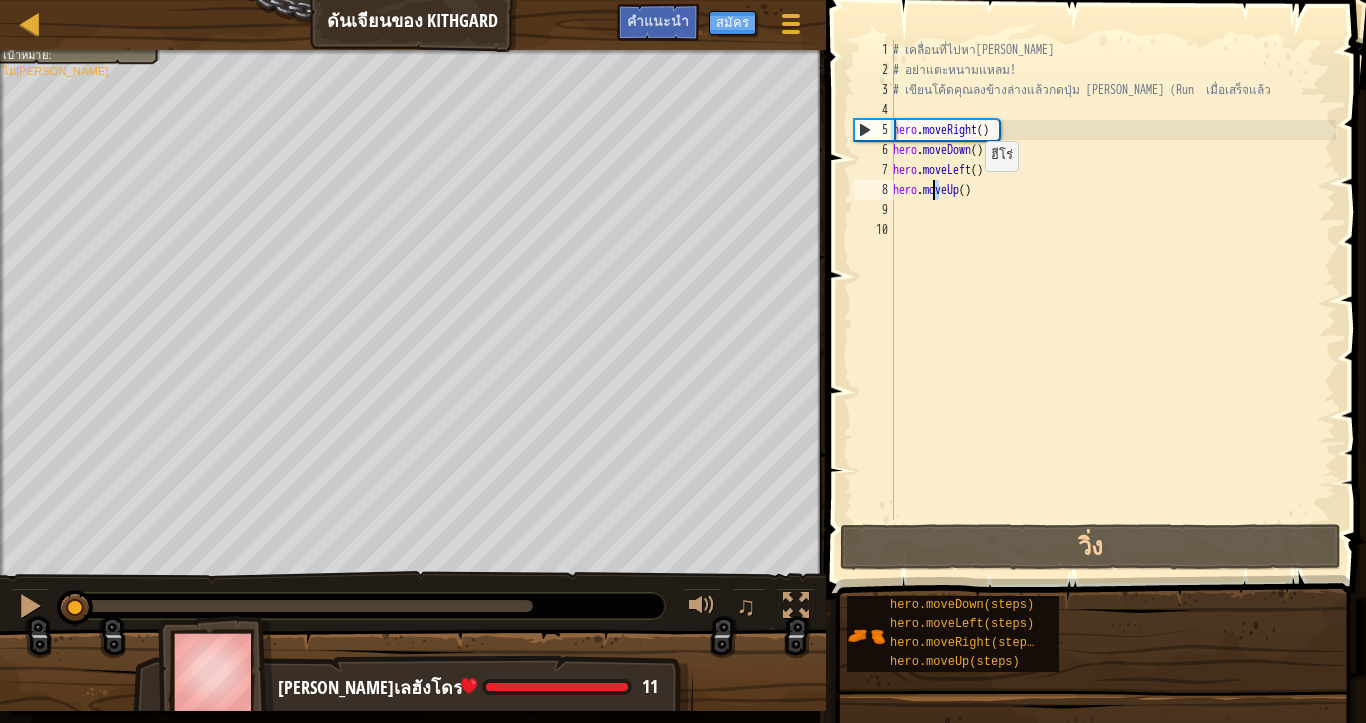 click on "# เคลื่อนที่ไปหา[PERSON_NAME] # อย่าแตะหนามแหลม! # เขียนโค้ดคุณลงข้างล่างแล้วกดปุ่ม [PERSON_NAME] (Run  เมื่อเสร็จแล้ว hero . moveRight ( ) hero . moveDown ( ) hero . moveLeft ( ) hero . moveUp ( )" at bounding box center (1112, 300) 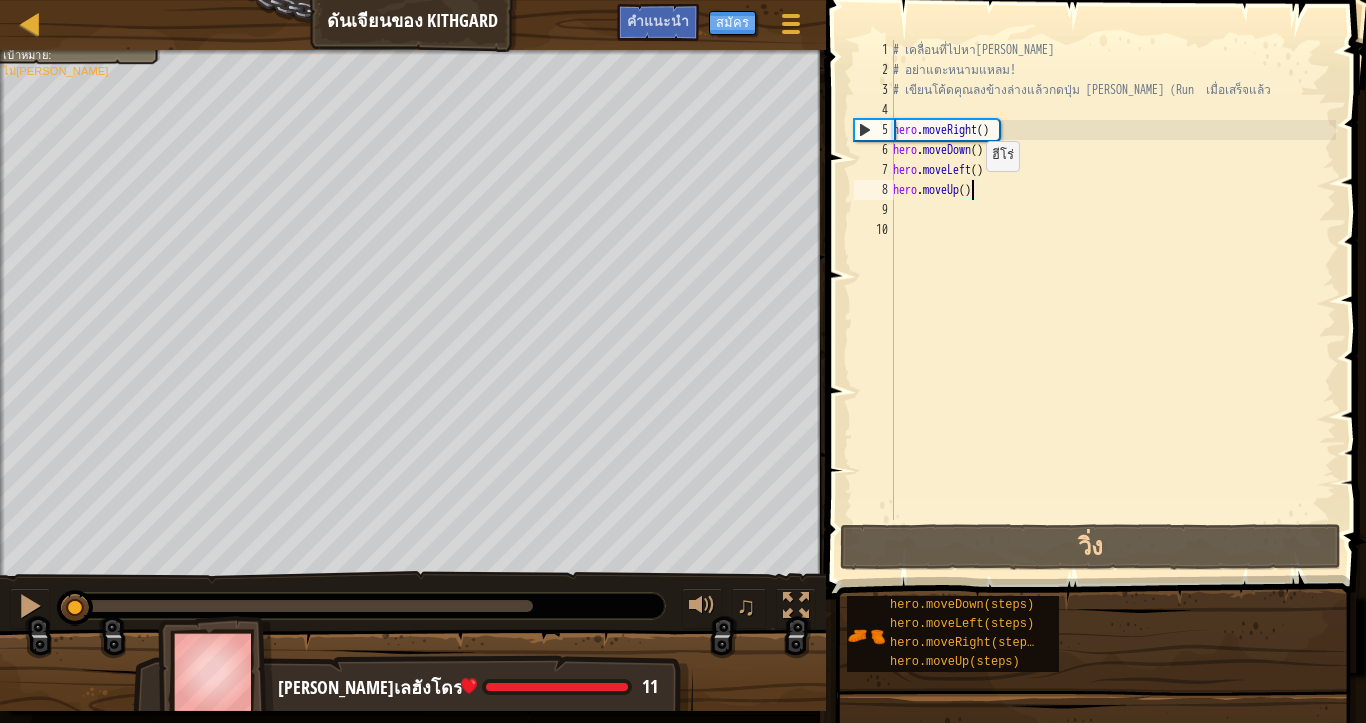 click on "# เคลื่อนที่ไปหา[PERSON_NAME] # อย่าแตะหนามแหลม! # เขียนโค้ดคุณลงข้างล่างแล้วกดปุ่ม [PERSON_NAME] (Run  เมื่อเสร็จแล้ว hero . moveRight ( ) hero . moveDown ( ) hero . moveLeft ( ) hero . moveUp ( )" at bounding box center [1112, 300] 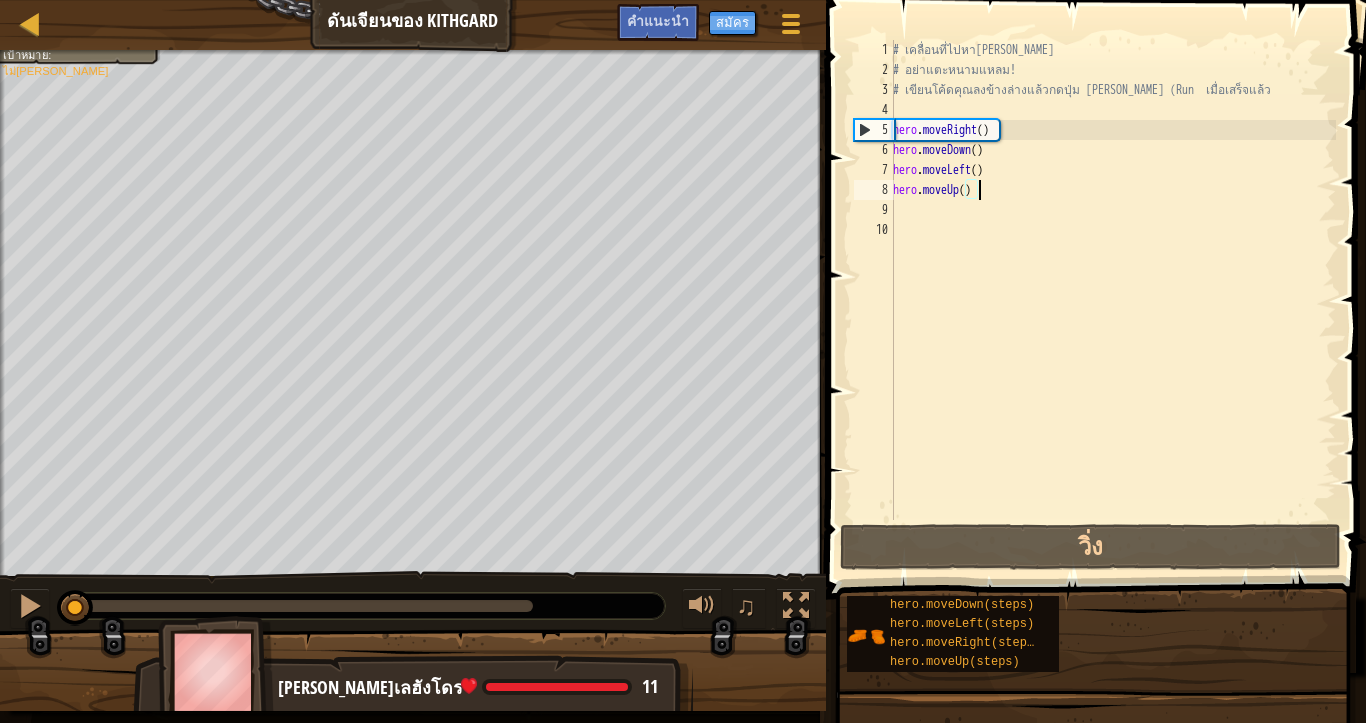 click on "# เคลื่อนที่ไปหา[PERSON_NAME] # อย่าแตะหนามแหลม! # เขียนโค้ดคุณลงข้างล่างแล้วกดปุ่ม [PERSON_NAME] (Run  เมื่อเสร็จแล้ว hero . moveRight ( ) hero . moveDown ( ) hero . moveLeft ( ) hero . moveUp ( )" at bounding box center (1112, 300) 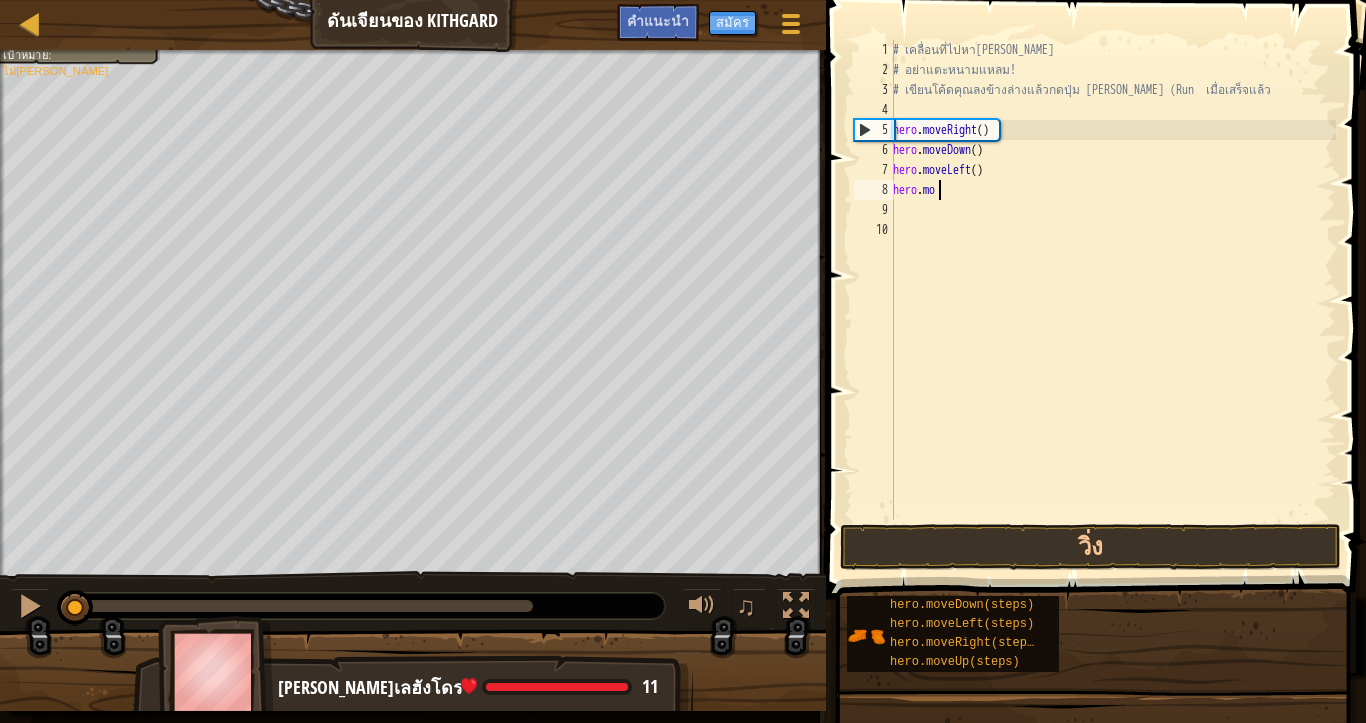 type on "h" 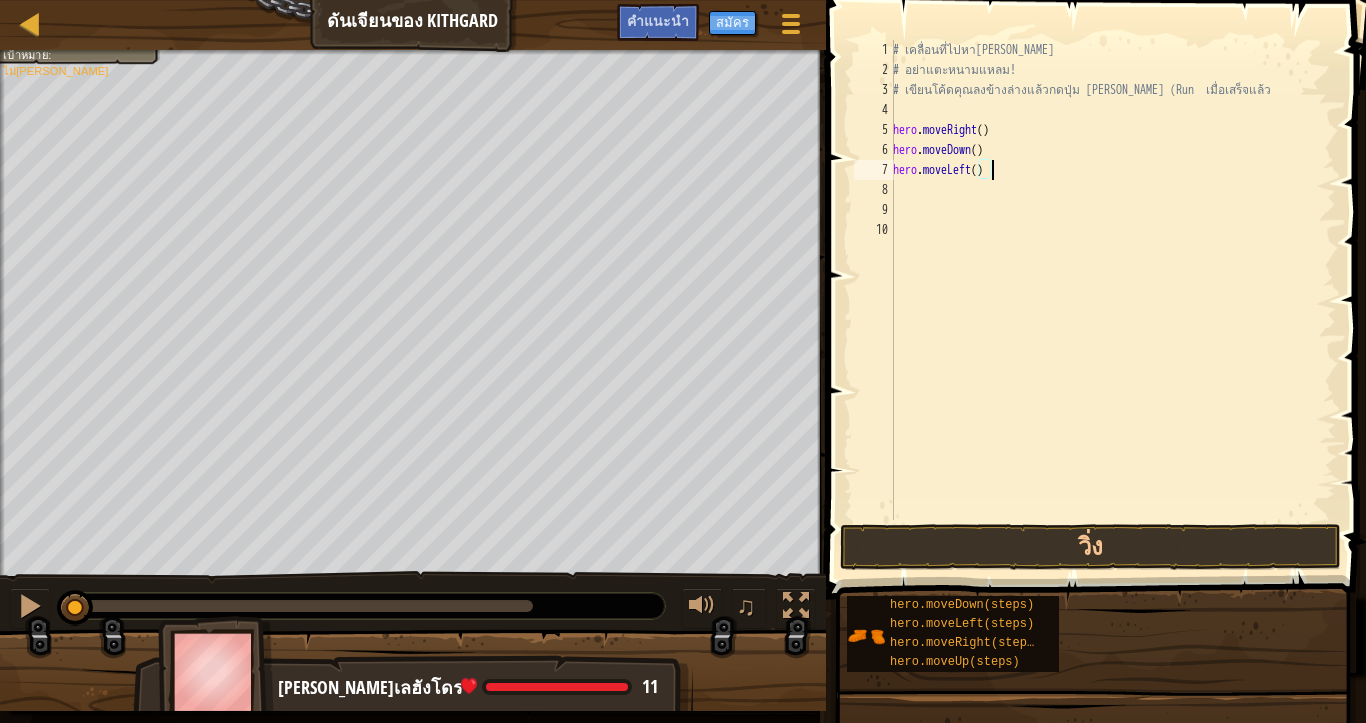 click on "# เคลื่อนที่ไปหา[PERSON_NAME] # อย่าแตะหนามแหลม! # เขียนโค้ดคุณลงข้างล่างแล้วกดปุ่ม [PERSON_NAME] (Run  เมื่อเสร็จแล้ว hero . moveRight ( ) hero . moveDown ( ) hero . moveLeft ( )" at bounding box center [1112, 300] 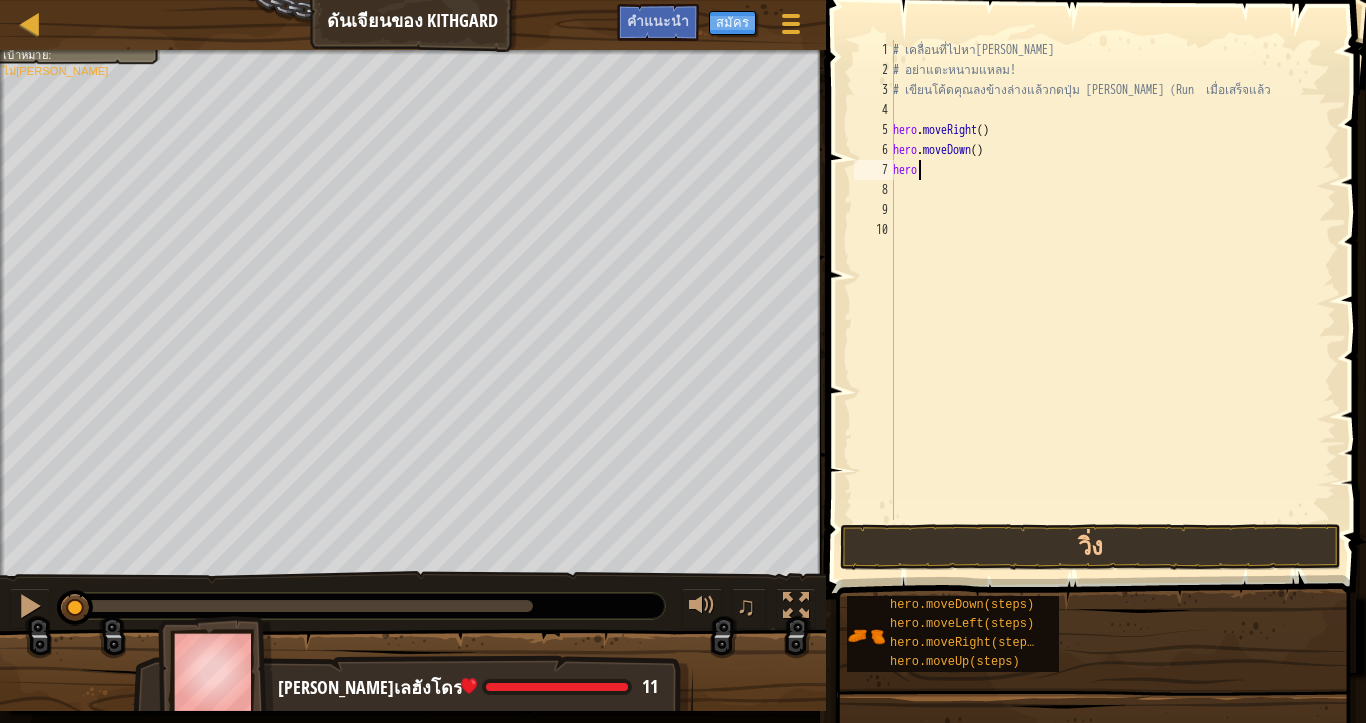 type on "h" 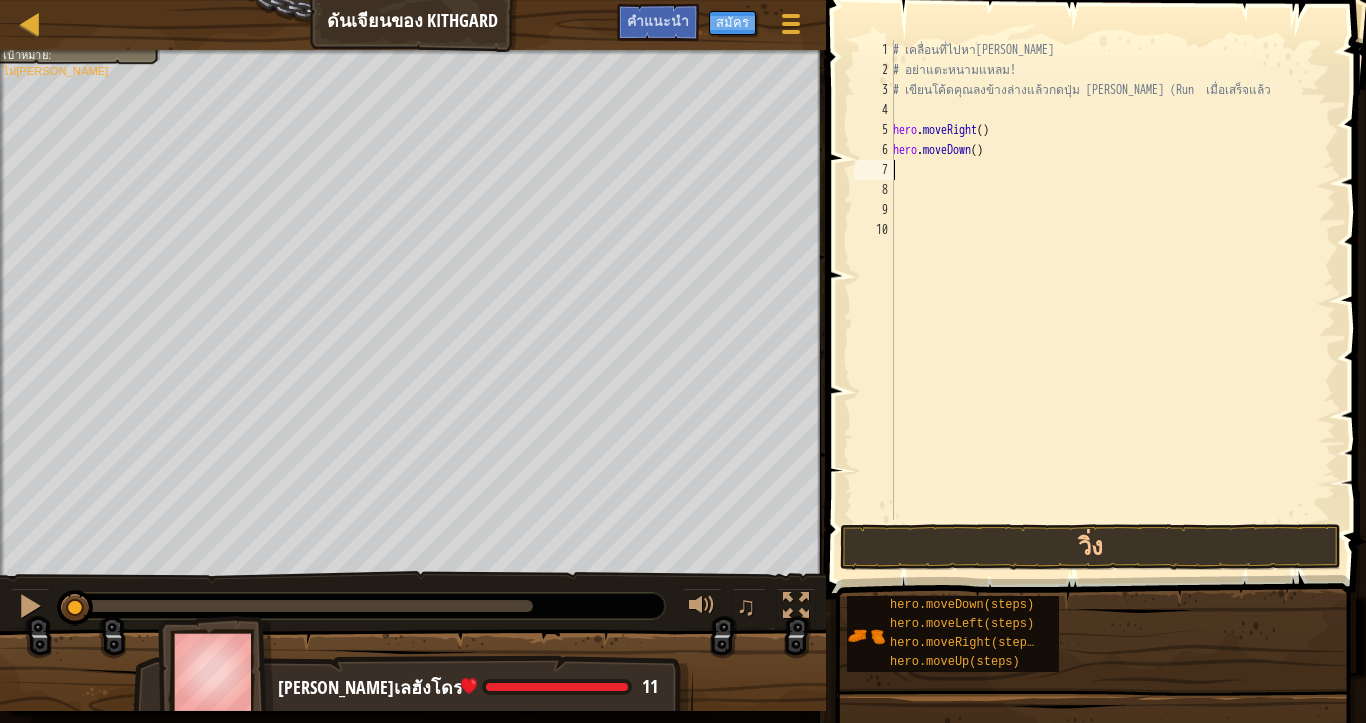 click on "# เคลื่อนที่ไปหา[PERSON_NAME] # อย่าแตะหนามแหลม! # เขียนโค้ดคุณลงข้างล่างแล้วกดปุ่ม [PERSON_NAME] (Run  เมื่อเสร็จแล้ว hero . moveRight ( ) hero . moveDown ( )" at bounding box center (1112, 300) 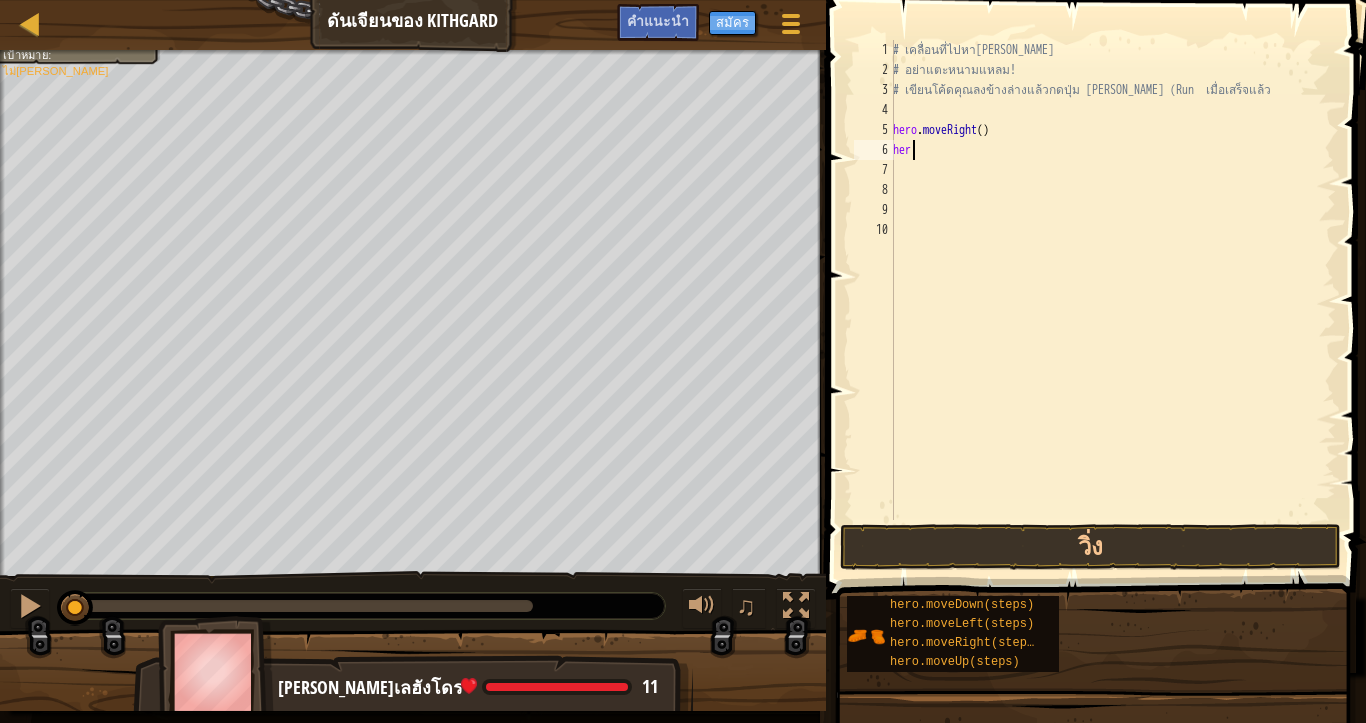 type on "h" 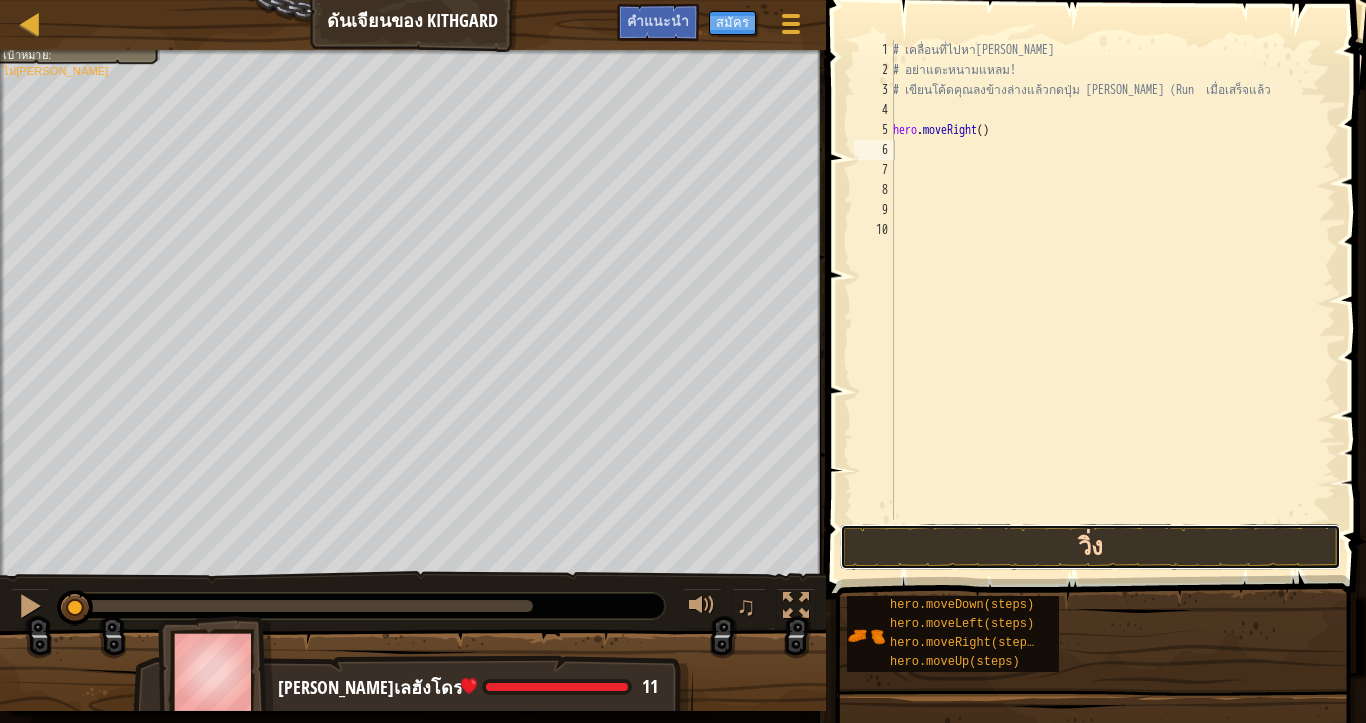 click on "วิ่ง" at bounding box center (1090, 547) 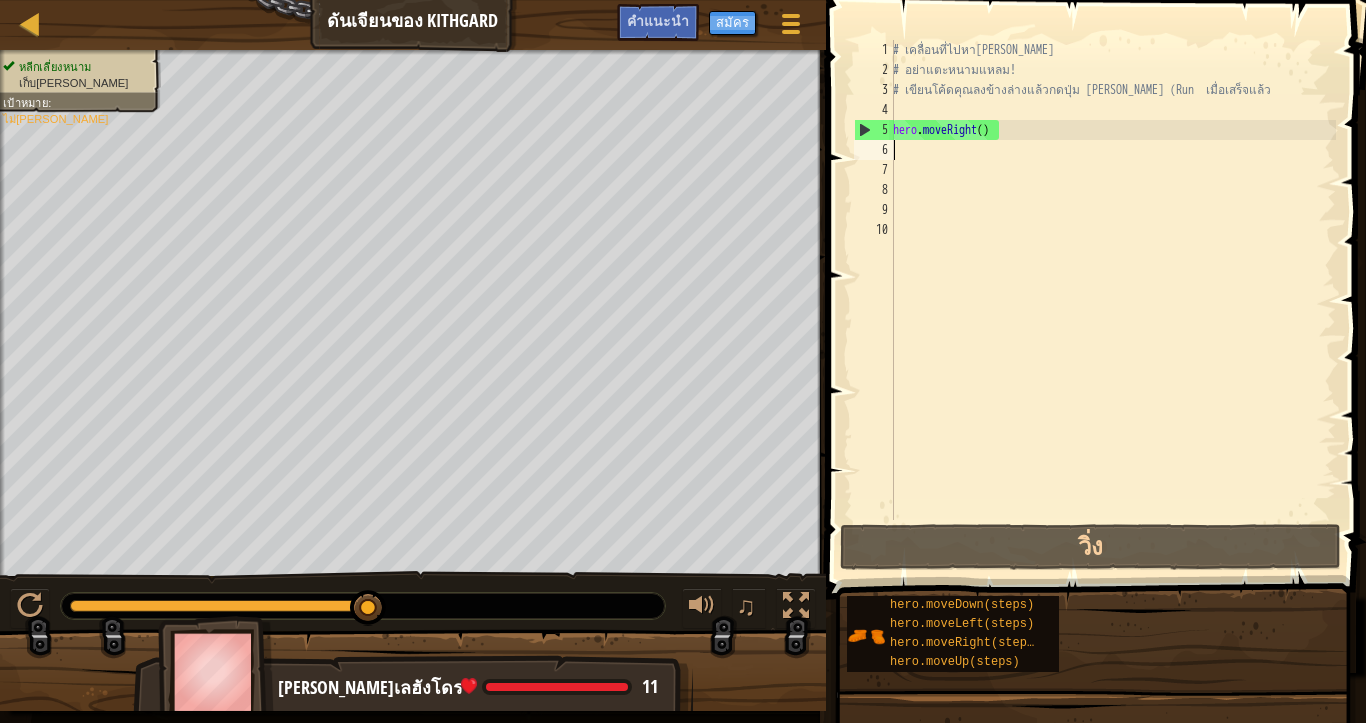 type on "d" 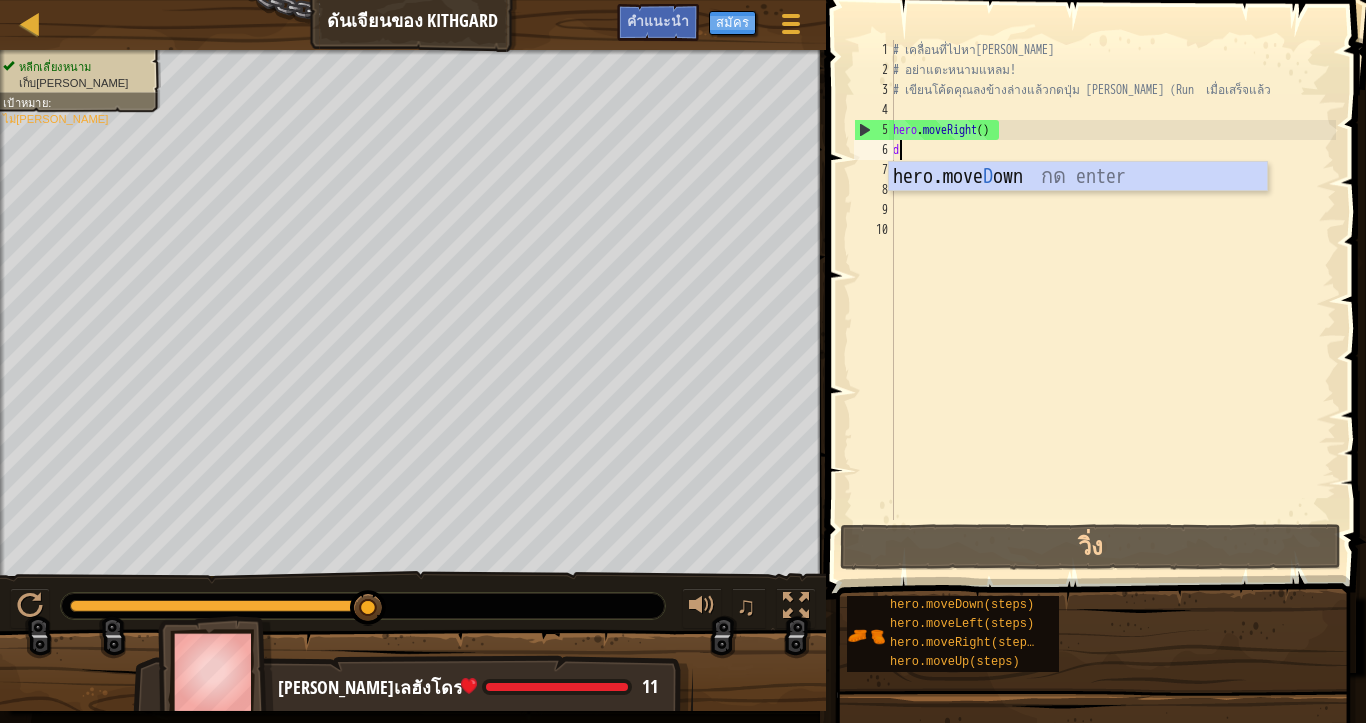 scroll, scrollTop: 4, scrollLeft: 4, axis: both 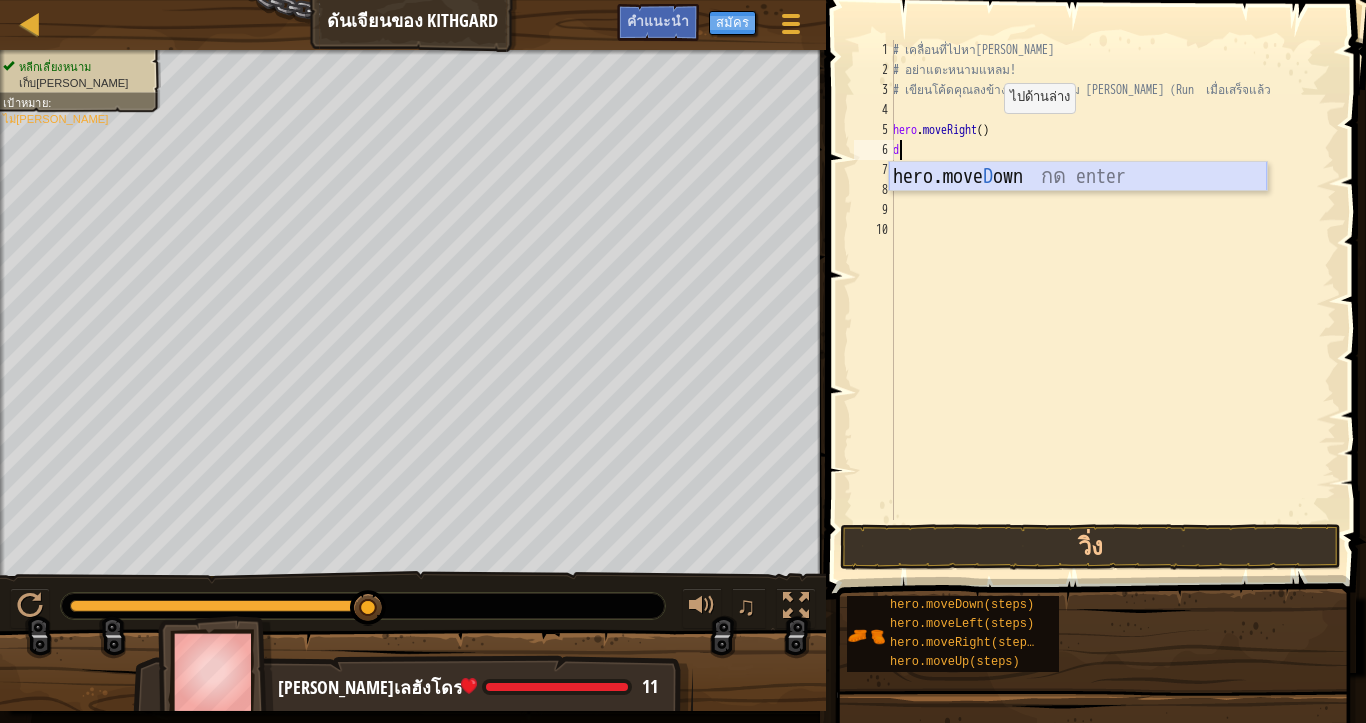 click on "hero.move D own กด enter" at bounding box center [1078, 207] 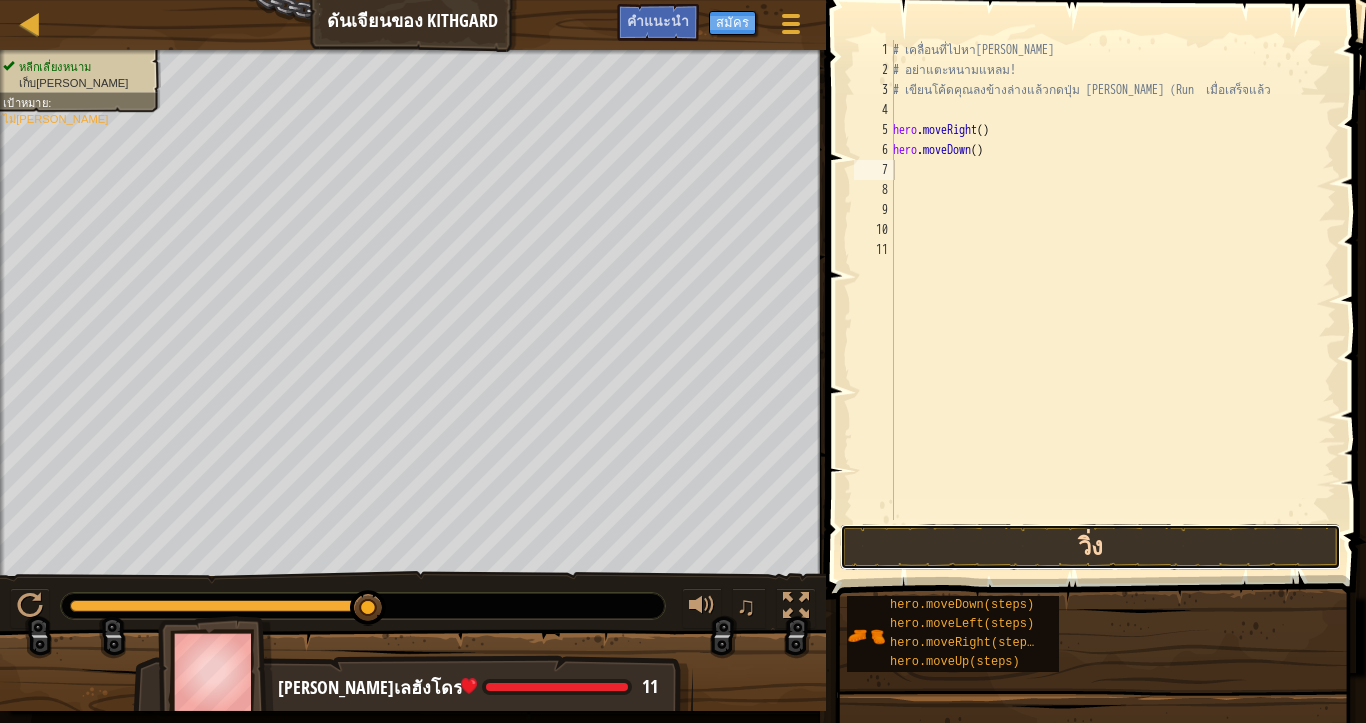click on "วิ่ง" at bounding box center (1090, 547) 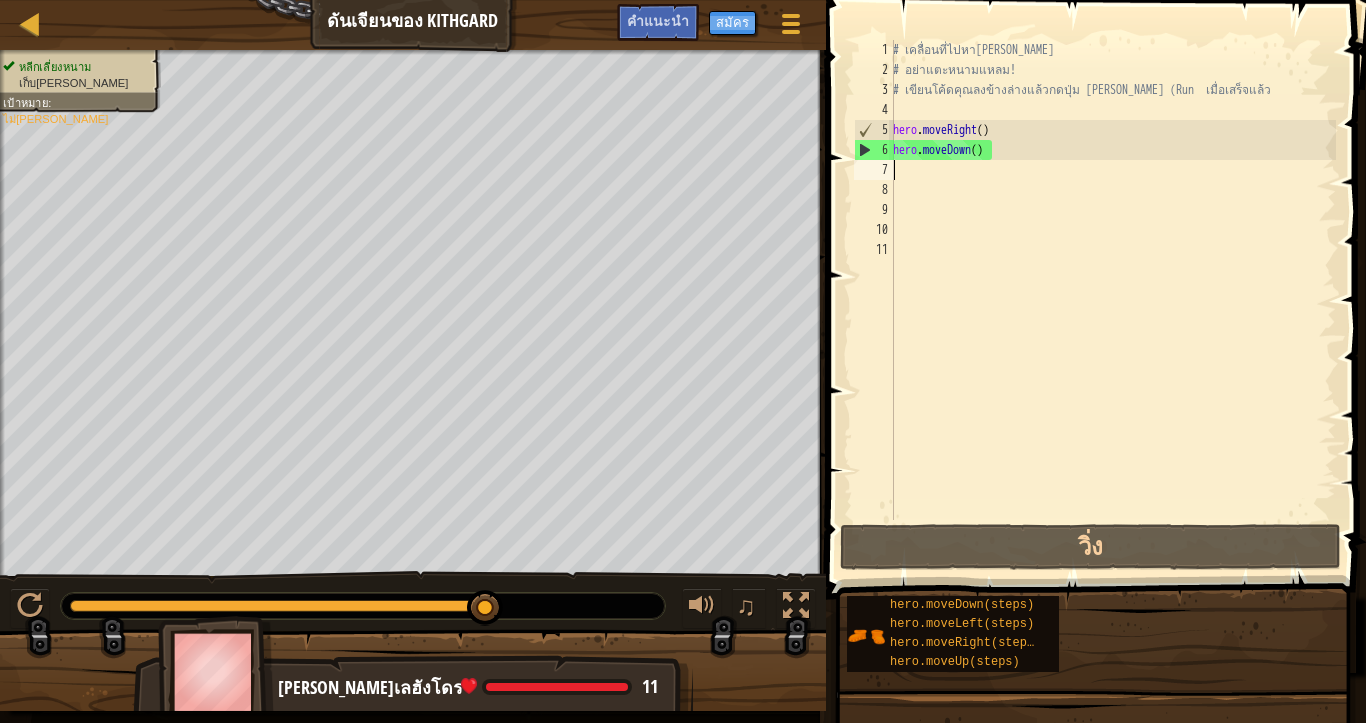 type on "l" 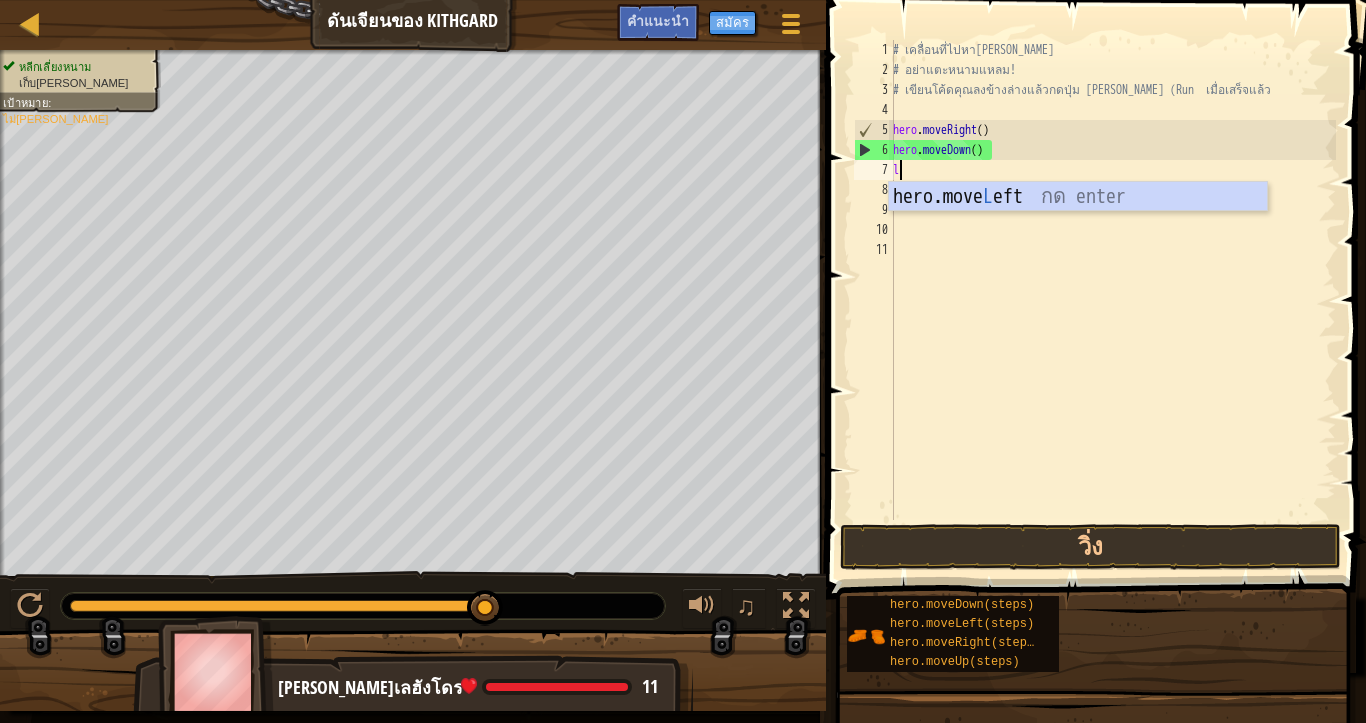 scroll, scrollTop: 4, scrollLeft: 4, axis: both 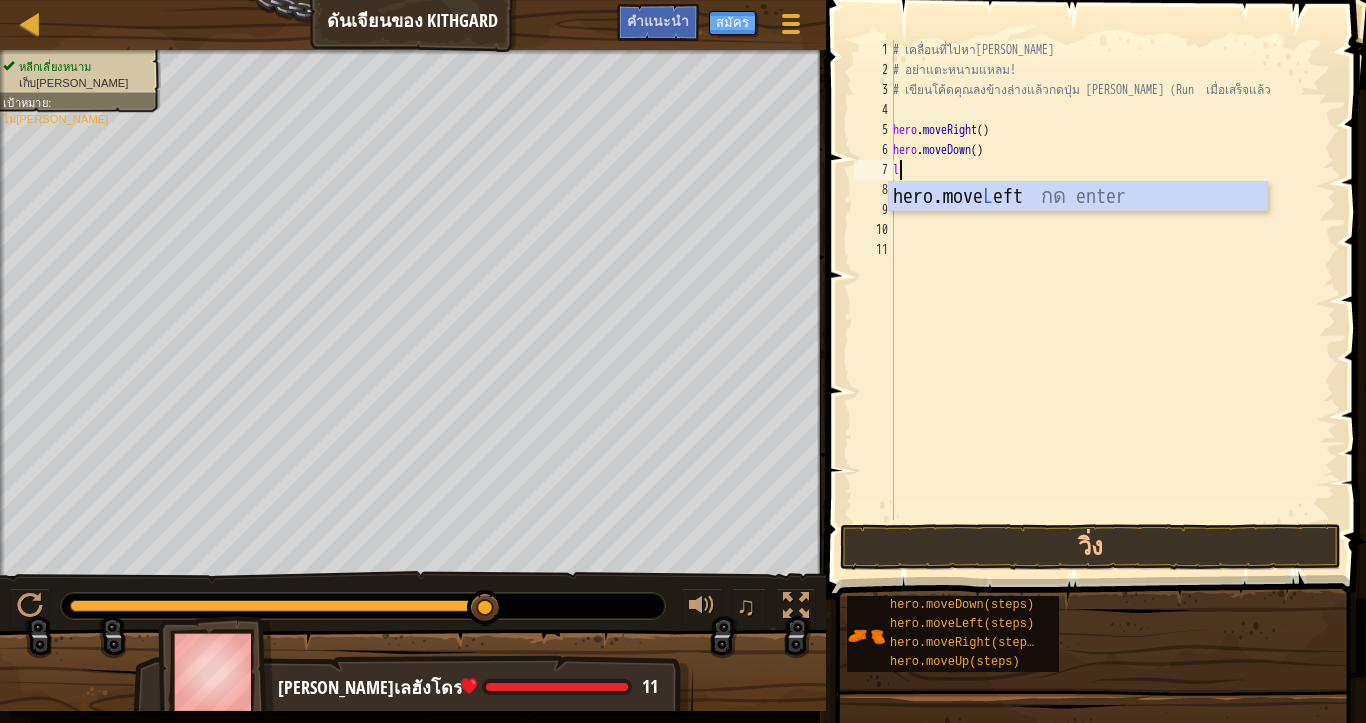 click on "hero.move L eft กด enter" at bounding box center (1078, 227) 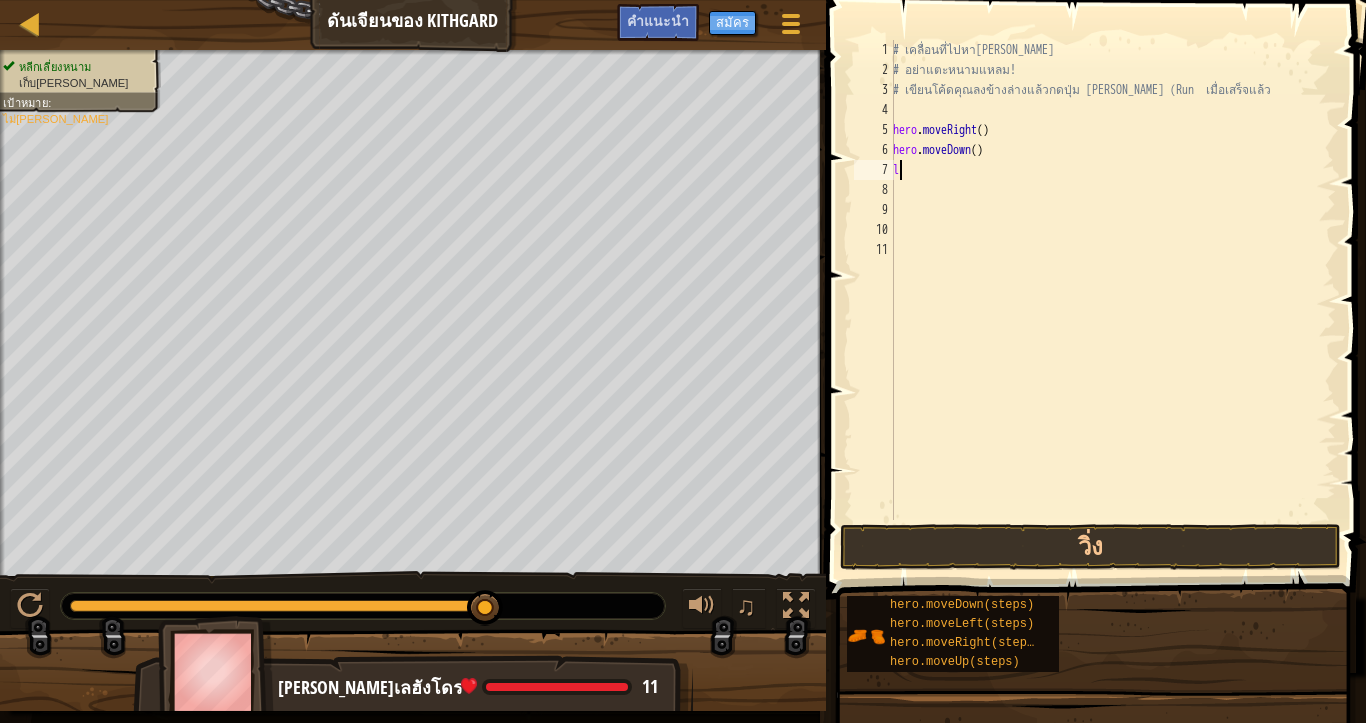 scroll, scrollTop: 4, scrollLeft: 0, axis: vertical 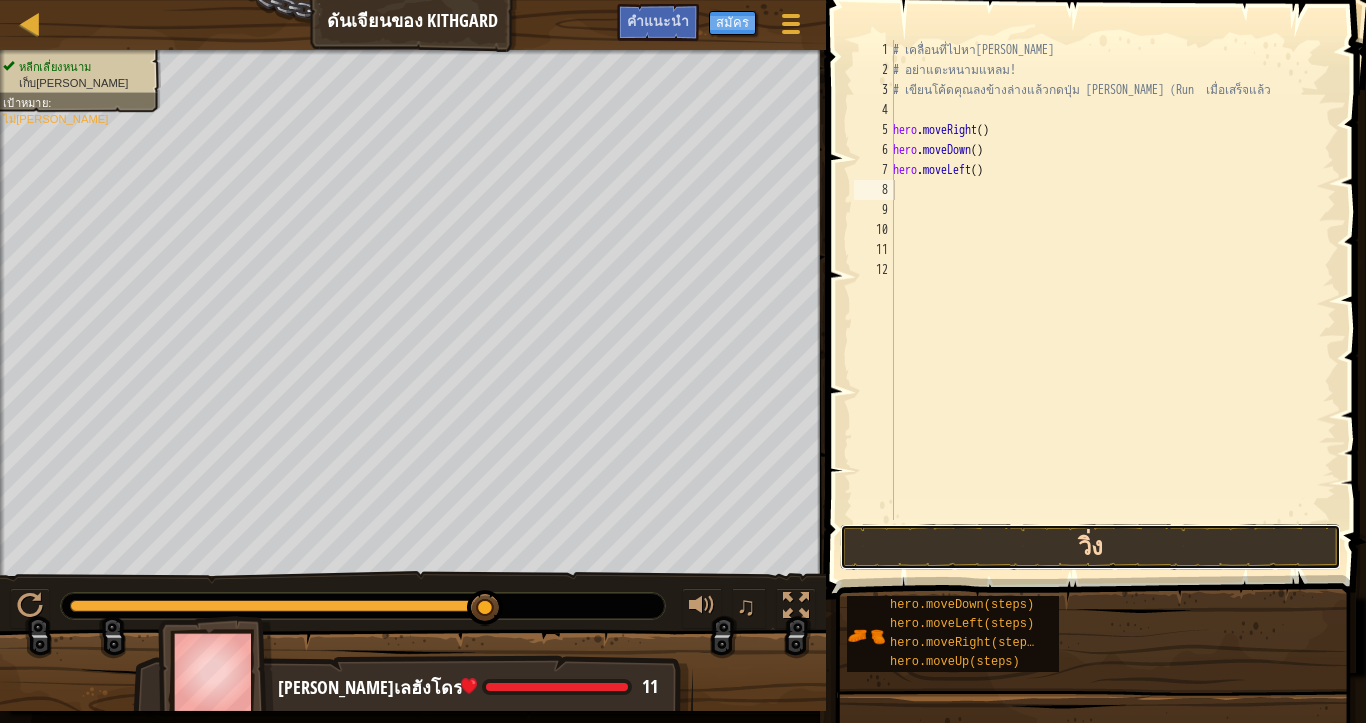 click on "วิ่ง" at bounding box center (1090, 547) 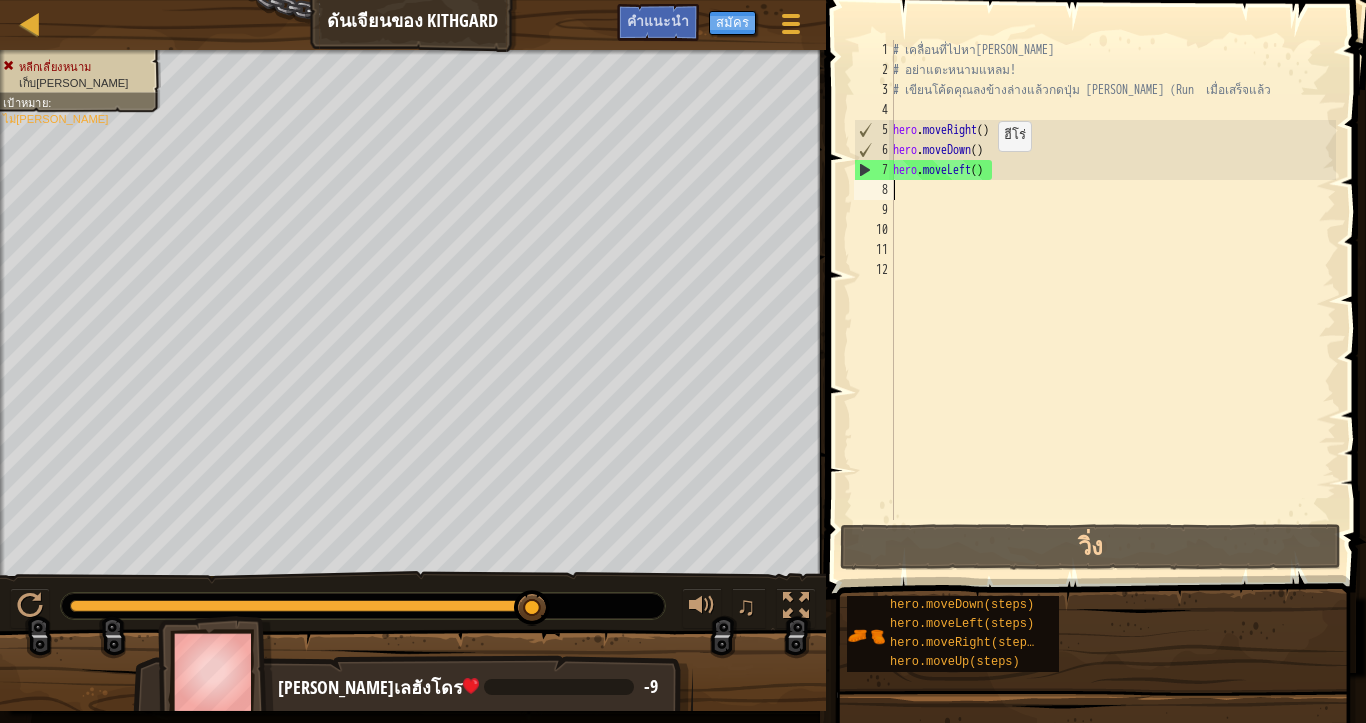 click on "# เคลื่อนที่ไปหา[PERSON_NAME] # อย่าแตะหนามแหลม! # เขียนโค้ดคุณลงข้างล่างแล้วกดปุ่ม [PERSON_NAME] (Run  เมื่อเสร็จแล้ว hero . moveRight ( ) hero . moveDown ( ) hero . moveLeft ( )" at bounding box center (1112, 300) 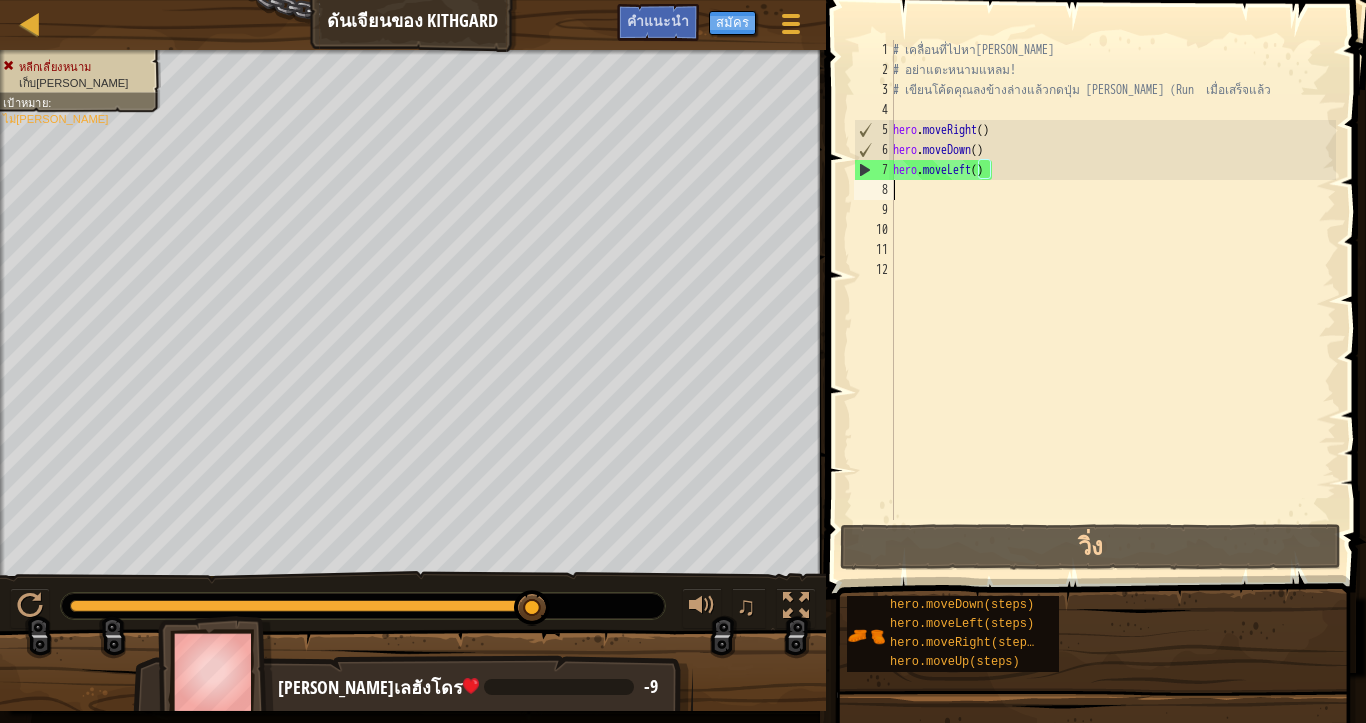 drag, startPoint x: 969, startPoint y: 184, endPoint x: 991, endPoint y: 175, distance: 23.769728 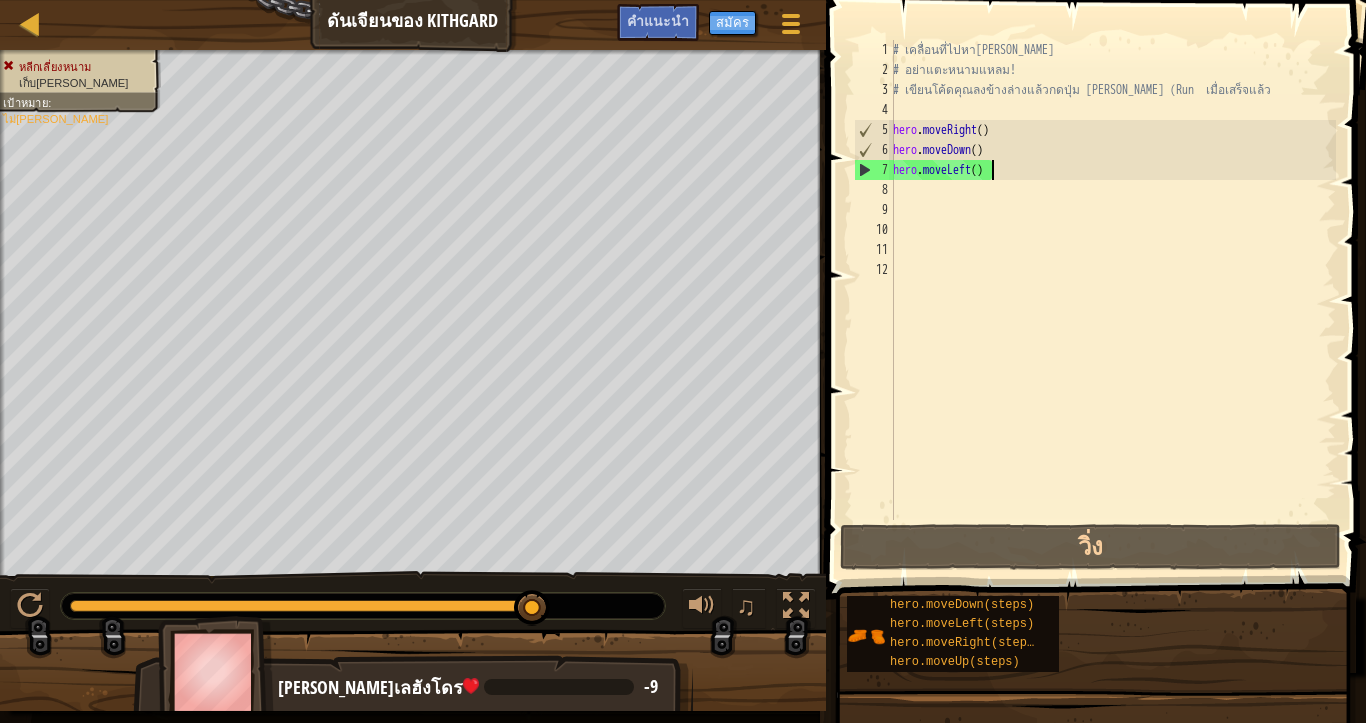 click on "# เคลื่อนที่ไปหา[PERSON_NAME] # อย่าแตะหนามแหลม! # เขียนโค้ดคุณลงข้างล่างแล้วกดปุ่ม [PERSON_NAME] (Run  เมื่อเสร็จแล้ว hero . moveRight ( ) hero . moveDown ( ) hero . moveLeft ( )" at bounding box center (1112, 300) 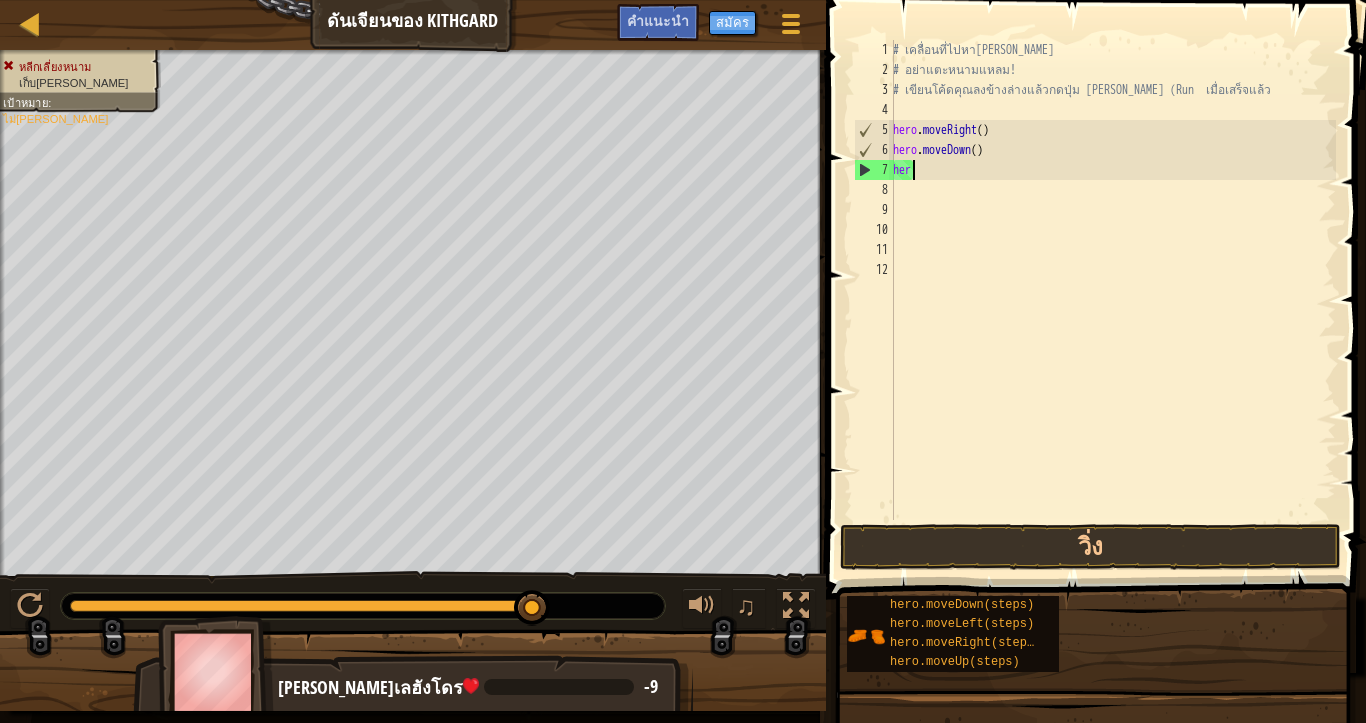 type on "h" 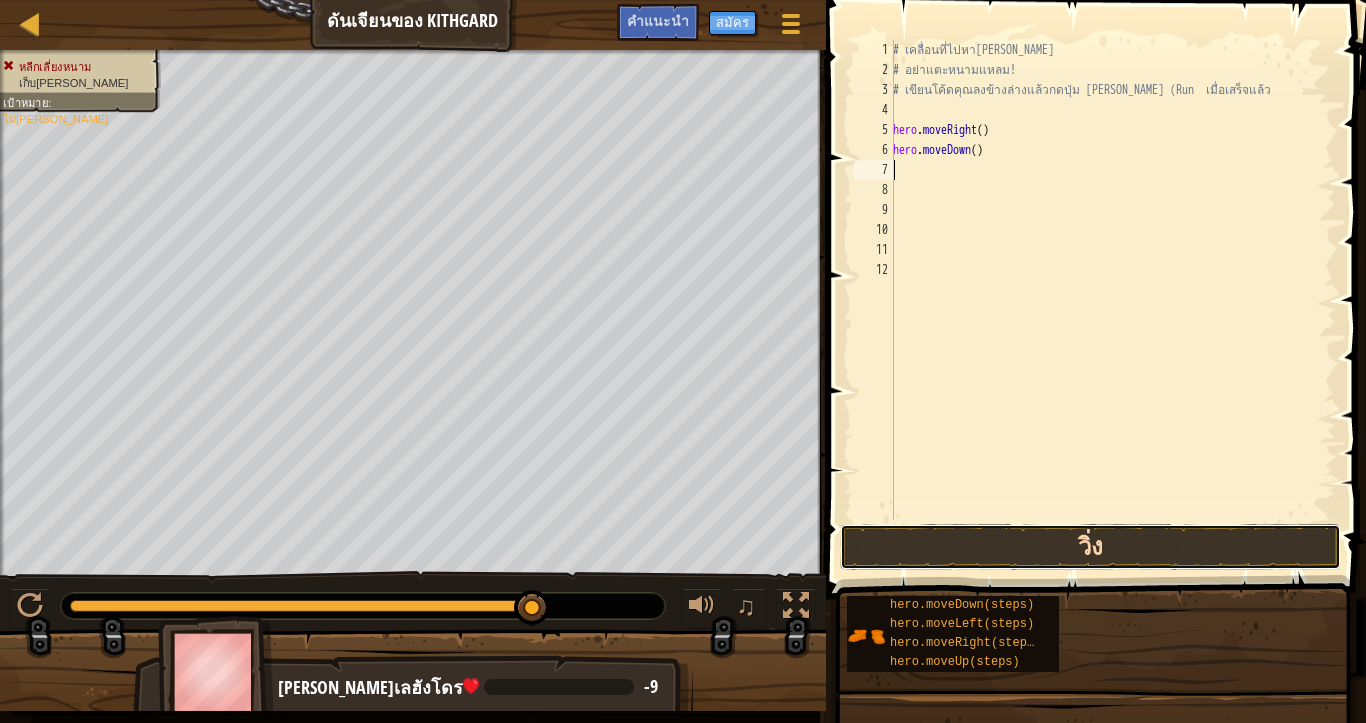 click on "วิ่ง" at bounding box center (1090, 547) 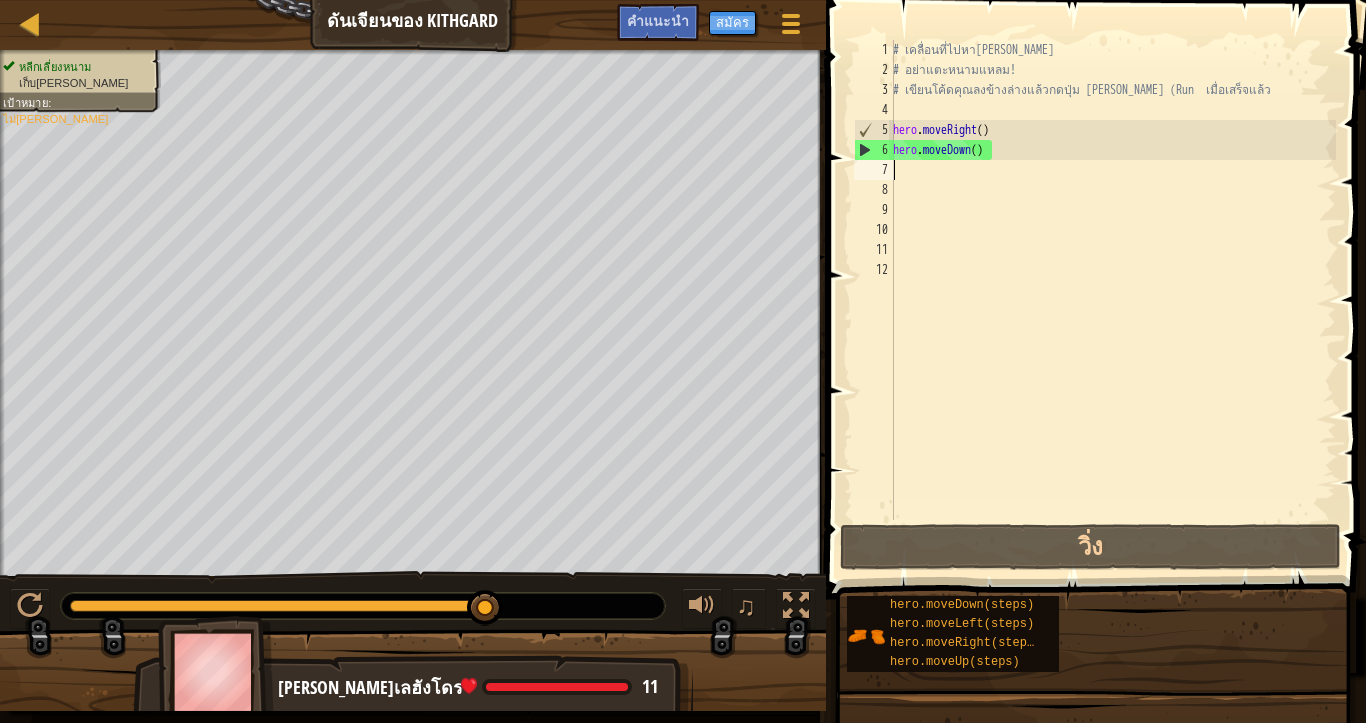 click on "6" at bounding box center [874, 150] 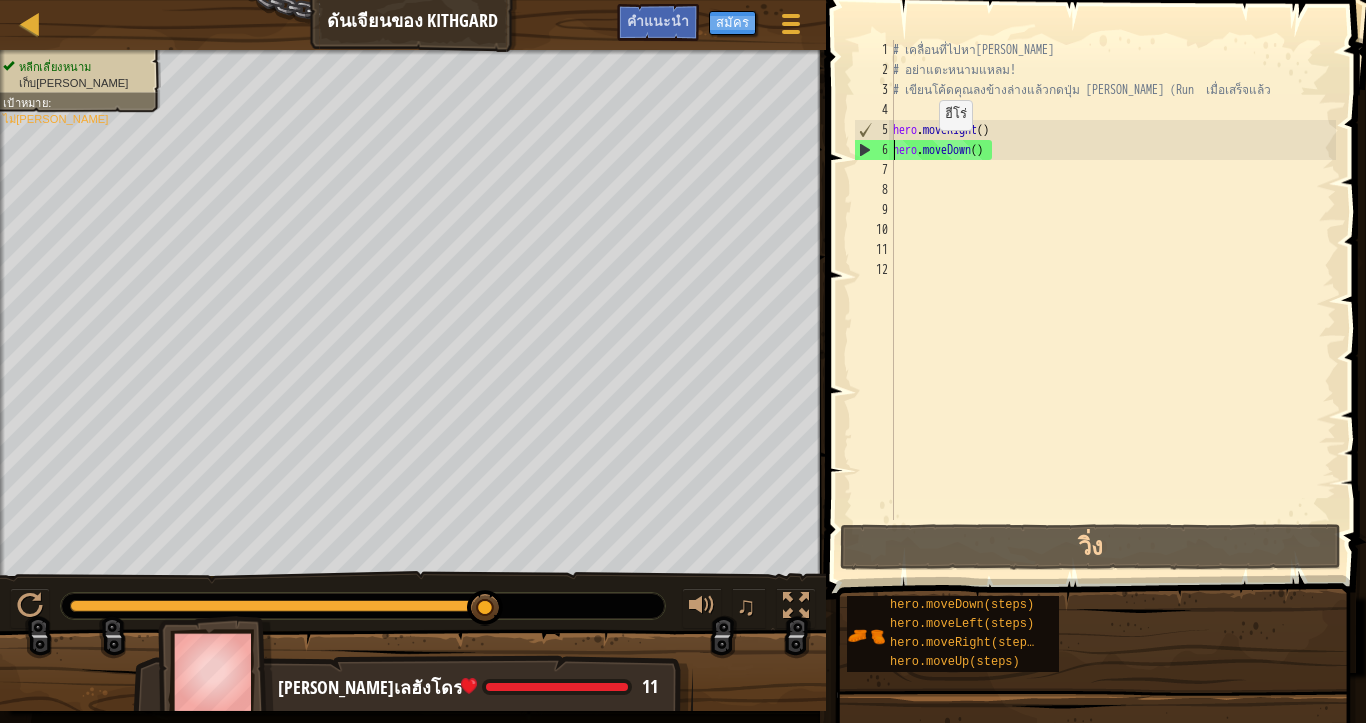 click on "# เคลื่อนที่ไปหา[PERSON_NAME] # อย่าแตะหนามแหลม! # เขียนโค้ดคุณลงข้างล่างแล้วกดปุ่ม [PERSON_NAME] (Run  เมื่อเสร็จแล้ว hero . moveRight ( ) hero . moveDown ( )" at bounding box center (1112, 300) 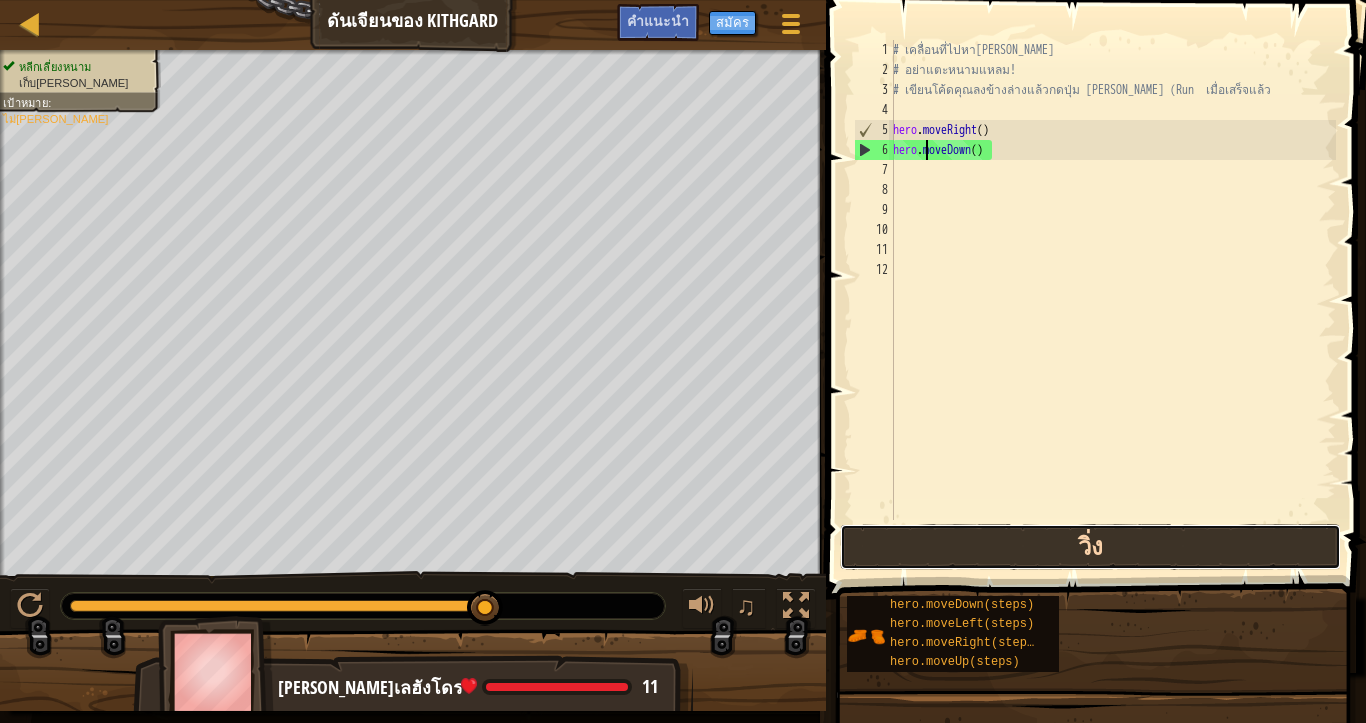 click on "วิ่ง" at bounding box center (1090, 547) 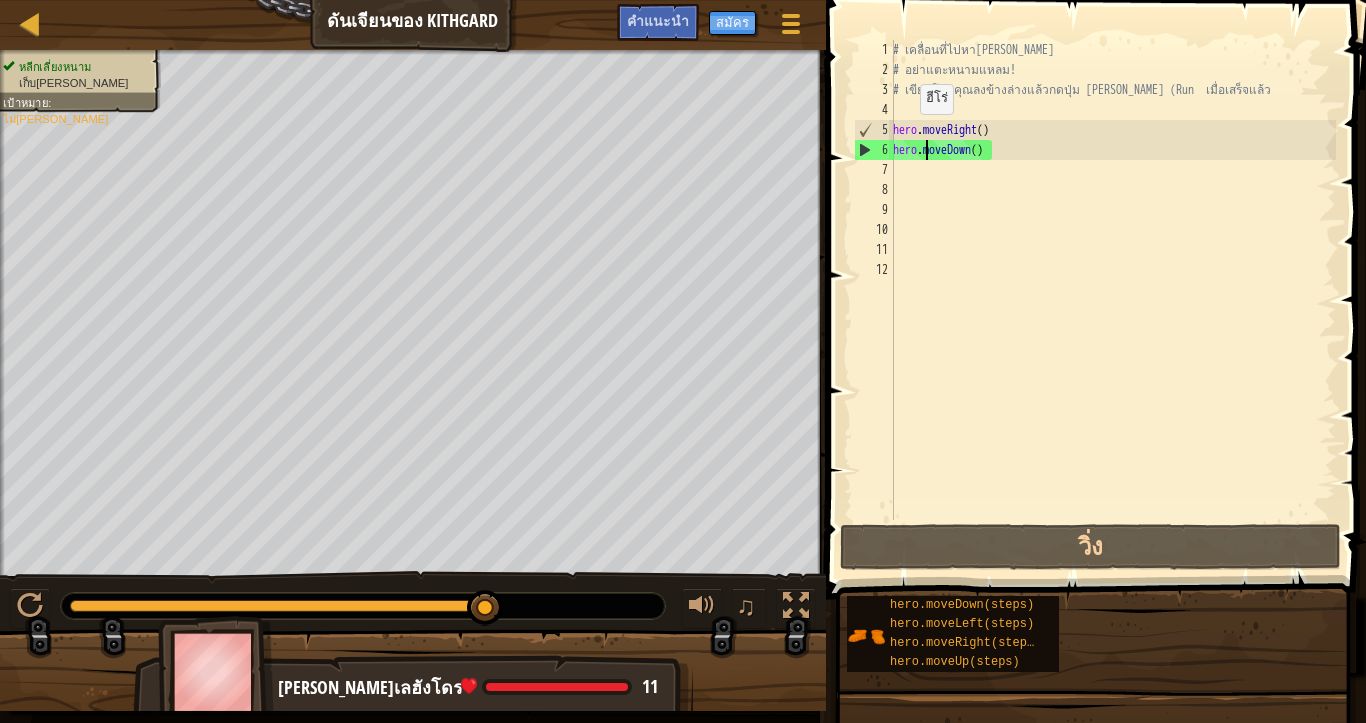 click on "# เคลื่อนที่ไปหา[PERSON_NAME] # อย่าแตะหนามแหลม! # เขียนโค้ดคุณลงข้างล่างแล้วกดปุ่ม [PERSON_NAME] (Run  เมื่อเสร็จแล้ว hero . moveRight ( ) hero . moveDown ( )" at bounding box center (1112, 300) 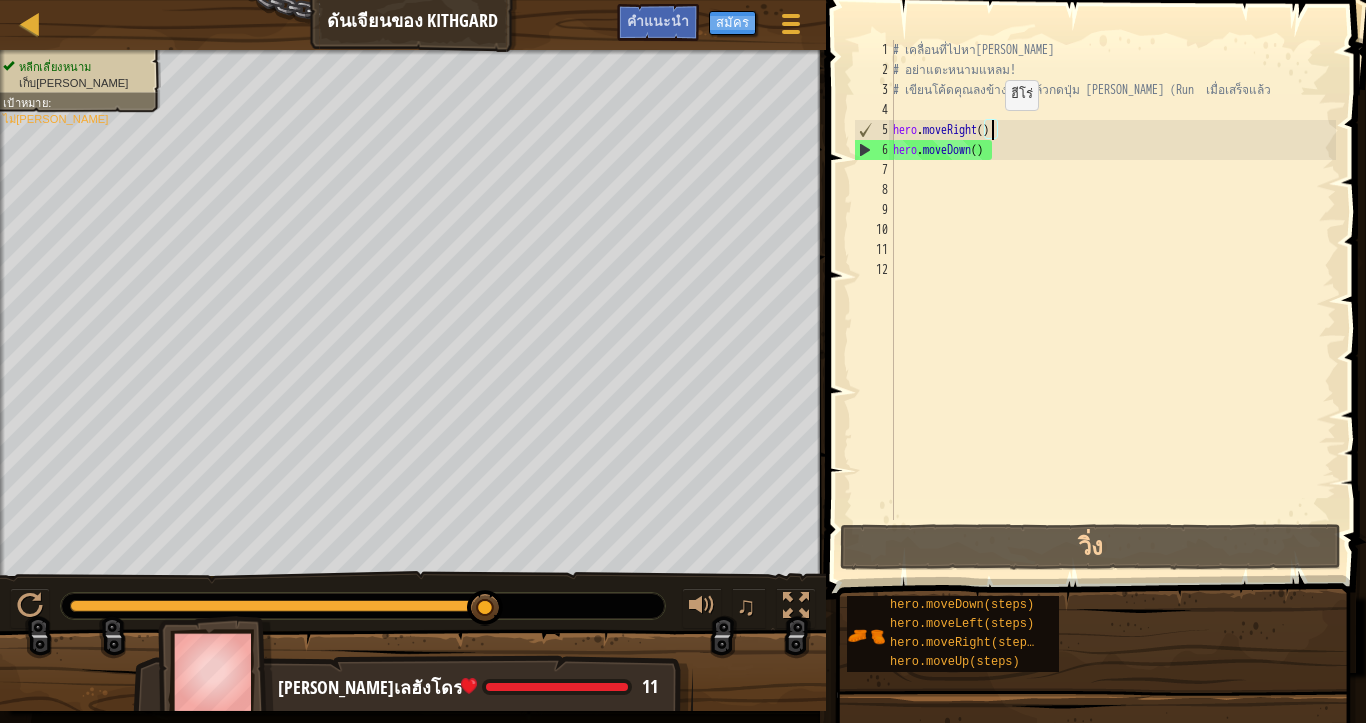 click on "# เคลื่อนที่ไปหา[PERSON_NAME] # อย่าแตะหนามแหลม! # เขียนโค้ดคุณลงข้างล่างแล้วกดปุ่ม [PERSON_NAME] (Run  เมื่อเสร็จแล้ว hero . moveRight ( ) hero . moveDown ( )" at bounding box center (1112, 300) 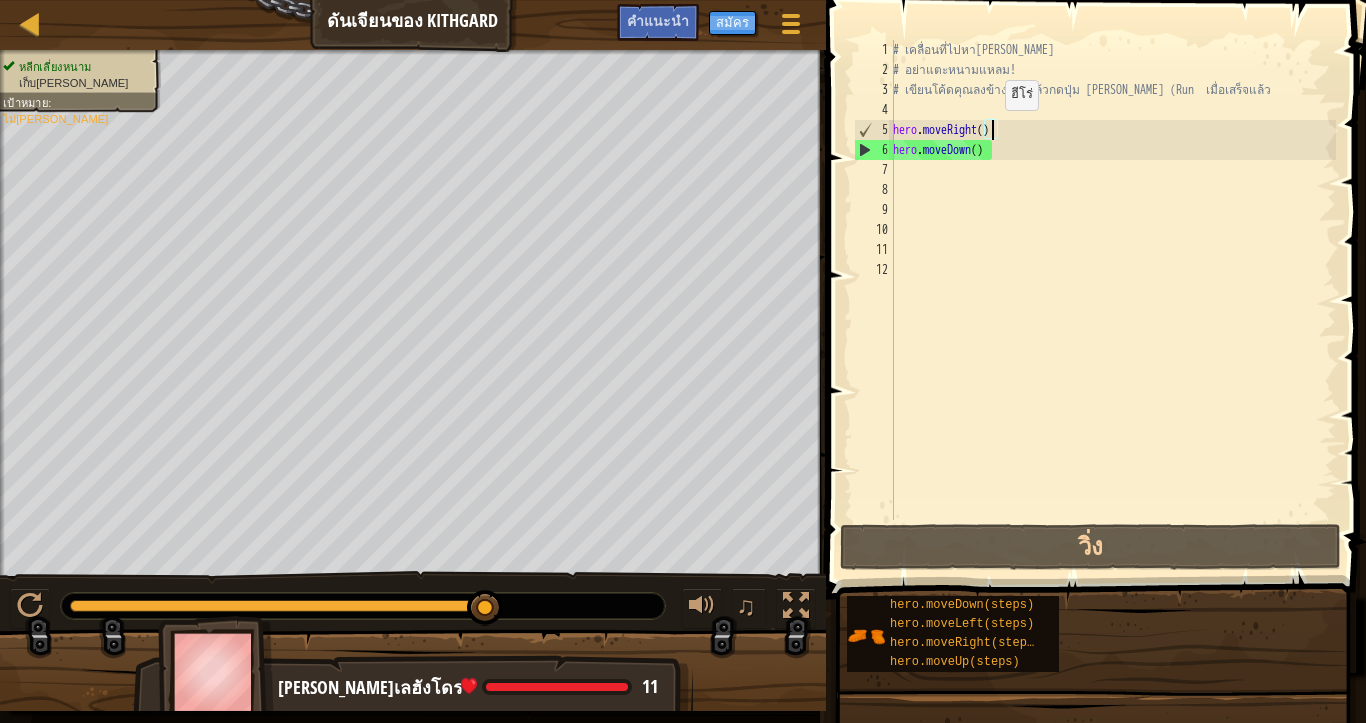 click on "# เคลื่อนที่ไปหา[PERSON_NAME] # อย่าแตะหนามแหลม! # เขียนโค้ดคุณลงข้างล่างแล้วกดปุ่ม [PERSON_NAME] (Run  เมื่อเสร็จแล้ว hero . moveRight ( ) hero . moveDown ( )" at bounding box center [1112, 300] 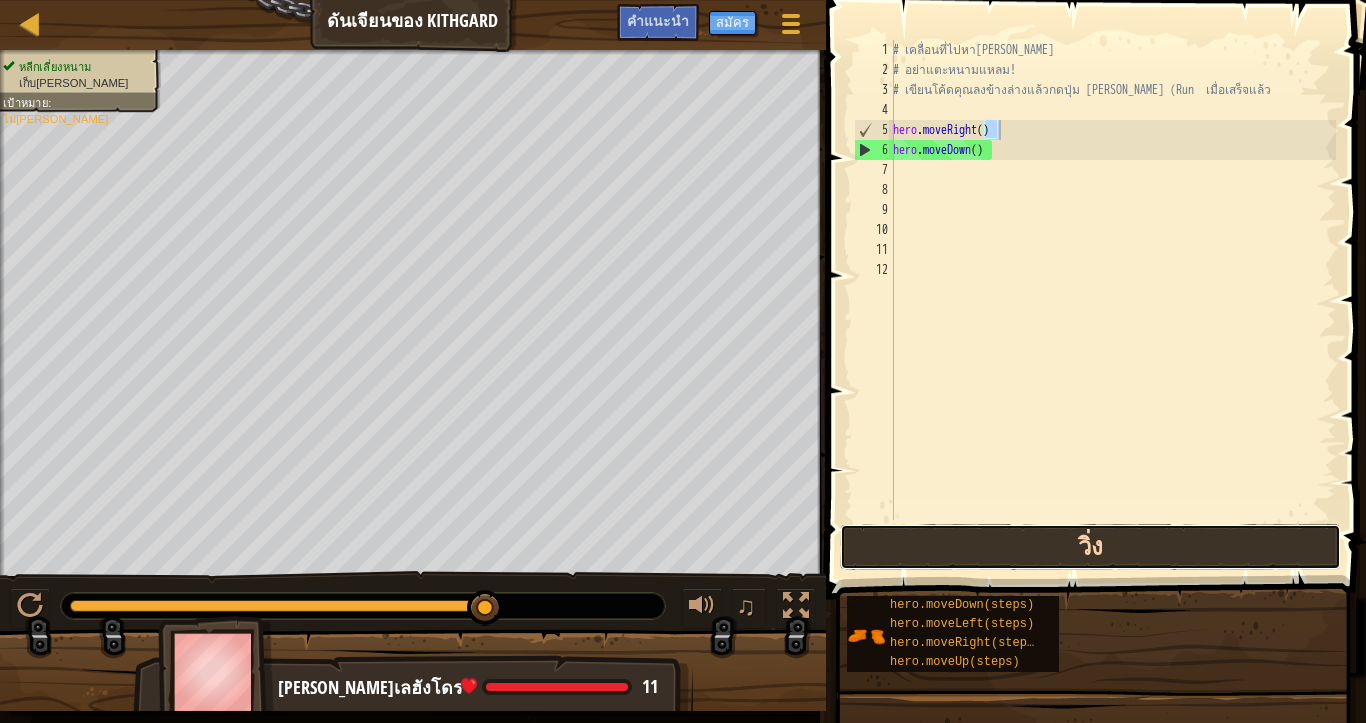 click on "วิ่ง" at bounding box center [1090, 547] 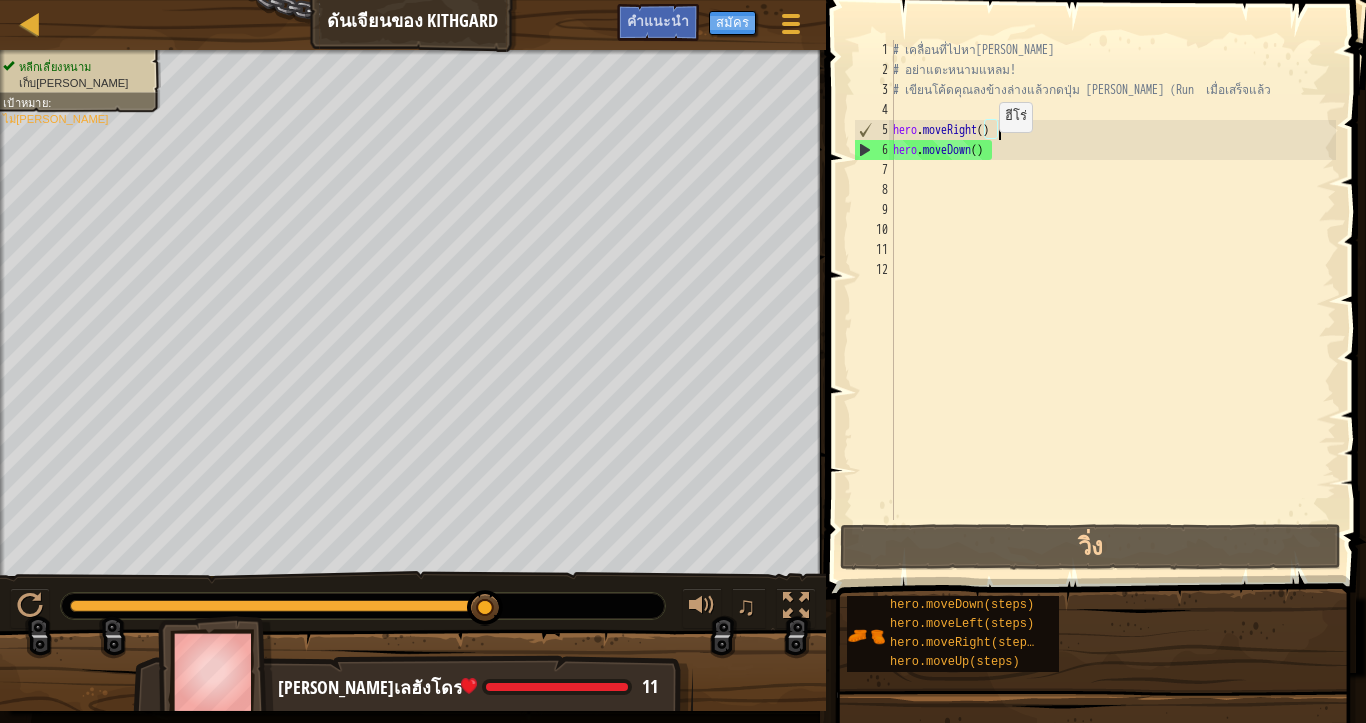 click on "# เคลื่อนที่ไปหา[PERSON_NAME] # อย่าแตะหนามแหลม! # เขียนโค้ดคุณลงข้างล่างแล้วกดปุ่ม [PERSON_NAME] (Run  เมื่อเสร็จแล้ว hero . moveRight ( ) hero . moveDown ( )" at bounding box center (1112, 300) 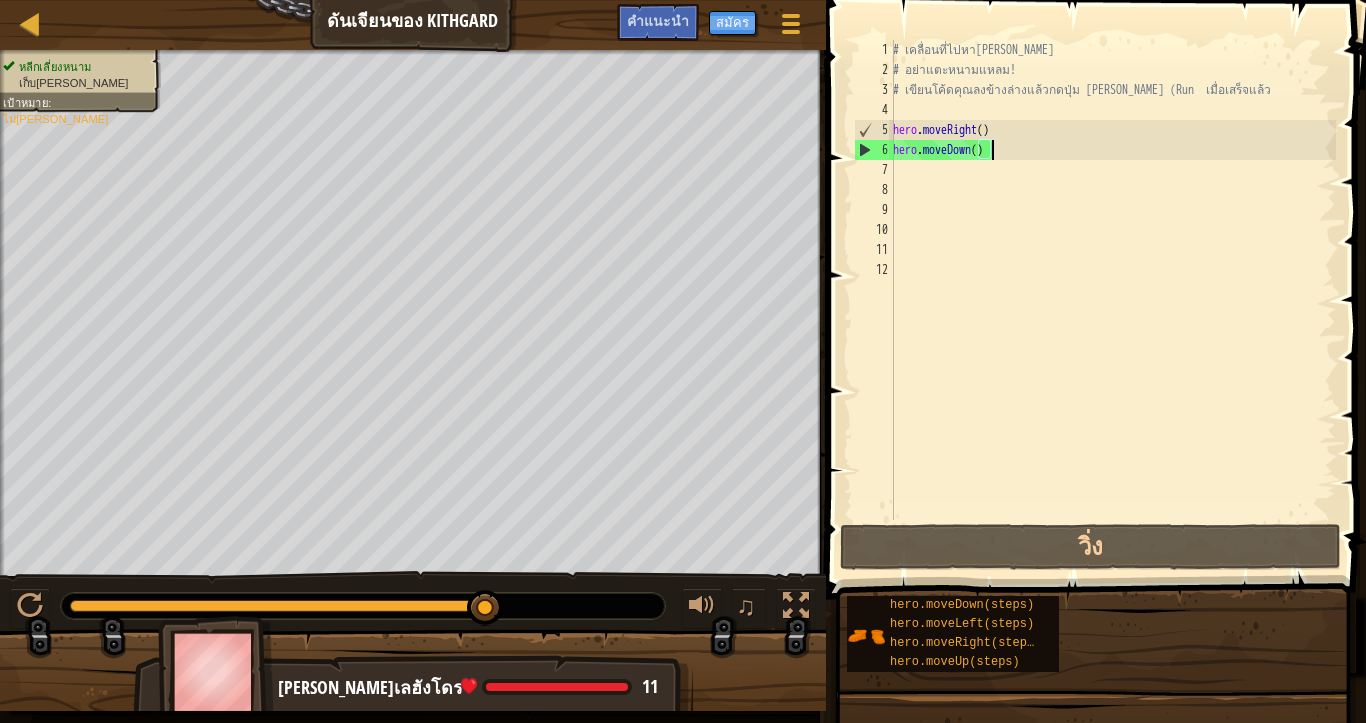 click on "# เคลื่อนที่ไปหา[PERSON_NAME] # อย่าแตะหนามแหลม! # เขียนโค้ดคุณลงข้างล่างแล้วกดปุ่ม [PERSON_NAME] (Run  เมื่อเสร็จแล้ว hero . moveRight ( ) hero . moveDown ( )" at bounding box center (1112, 300) 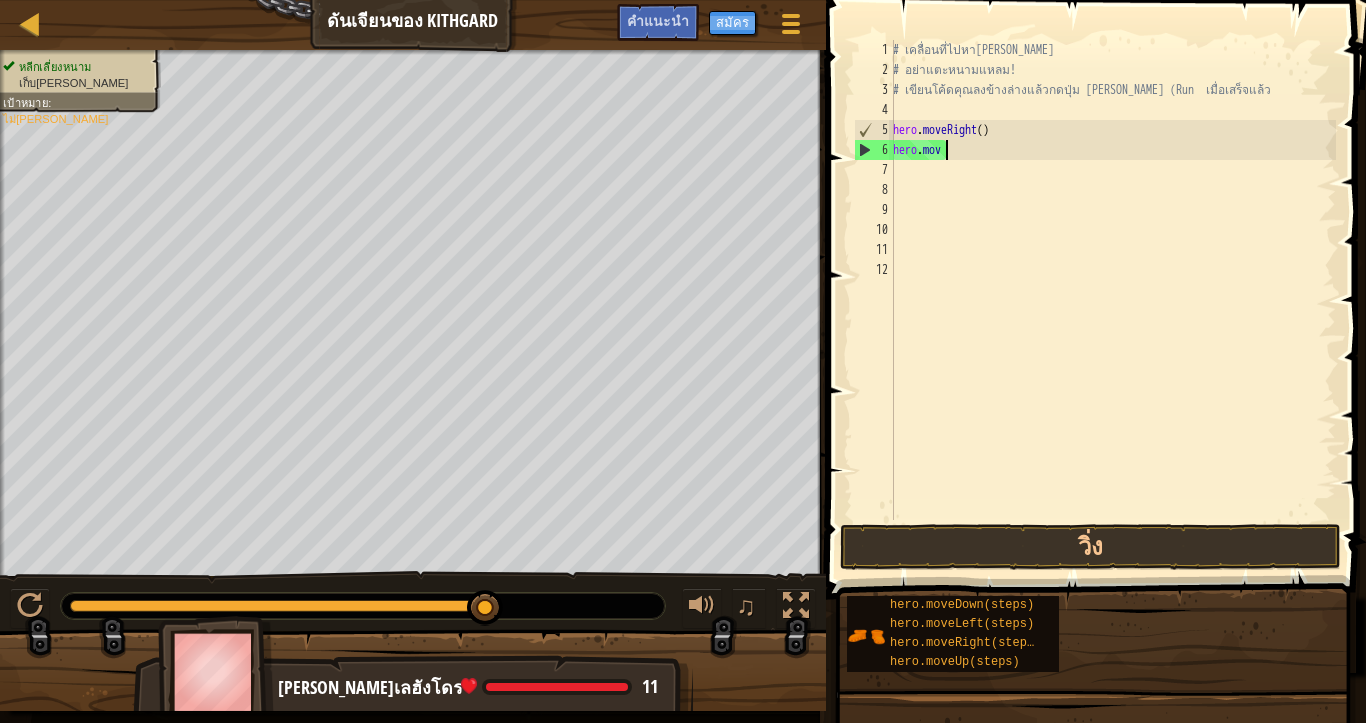 type on "h" 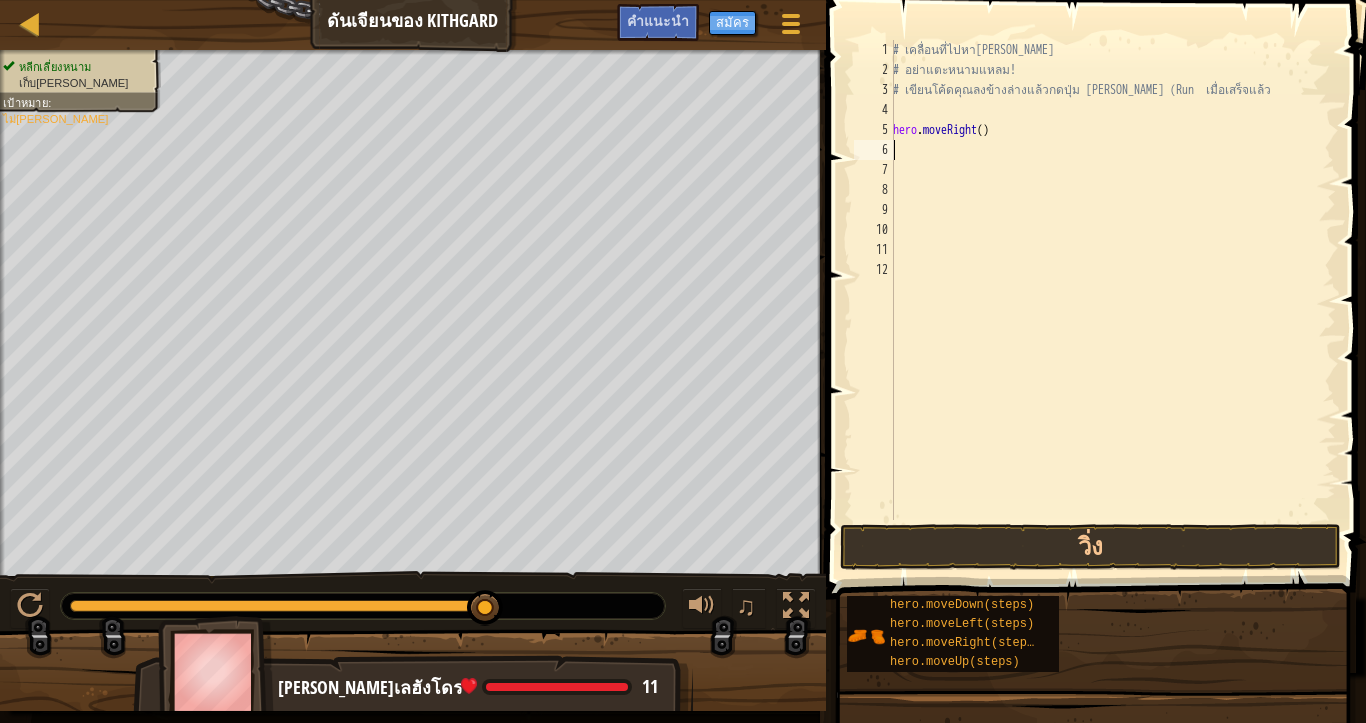 click on "# เคลื่อนที่ไปหา[PERSON_NAME] # อย่าแตะหนามแหลม! # เขียนโค้ดคุณลงข้างล่างแล้วกดปุ่ม [PERSON_NAME] (Run  เมื่อเสร็จแล้ว hero . moveRight ( )" at bounding box center [1112, 300] 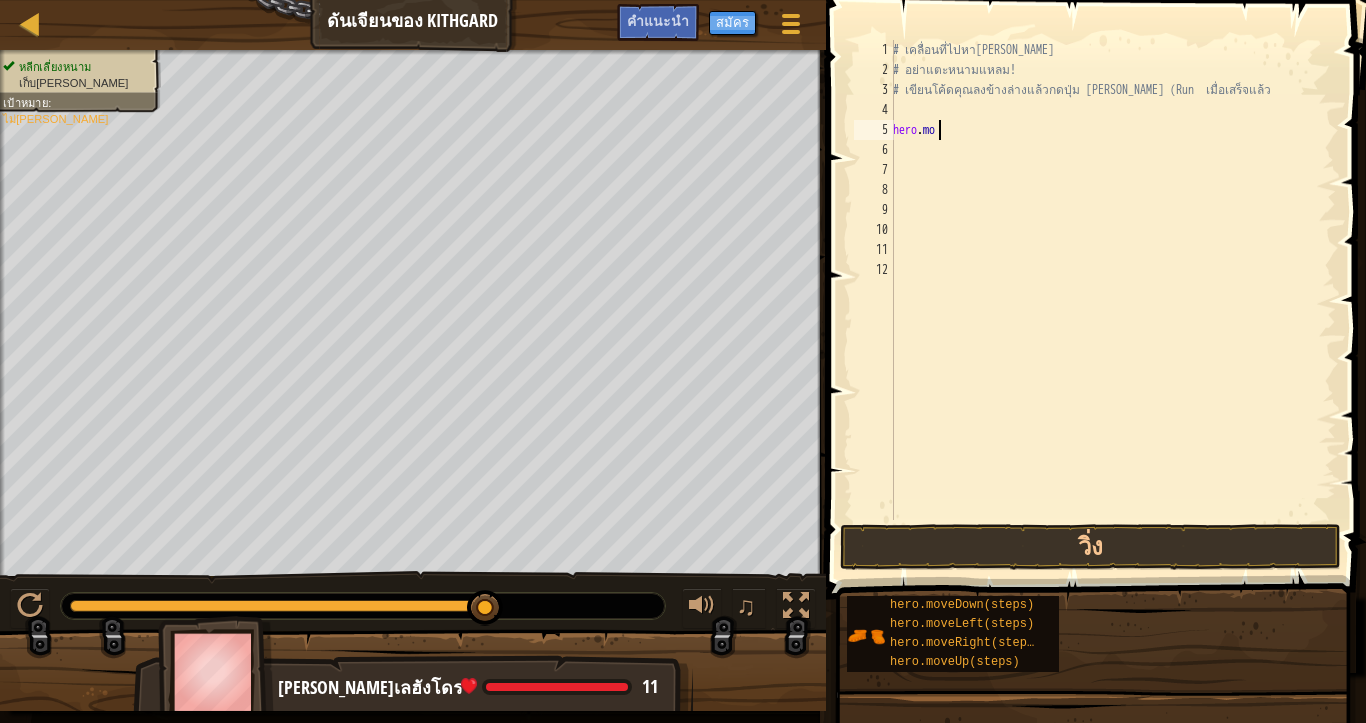 type on "h" 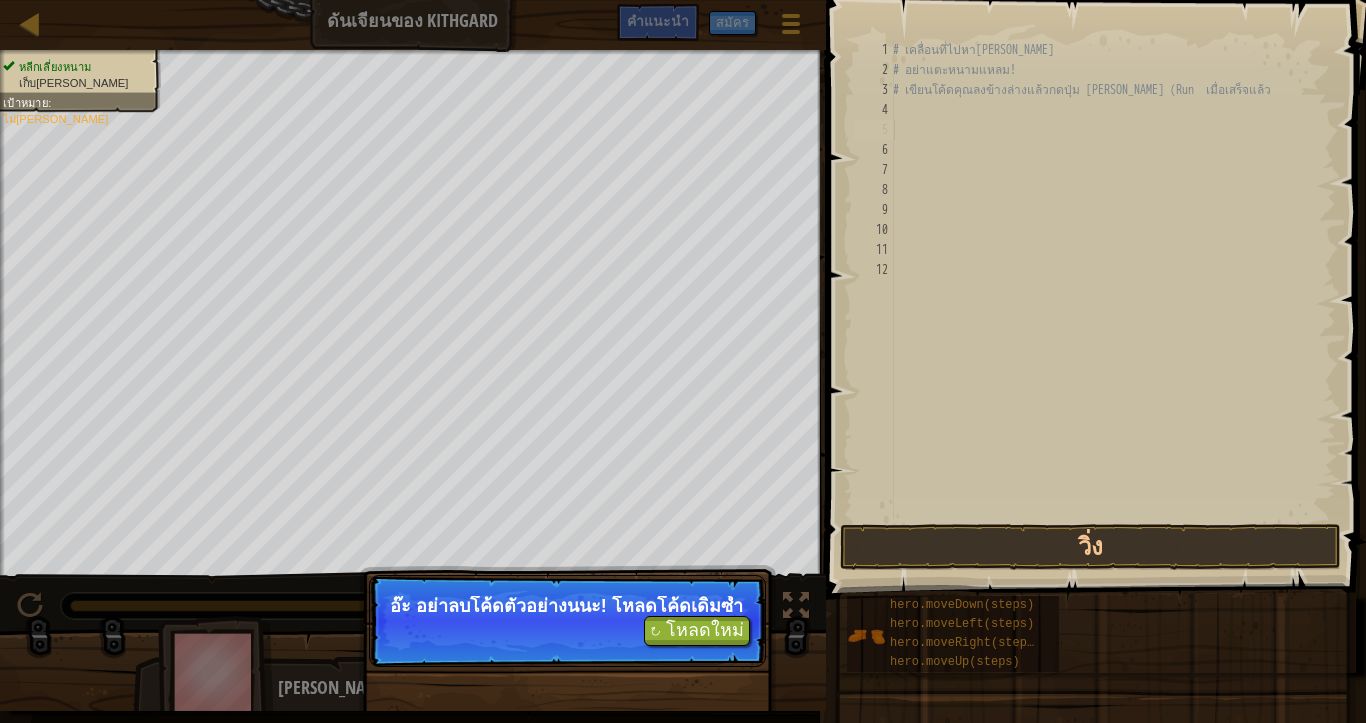 click on "อ๊ะ อย่าลบโค้ดตัวอย่างนนะ! โหลดโค้ดเดิมซ้ำ" at bounding box center [567, 606] 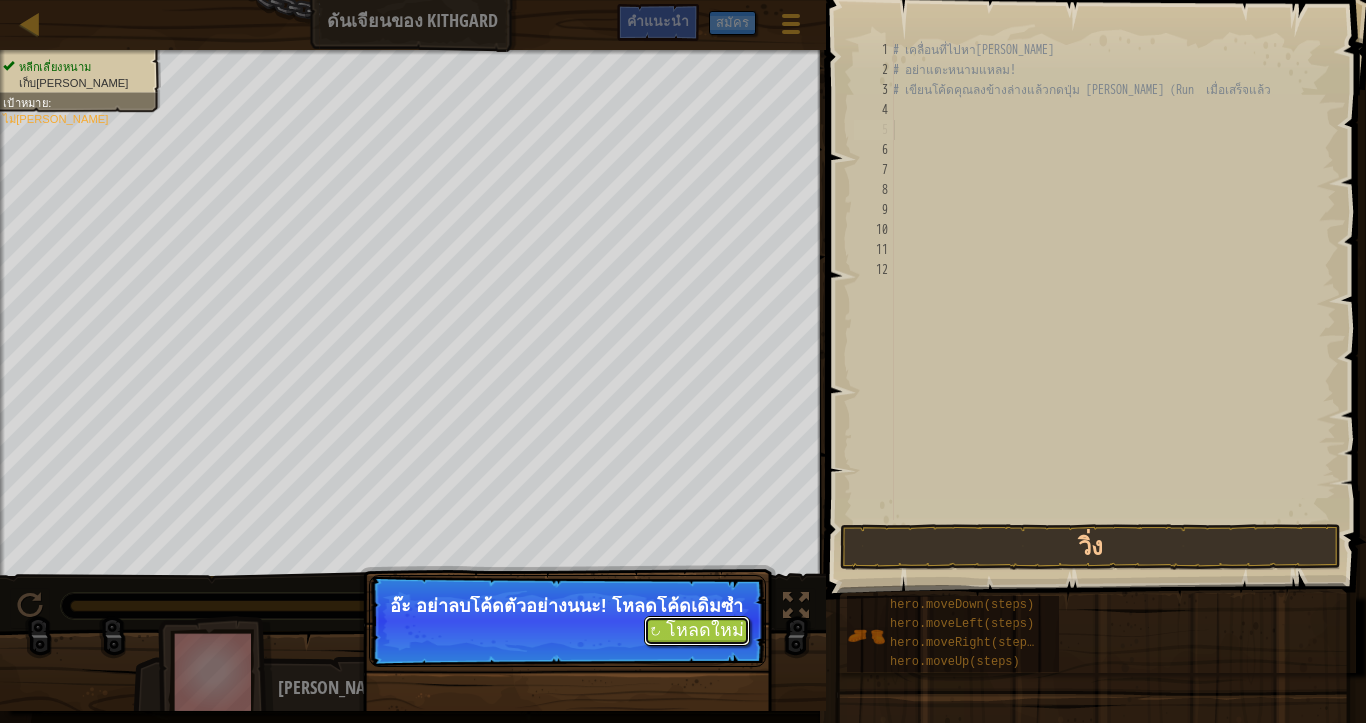 click on "↻ โหลดใหม่" at bounding box center (697, 631) 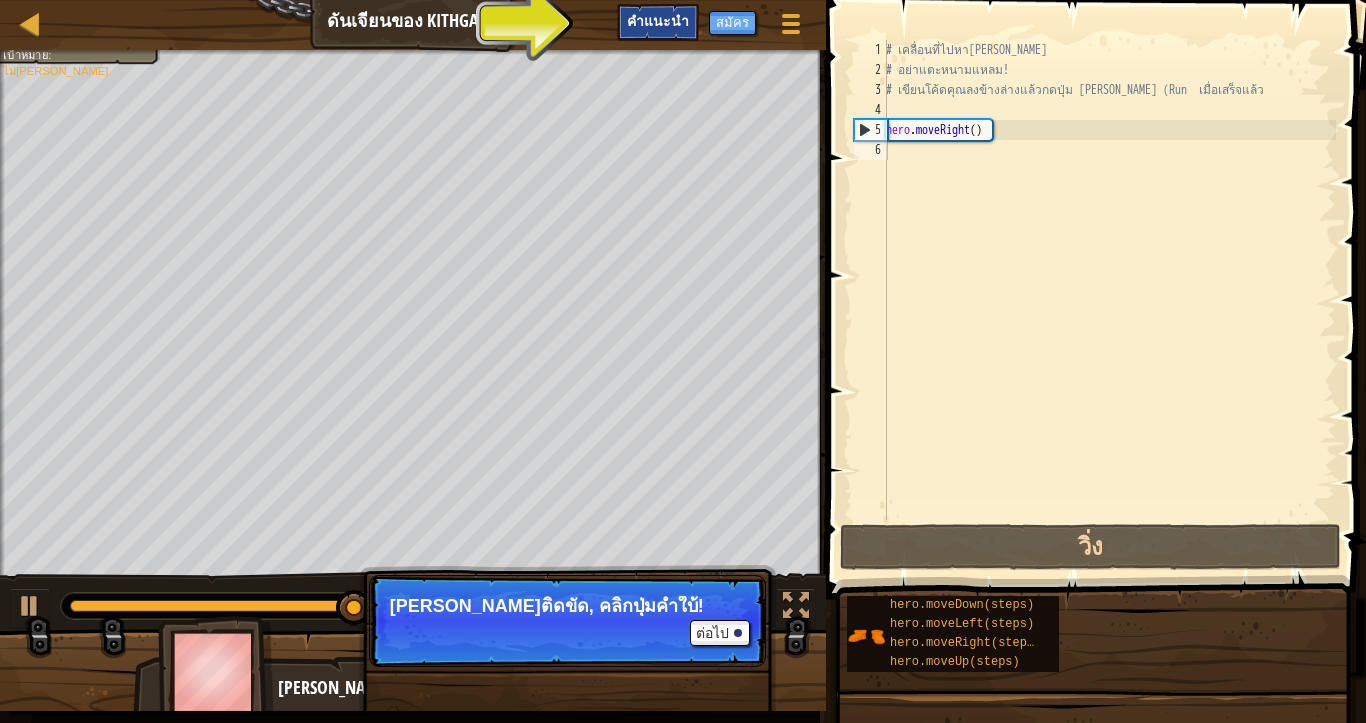 click on "คำแนะนำ" at bounding box center [658, 22] 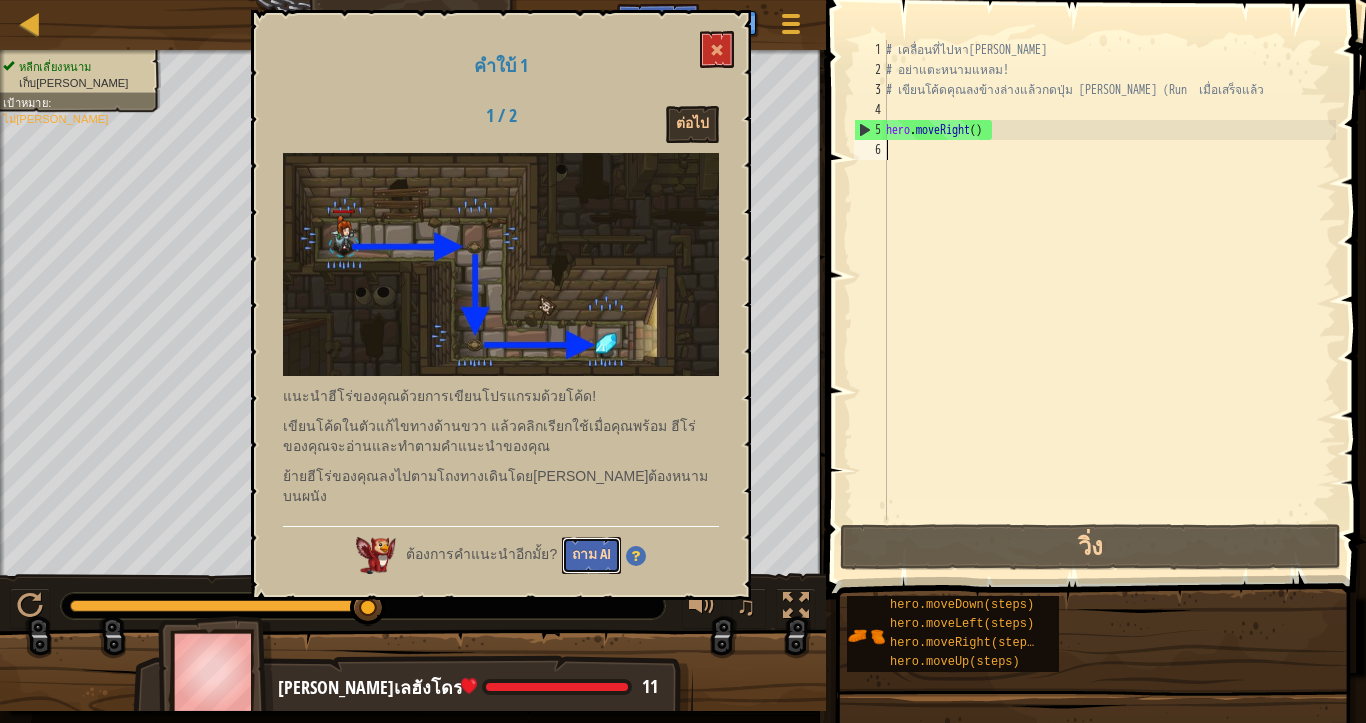 click on "ถาม AI" at bounding box center [591, 555] 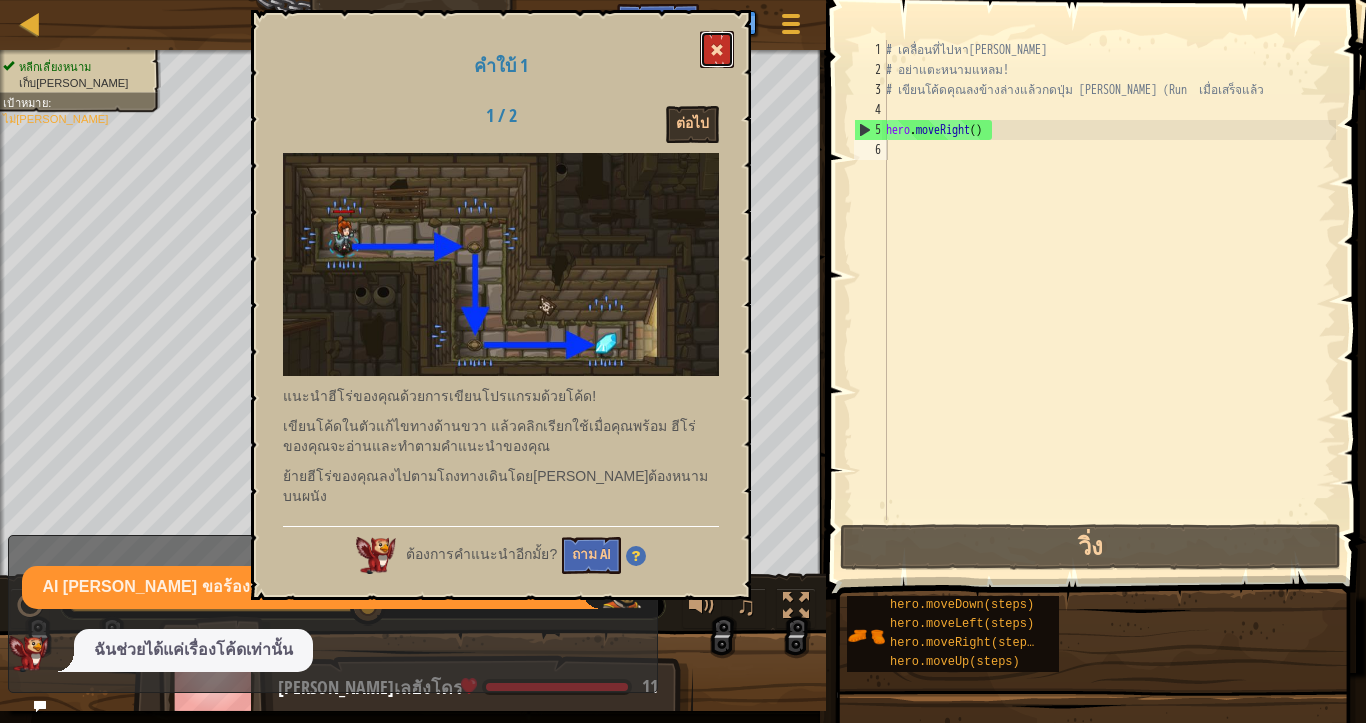click at bounding box center (717, 49) 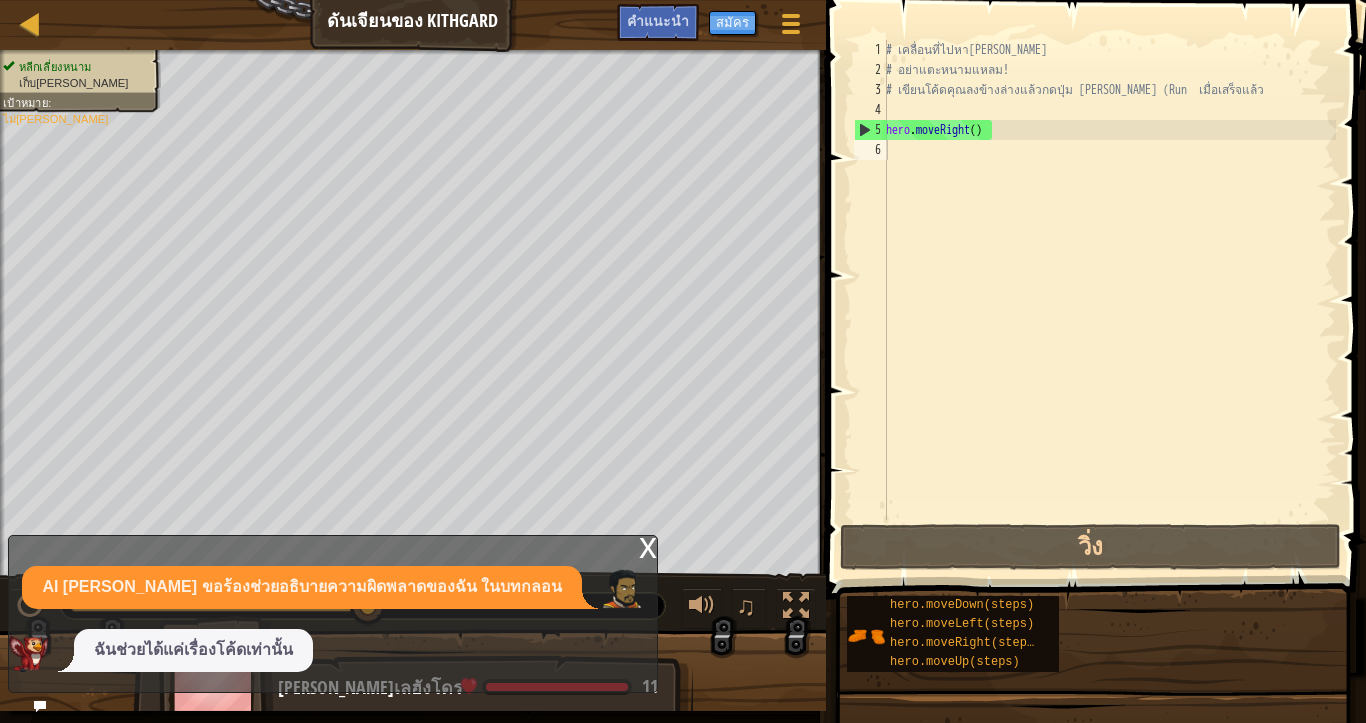 click on "x" at bounding box center [648, 546] 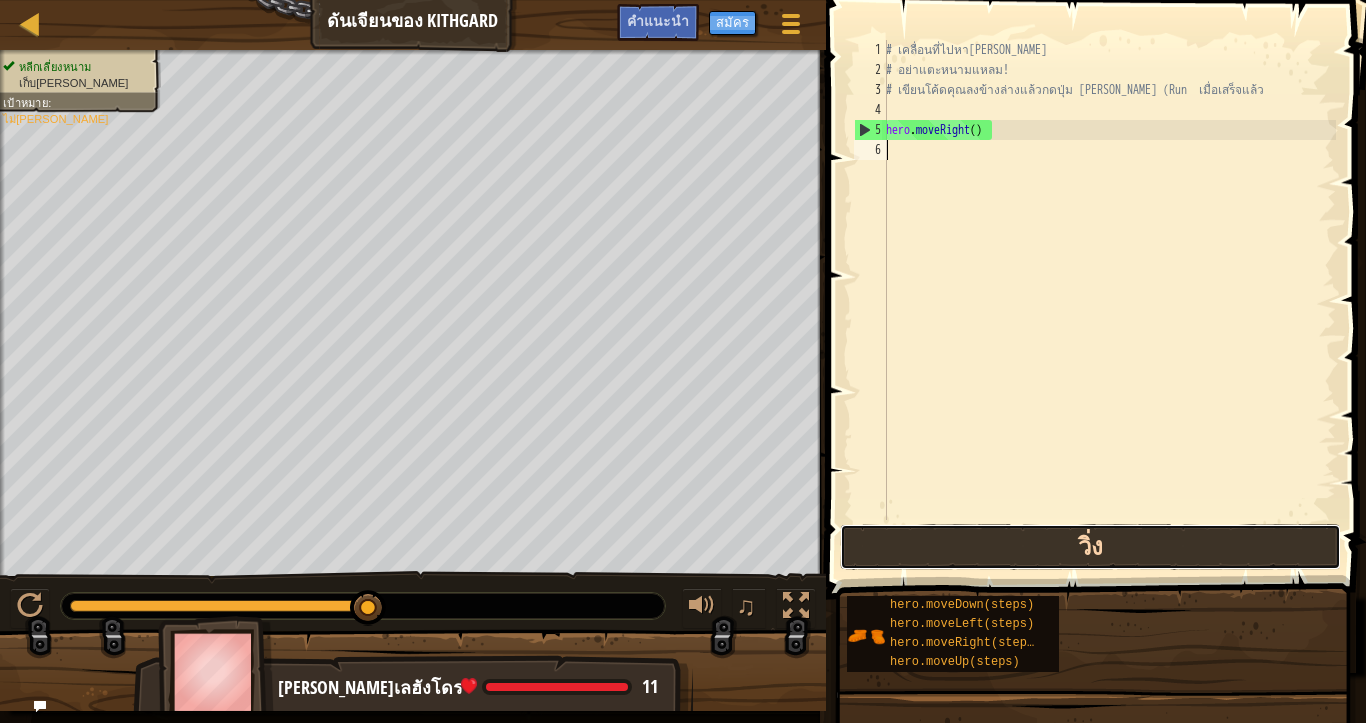 click on "วิ่ง" at bounding box center [1090, 547] 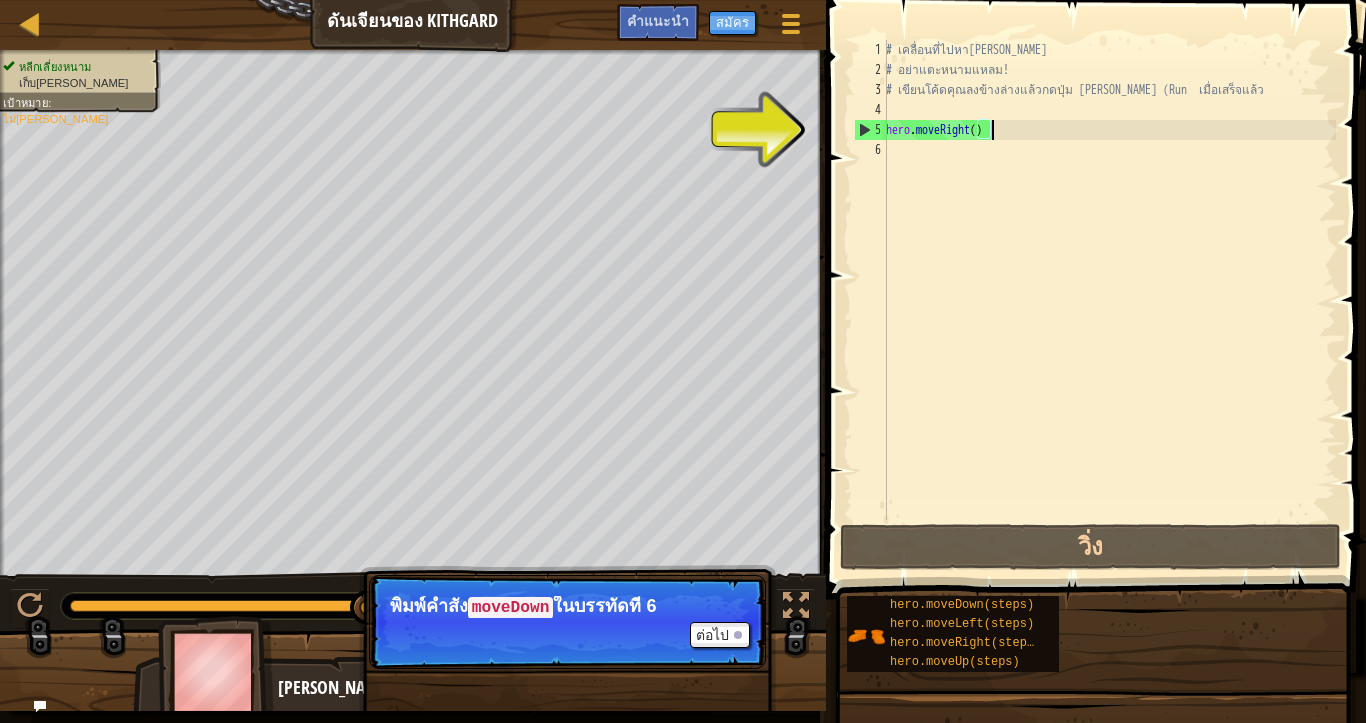 click on "# เคลื่อนที่ไปหา[PERSON_NAME] # อย่าแตะหนามแหลม! # เขียนโค้ดคุณลงข้างล่างแล้วกดปุ่ม [PERSON_NAME] (Run  เมื่อเสร็จแล้ว hero . moveRight ( )" at bounding box center [1109, 300] 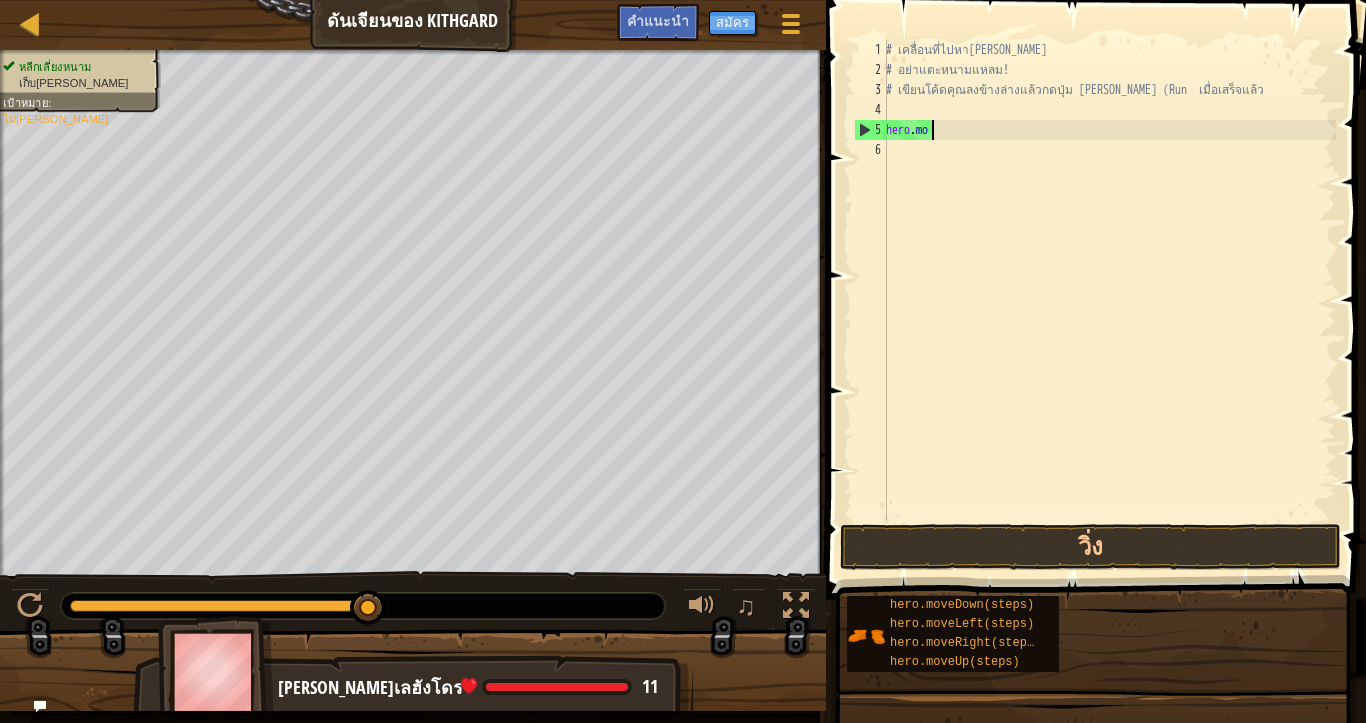 type on "h" 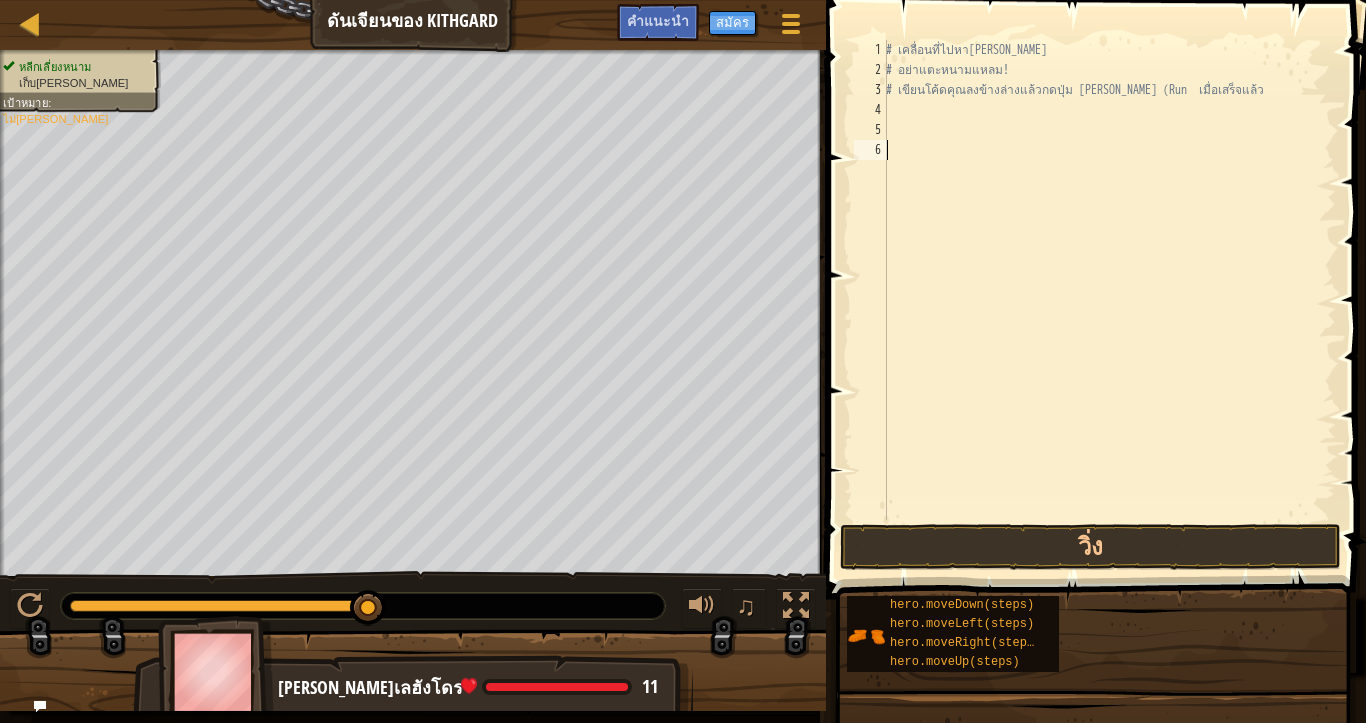 click on "6" at bounding box center (870, 150) 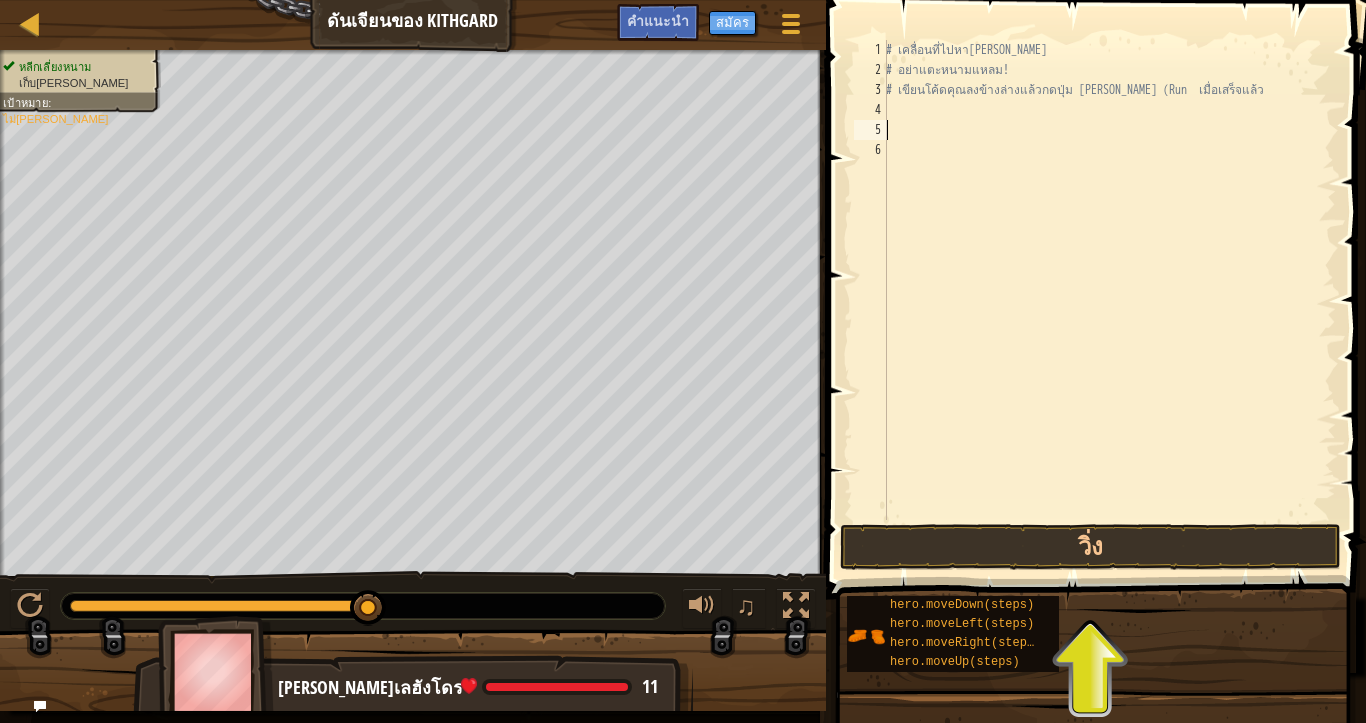 type on "l" 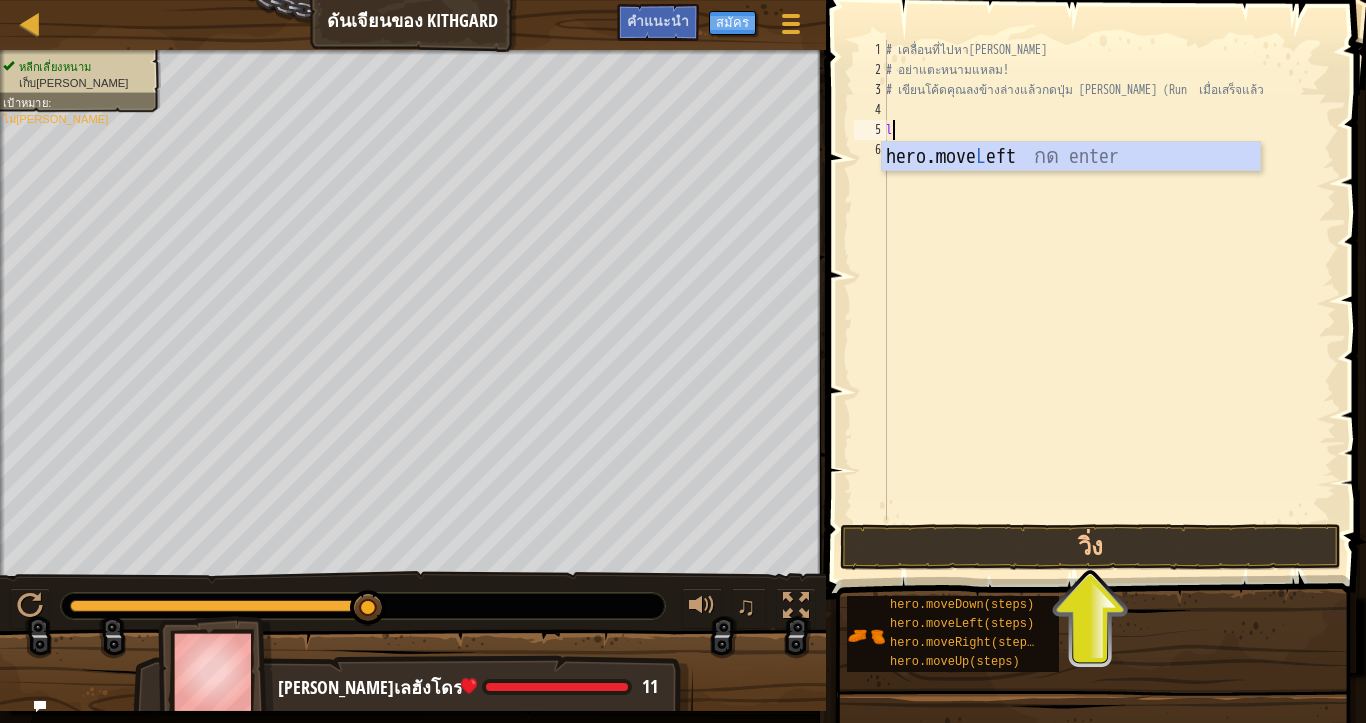 scroll, scrollTop: 4, scrollLeft: 4, axis: both 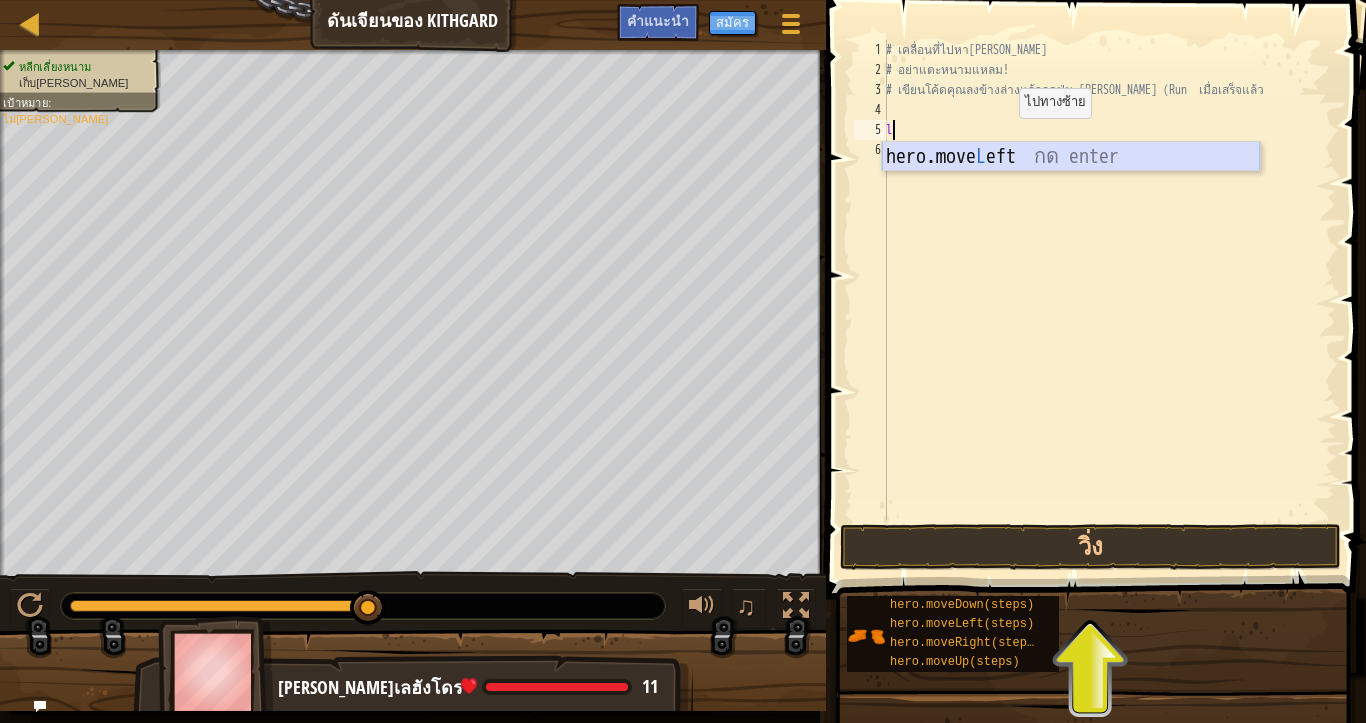 click on "hero.move L eft กด enter" at bounding box center (1071, 187) 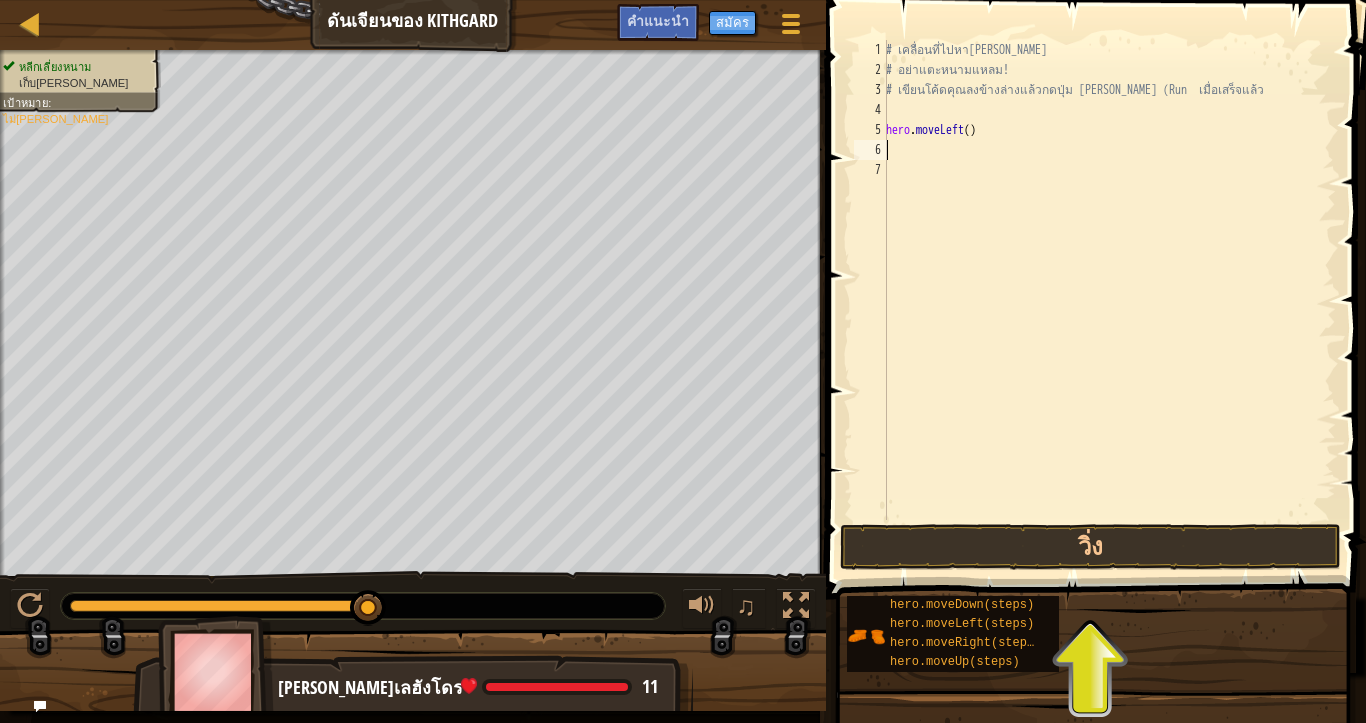 scroll, scrollTop: 4, scrollLeft: 0, axis: vertical 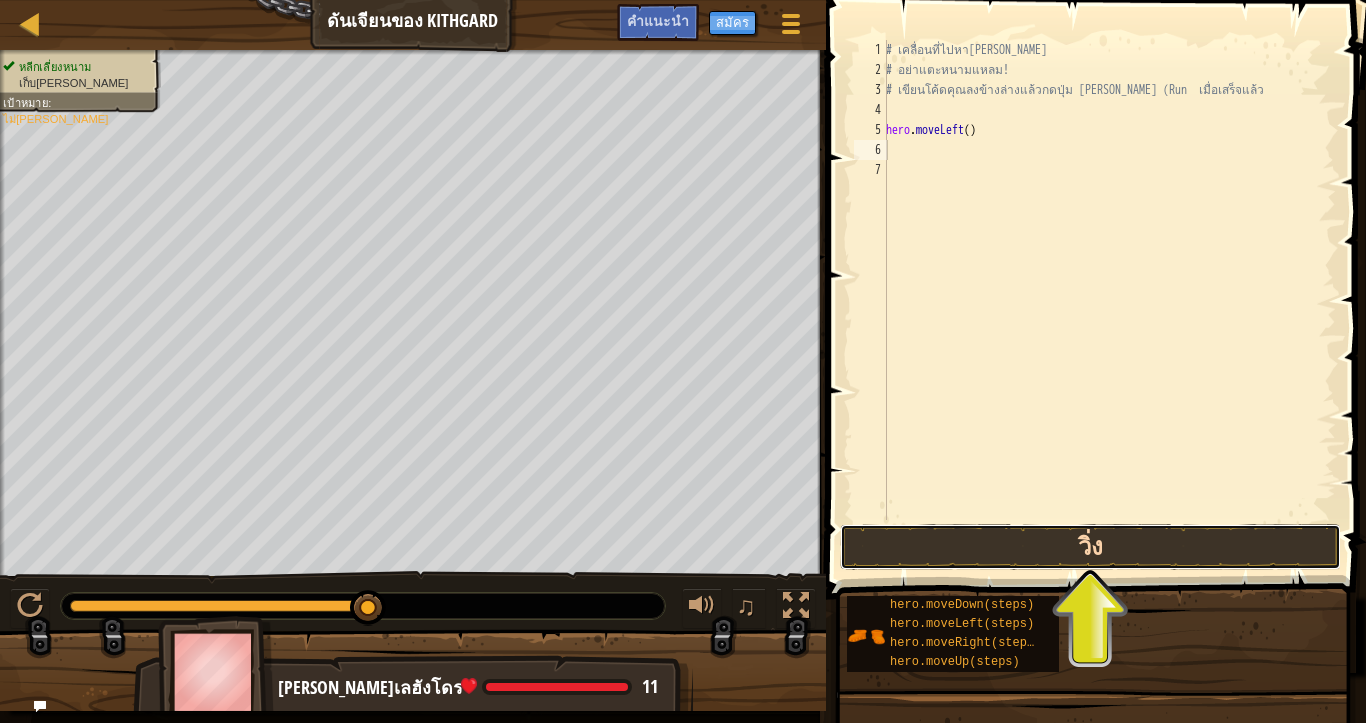 click on "วิ่ง" at bounding box center [1090, 547] 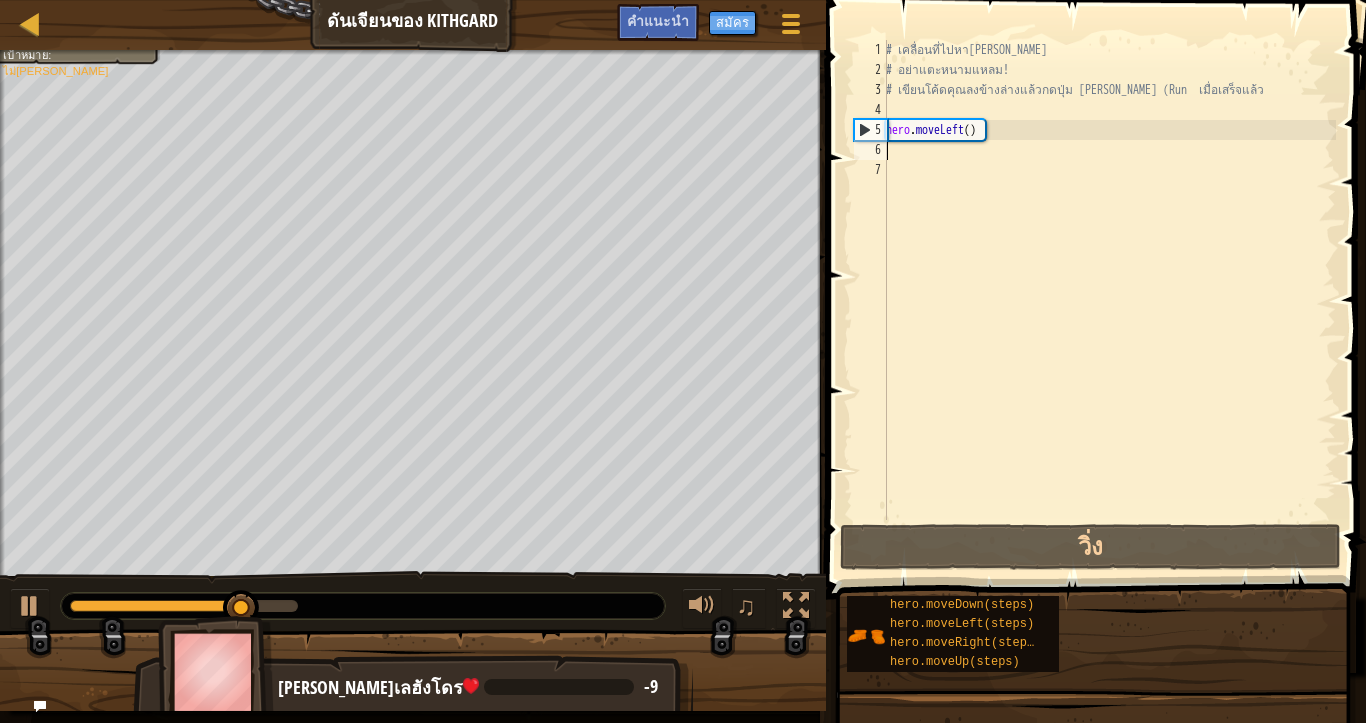 click on "# เคลื่อนที่ไปหา[PERSON_NAME] # อย่าแตะหนามแหลม! # เขียนโค้ดคุณลงข้างล่างแล้วกดปุ่ม [PERSON_NAME] (Run  เมื่อเสร็จแล้ว hero . moveLeft ( )" at bounding box center [1109, 300] 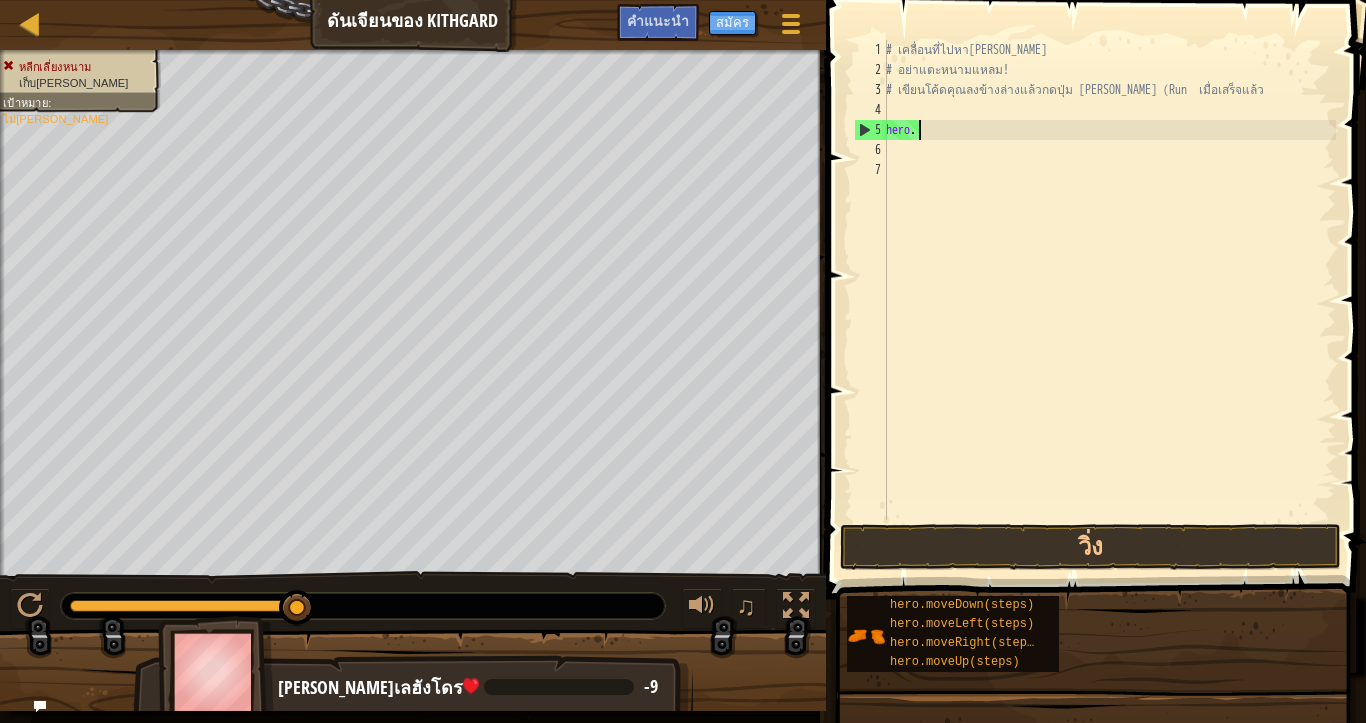 type on "h" 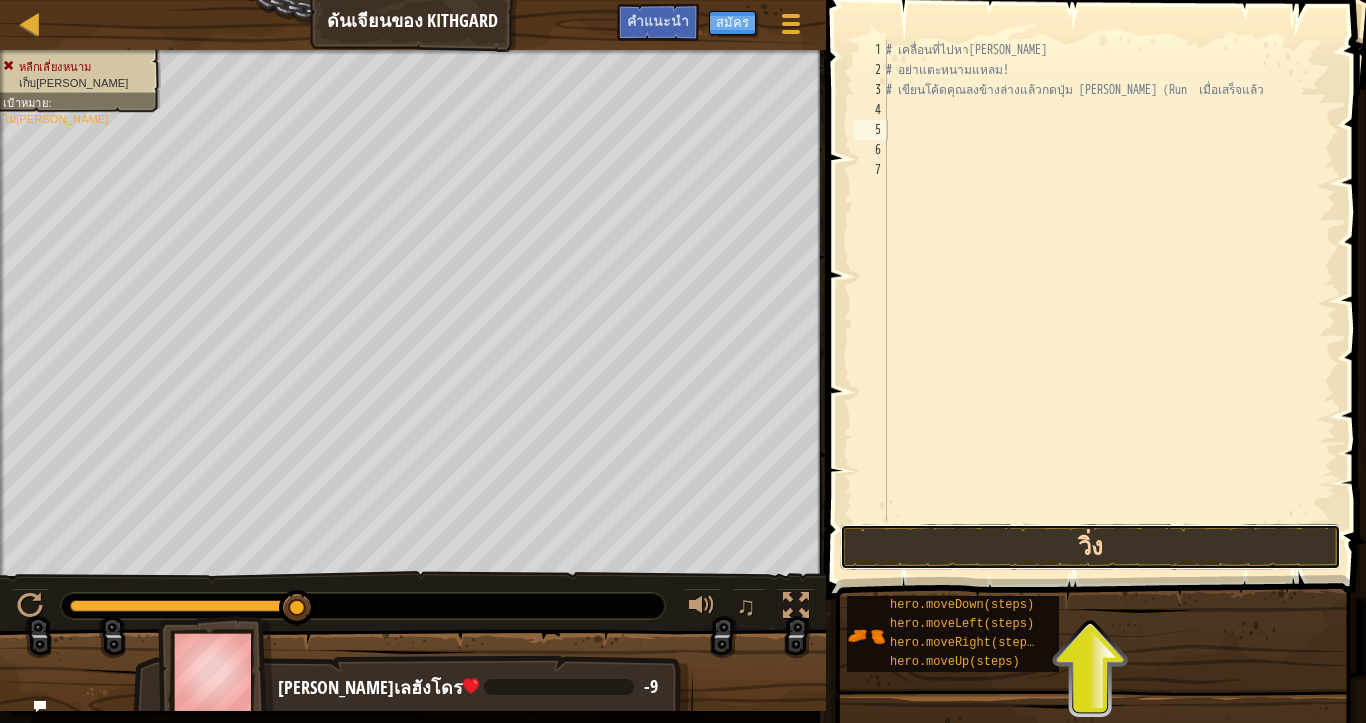 click on "วิ่ง" at bounding box center (1090, 547) 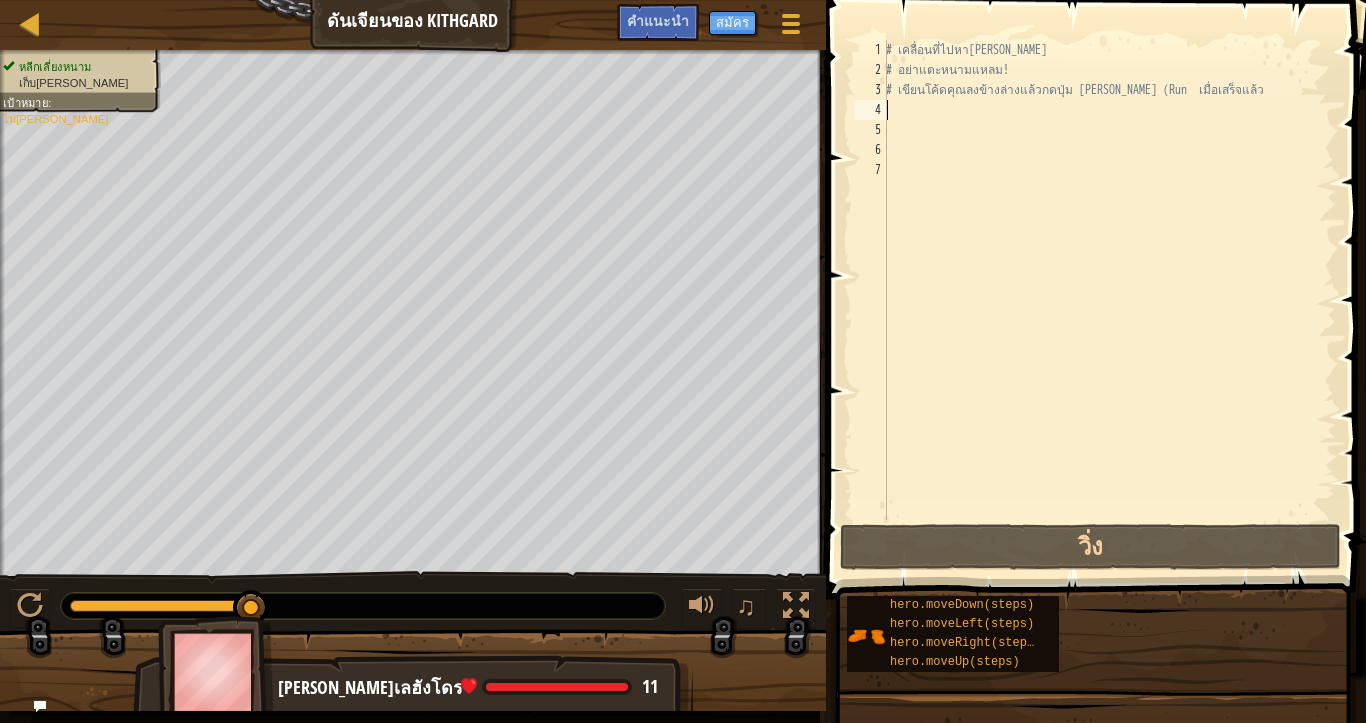 drag, startPoint x: 946, startPoint y: 100, endPoint x: 953, endPoint y: 76, distance: 25 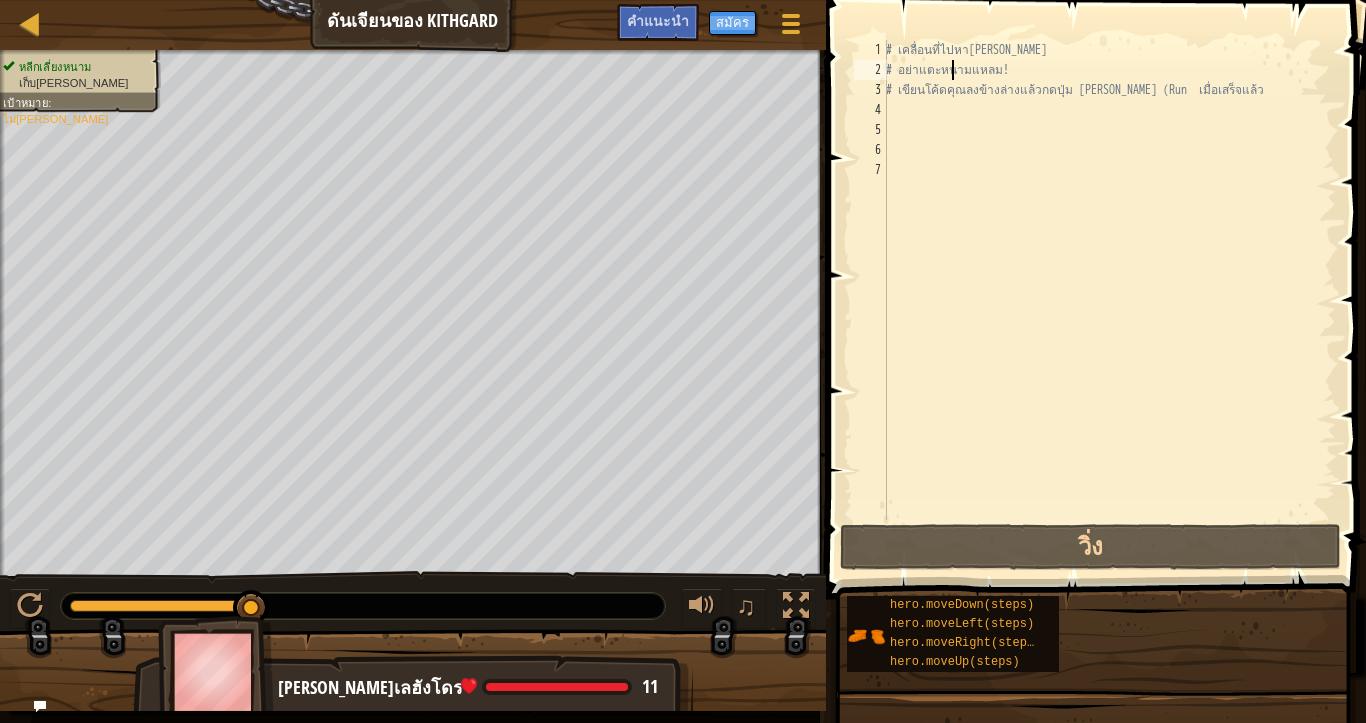 click on "# เคลื่อนที่ไปหา[PERSON_NAME] # อย่าแตะหนามแหลม! # เขียนโค้ดคุณลงข้างล่างแล้วกดปุ่ม [PERSON_NAME] (Run  เมื่อเสร็จแล้ว" at bounding box center (1109, 300) 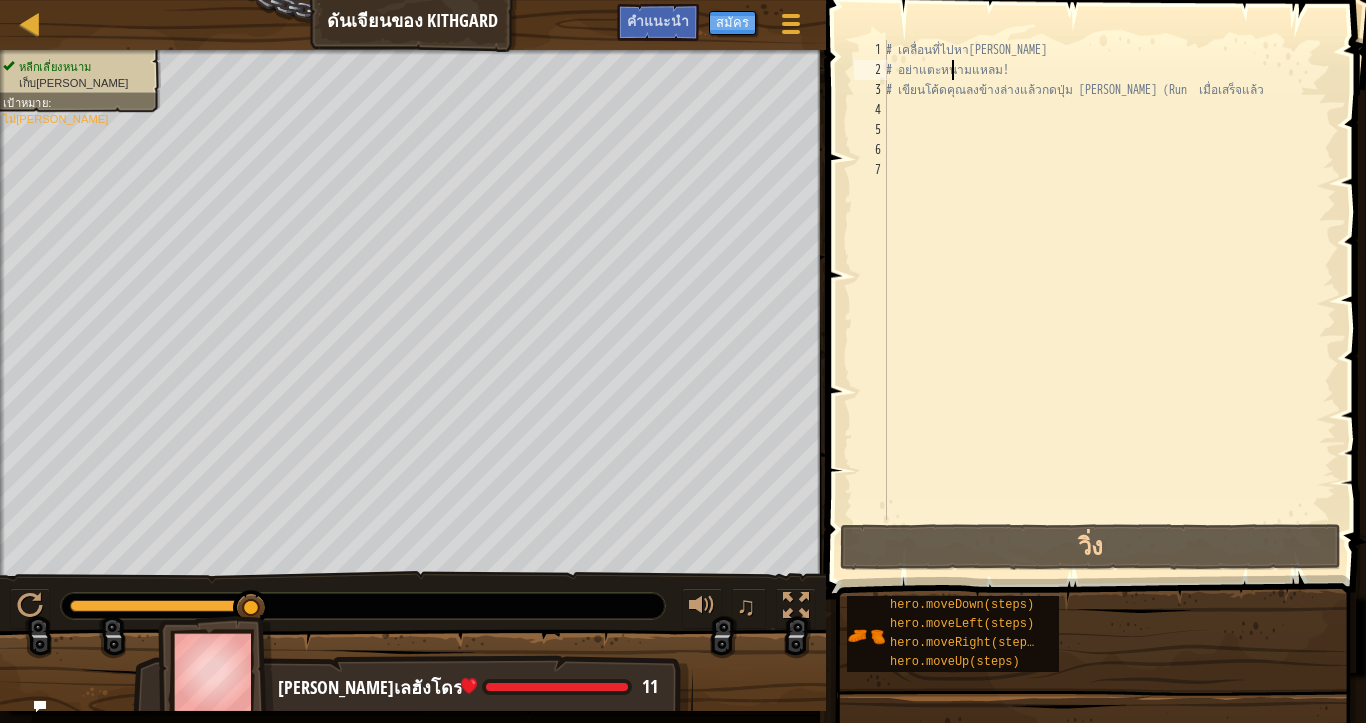 type on "# อย่าแตะหนามแหลม!" 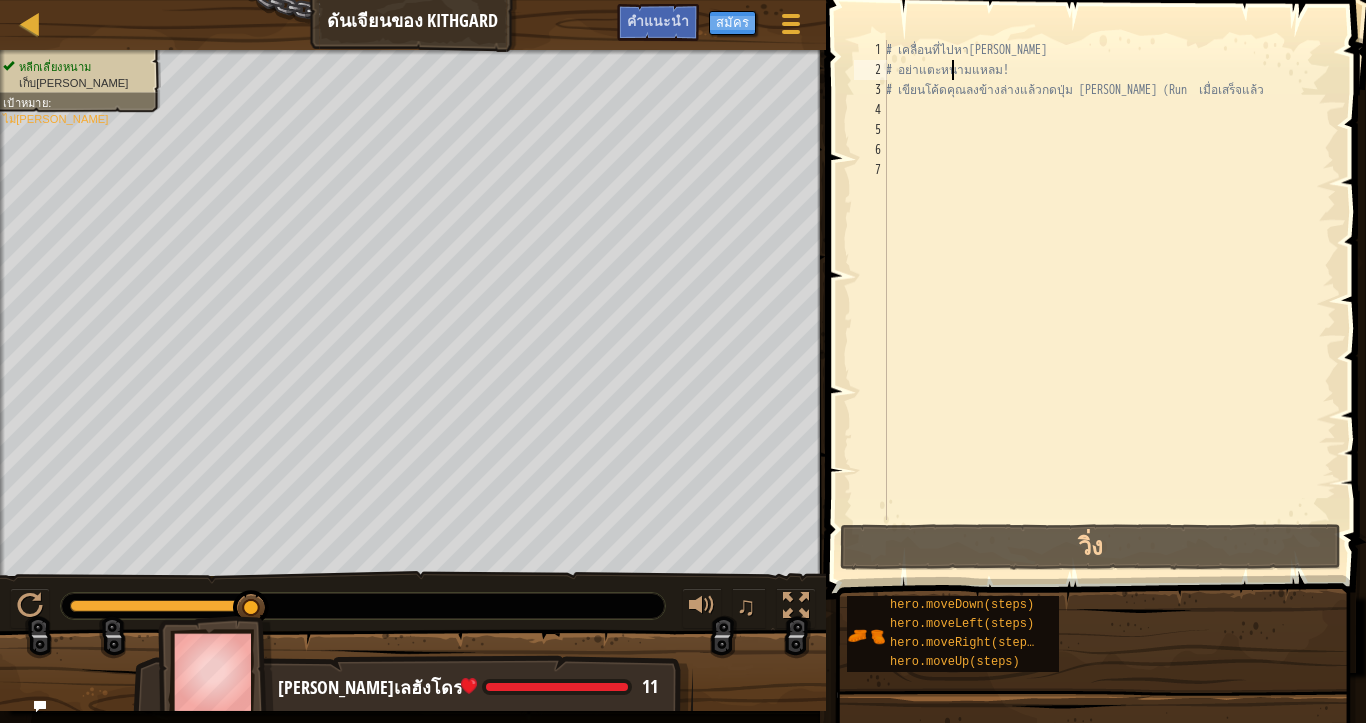 click on "# เคลื่อนที่ไปหา[PERSON_NAME] # อย่าแตะหนามแหลม! # เขียนโค้ดคุณลงข้างล่างแล้วกดปุ่ม [PERSON_NAME] (Run  เมื่อเสร็จแล้ว" at bounding box center [1109, 300] 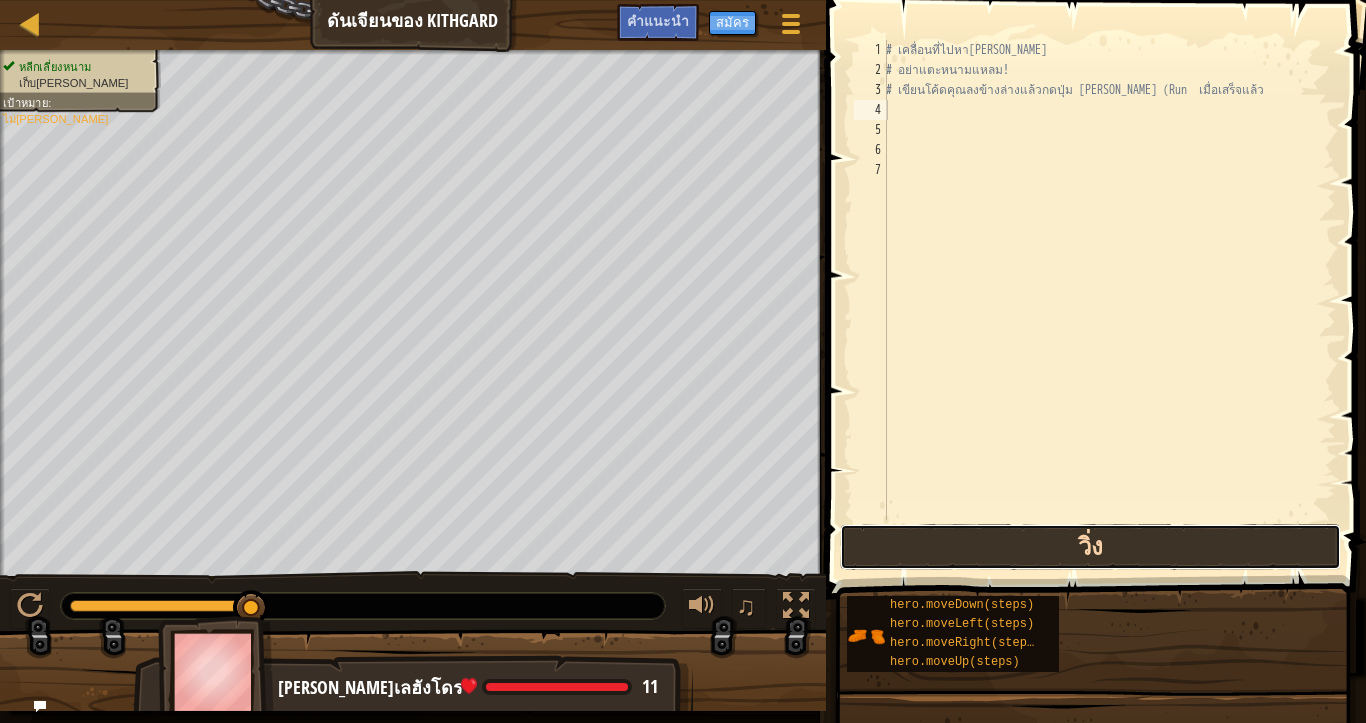 click on "วิ่ง" at bounding box center (1090, 547) 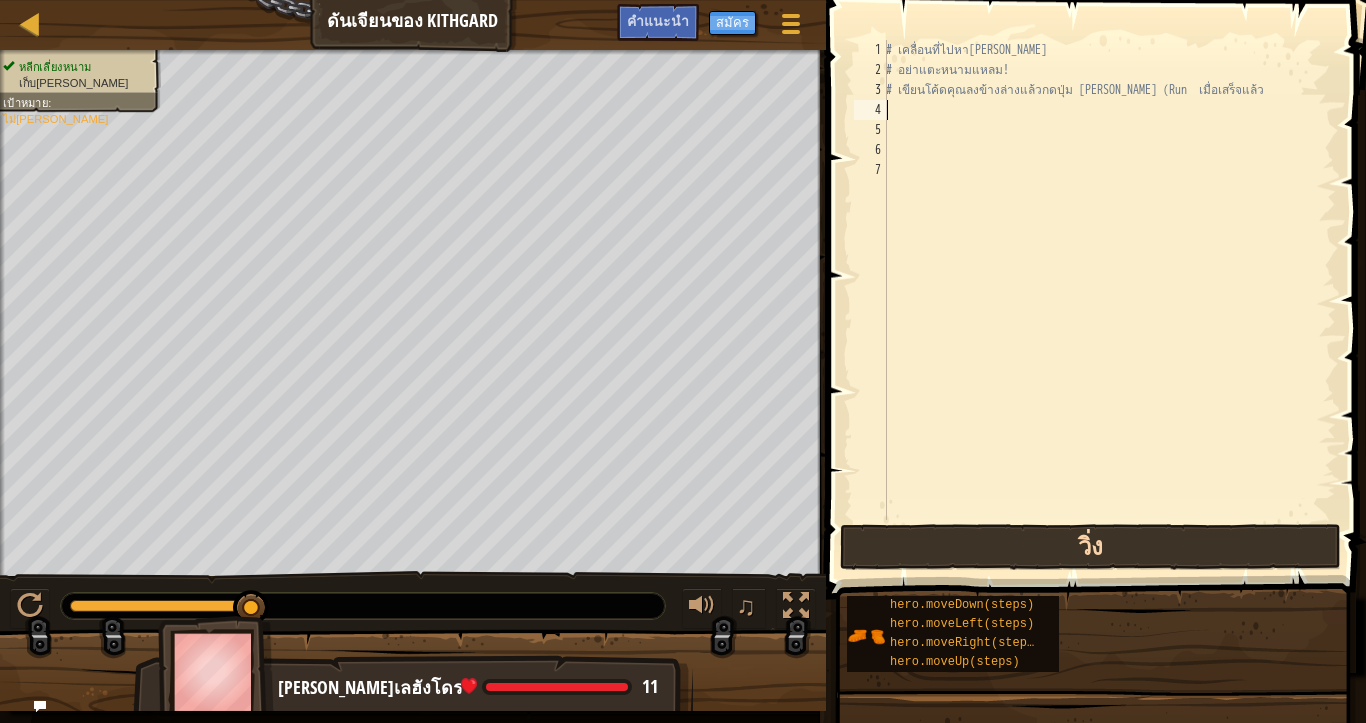 type on "c" 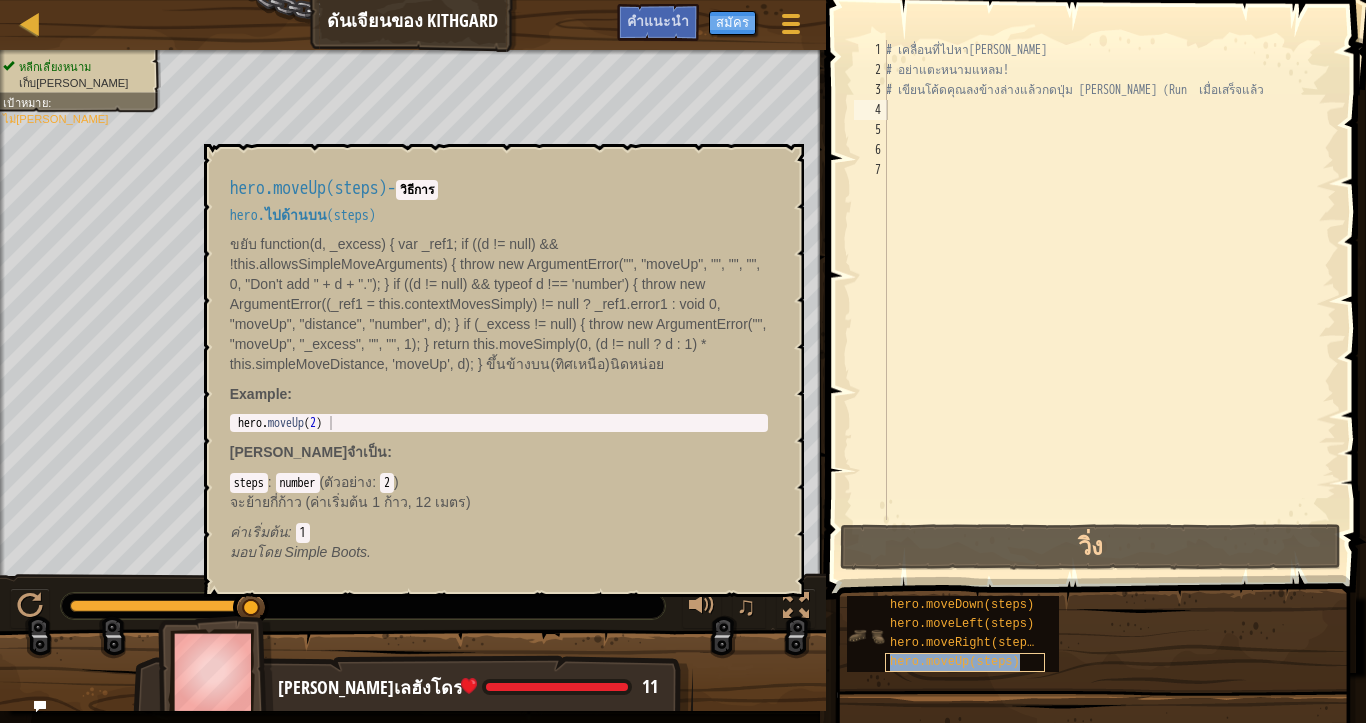 click on "hero.moveUp(steps)" at bounding box center (955, 662) 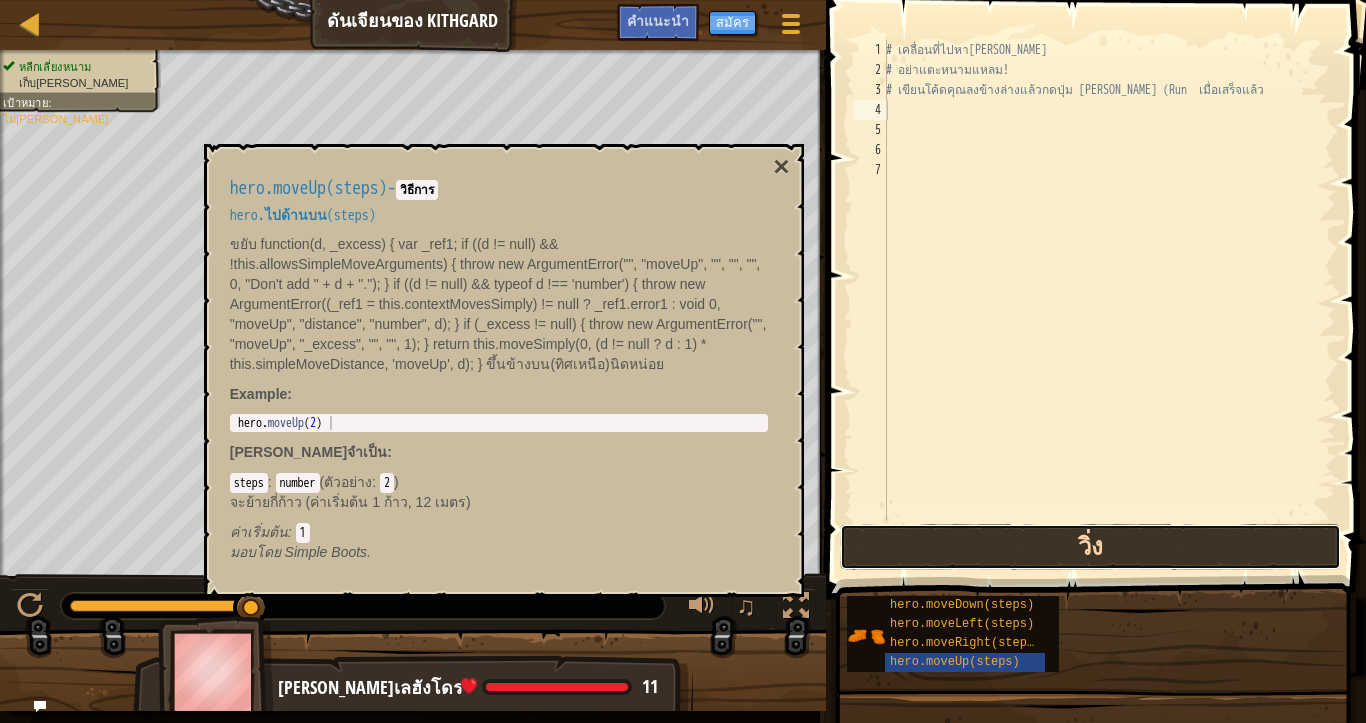 click on "วิ่ง" at bounding box center [1090, 547] 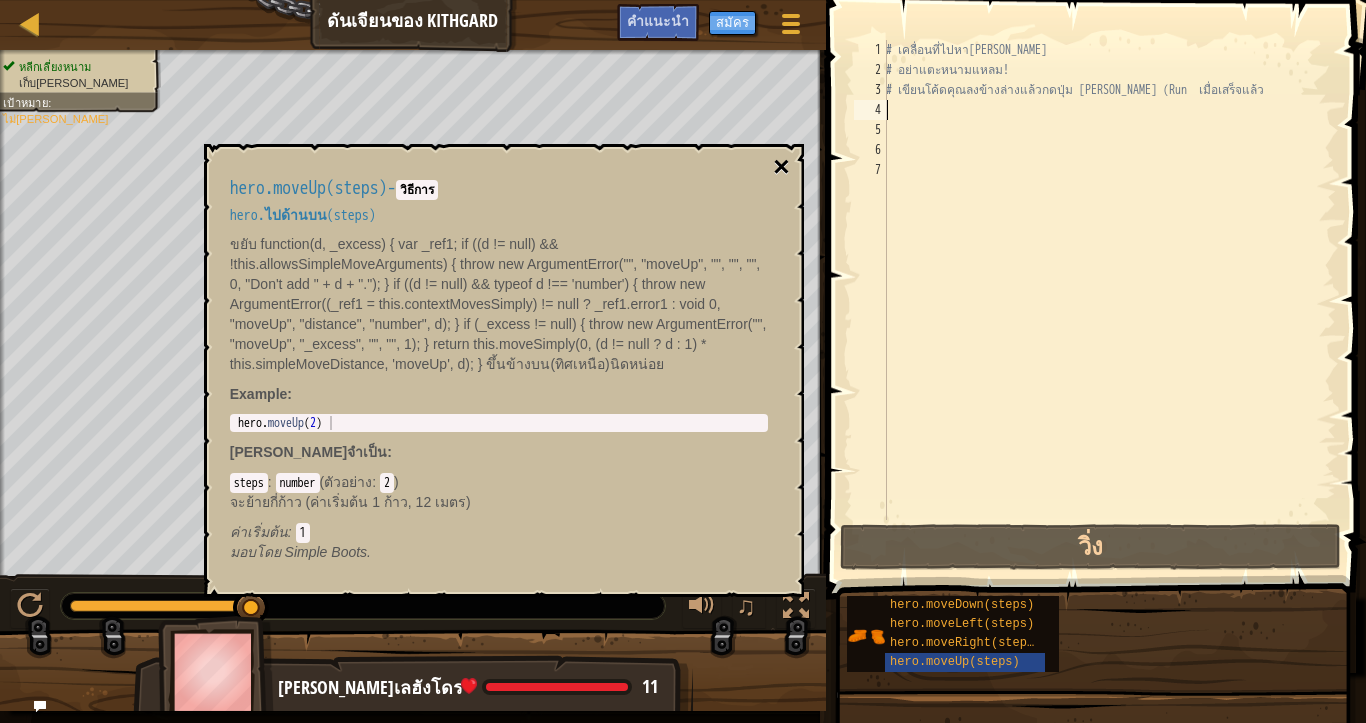 click on "×" at bounding box center [781, 167] 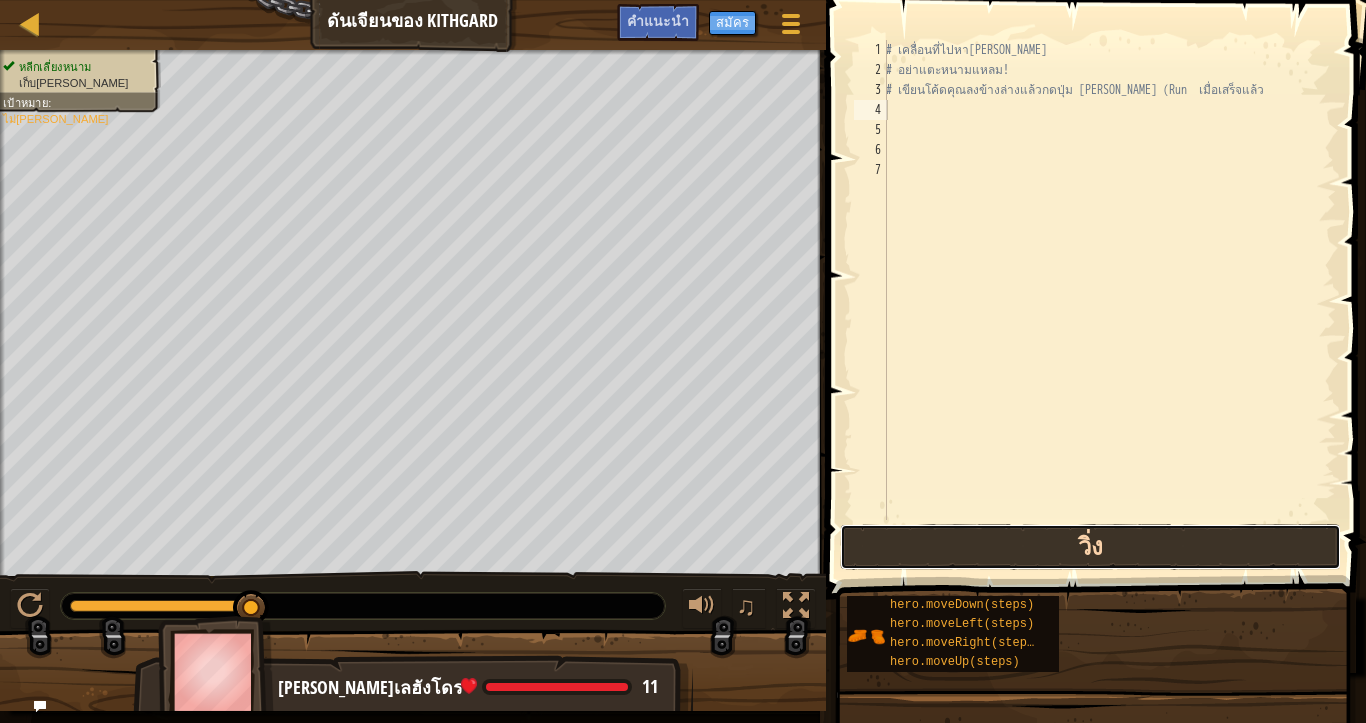 click on "วิ่ง" at bounding box center (1090, 547) 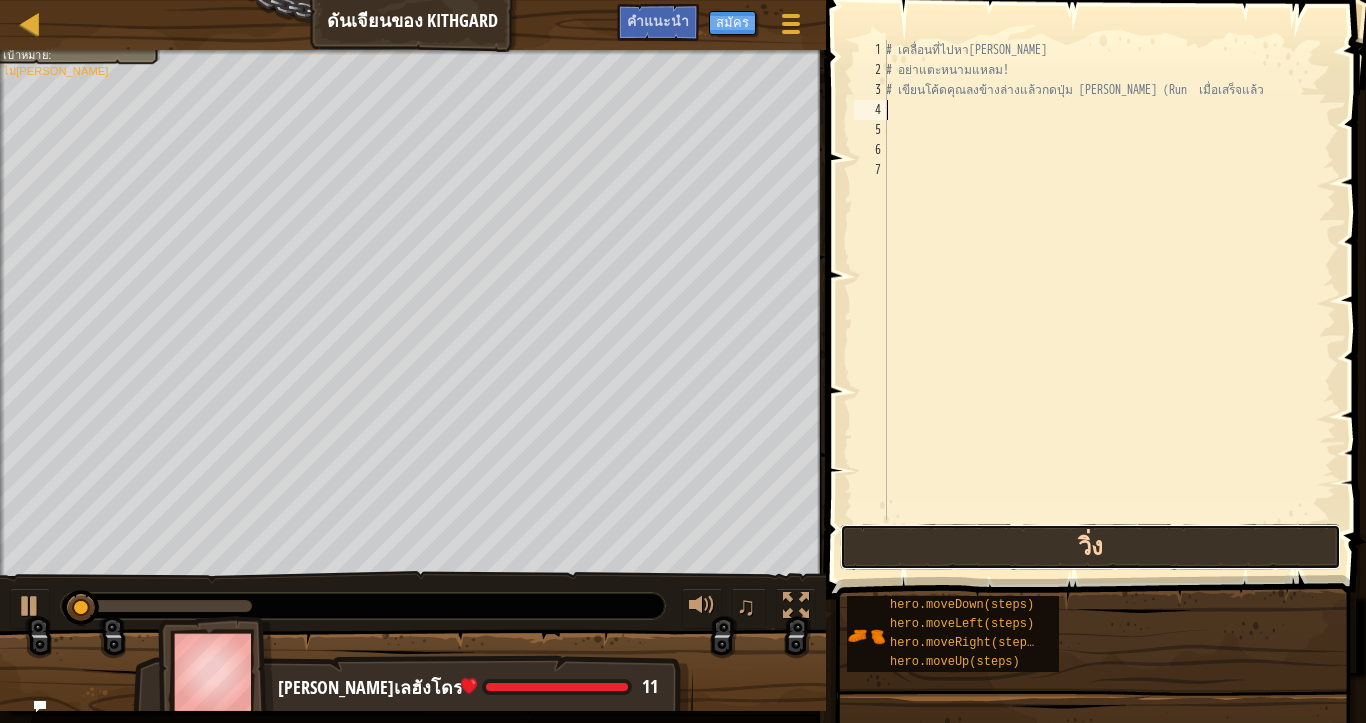 click on "วิ่ง" at bounding box center (1090, 547) 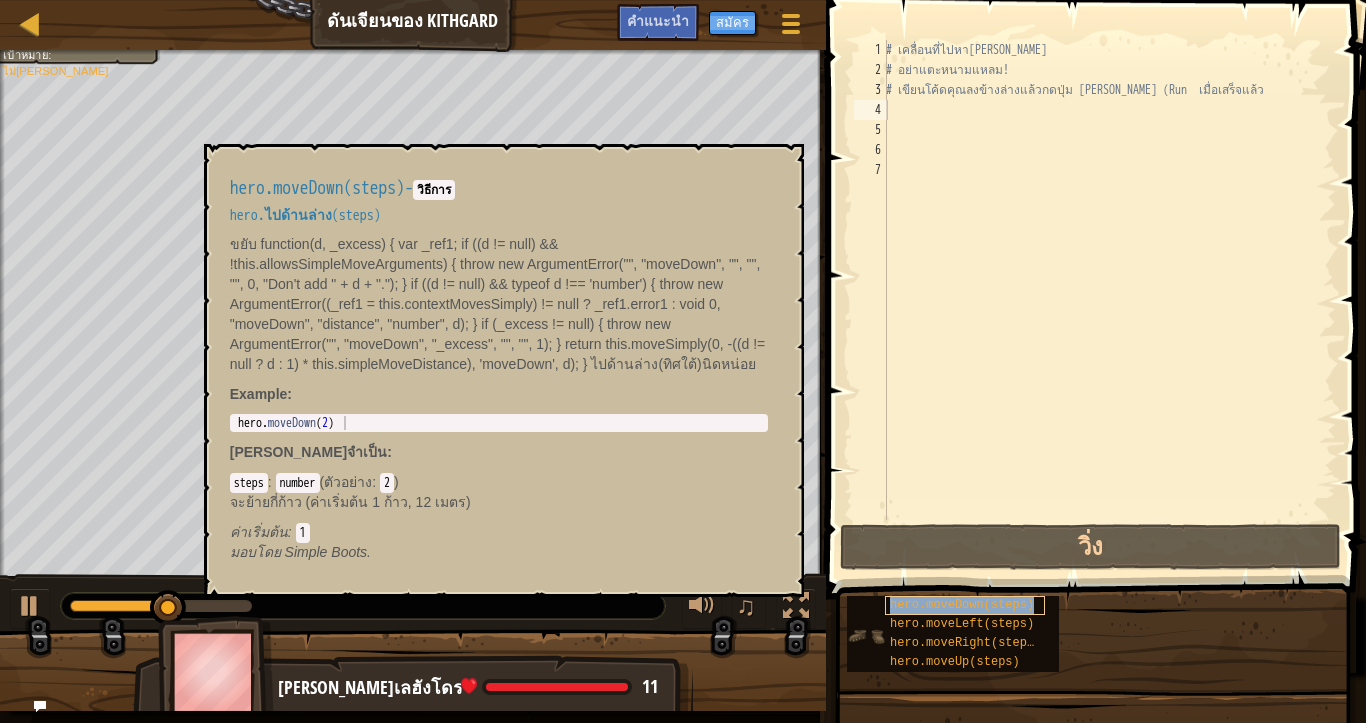 click on "hero.moveDown(steps)" at bounding box center [962, 605] 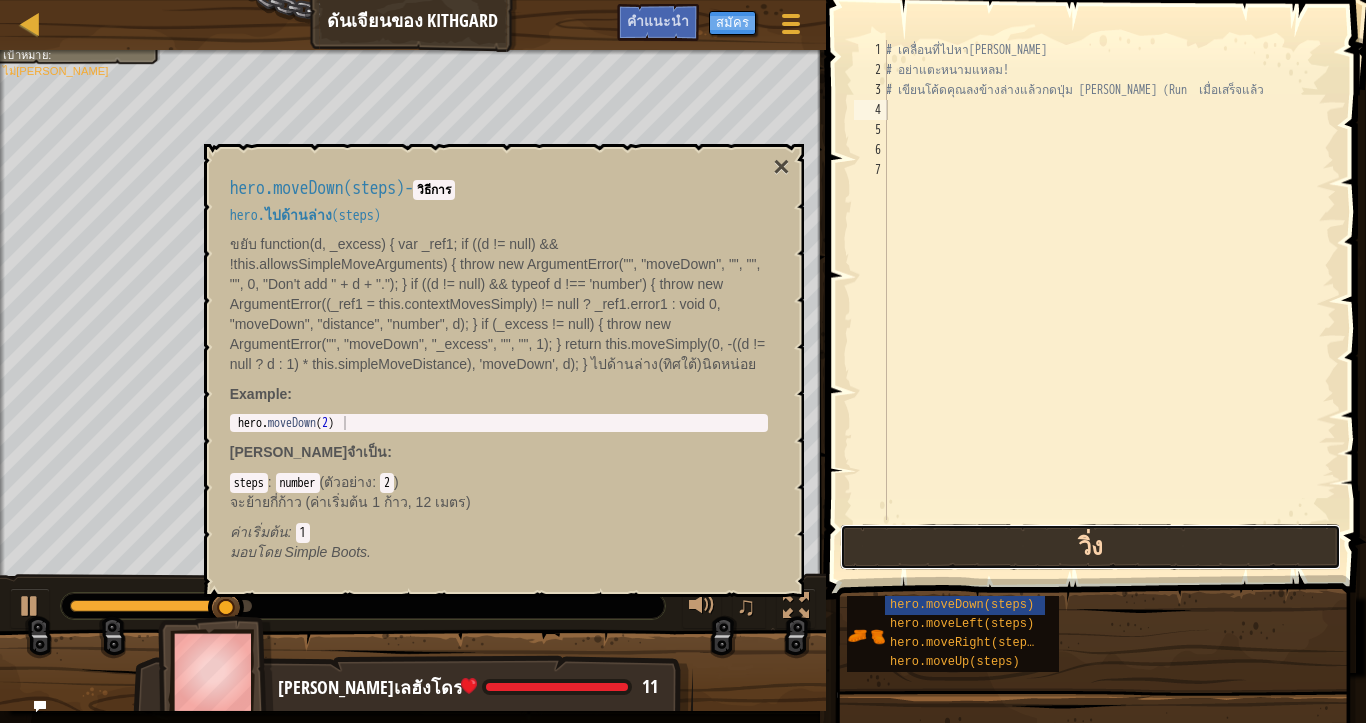 click on "วิ่ง" at bounding box center (1090, 547) 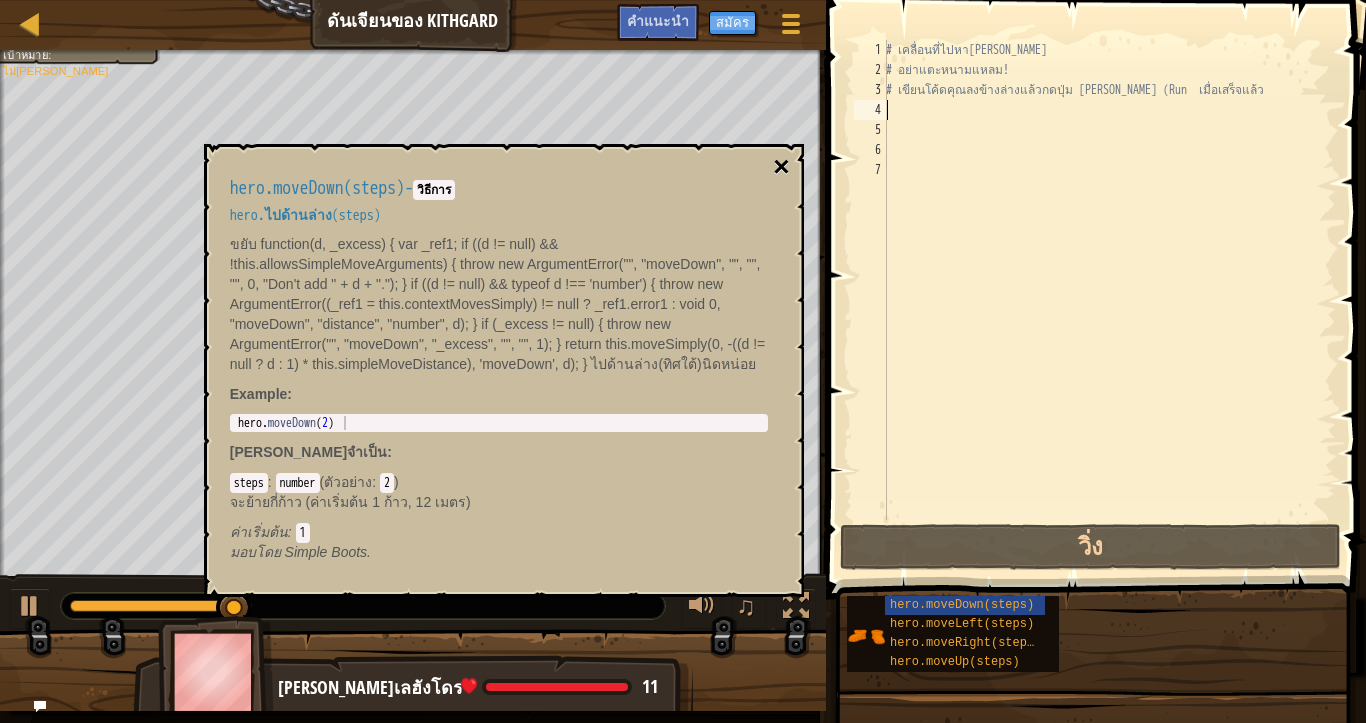 click on "×" at bounding box center (781, 167) 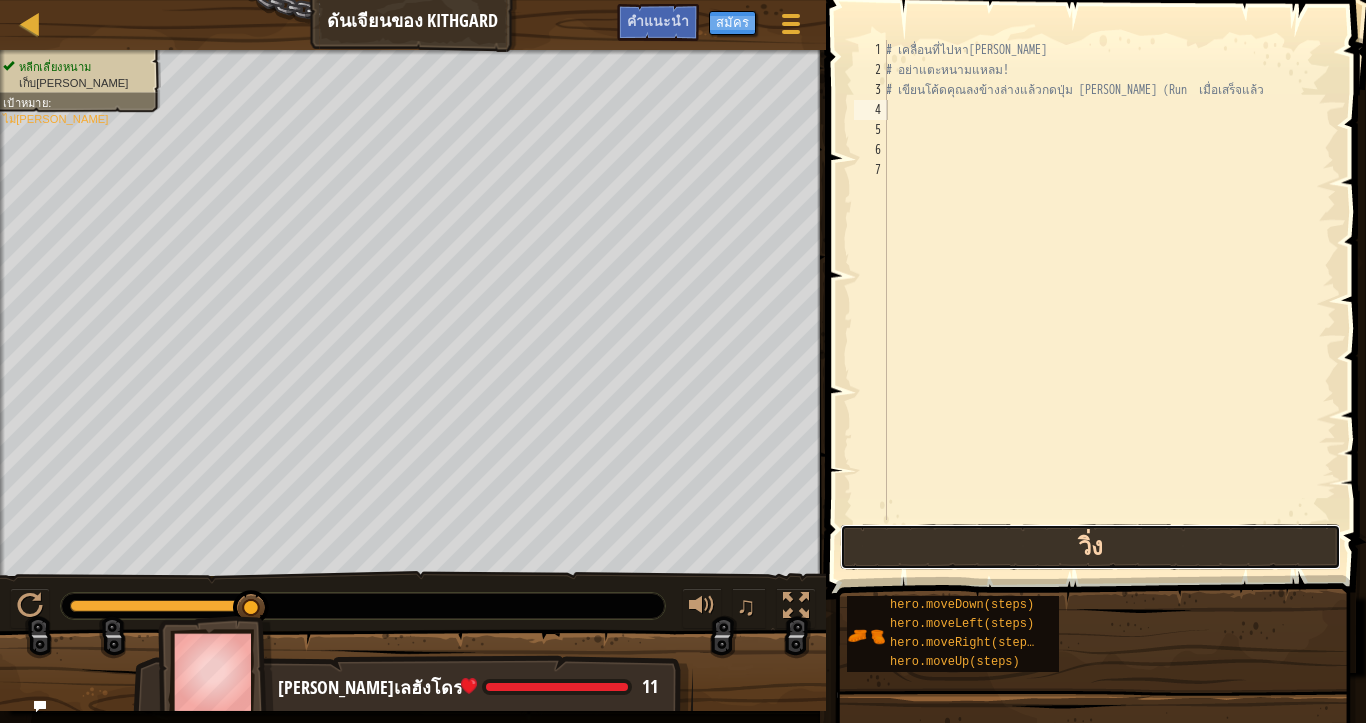 click on "วิ่ง" at bounding box center (1090, 547) 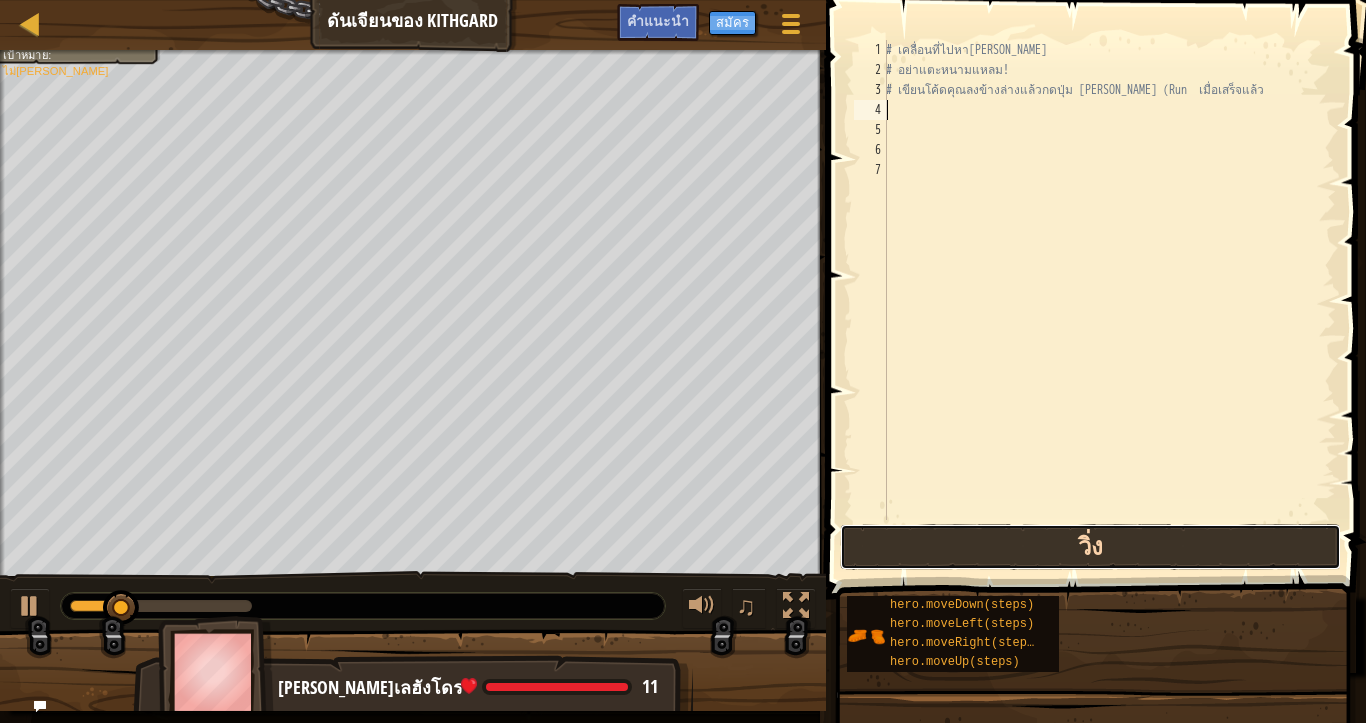 click on "วิ่ง" at bounding box center (1090, 547) 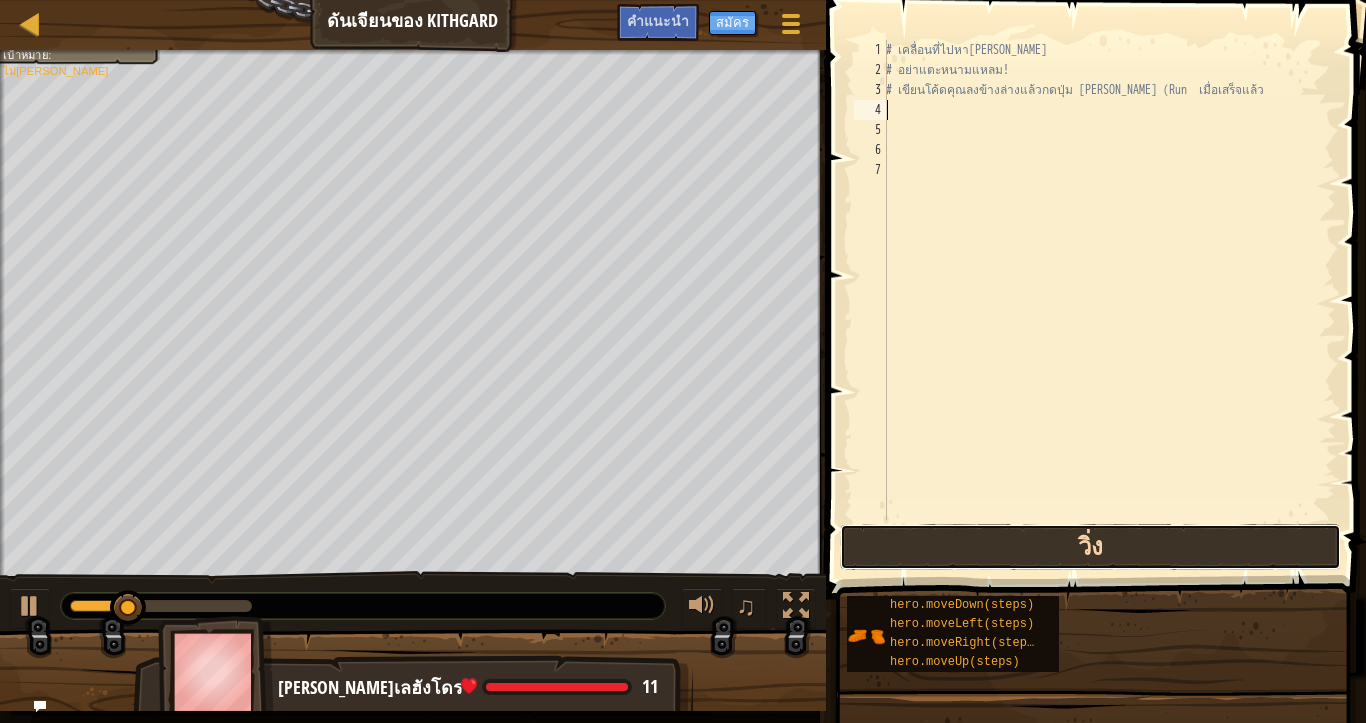 click on "วิ่ง" at bounding box center (1090, 547) 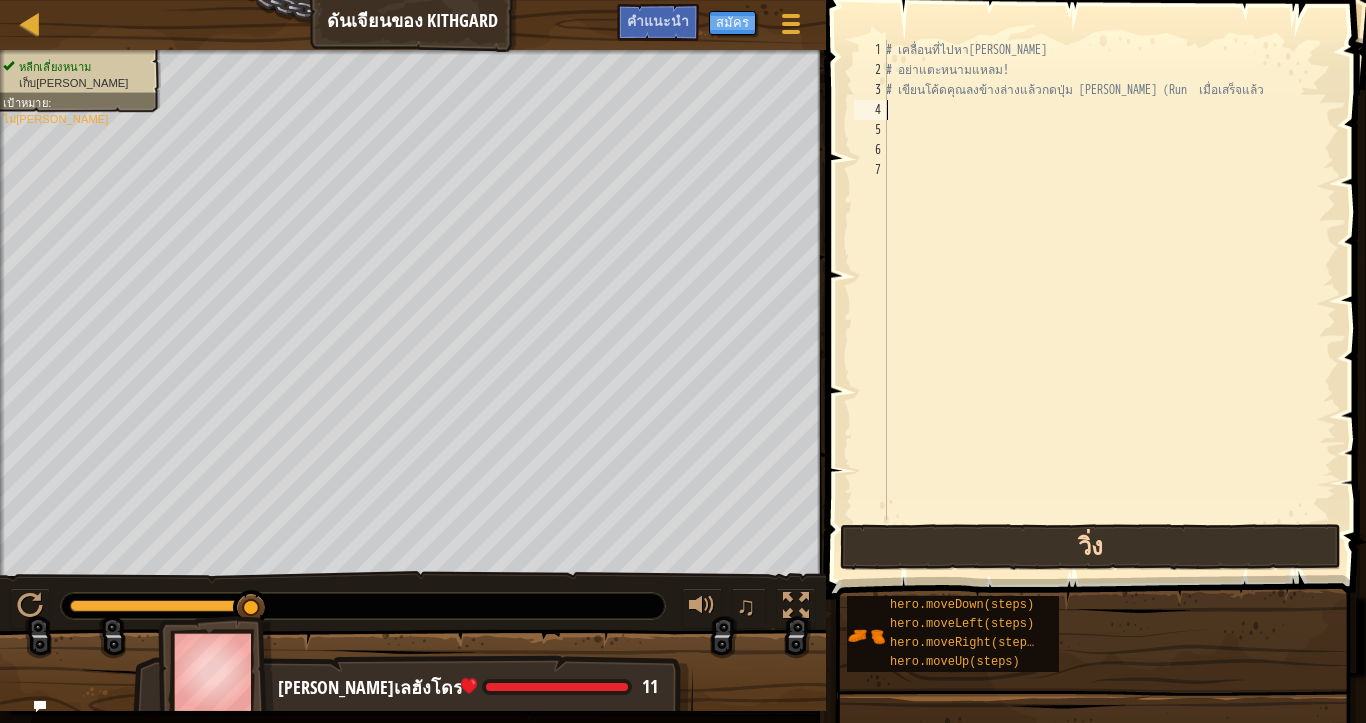 type on "p" 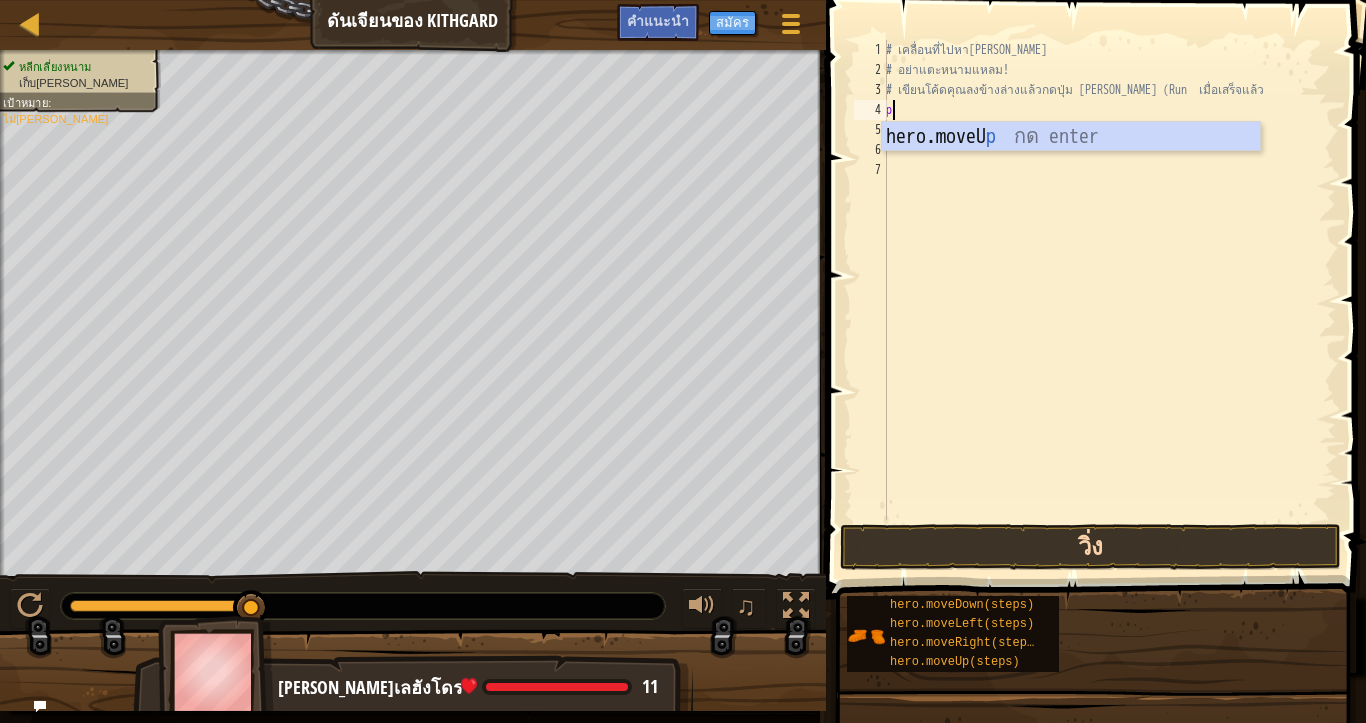 scroll, scrollTop: 4, scrollLeft: 0, axis: vertical 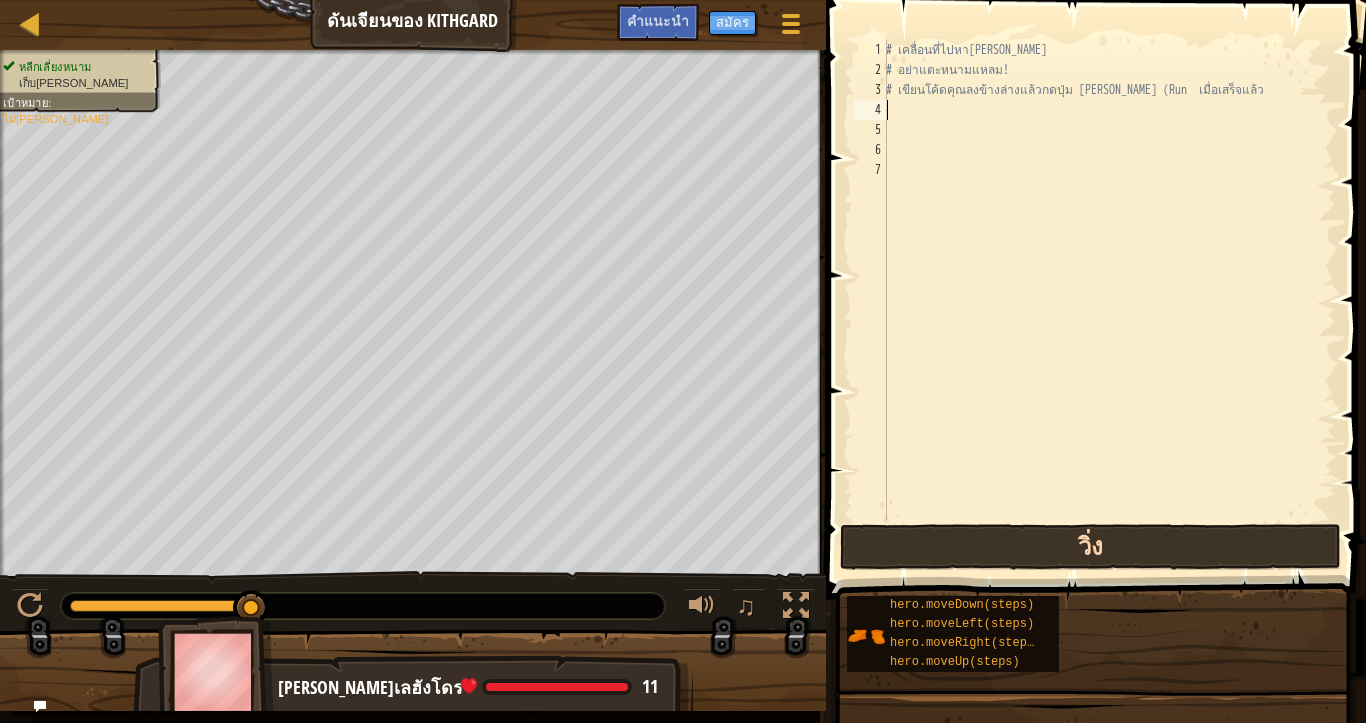 type on "r" 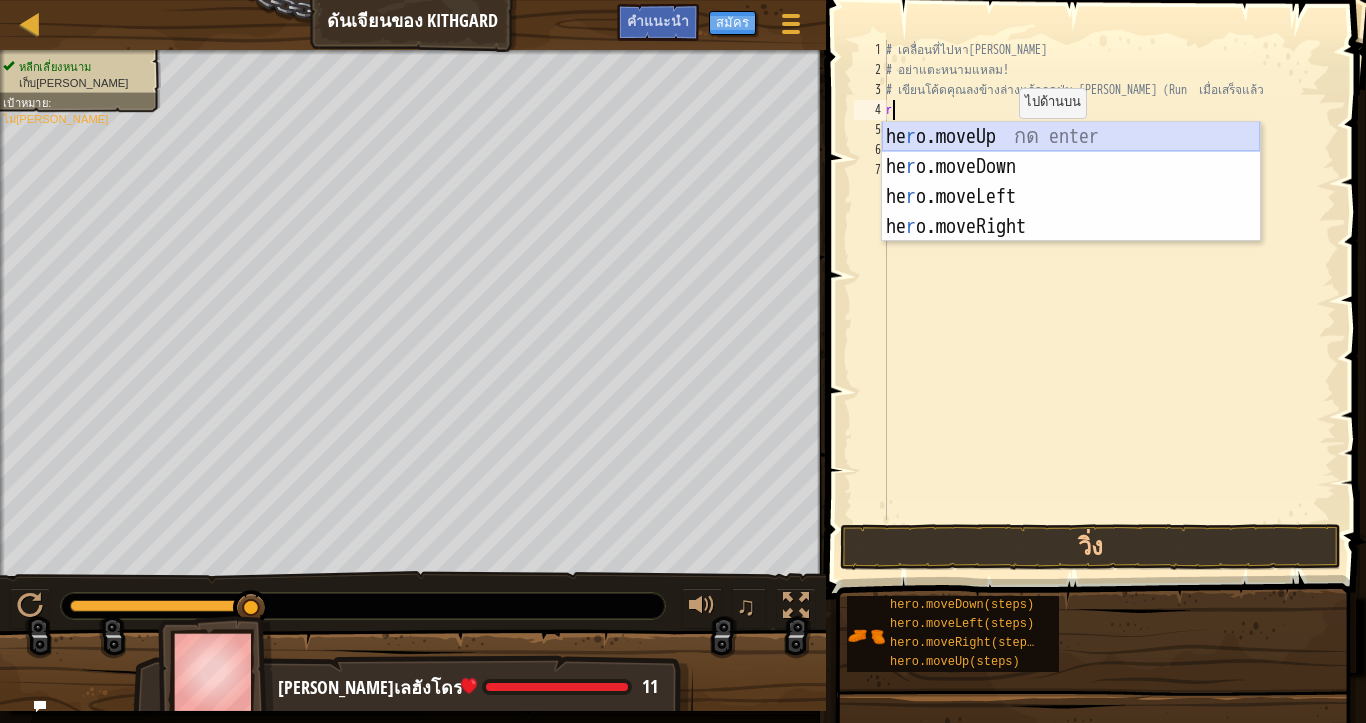 click on "he r o.moveUp กด enter he r o.moveDown กด enter he r o.moveLeft กด enter he r o.moveRight กด enter" at bounding box center [1071, 212] 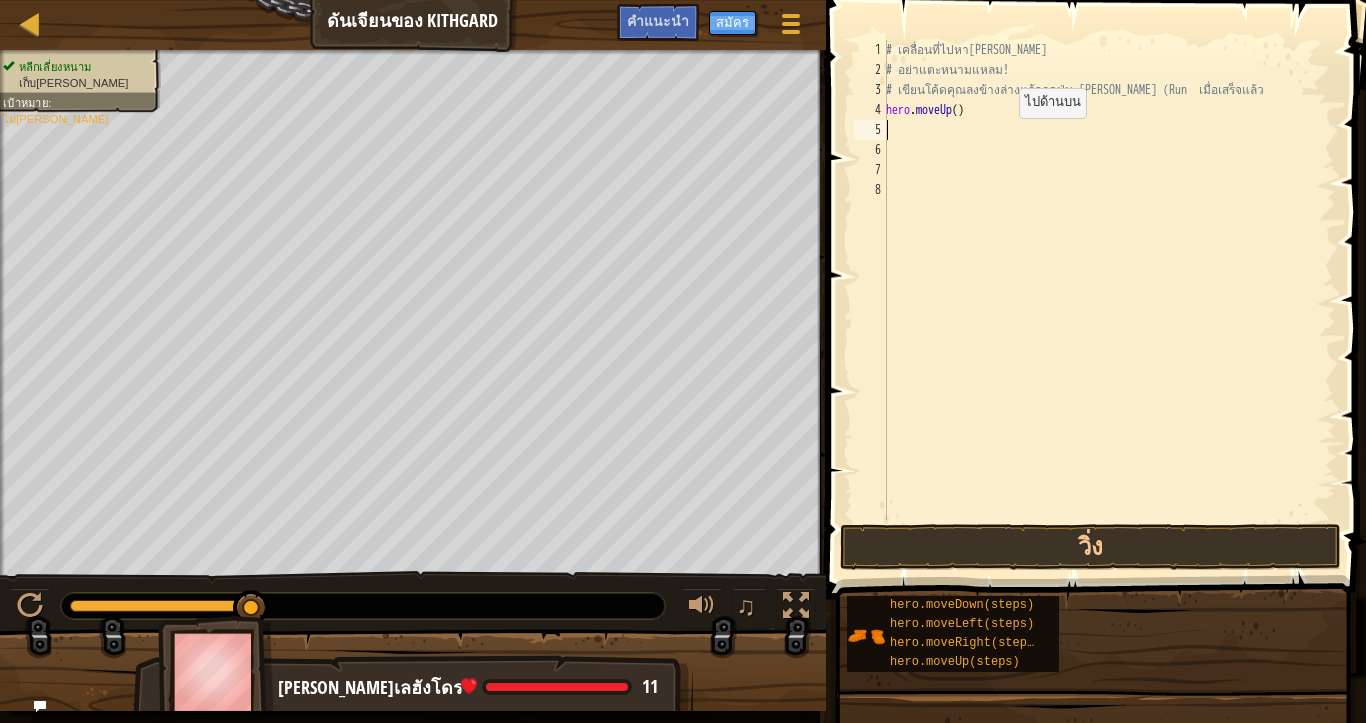 scroll, scrollTop: 4, scrollLeft: 0, axis: vertical 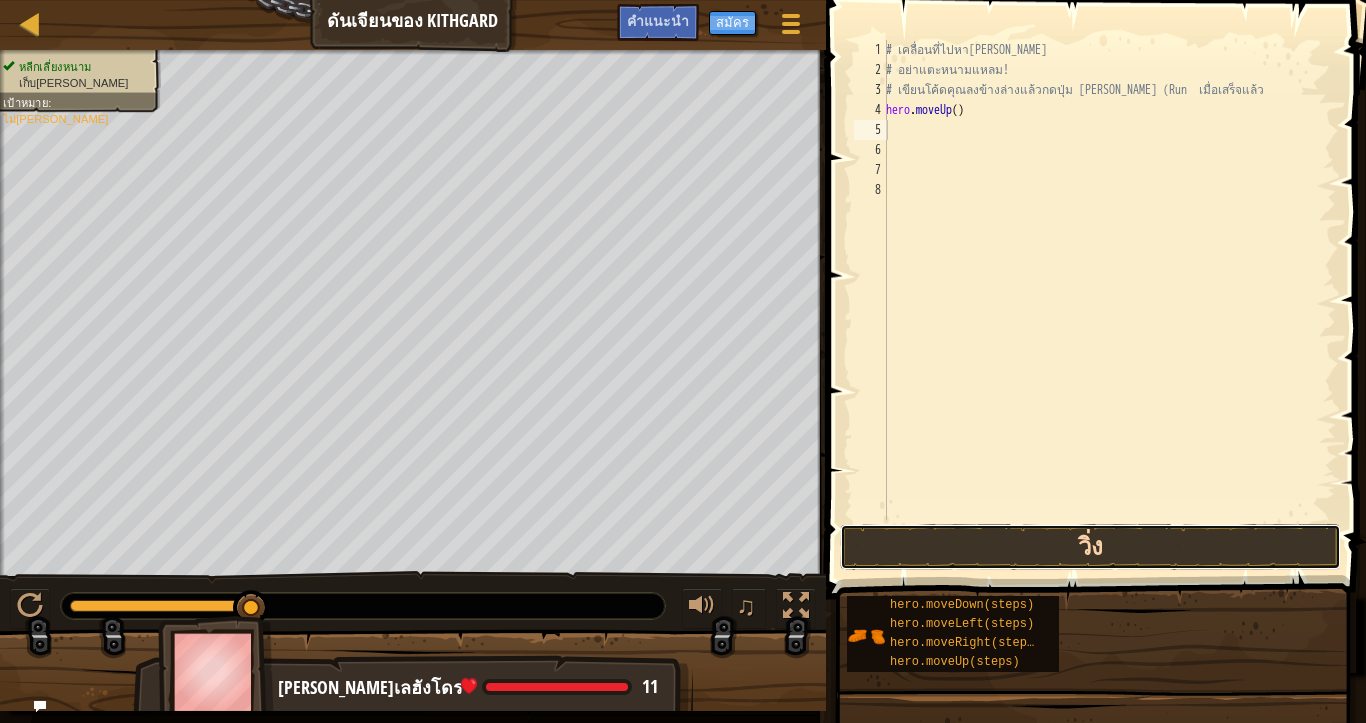 click on "วิ่ง" at bounding box center (1090, 547) 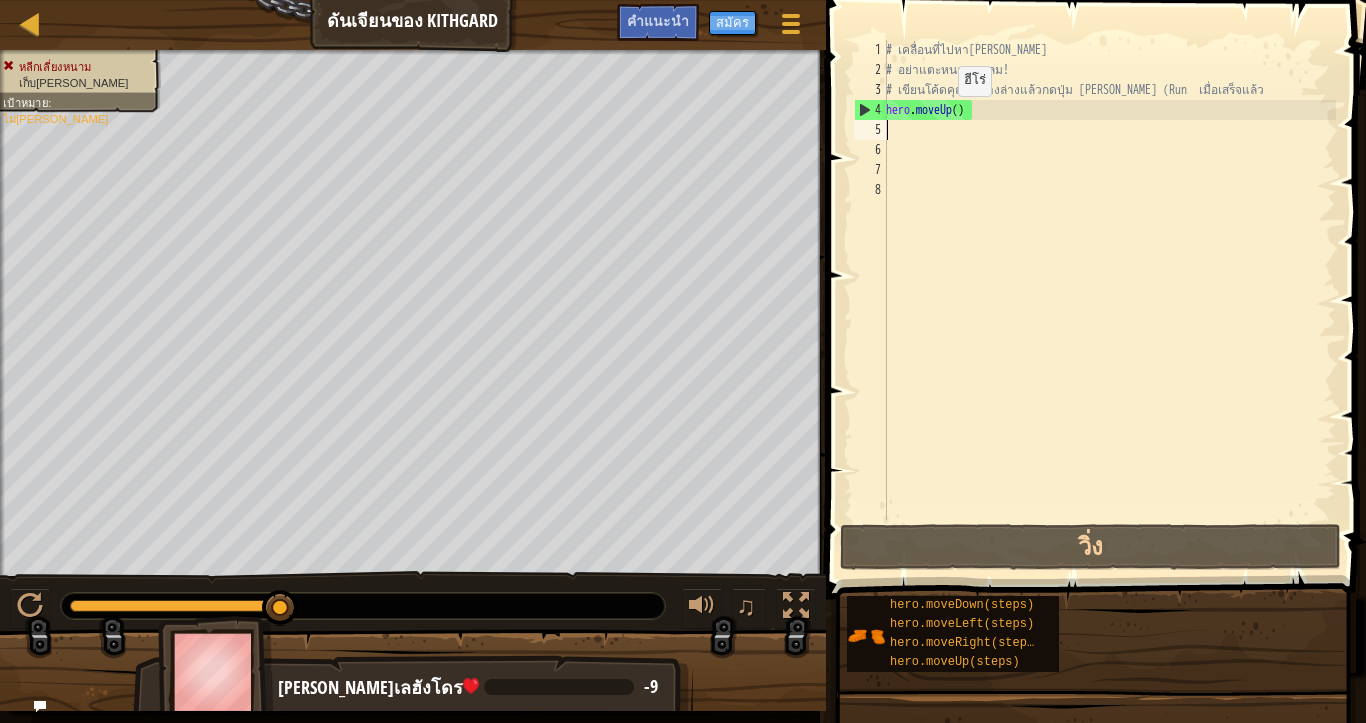 click on "# เคลื่อนที่ไปหา[PERSON_NAME] # อย่าแตะหนามแหลม! # เขียนโค้ดคุณลงข้างล่างแล้วกดปุ่ม [PERSON_NAME] (Run  เมื่อเสร็จแล้ว hero . moveUp ( )" at bounding box center [1109, 300] 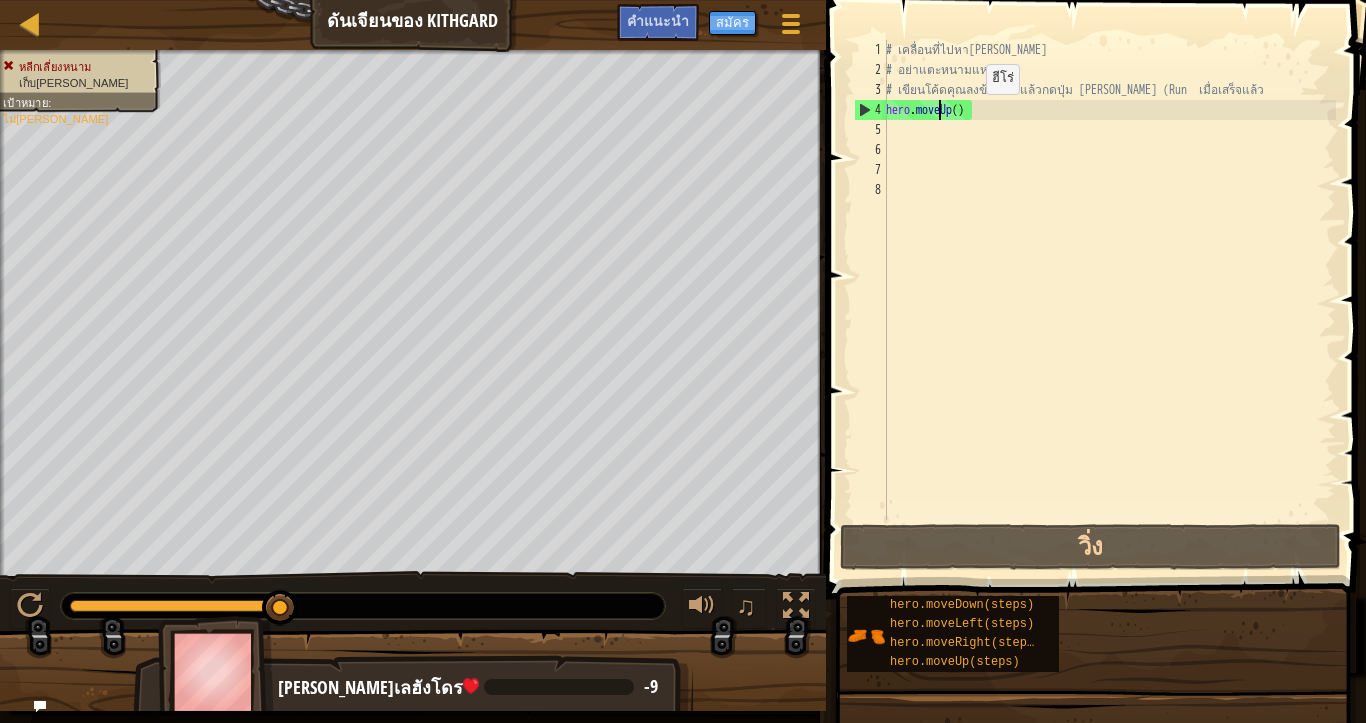 click on "# เคลื่อนที่ไปหา[PERSON_NAME] # อย่าแตะหนามแหลม! # เขียนโค้ดคุณลงข้างล่างแล้วกดปุ่ม [PERSON_NAME] (Run  เมื่อเสร็จแล้ว hero . moveUp ( )" at bounding box center (1109, 300) 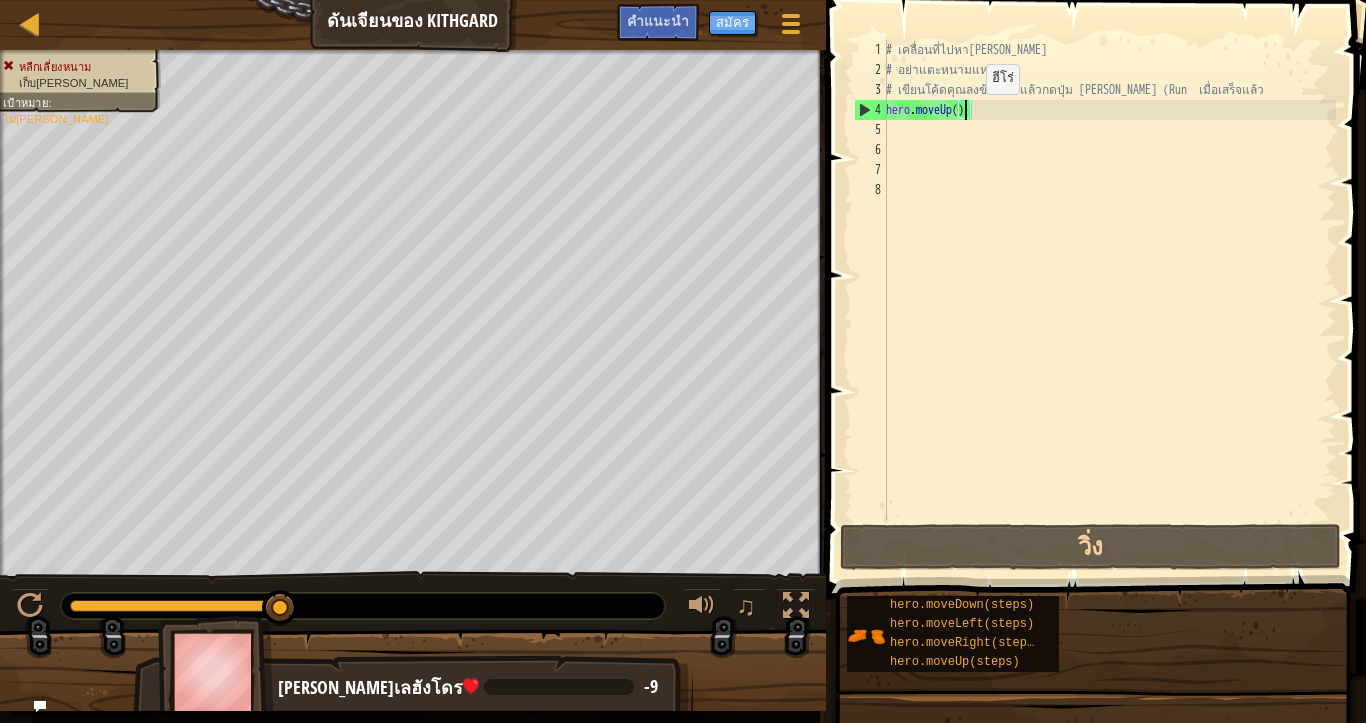 click on "# เคลื่อนที่ไปหา[PERSON_NAME] # อย่าแตะหนามแหลม! # เขียนโค้ดคุณลงข้างล่างแล้วกดปุ่ม [PERSON_NAME] (Run  เมื่อเสร็จแล้ว hero . moveUp ( )" at bounding box center (1109, 300) 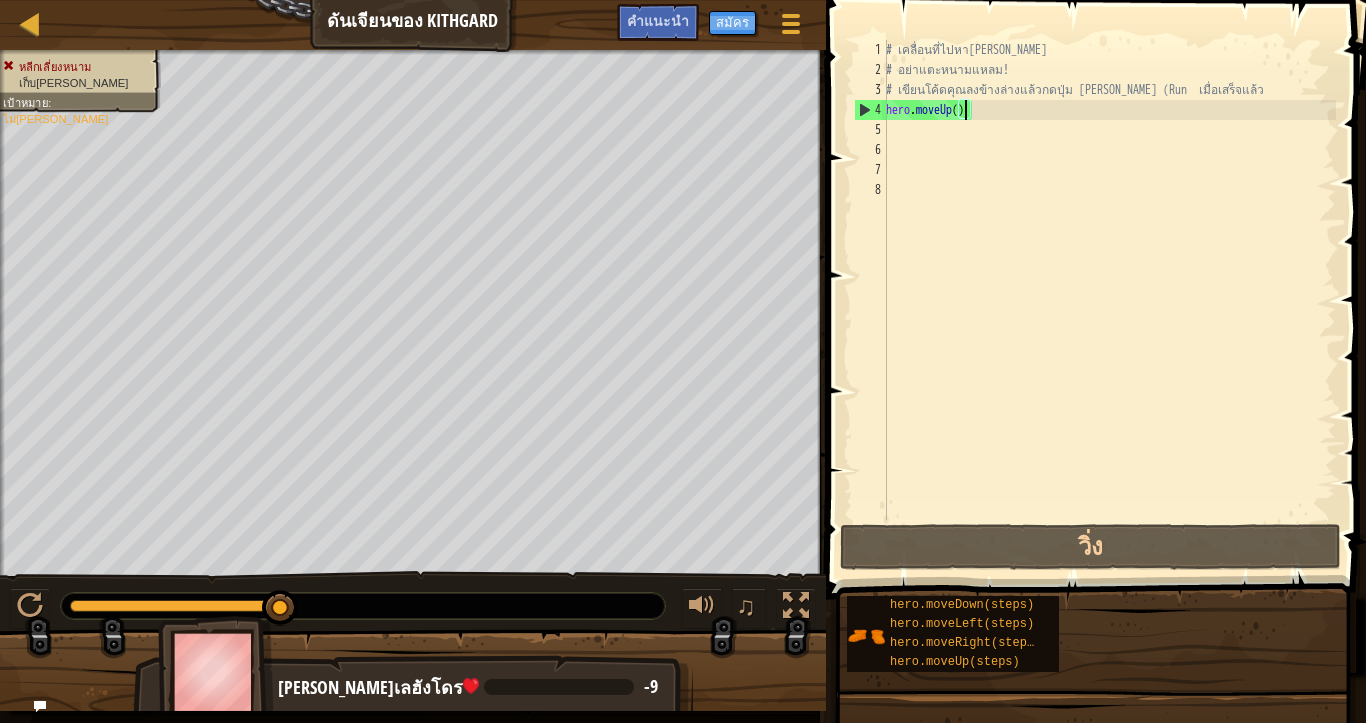 click on "# เคลื่อนที่ไปหา[PERSON_NAME] # อย่าแตะหนามแหลม! # เขียนโค้ดคุณลงข้างล่างแล้วกดปุ่ม [PERSON_NAME] (Run  เมื่อเสร็จแล้ว hero . moveUp ( )" at bounding box center (1109, 300) 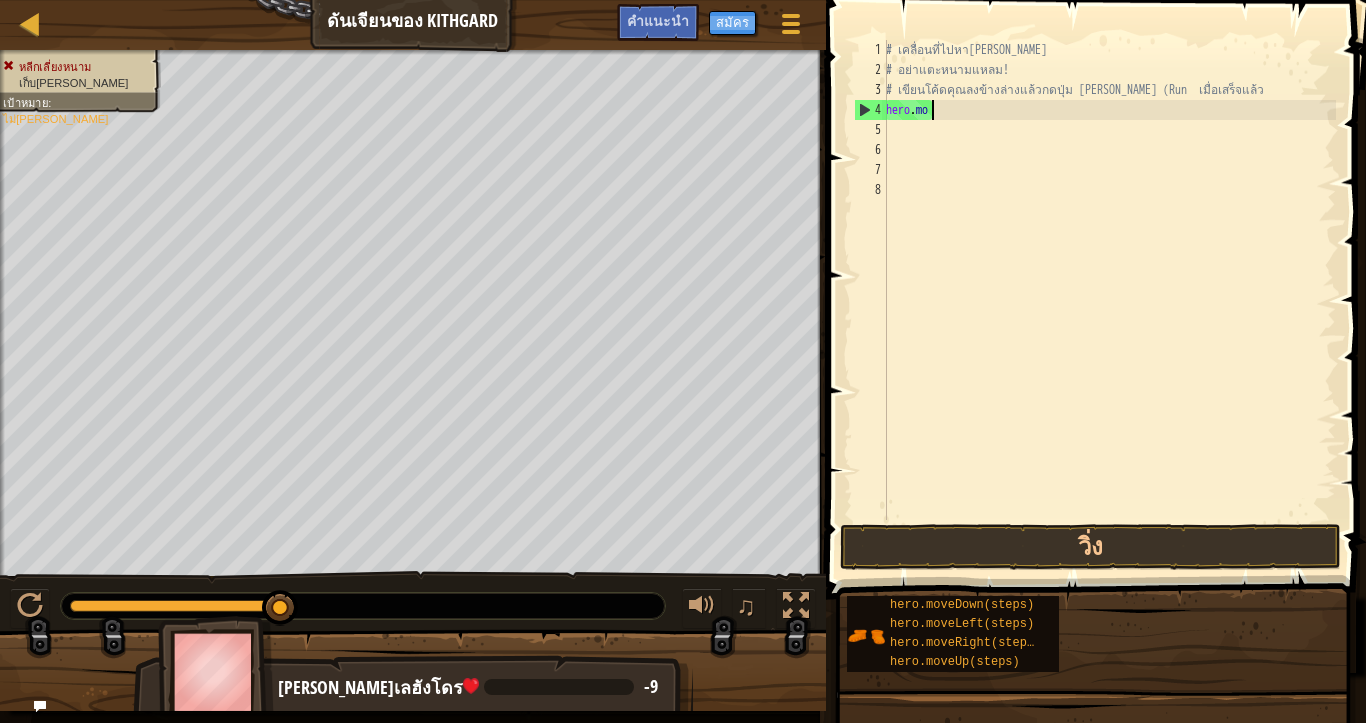 type on "h" 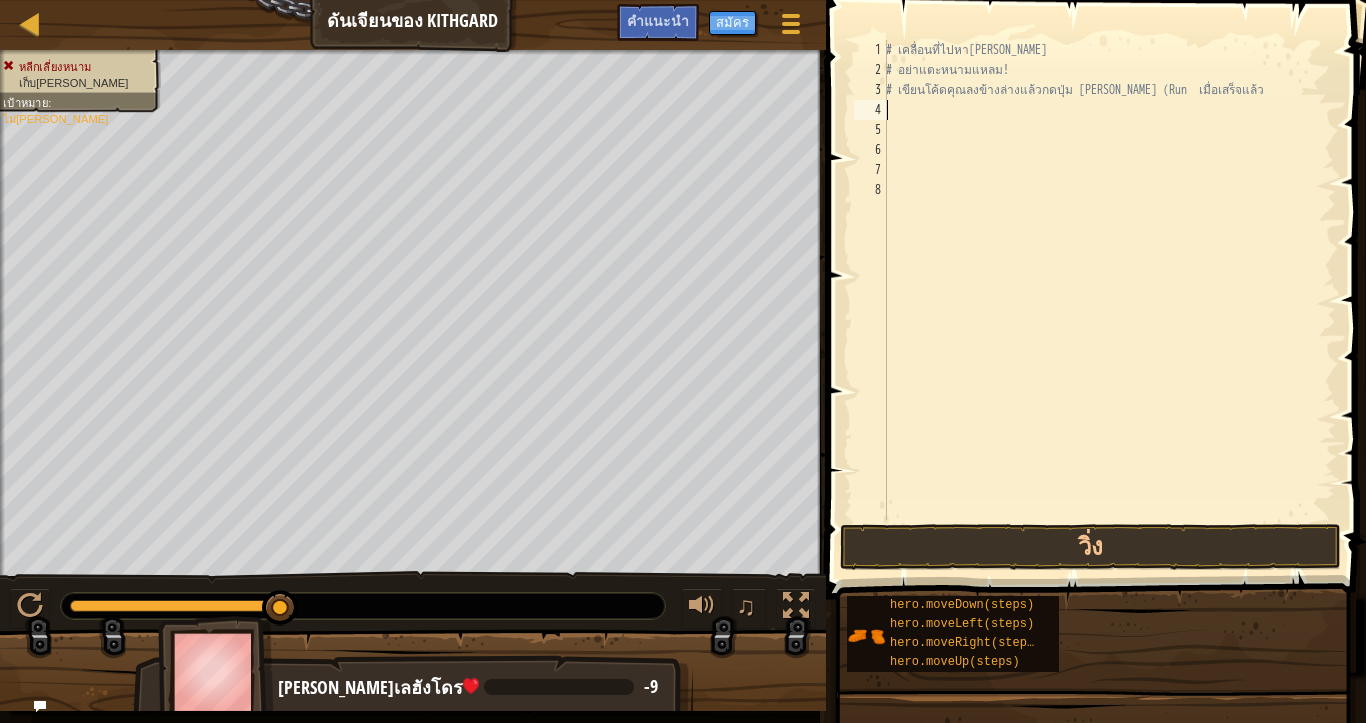 type on "g" 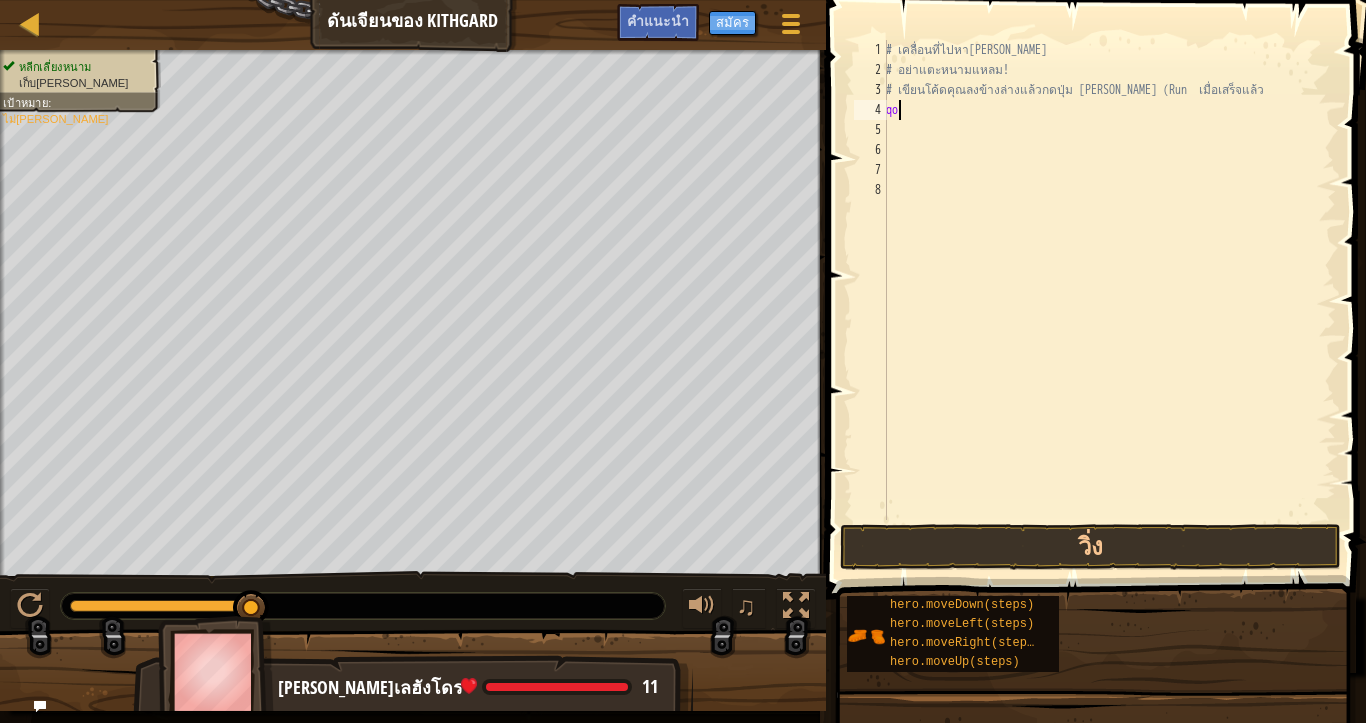 scroll, scrollTop: 4, scrollLeft: 10, axis: both 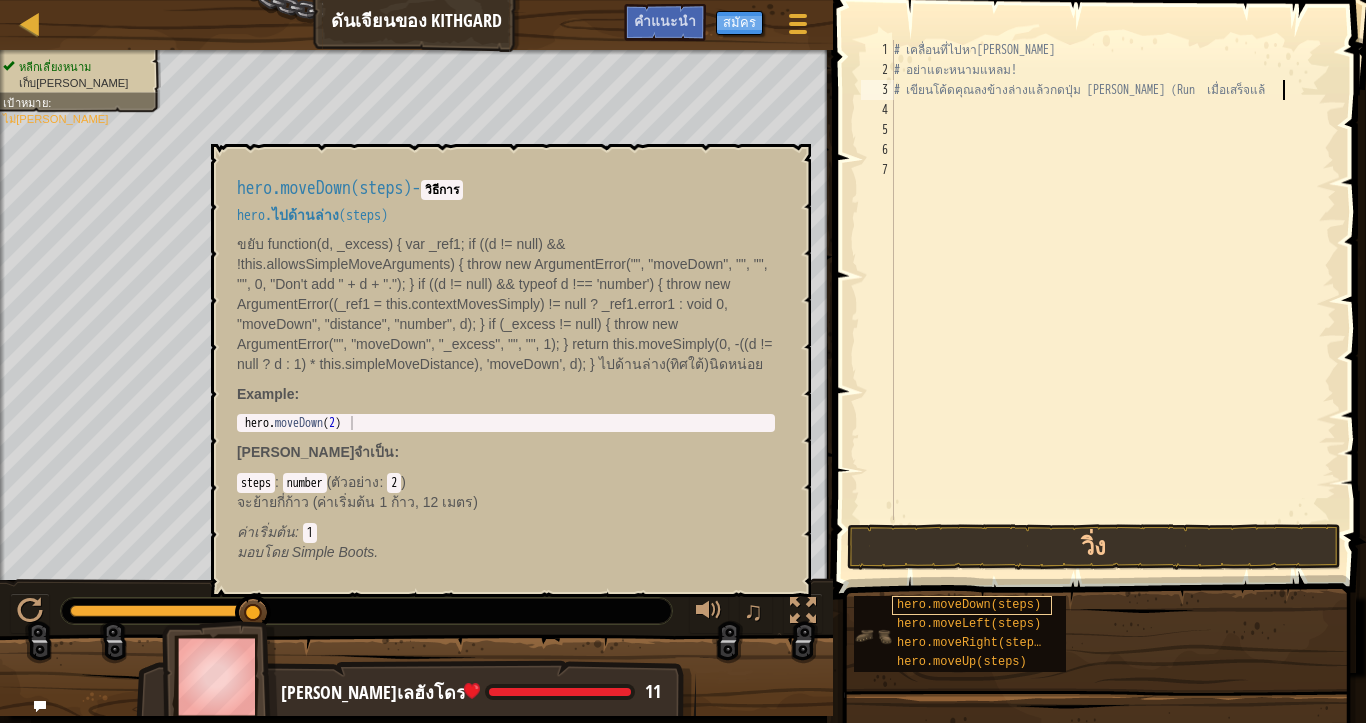 type on "# เขียนโค้ดคุณลงข้างล่างแล้วกดปุ่ม [PERSON_NAME] (Run  เมื่อเสร็จแล้" 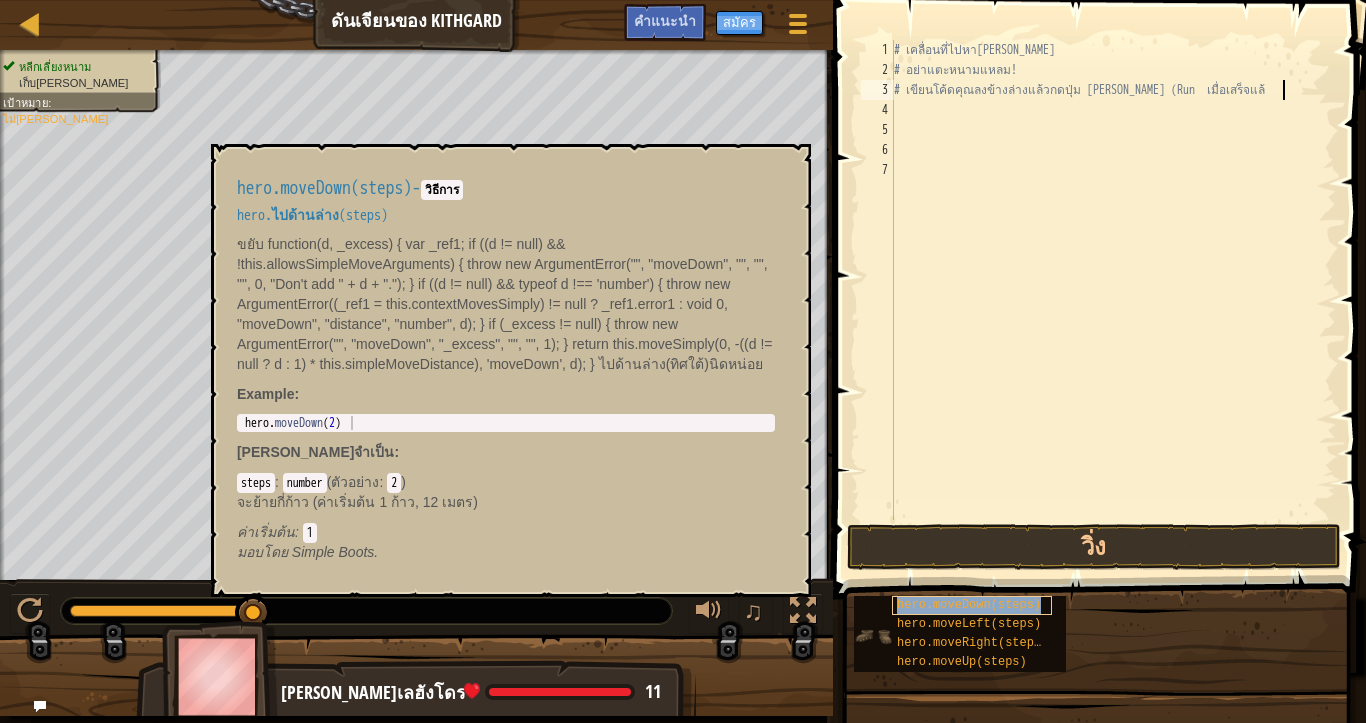 click on "hero.moveDown(steps)" at bounding box center [969, 605] 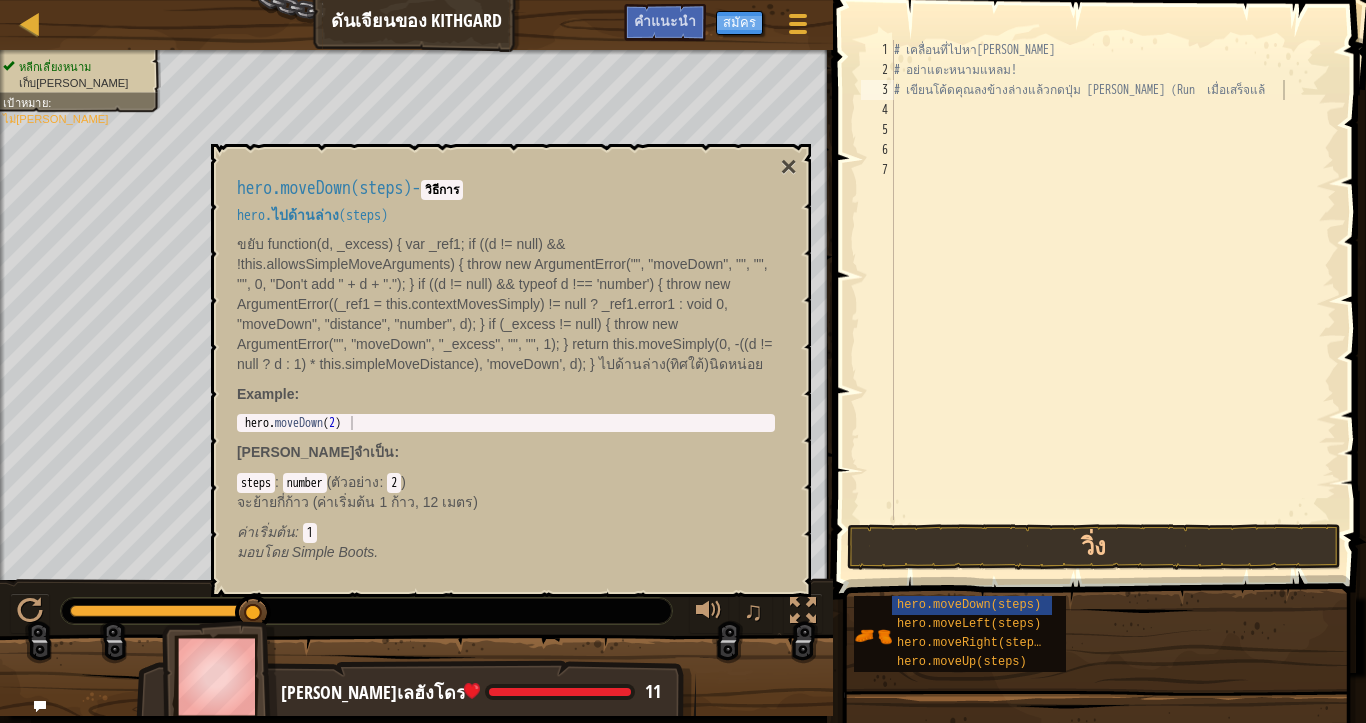 drag, startPoint x: 927, startPoint y: 595, endPoint x: 947, endPoint y: 107, distance: 488.40967 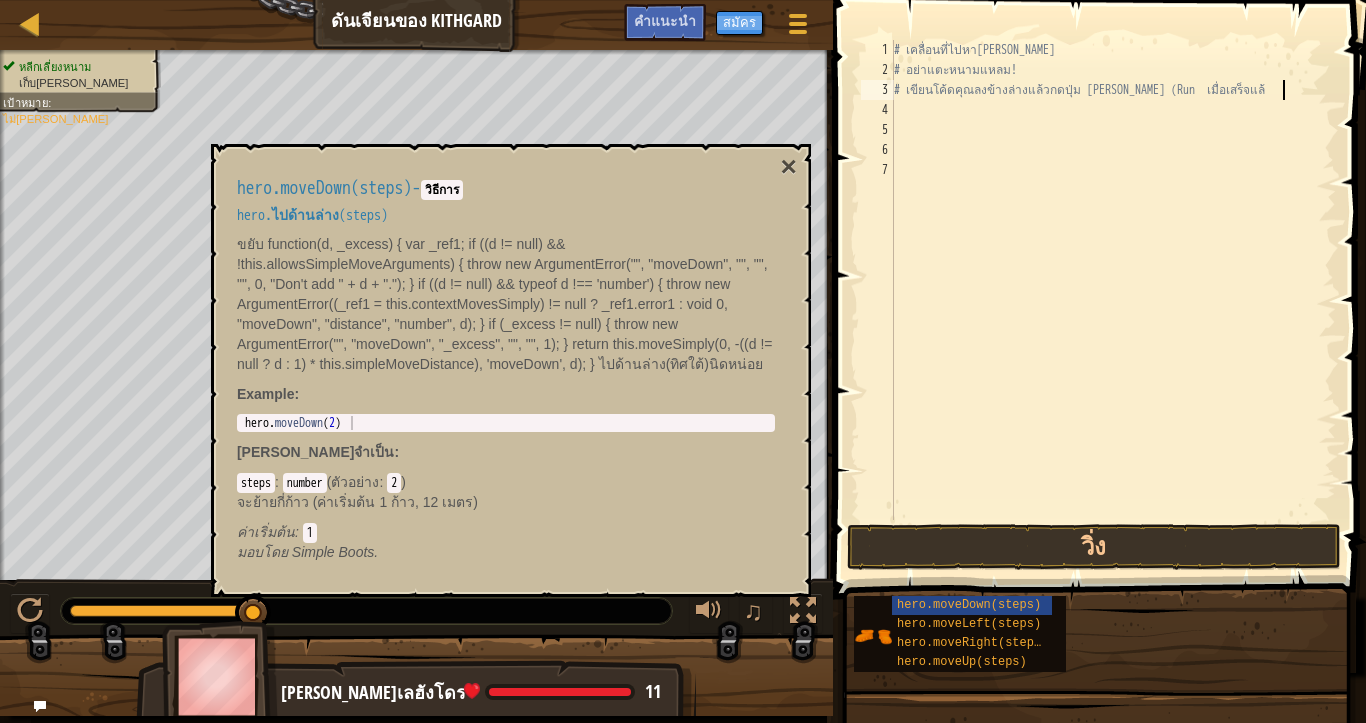click on "# เคลื่อนที่ไปหา[PERSON_NAME] # อย่าแตะหนามแหลม! # เขียนโค้ดคุณลงข้างล่างแล้วกดปุ่ม [PERSON_NAME] (Run  เมื่อเสร็จแล้" at bounding box center (1113, 300) 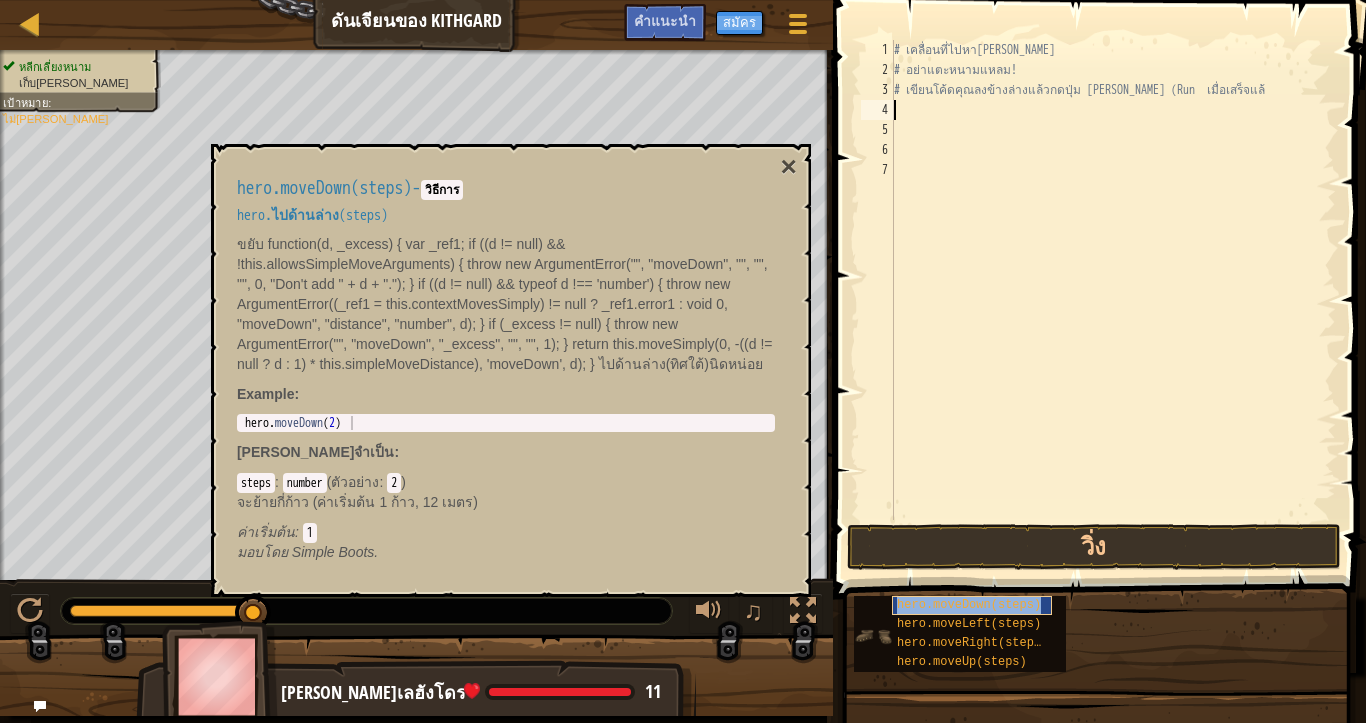 click on "hero.moveDown(steps)" at bounding box center (969, 605) 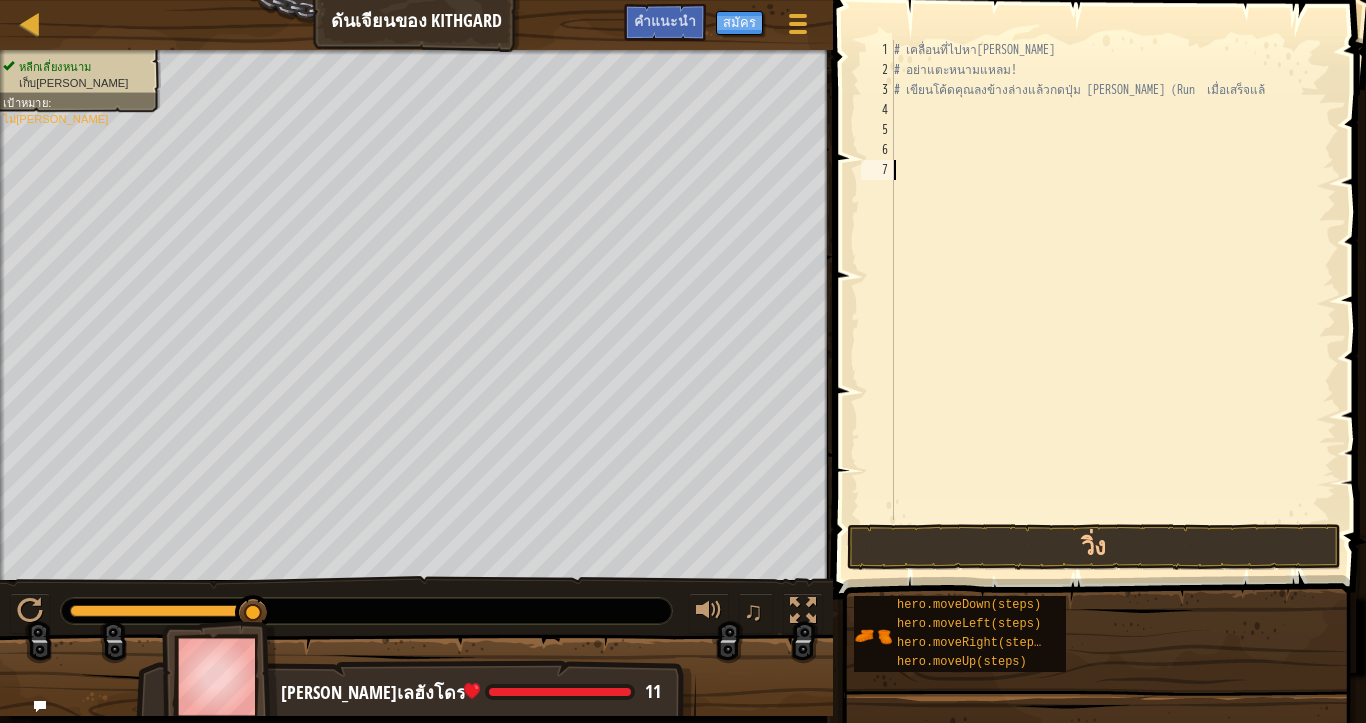 click on "# เคลื่อนที่ไปหา[PERSON_NAME] # อย่าแตะหนามแหลม! # เขียนโค้ดคุณลงข้างล่างแล้วกดปุ่ม [PERSON_NAME] (Run  เมื่อเสร็จแล้" at bounding box center [1113, 300] 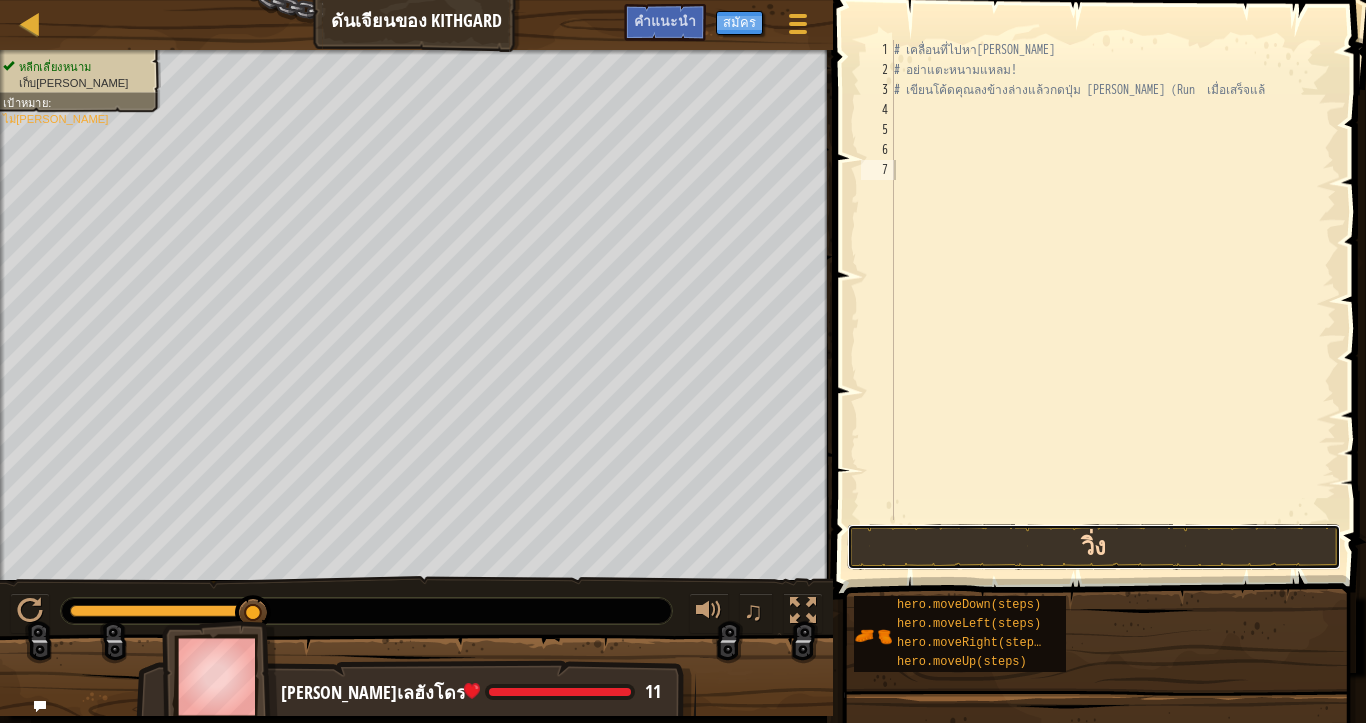 click on "วิ่ง" at bounding box center [1094, 547] 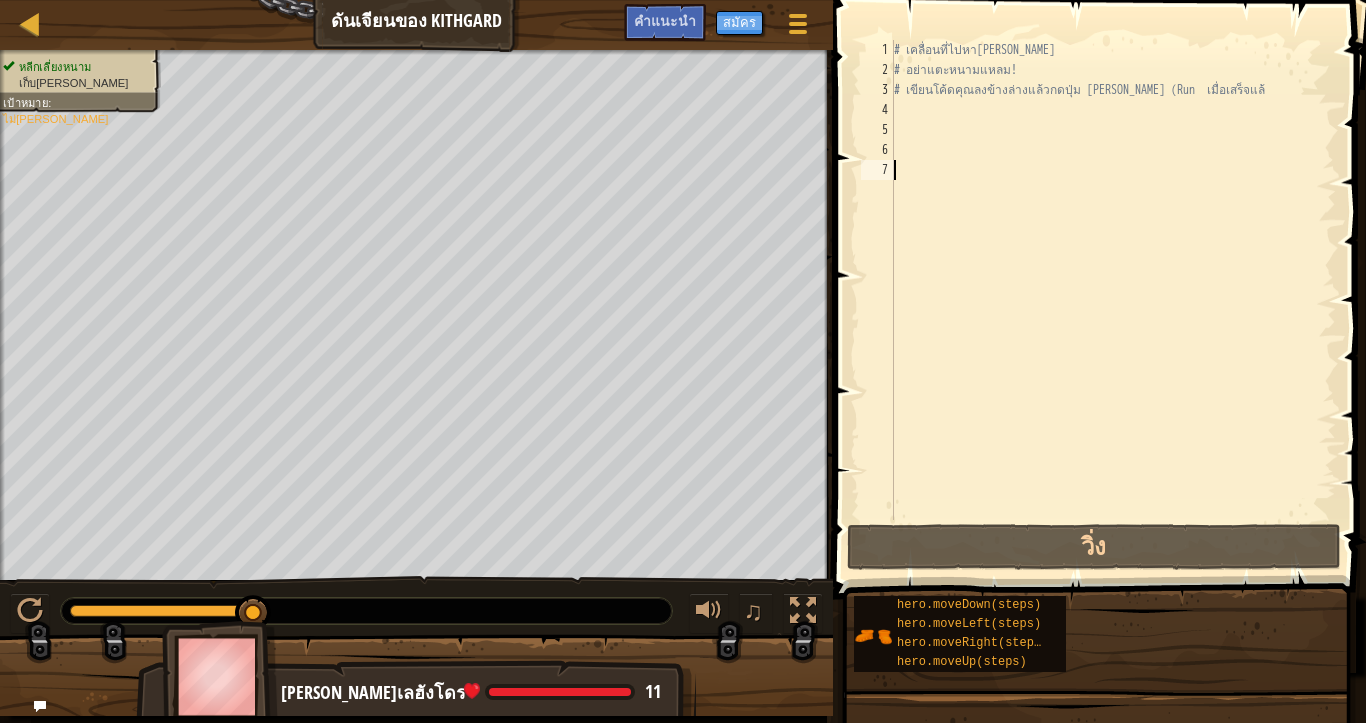 click on "# เคลื่อนที่ไปหา[PERSON_NAME] # อย่าแตะหนามแหลม! # เขียนโค้ดคุณลงข้างล่างแล้วกดปุ่ม [PERSON_NAME] (Run  เมื่อเสร็จแล้" at bounding box center [1113, 300] 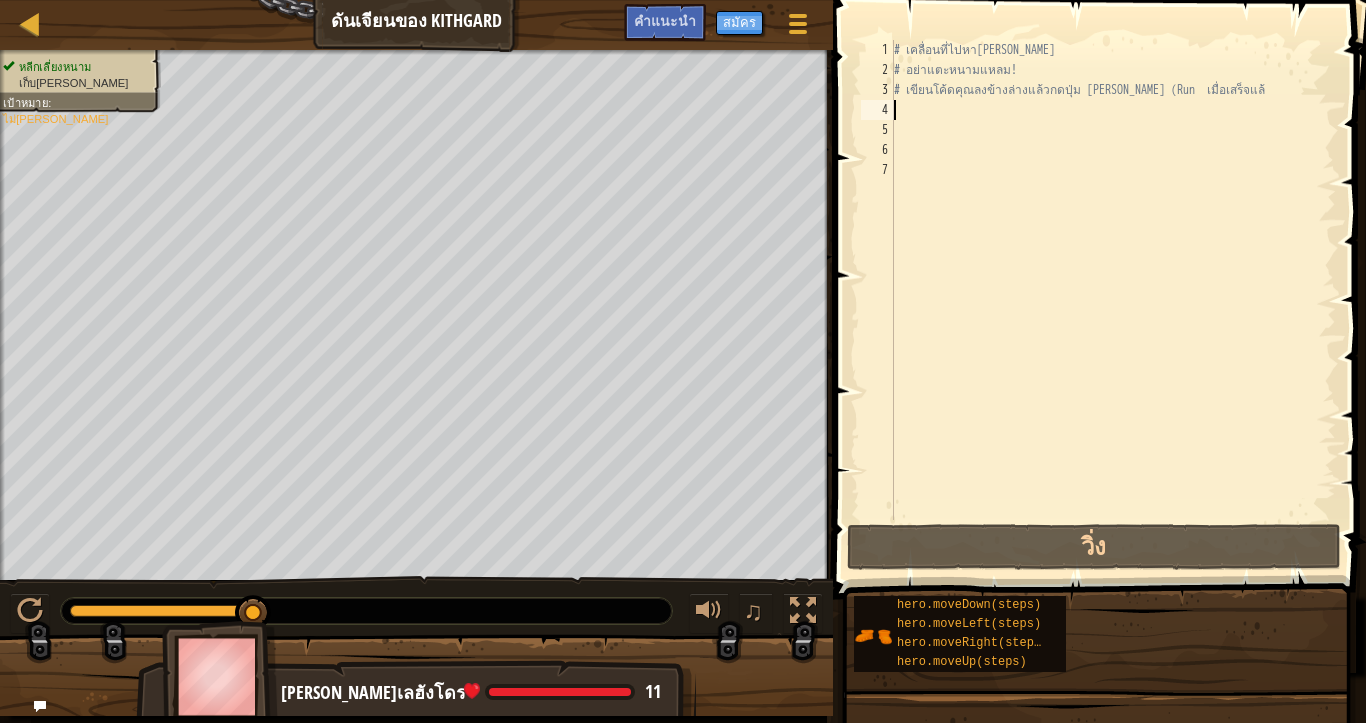 type on "r" 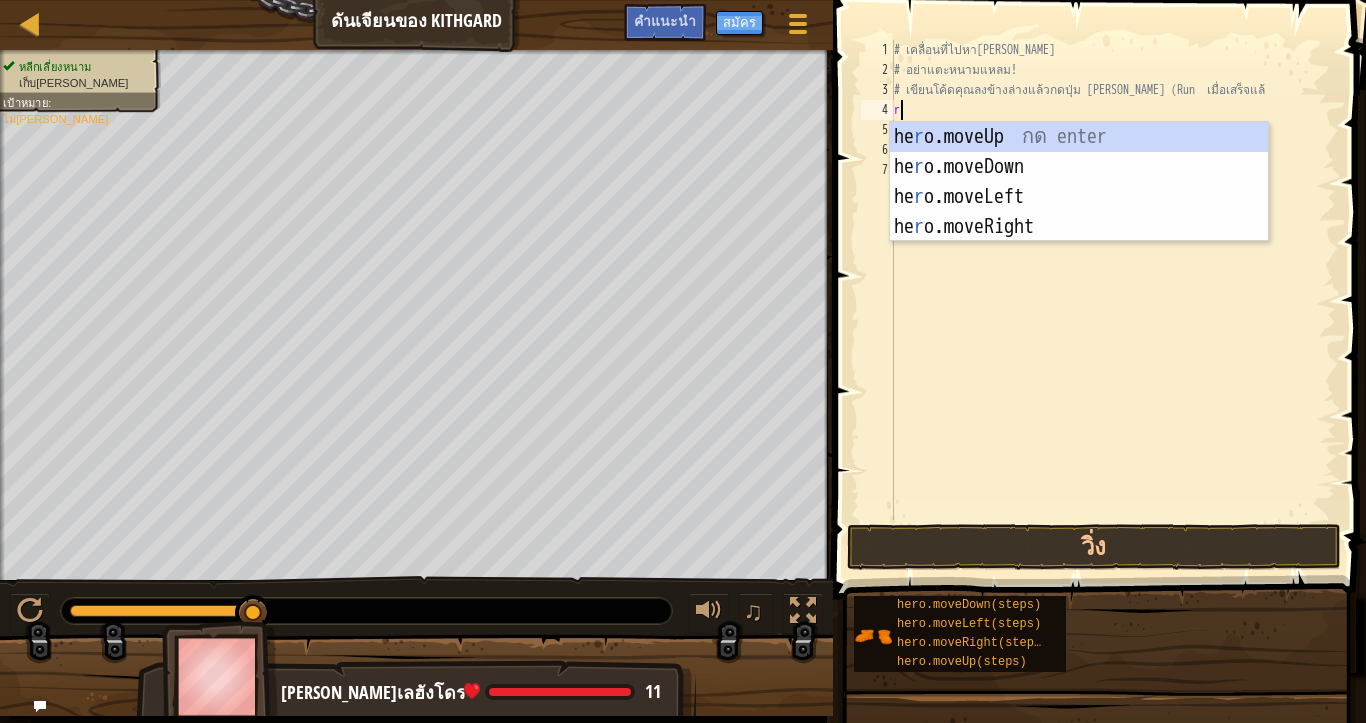 scroll, scrollTop: 4, scrollLeft: 4, axis: both 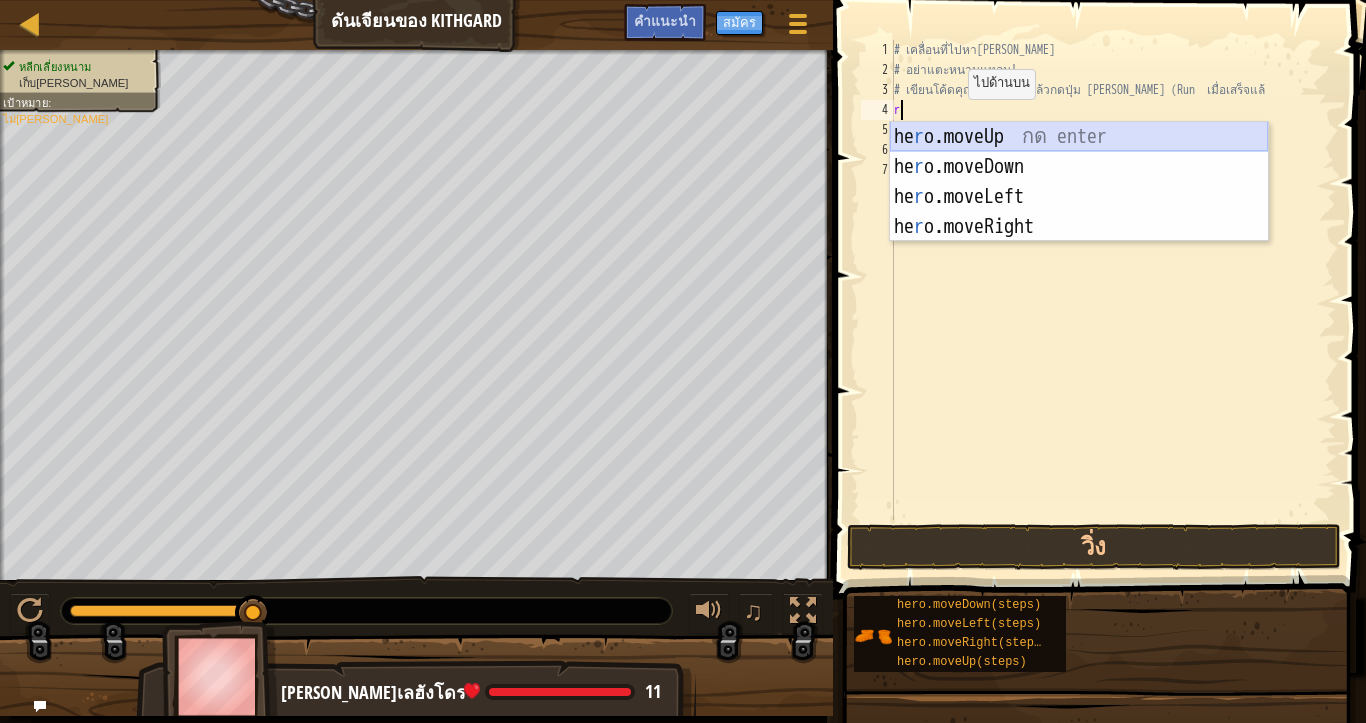 click on "he r o.moveUp กด enter he r o.moveDown กด enter he r o.moveLeft กด enter he r o.moveRight กด enter" at bounding box center (1079, 212) 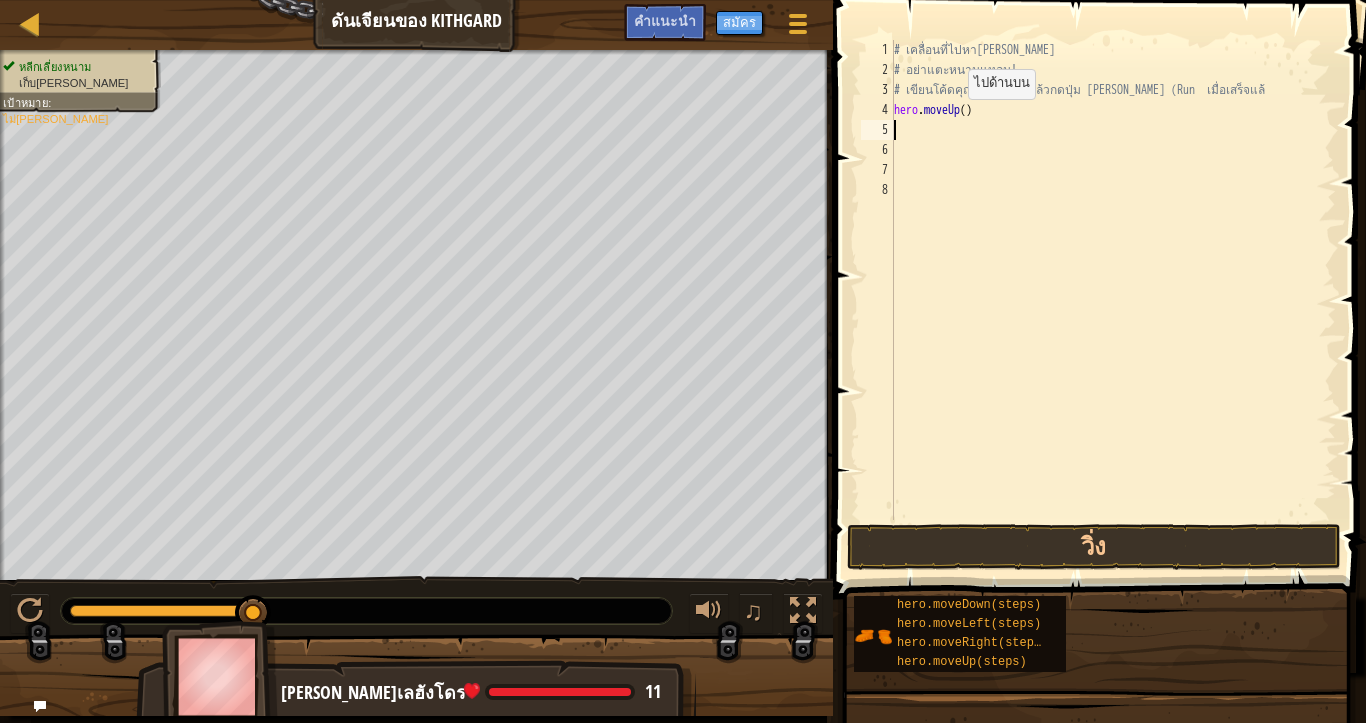 scroll, scrollTop: 4, scrollLeft: 0, axis: vertical 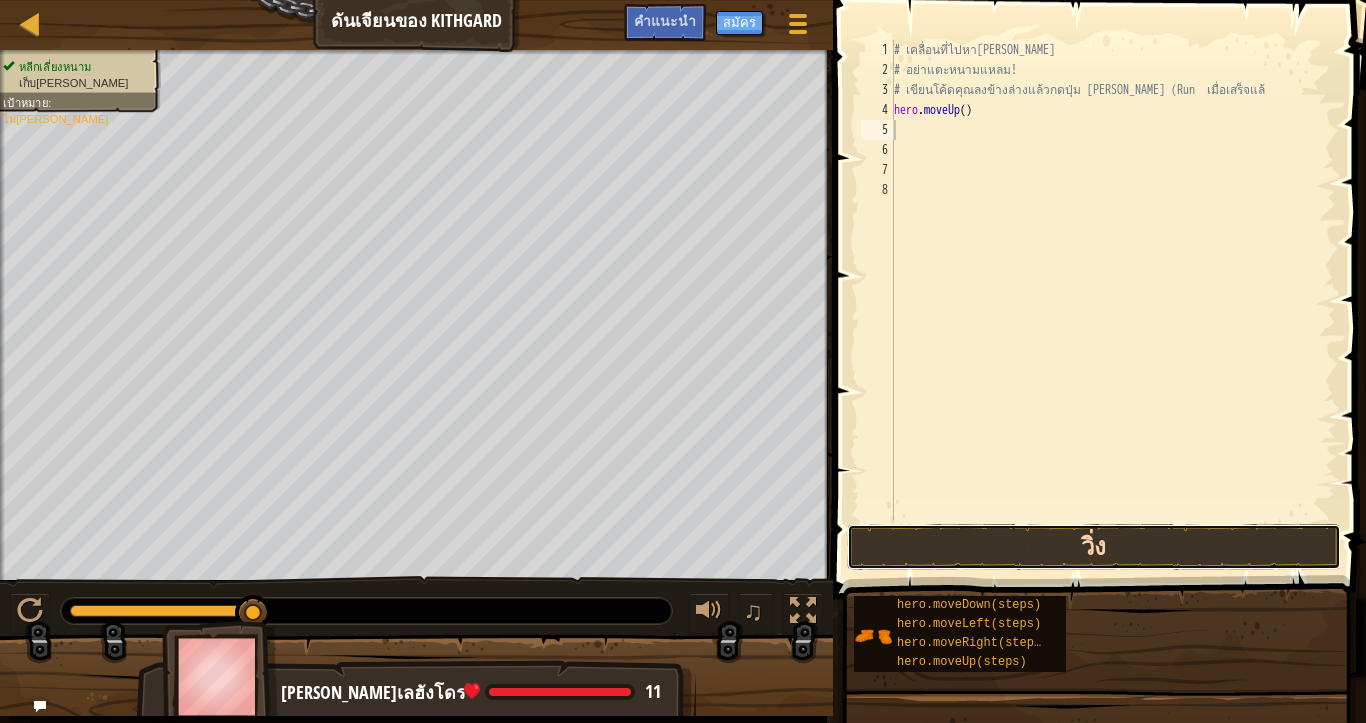 click on "วิ่ง" at bounding box center [1094, 547] 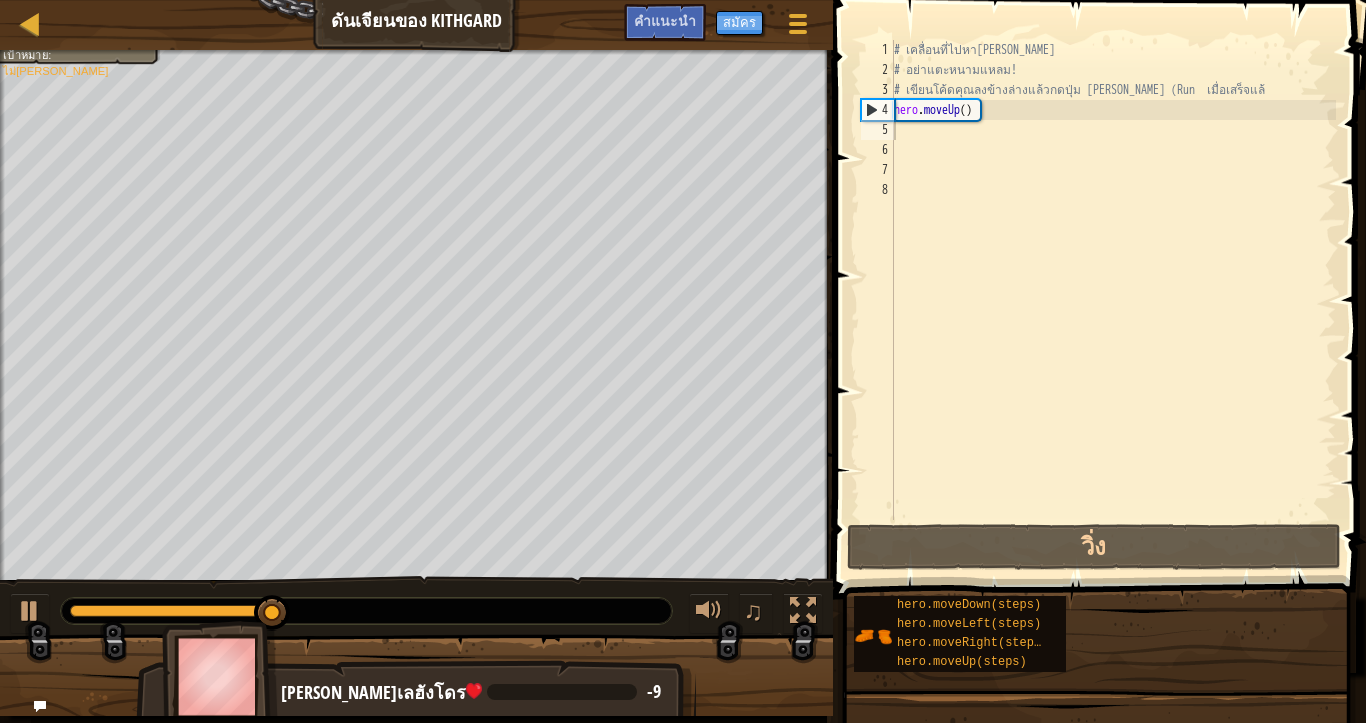 click at bounding box center (1096, 871) 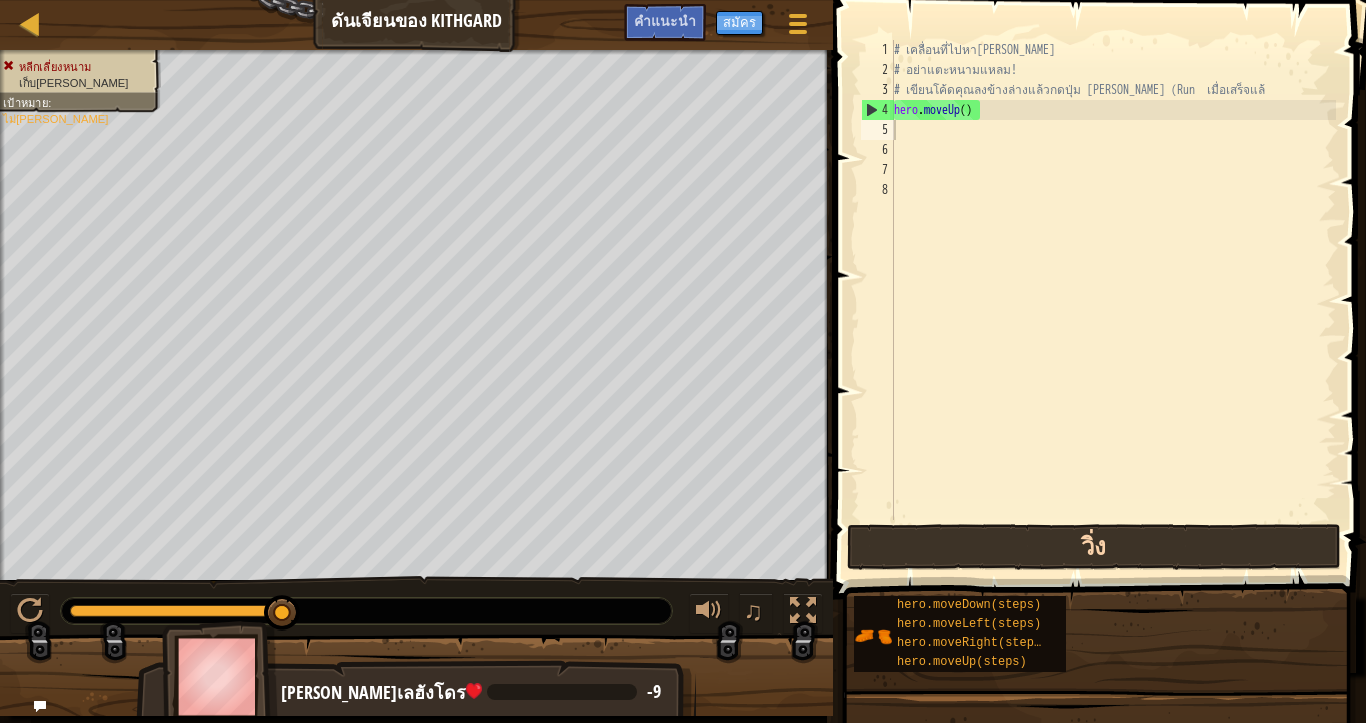 drag, startPoint x: 971, startPoint y: 577, endPoint x: 976, endPoint y: 564, distance: 13.928389 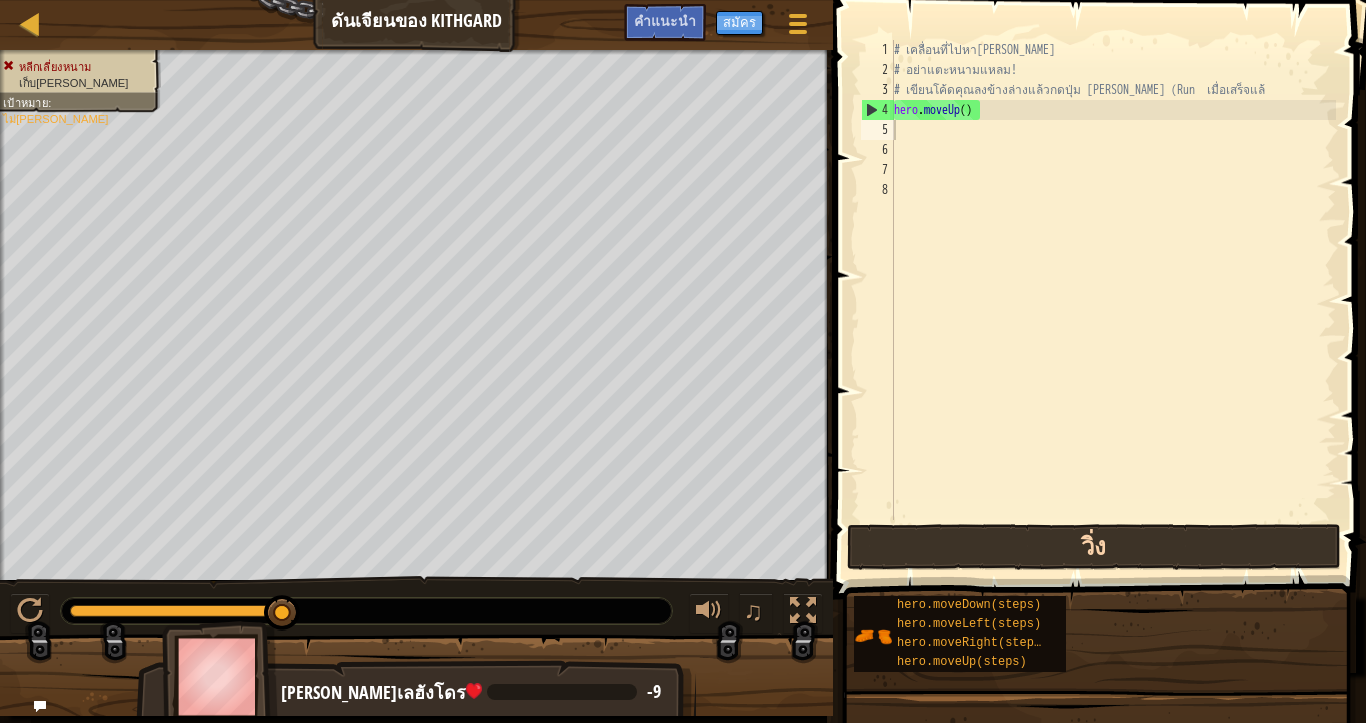 click on "คำแนะนำ 1 2 3 4 5 6 7 8 # เคลื่อนที่ไปหา[PERSON_NAME] # อย่าแตะหนามแหลม! # เขียนโค้ดคุณลงข้างล่างแล้วกดปุ่ม [PERSON_NAME] (Run  เมื่อเสร็จแล้ hero . moveUp ( )     הההההההההההההההההההההההההההההההההההההההההההההההההההההההההההההההההההההההההההההההההההההההההההההההההההההההההההההההההההההההההההההההההההההההההההההההההההההההההההההההההההההההההההההההההההההההההההההההההההההההההההההההההההההההההההההההההההההההההההההההההההההההההההההההה บันทึกโค้ดแล้ว ภาษาการเขียนโปรแกรม : Python วิ่ง ส่ง เสร็จสิ้น Statement   /   /" at bounding box center [1096, 356] 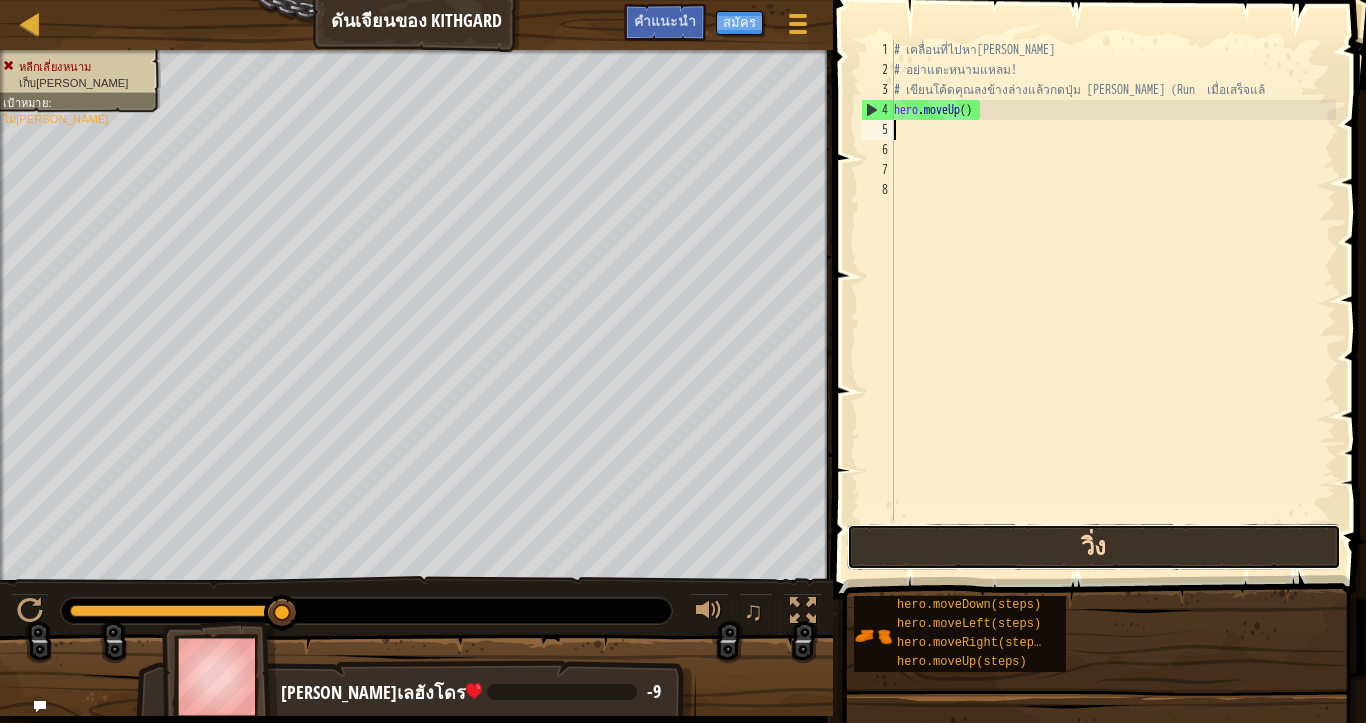 click on "วิ่ง" at bounding box center (1094, 547) 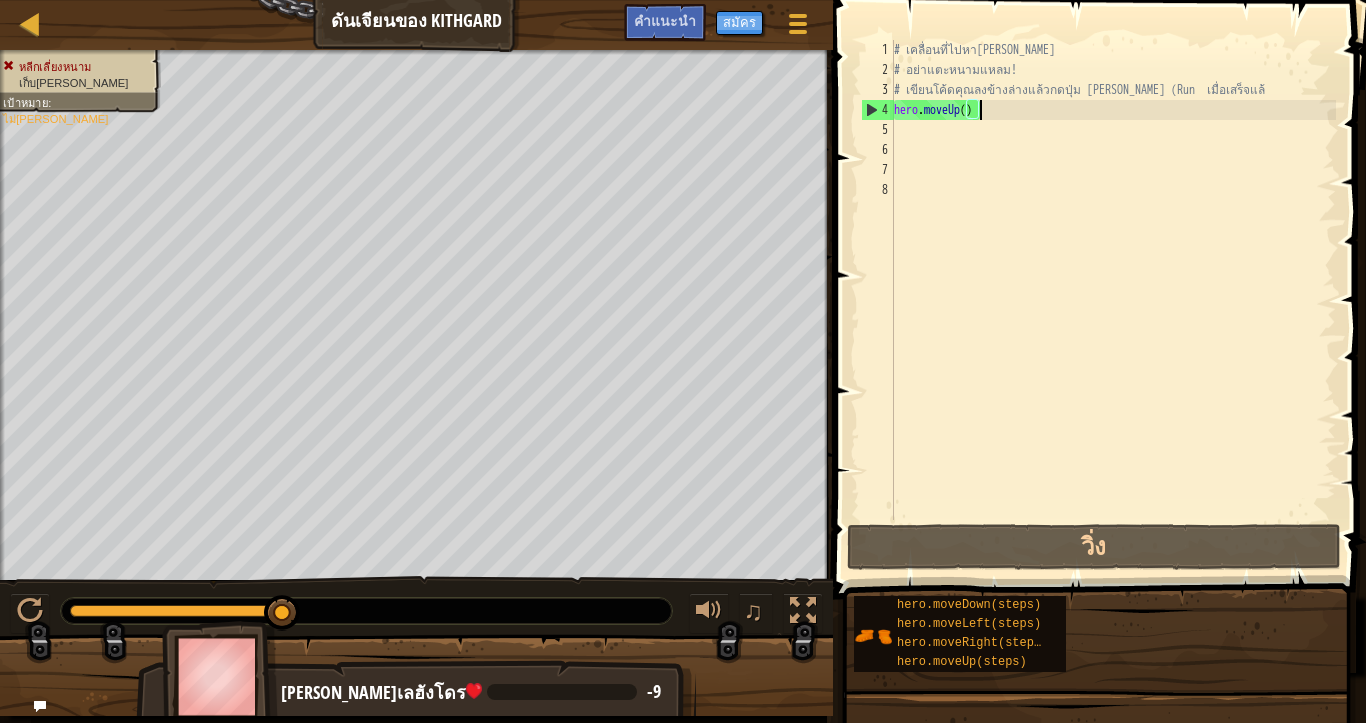 click on "# เคลื่อนที่ไปหา[PERSON_NAME] # อย่าแตะหนามแหลม! # เขียนโค้ดคุณลงข้างล่างแล้วกดปุ่ม [PERSON_NAME] (Run  เมื่อเสร็จแล้ hero . moveUp ( )" at bounding box center [1113, 300] 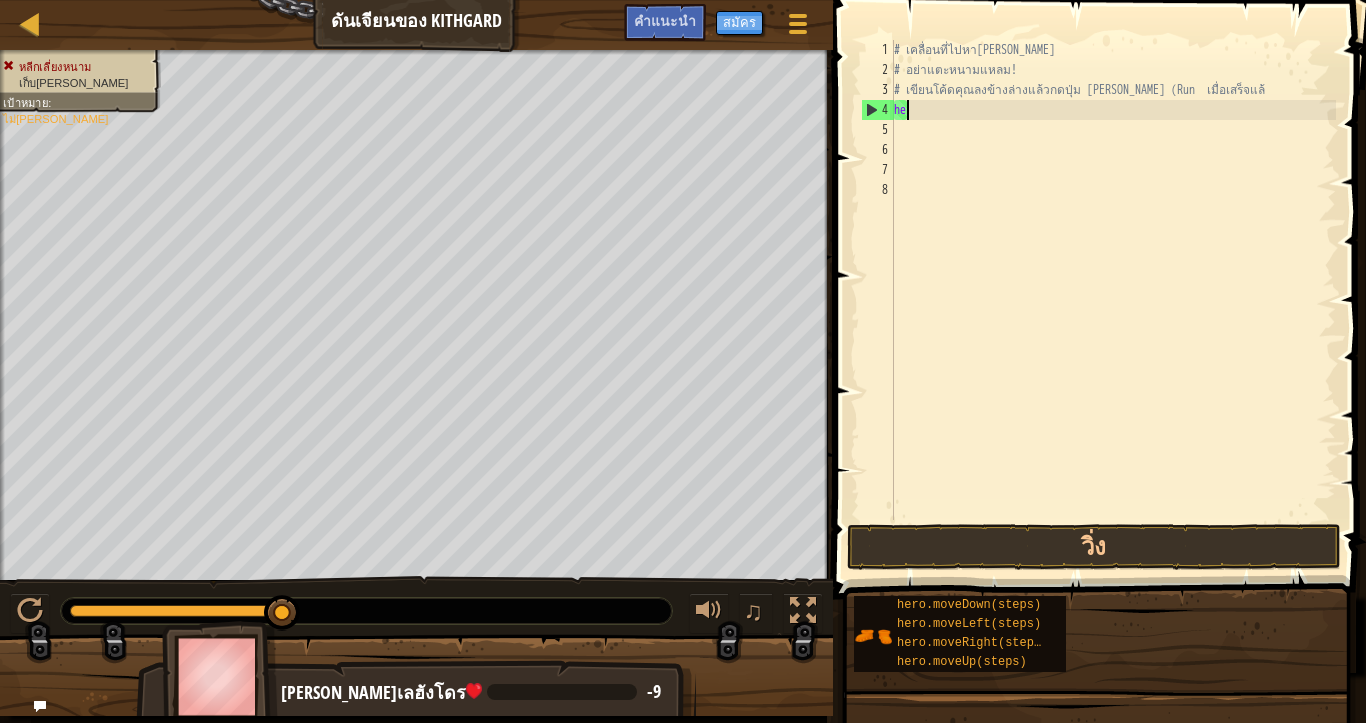type on "h" 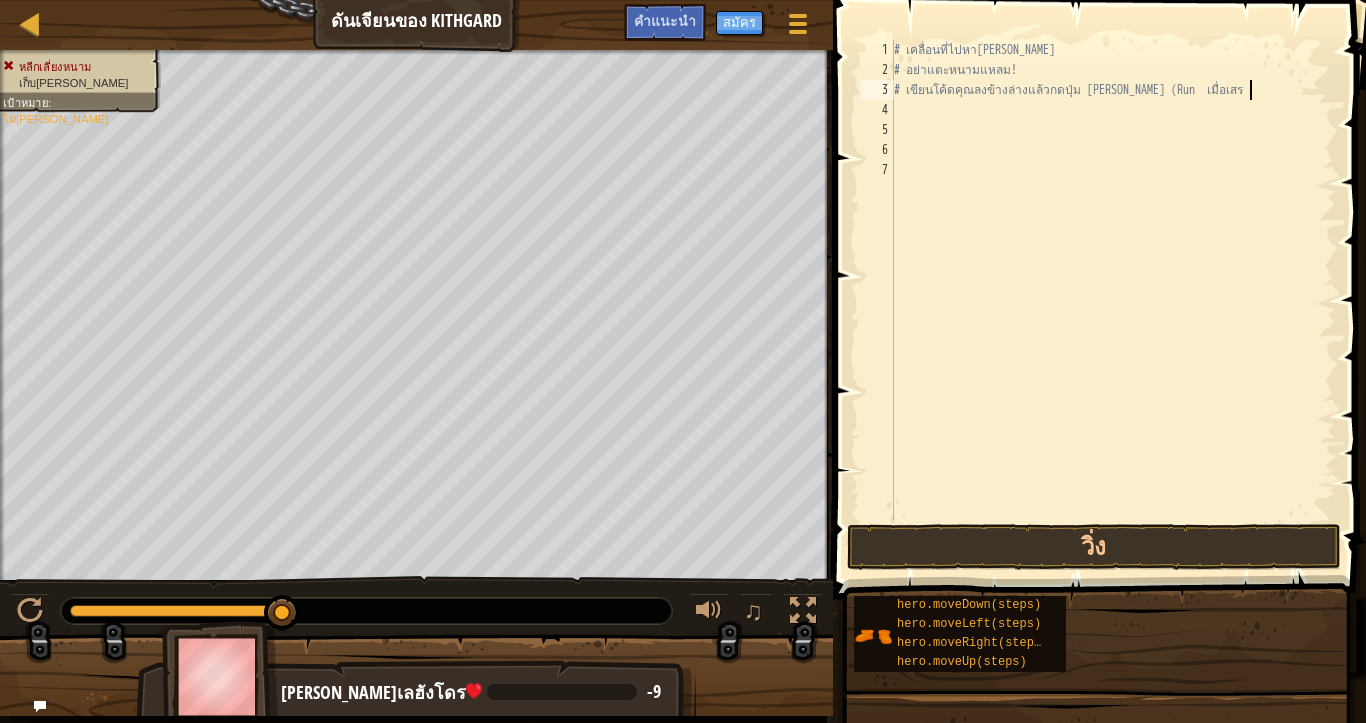 type on "# เขียนโค้ดคุณลงข้างล่างแล้วกดปุ่ม [PERSON_NAME] (Run  เมื่อเส" 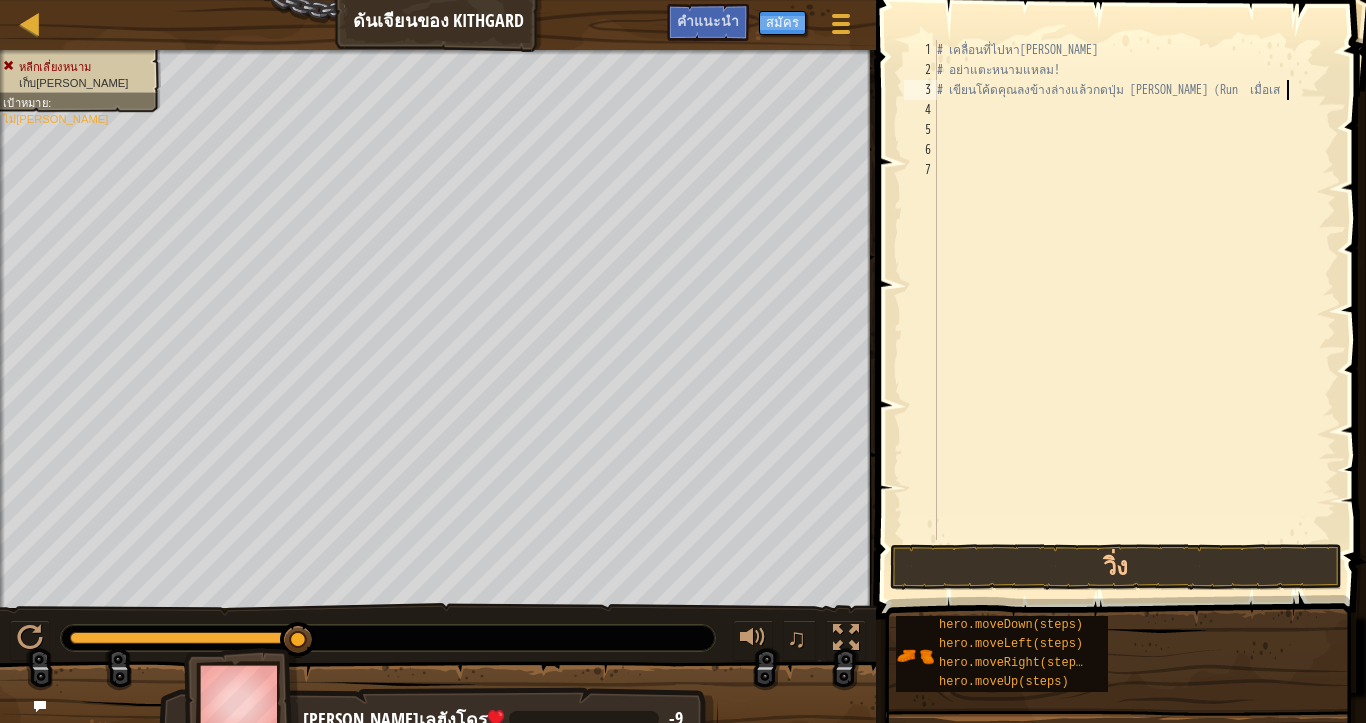 click on "# เคลื่อนที่ไปหา[PERSON_NAME] # อย่าแตะหนามแหลม! # เขียนโค้ดคุณลงข้างล่างแล้วกดปุ่ม [PERSON_NAME] (Run  เมื่อเส" at bounding box center [1134, 310] 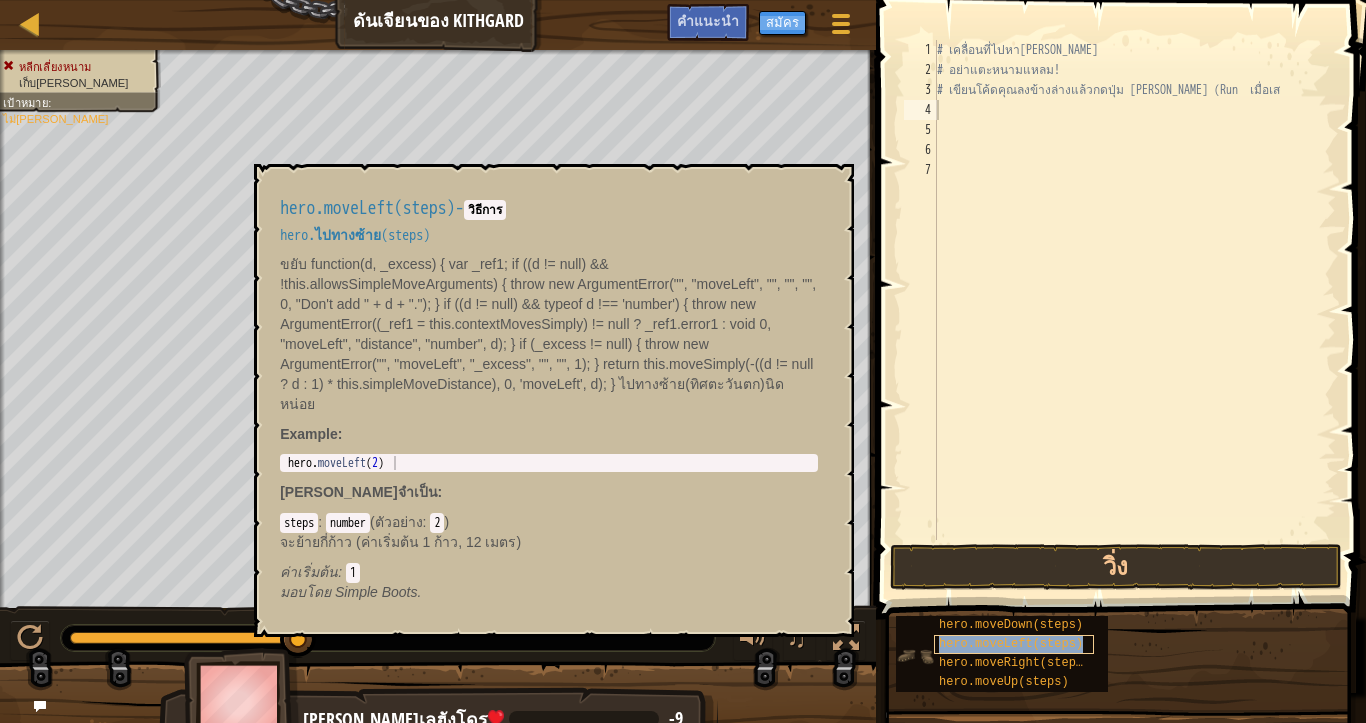 click on "hero.moveLeft(steps)" at bounding box center (1011, 644) 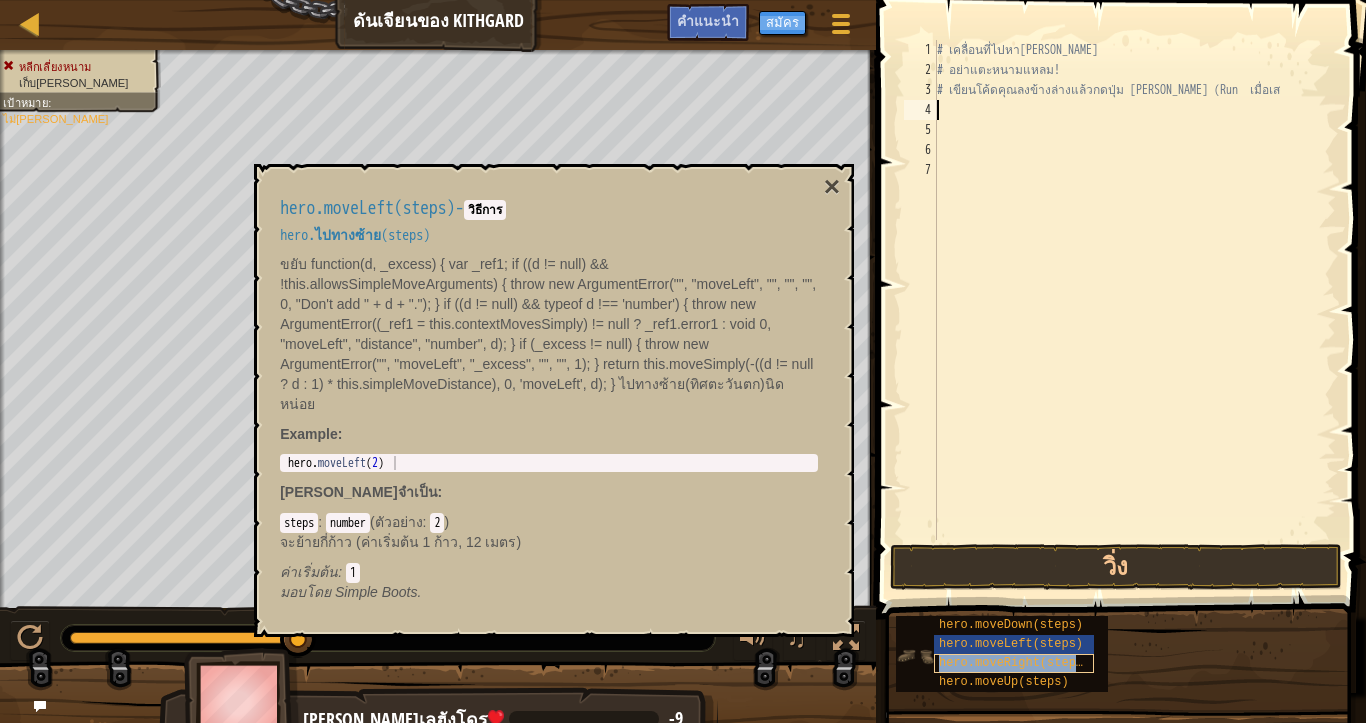 click on "hero.moveRight(steps)" at bounding box center (1014, 663) 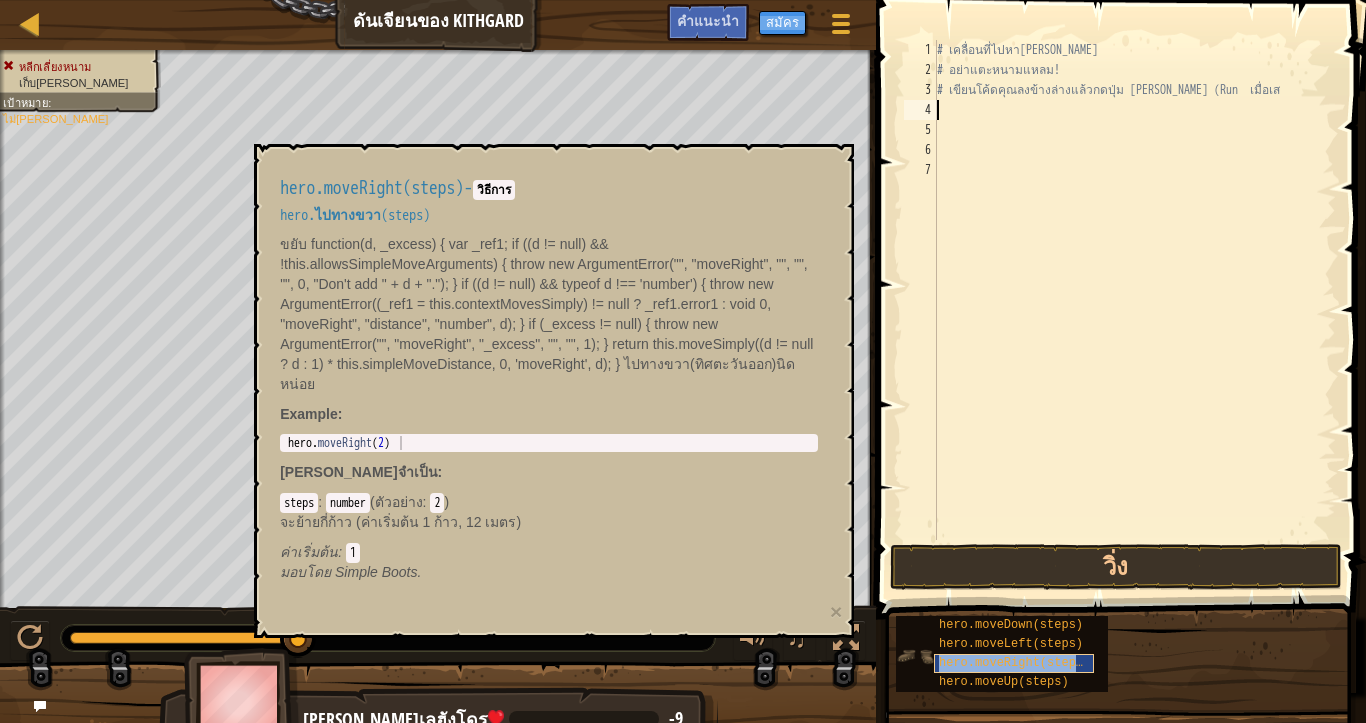 click on "hero.moveRight(steps)" at bounding box center [1014, 663] 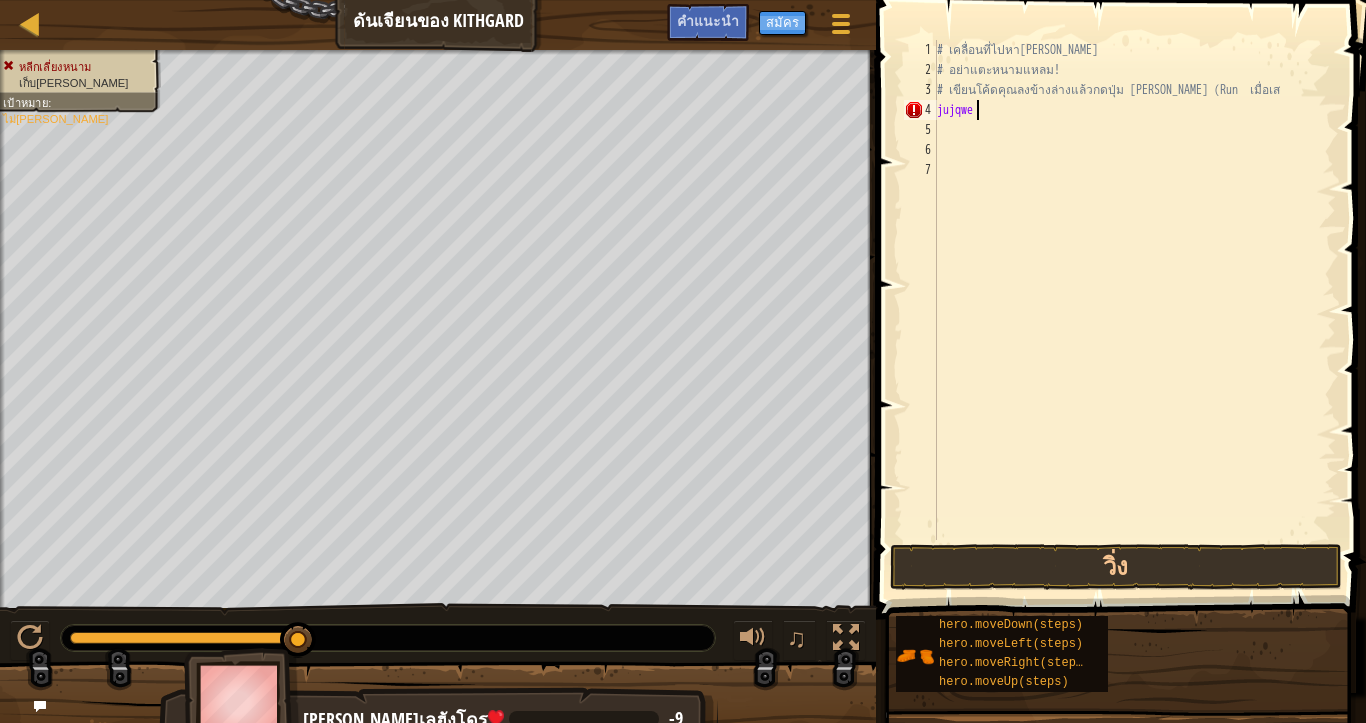 scroll, scrollTop: 4, scrollLeft: 0, axis: vertical 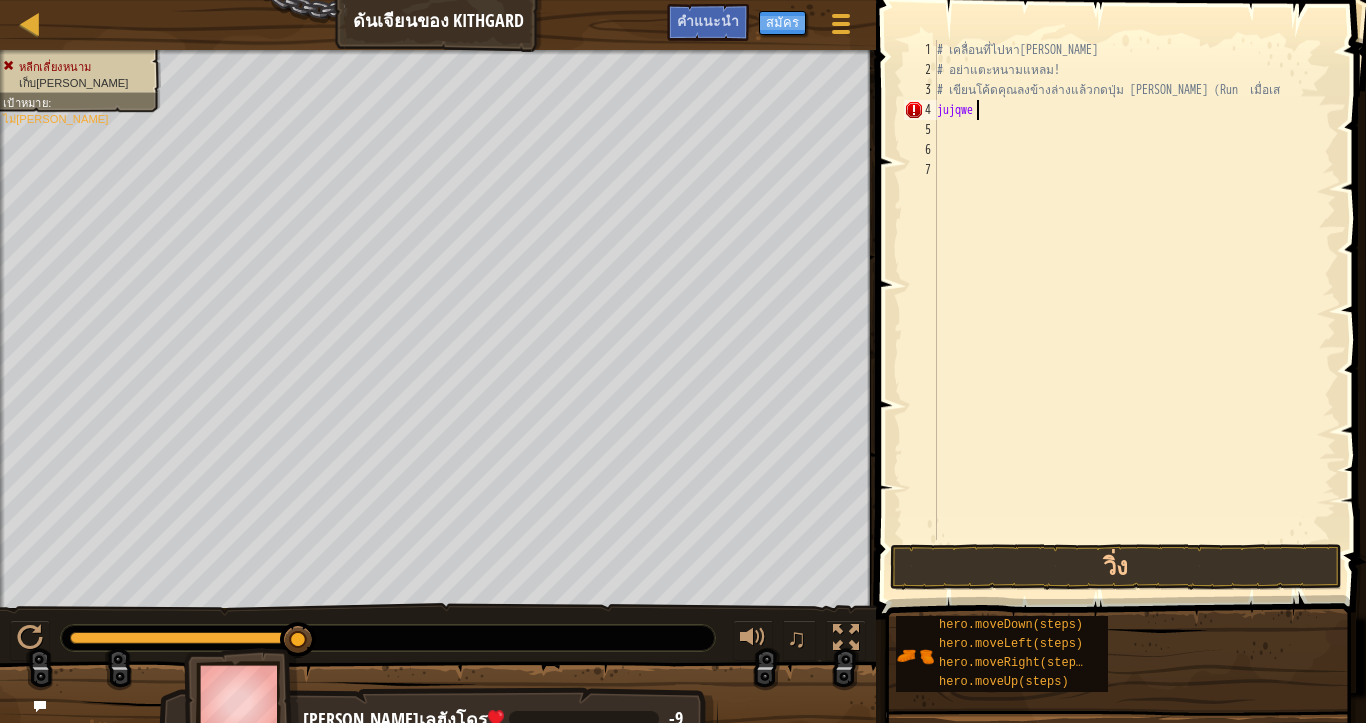 type on "j" 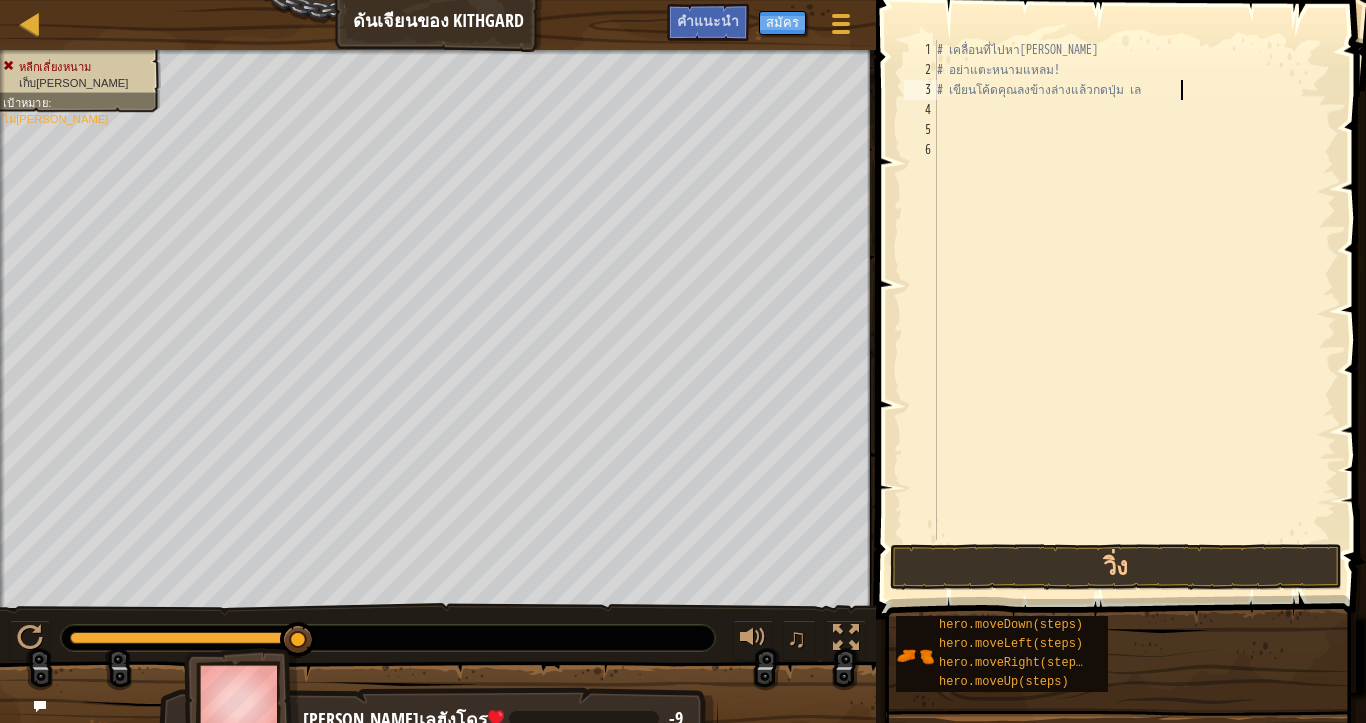 type on "# เขียนโค้ดคุณลงข้างล่างแล้วกดปุ่มq" 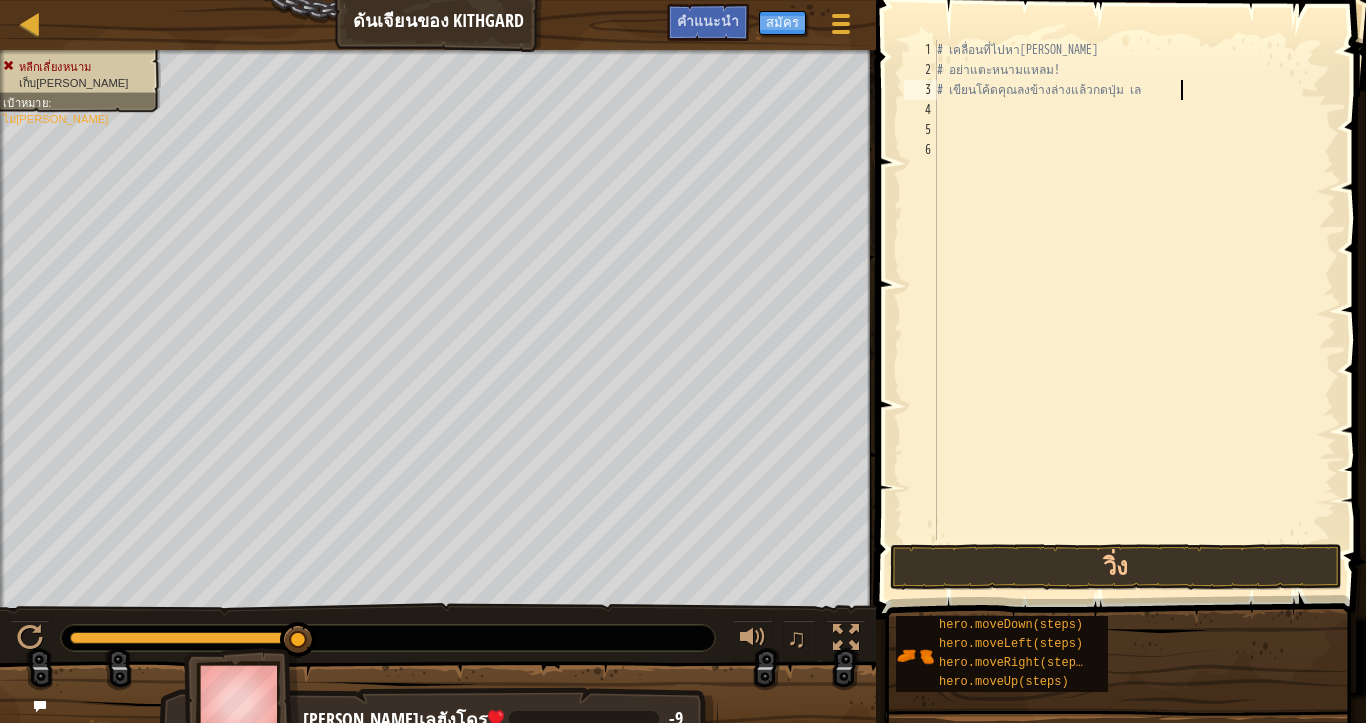 scroll, scrollTop: 4, scrollLeft: 153, axis: both 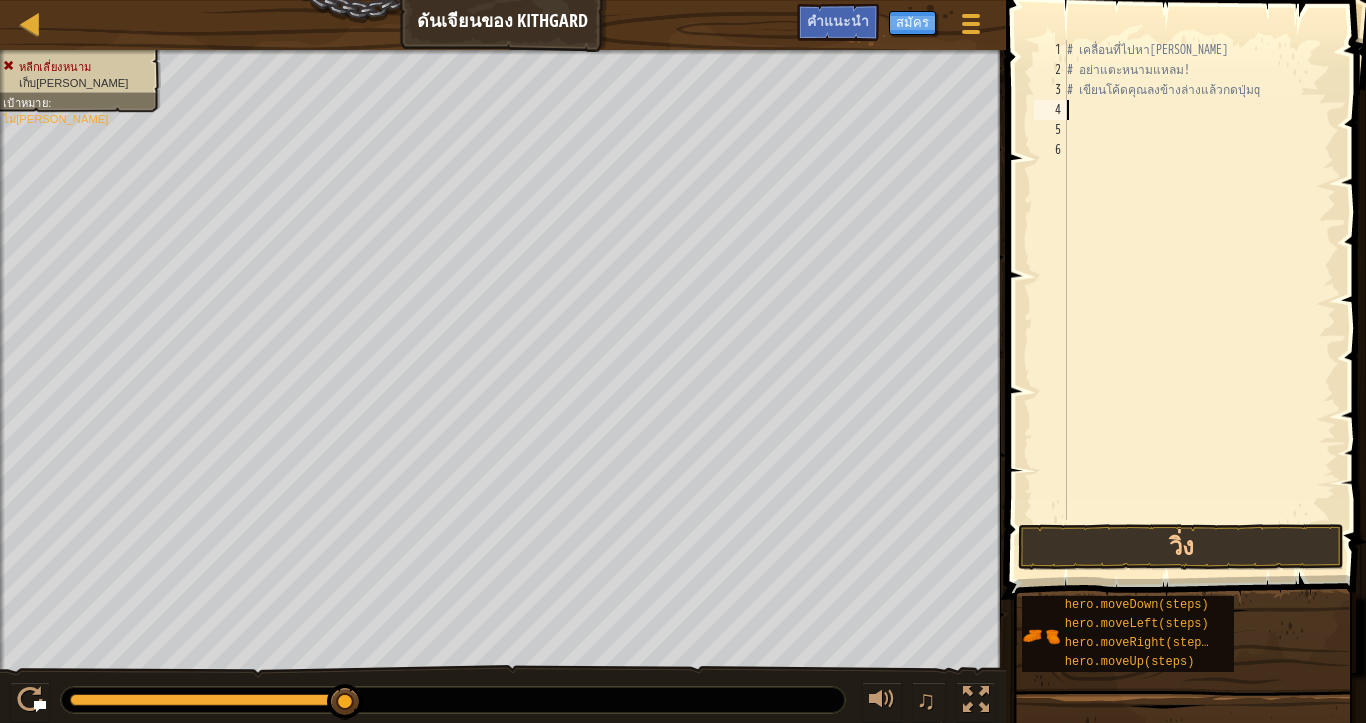 click on "# เคลื่อนที่ไปหา[PERSON_NAME] # อย่าแตะหนามแหลม! # เขียนโค้ดคุณลงข้างล่างแล้วกดปุ่มq" at bounding box center (1199, 300) 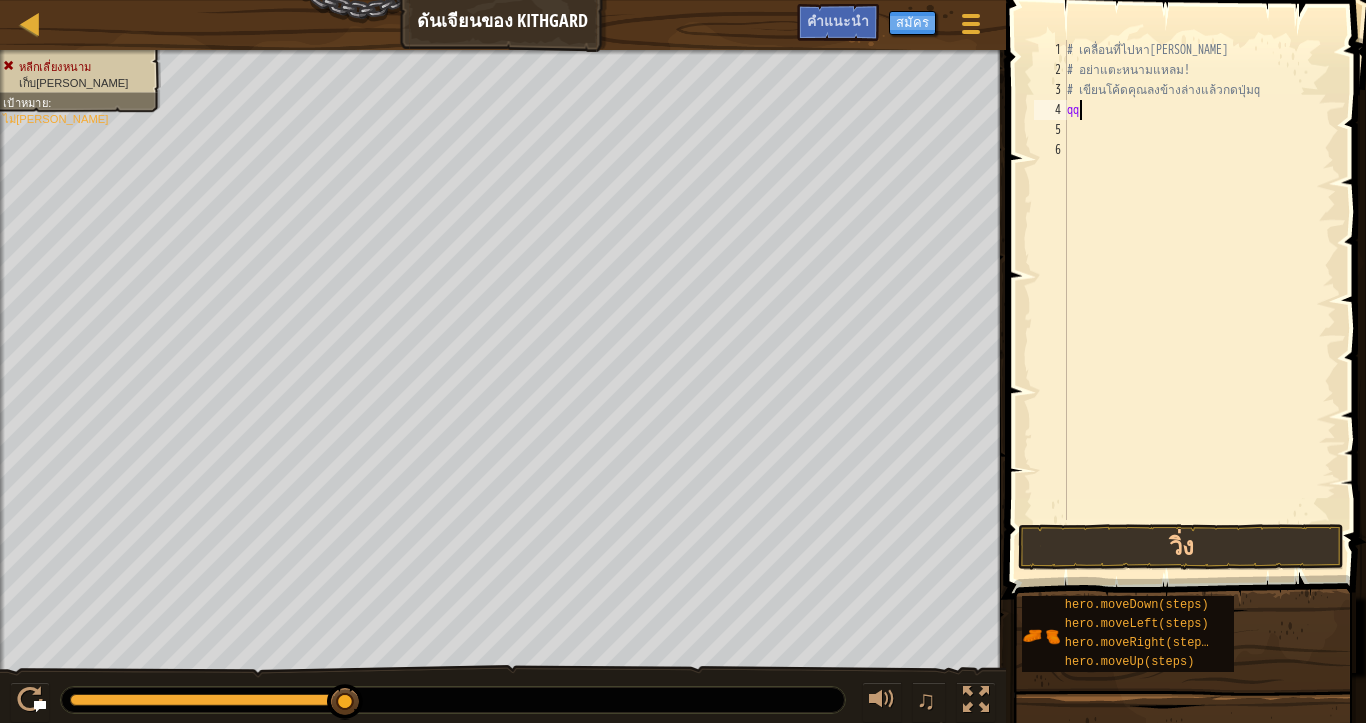 scroll, scrollTop: 4, scrollLeft: 5, axis: both 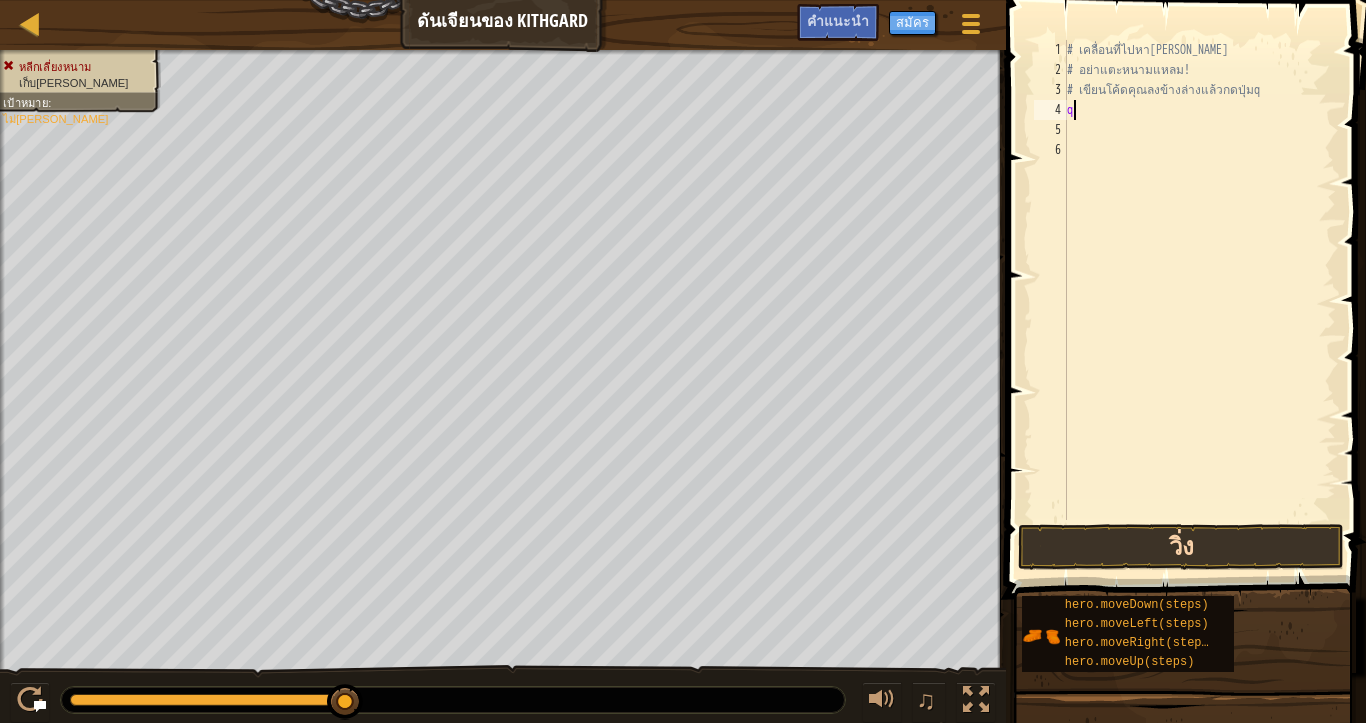 type on "q" 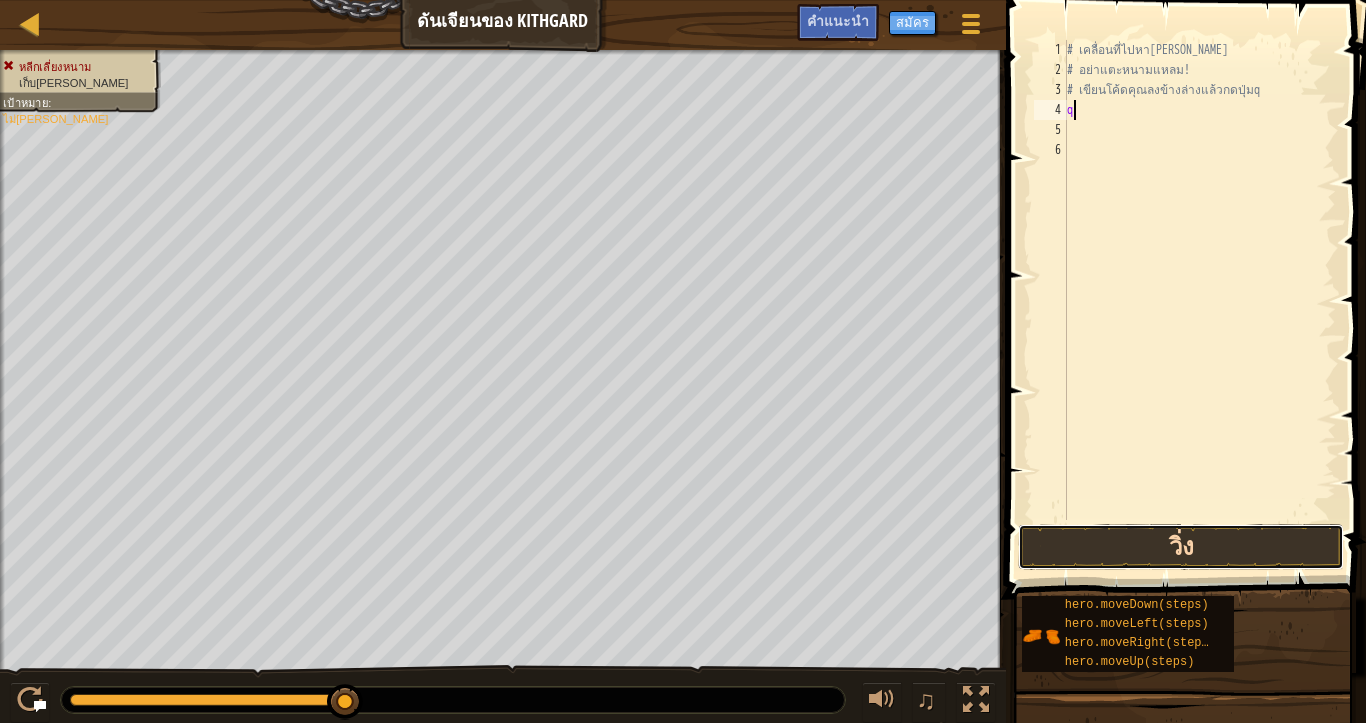 click on "วิ่ง" at bounding box center [1181, 547] 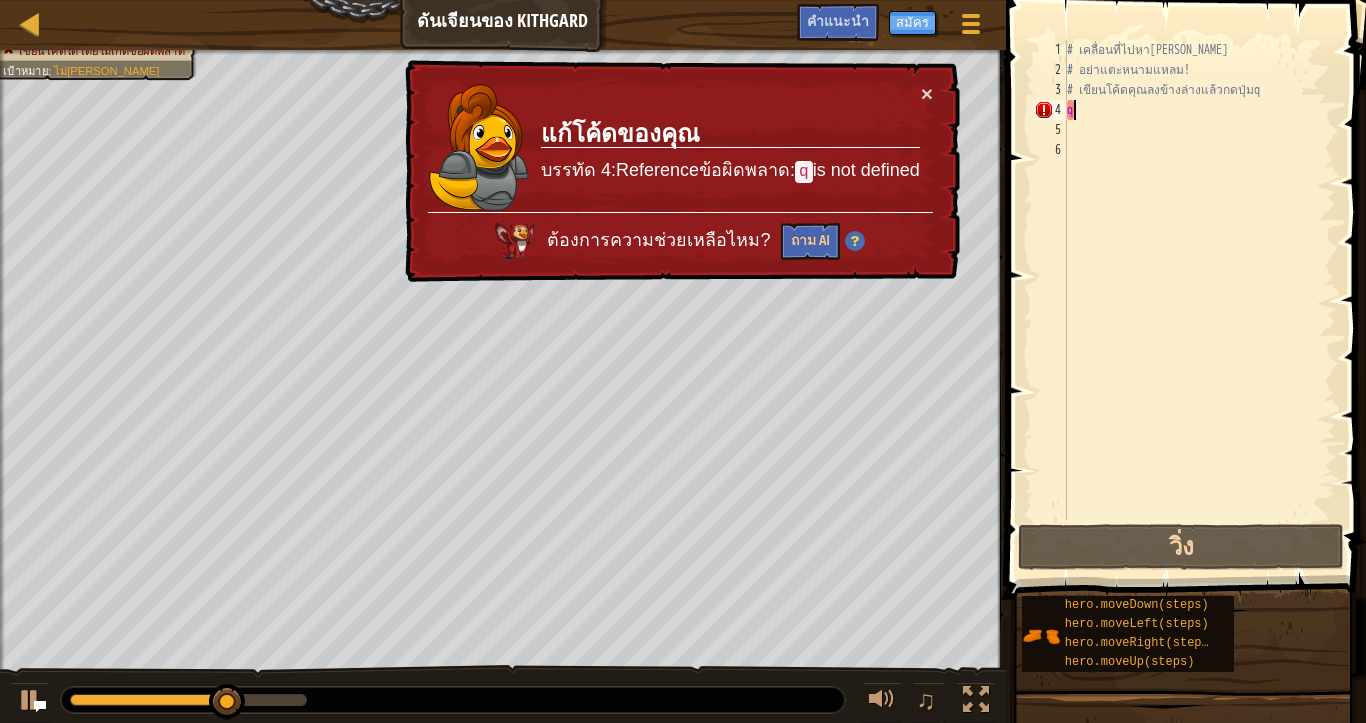 click on "ต้องการความช่วยเหลือไหม?   ถาม AI" at bounding box center [680, 236] 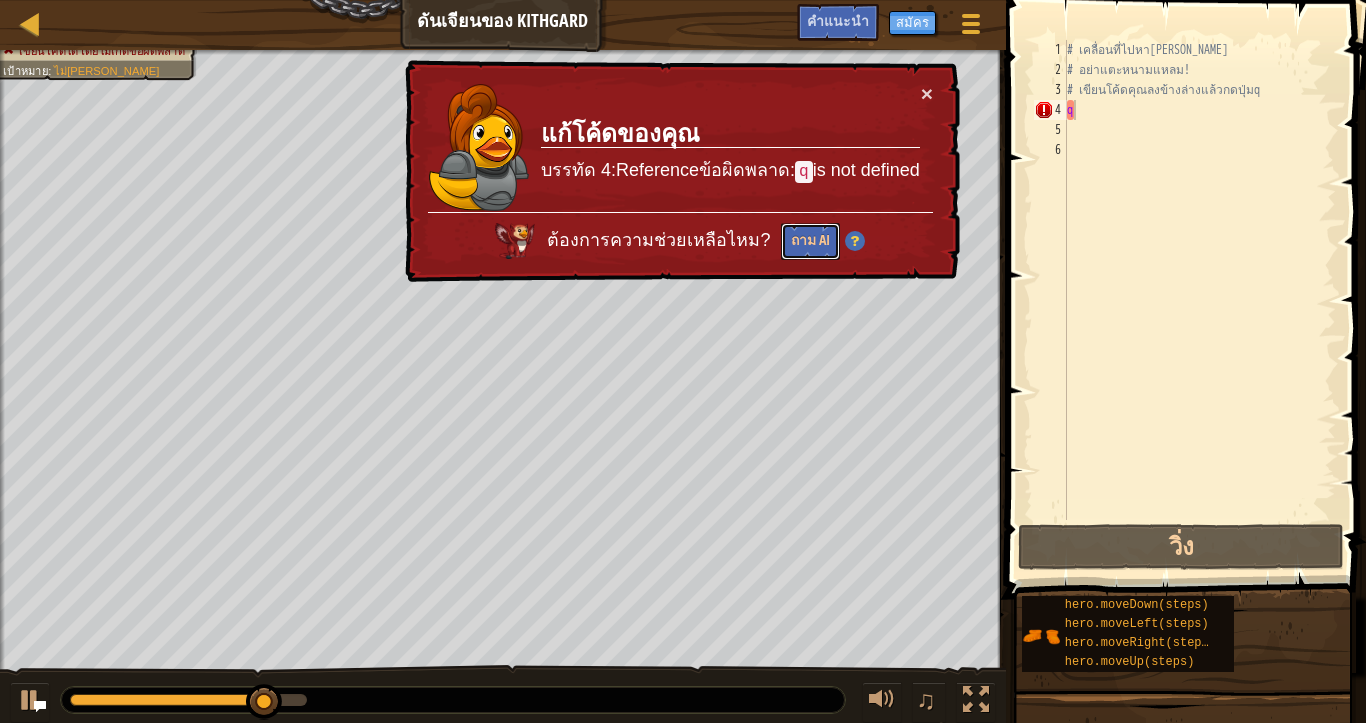 click on "× แก้โค้ดของคุณ บรรทัด 4:Referenceข้อผิดพลาด: q  is not defined
ต้องการความช่วยเหลือไหม?   ถาม AI" at bounding box center (680, 171) 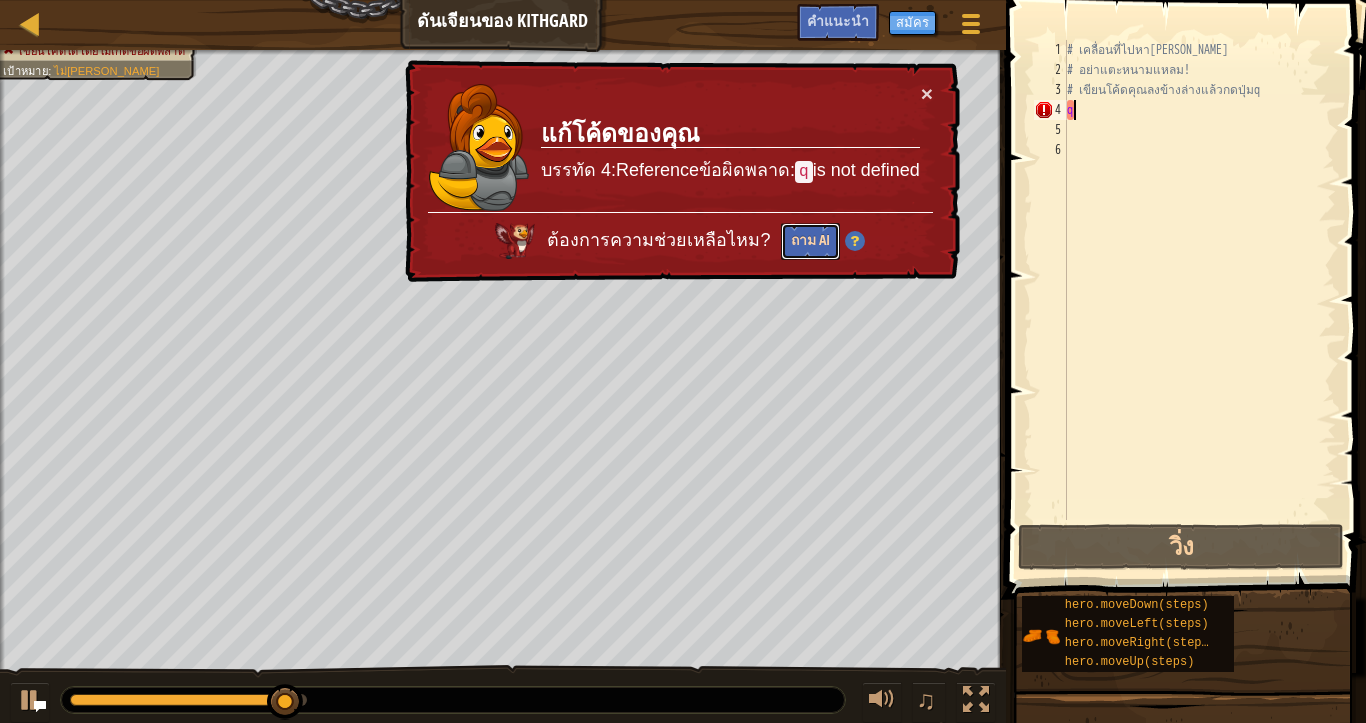 click on "ถาม AI" at bounding box center (810, 241) 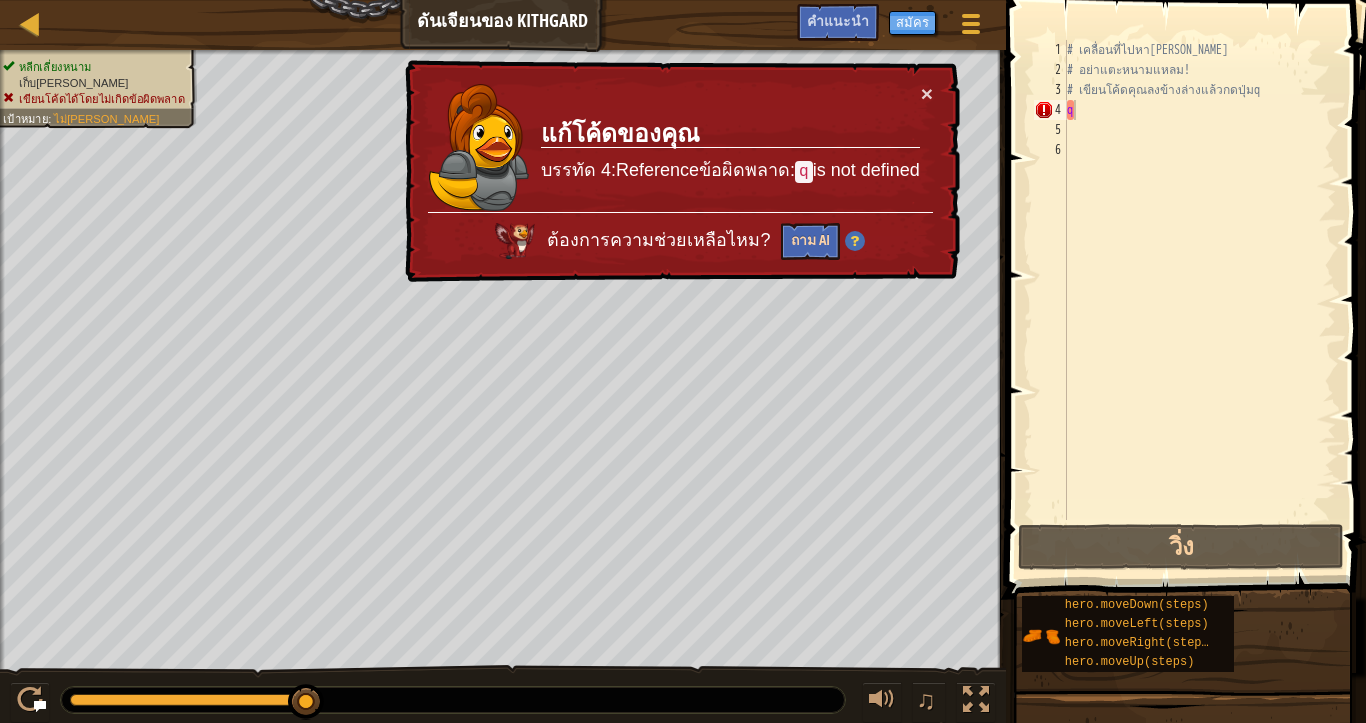 click on "แผนที่ ดันเจียนของ Kithgard เมนูเกม เสร็จสิ้น สมัคร คำแนะนำ 1     הההההההההההההההההההההההההההההההההההההההההההההההההההההההההההההההההההההההההההההההההההההההההההההההההההההההההההההההההההההההההההההההההההההההההההההההההההההההההההההההההההההההההההההההההההההההההההההההההההההההההההההההההההההההההההההההההההההההההההההההההההההההההההההההה XXXXXXXXXXXXXXXXXXXXXXXXXXXXXXXXXXXXXXXXXXXXXXXXXXXXXXXXXXXXXXXXXXXXXXXXXXXXXXXXXXXXXXXXXXXXXXXXXXXXXXXXXXXXXXXXXXXXXXXXXXXXXXXXXXXXXXXXXXXXXXXXXXXXXXXXXXXXXXXXXXXXXXXXXXXXXXXXXXXXXXXXXXXXXXXXXXXXXXXXXXXXXXXXXXXXXXXXXXXXXXXXXXXXXXXXXXXXXXXXXXXXXXXXXXXXXXXX วิธีการแก้ไข × คำแนะนำ q 1 2 3 4 5 6 q     : Python  /" at bounding box center (683, 0) 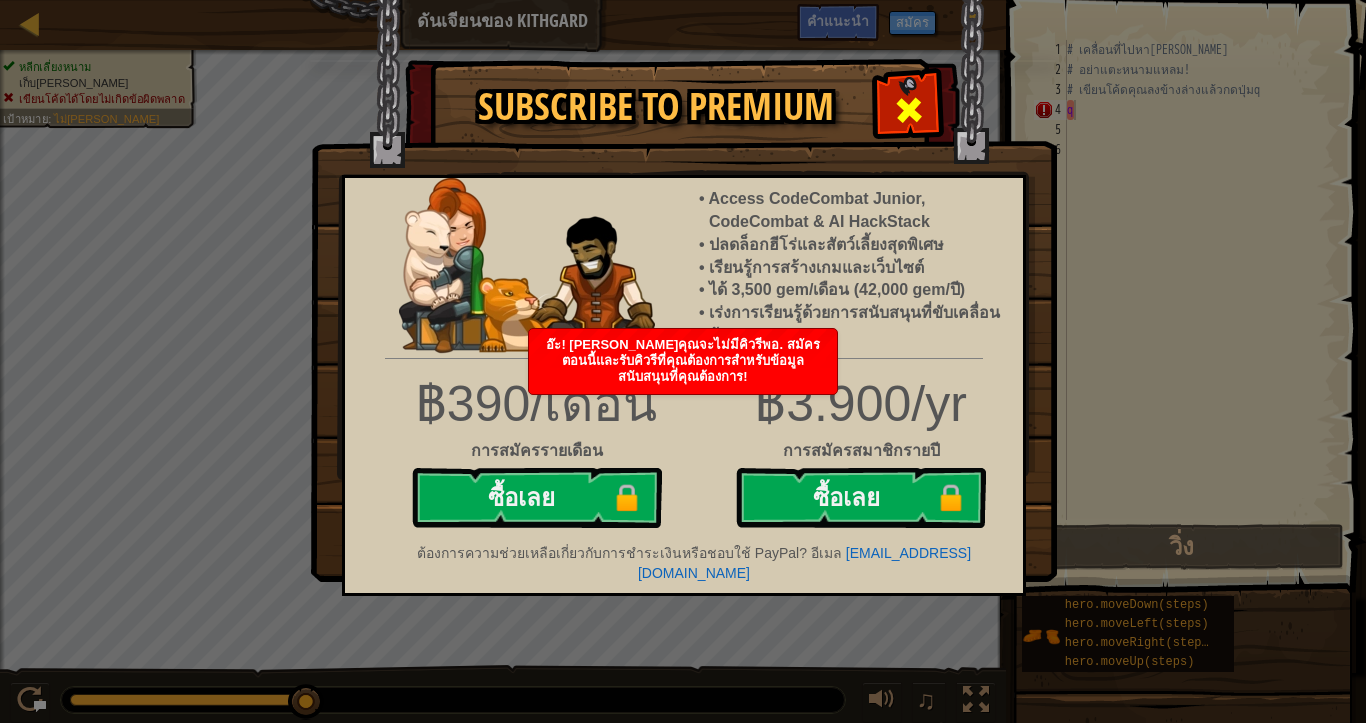 click at bounding box center [908, 107] 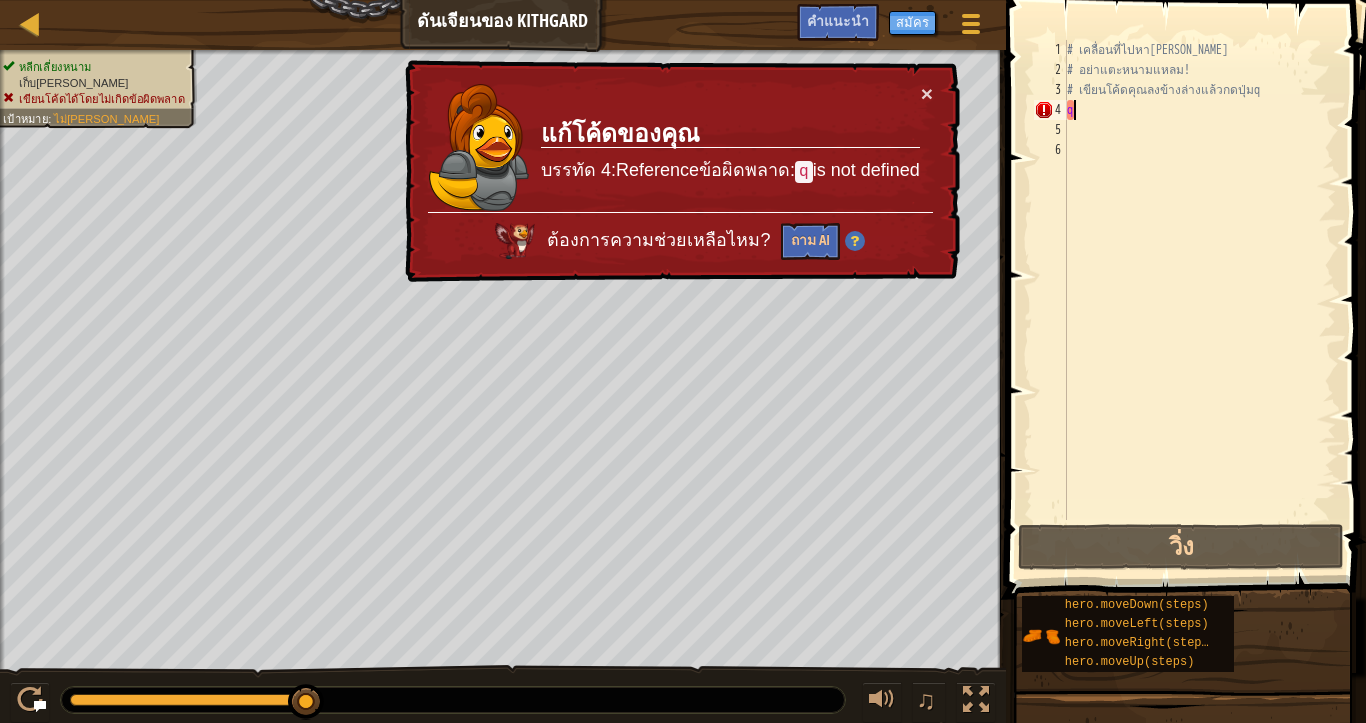 click on "ต้องการความช่วยเหลือไหม?   ถาม AI" at bounding box center (680, 236) 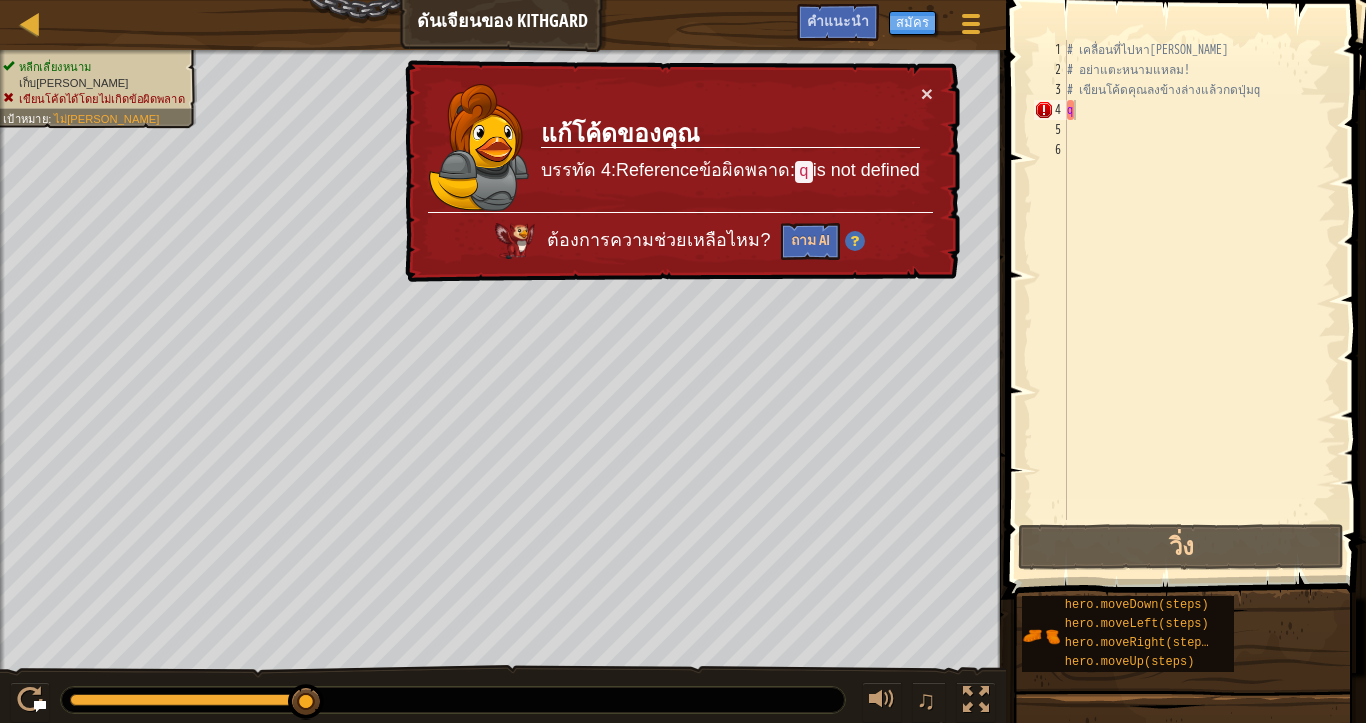 click on "ต้องการความช่วยเหลือไหม?   ถาม AI" at bounding box center (680, 236) 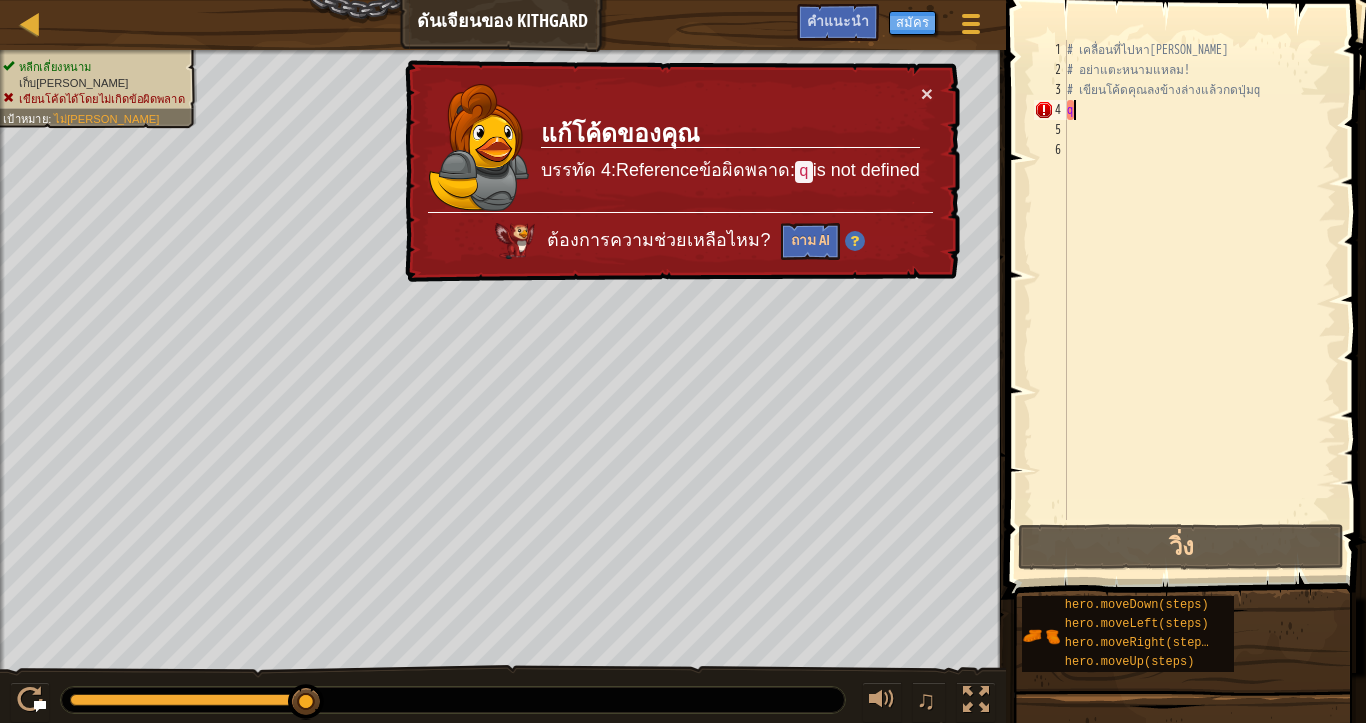 click on "× แก้โค้ดของคุณ บรรทัด 4:Referenceข้อผิดพลาด: q  is not defined
ต้องการความช่วยเหลือไหม?   ถาม AI" at bounding box center (680, 171) 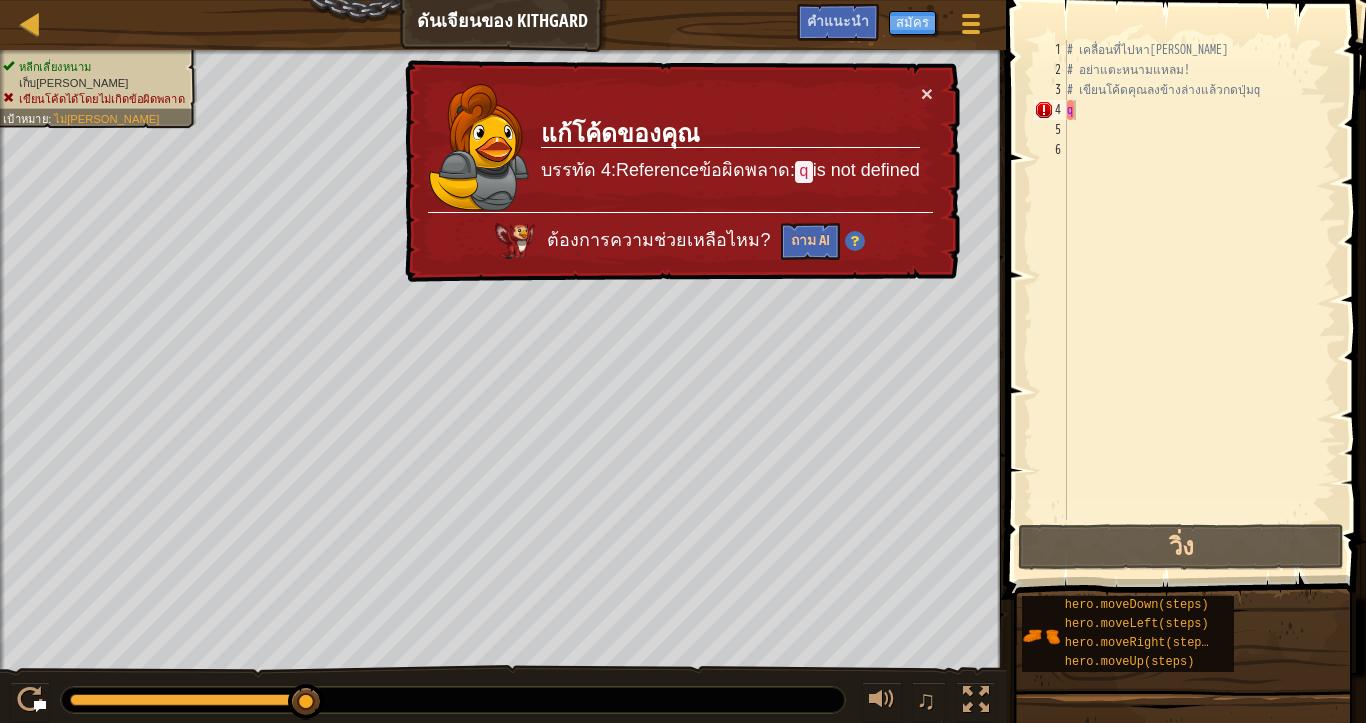 click on "× แก้โค้ดของคุณ บรรทัด 4:Referenceข้อผิดพลาด: q  is not defined
ต้องการความช่วยเหลือไหม?   ถาม AI" at bounding box center [680, 171] 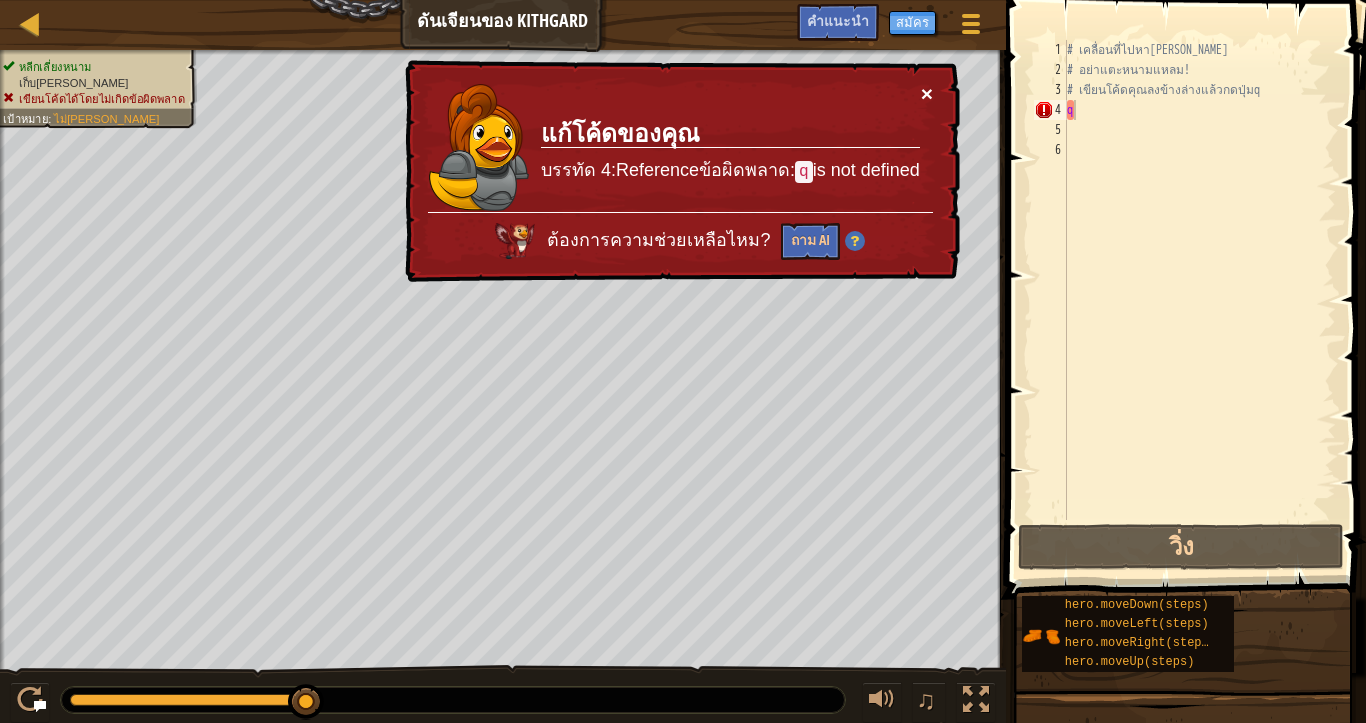 click on "×" at bounding box center (927, 93) 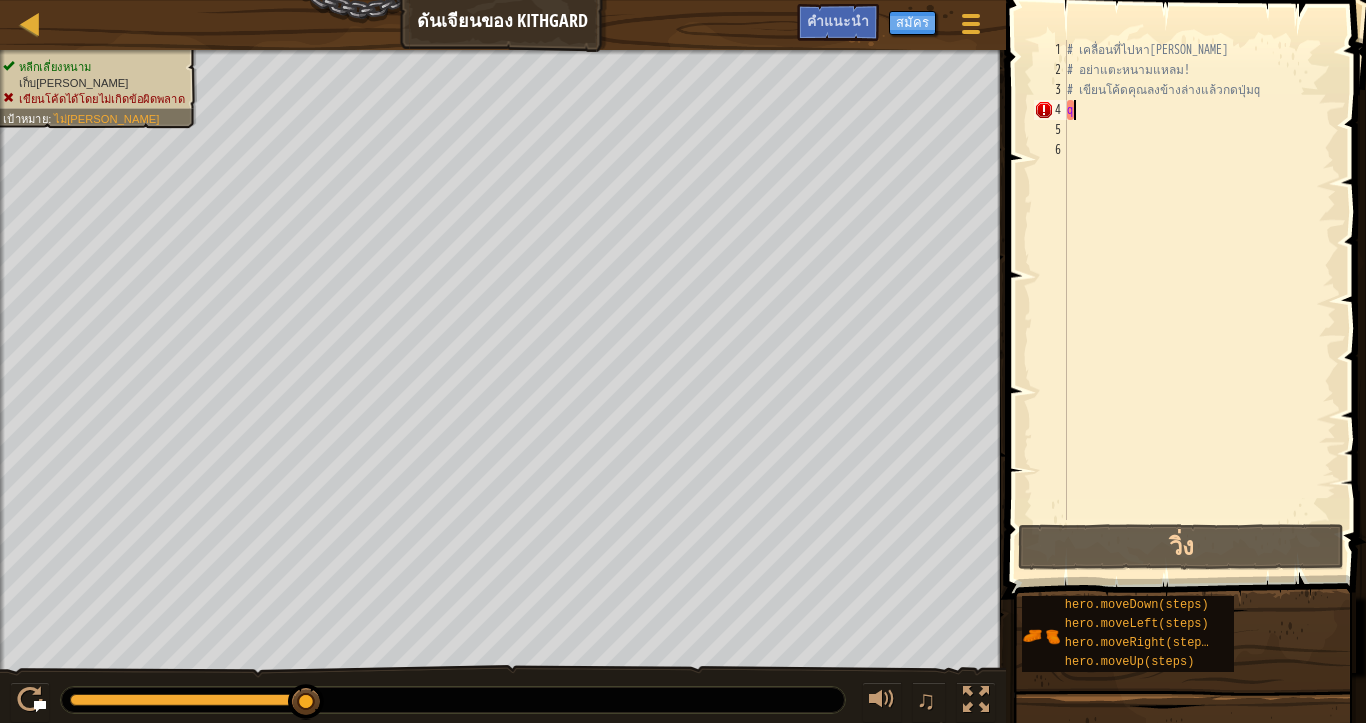 type 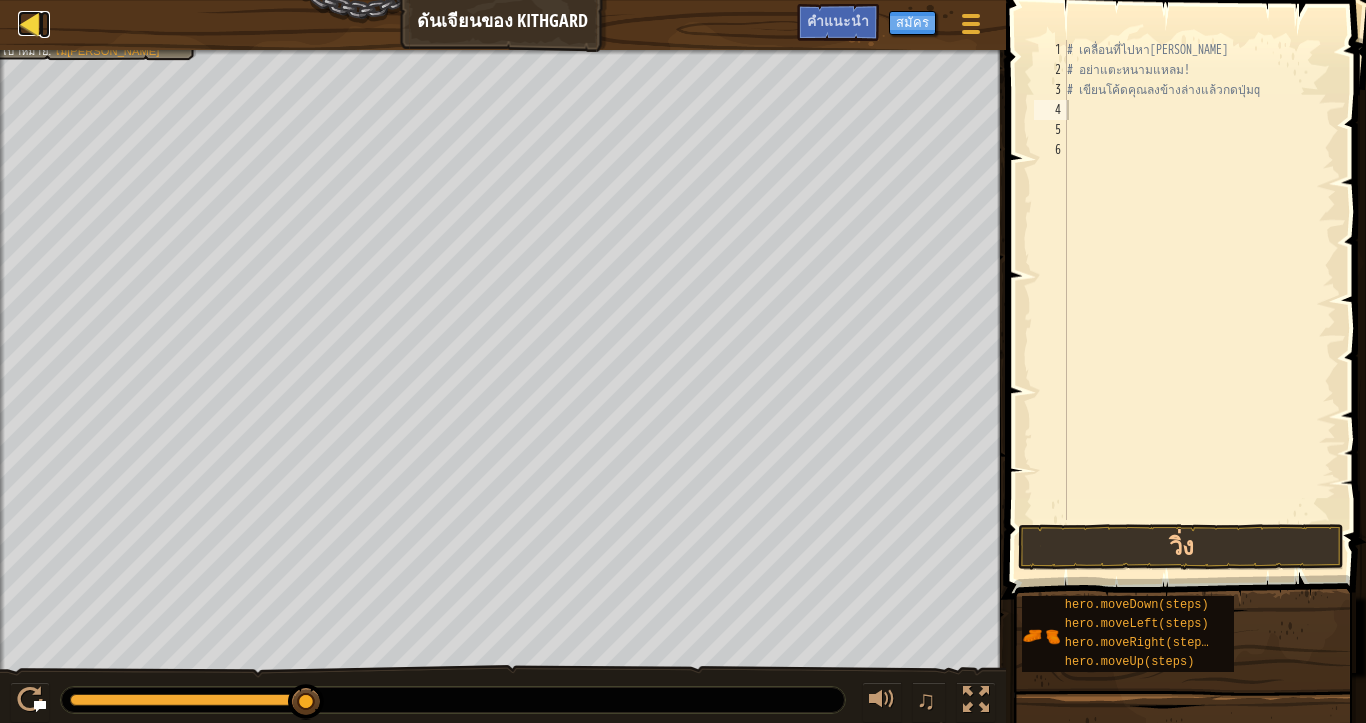 click at bounding box center [30, 23] 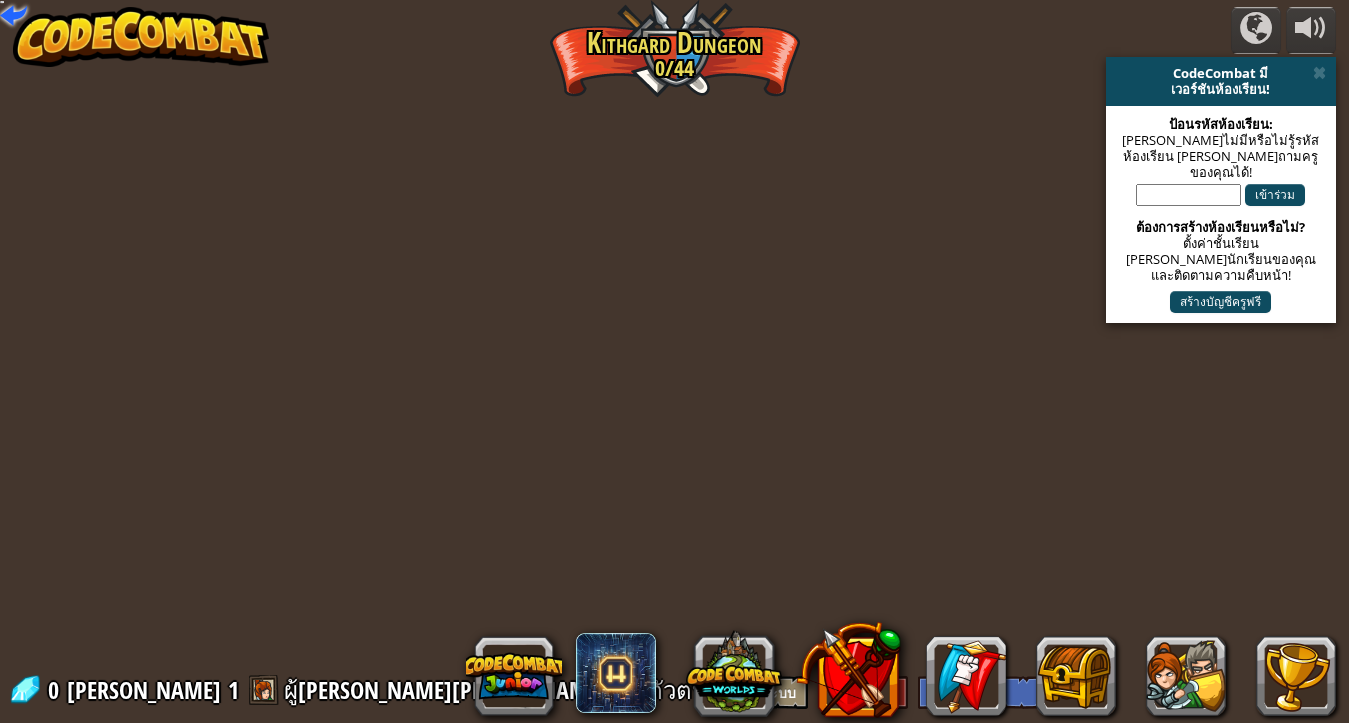 select on "th" 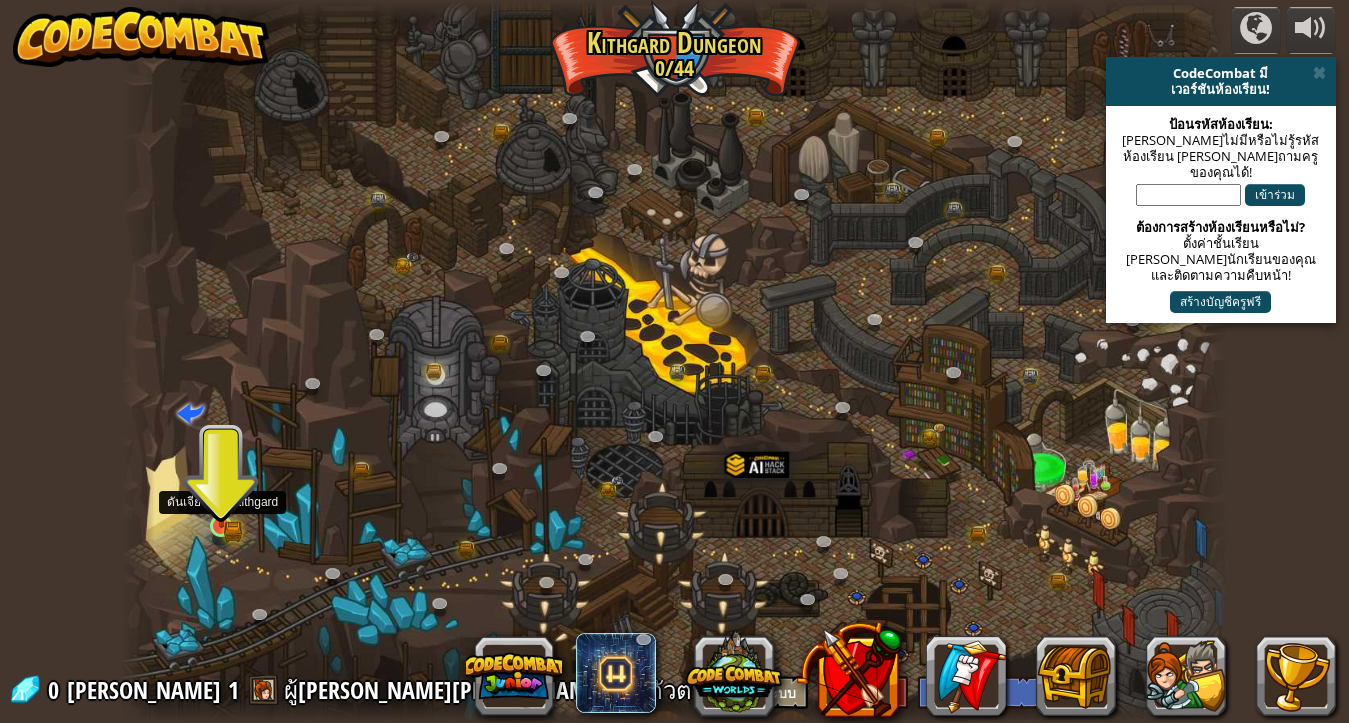 click at bounding box center (221, 499) 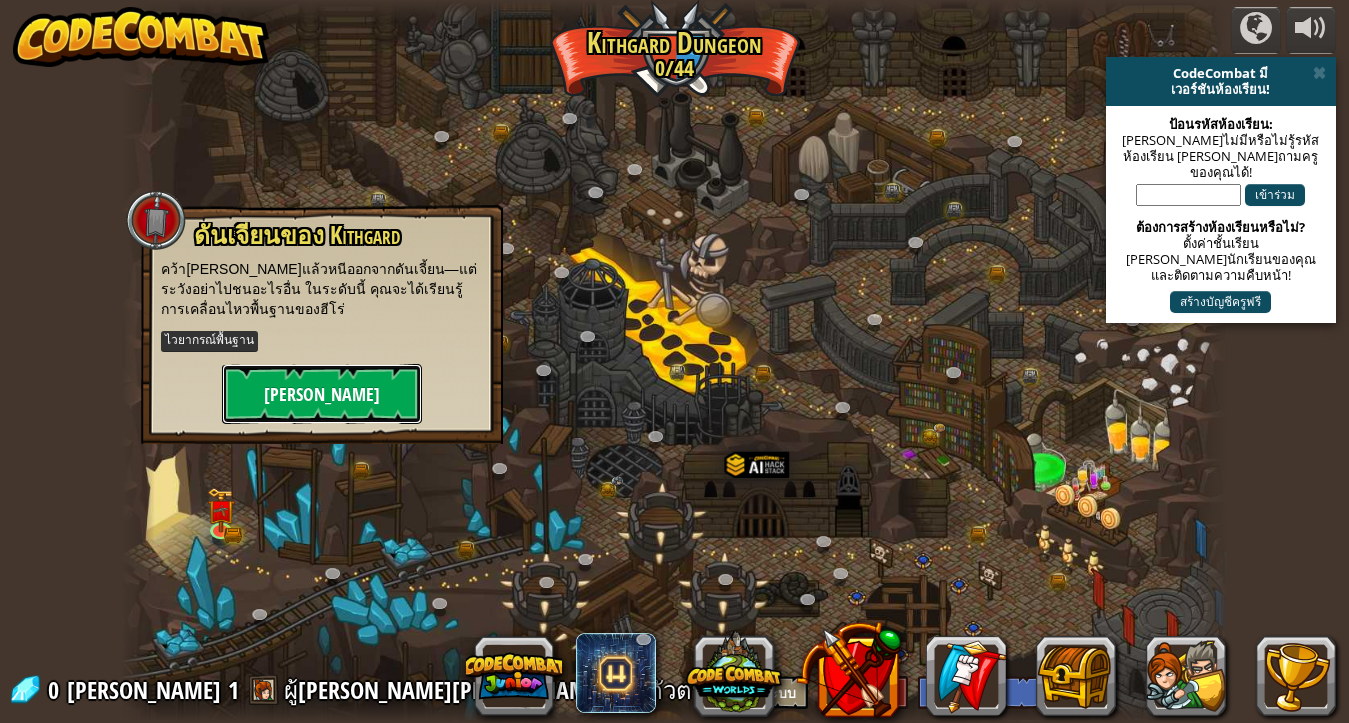 click on "[PERSON_NAME]" at bounding box center [322, 394] 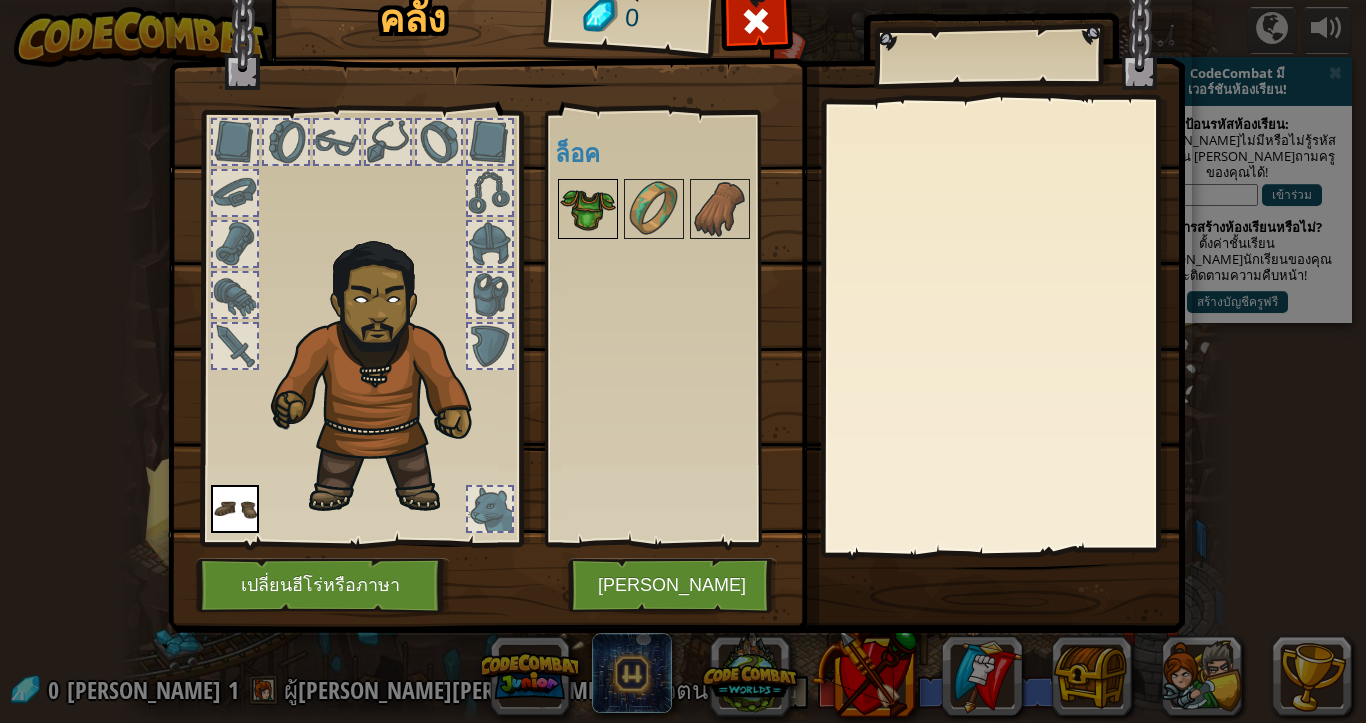 click at bounding box center (588, 209) 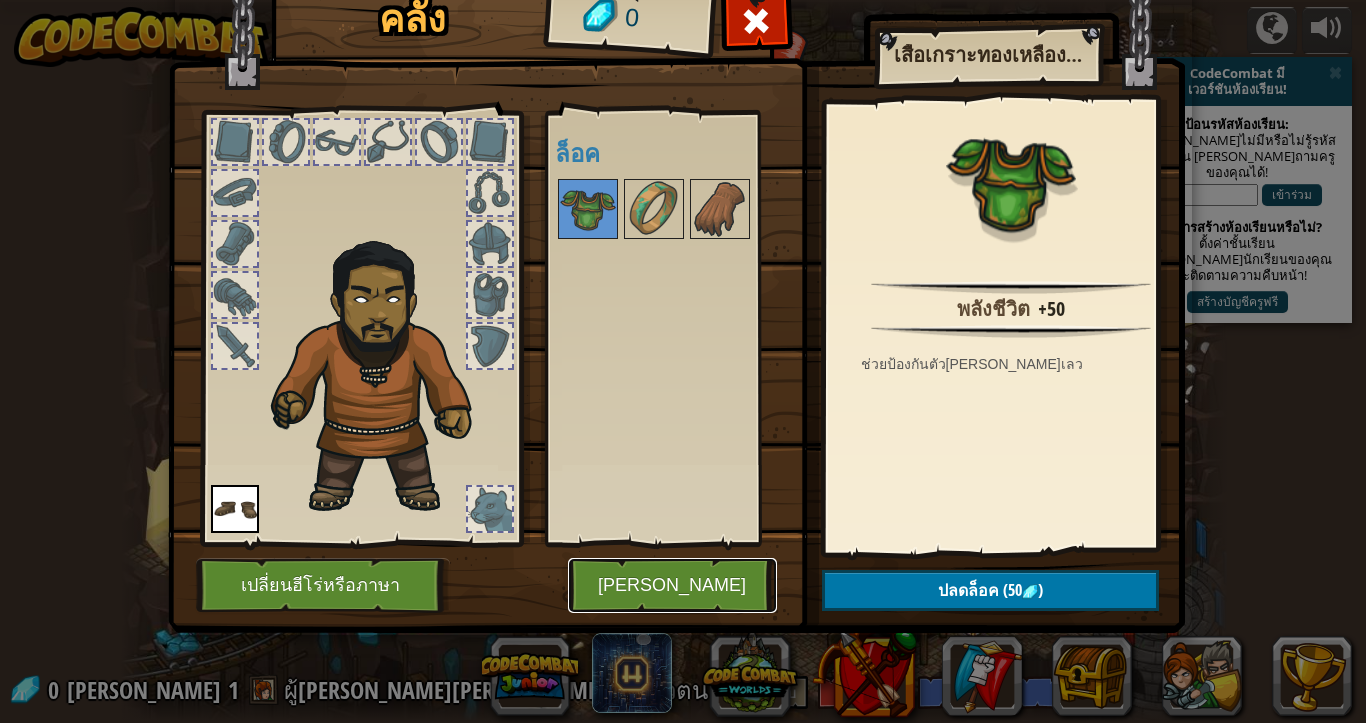 drag, startPoint x: 728, startPoint y: 561, endPoint x: 769, endPoint y: 544, distance: 44.38468 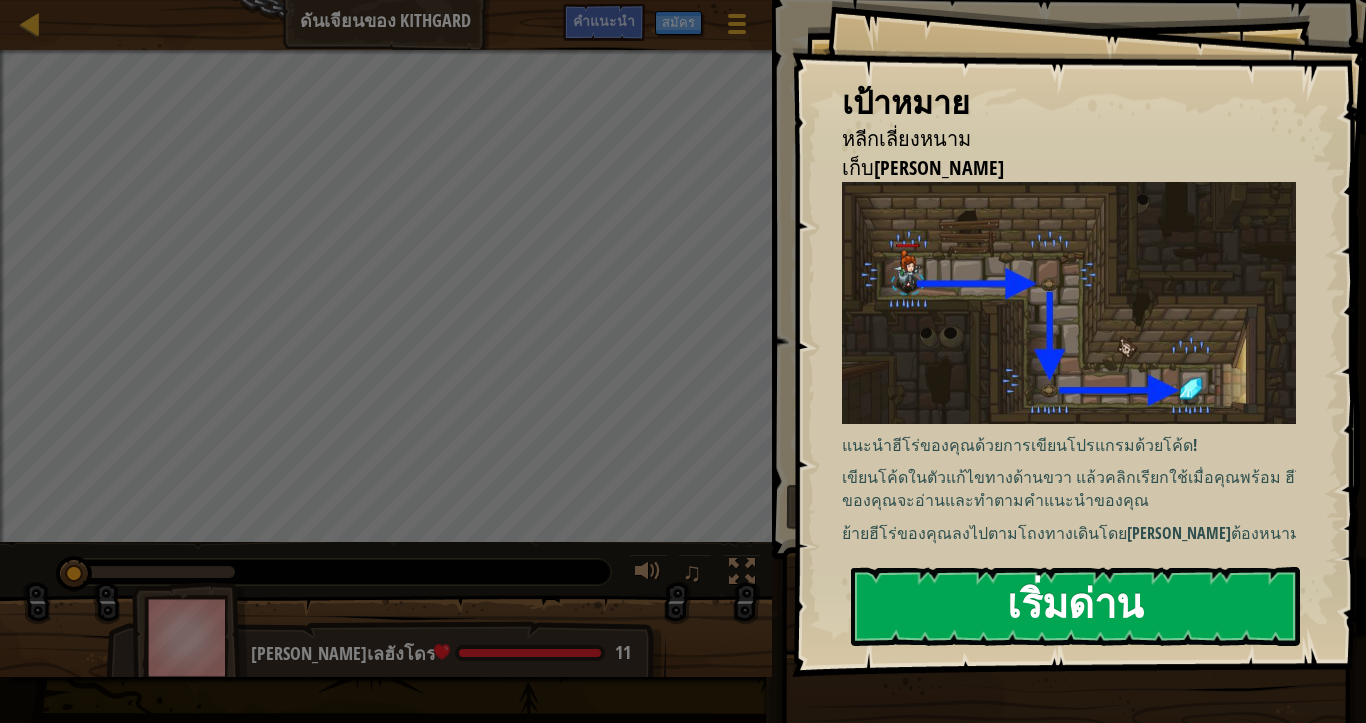 click on "เริ่มด่าน" at bounding box center [1075, 606] 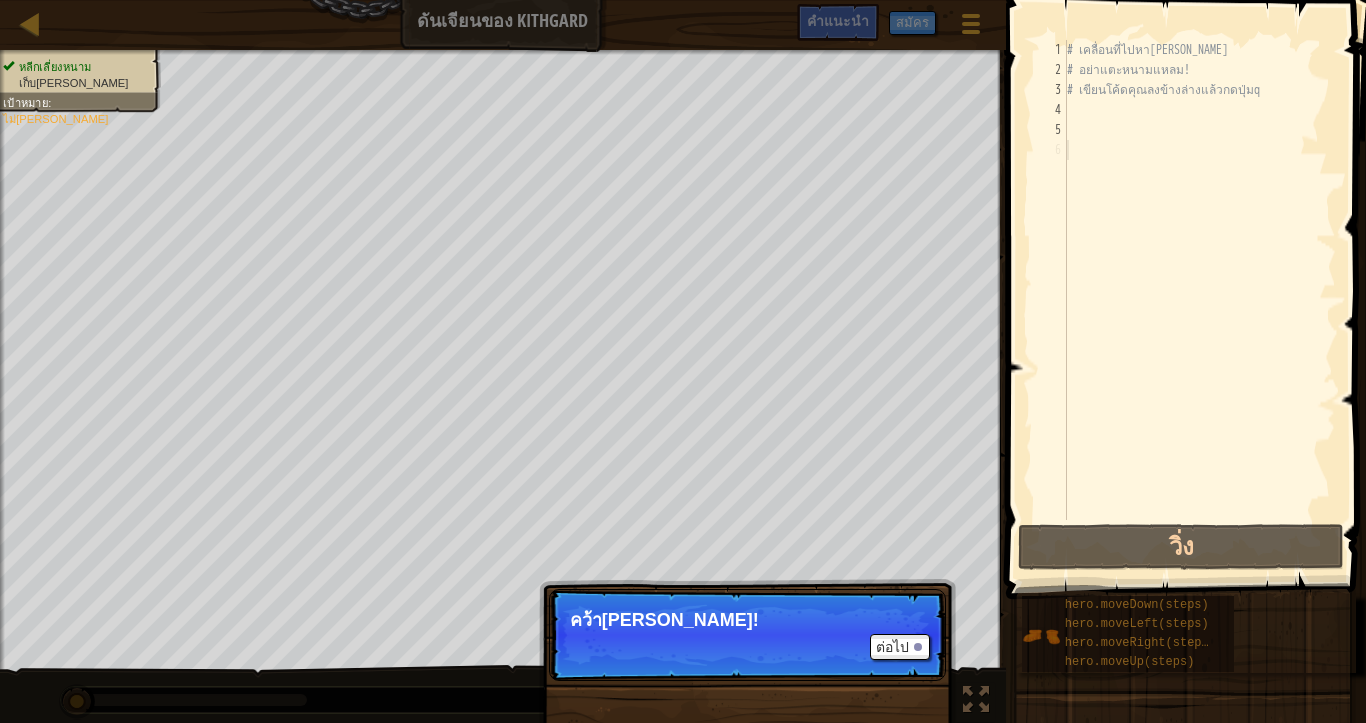 click on "คว้า[PERSON_NAME]!" at bounding box center (747, 620) 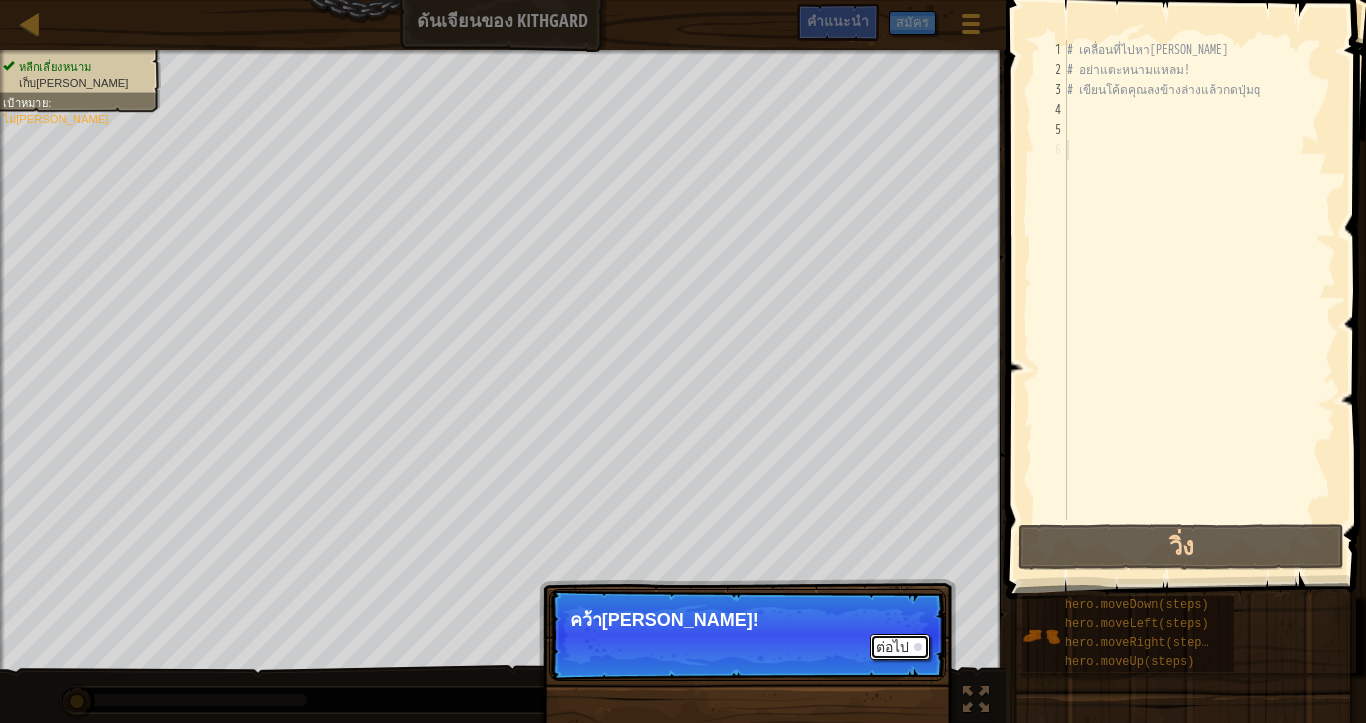 click on "ต่อไป" at bounding box center [900, 647] 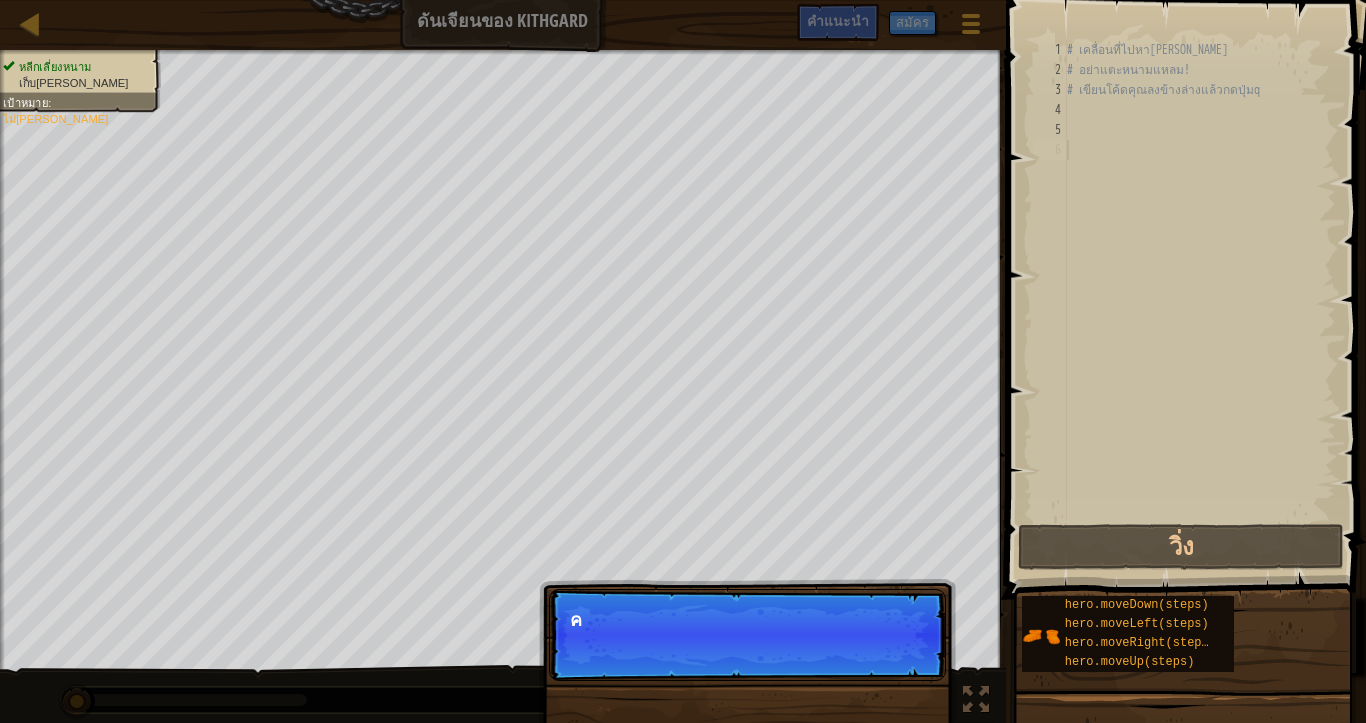 scroll, scrollTop: 10, scrollLeft: 0, axis: vertical 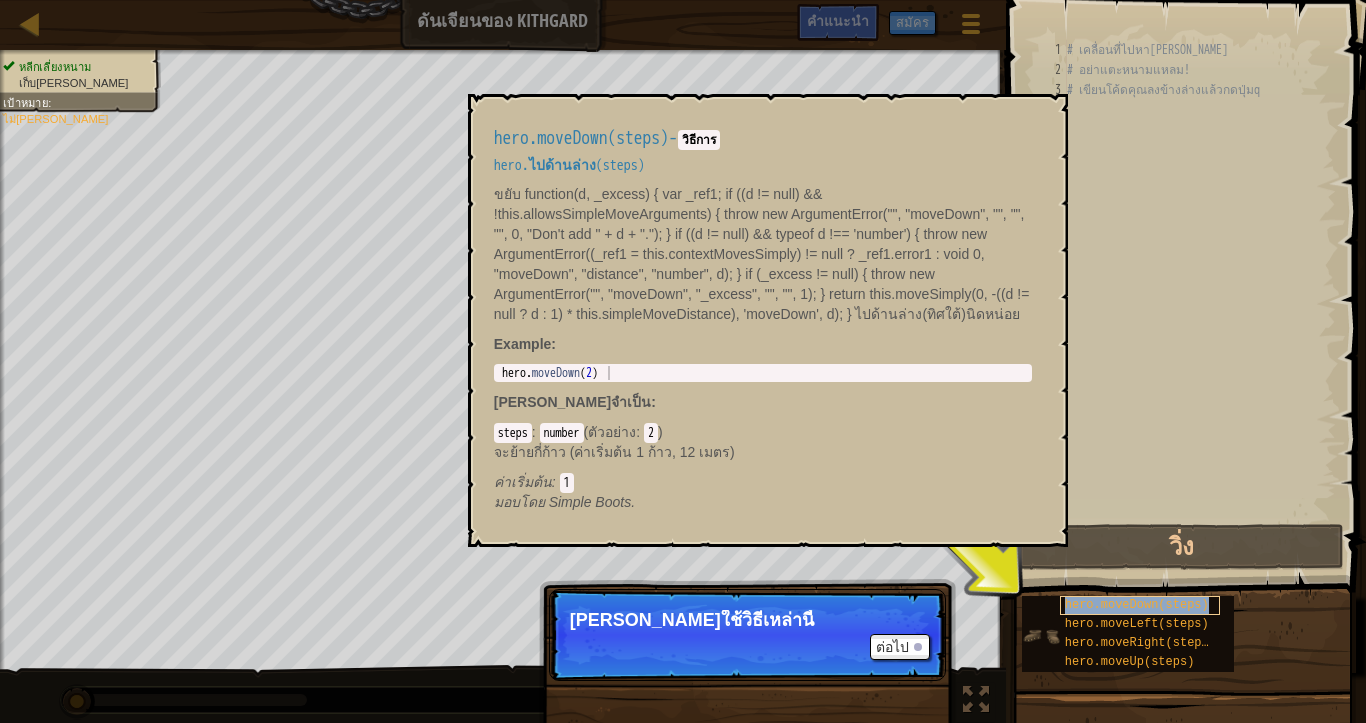 click on "hero.moveDown(steps)" at bounding box center (1137, 605) 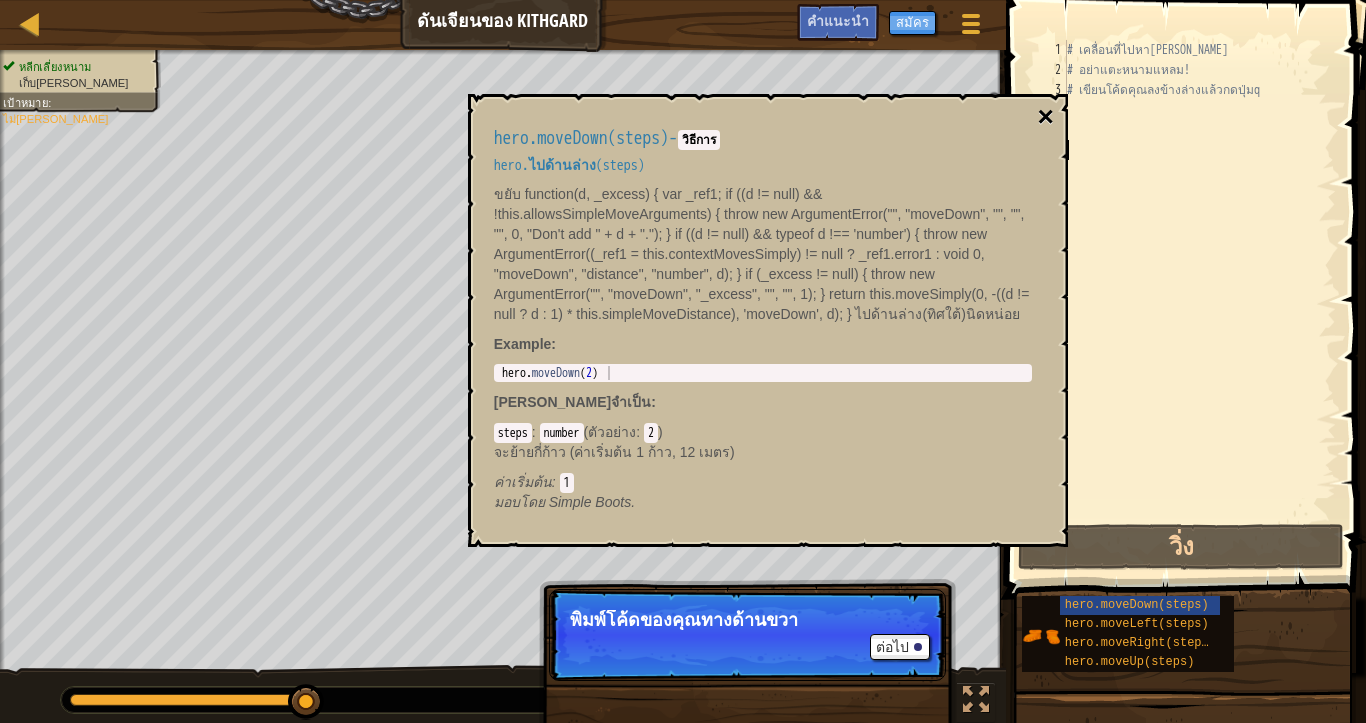 click on "×" at bounding box center [1045, 117] 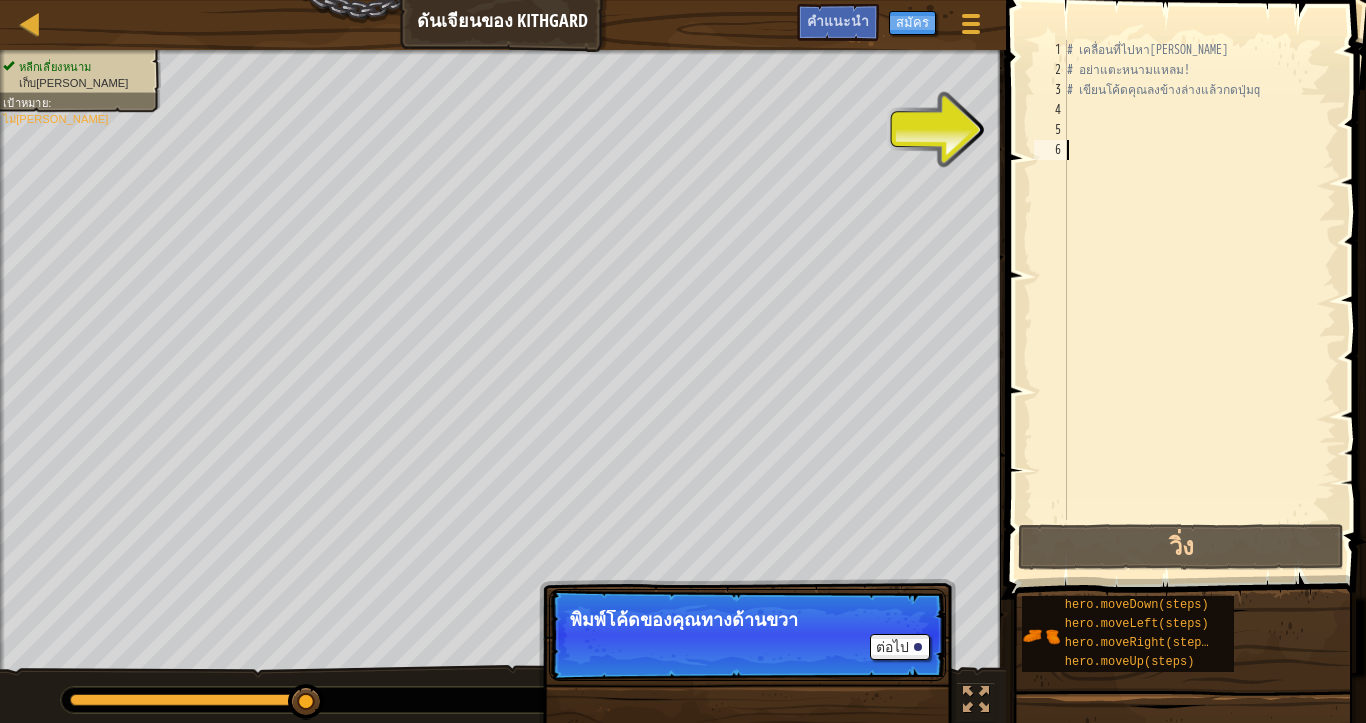 click on "5" at bounding box center [1050, 130] 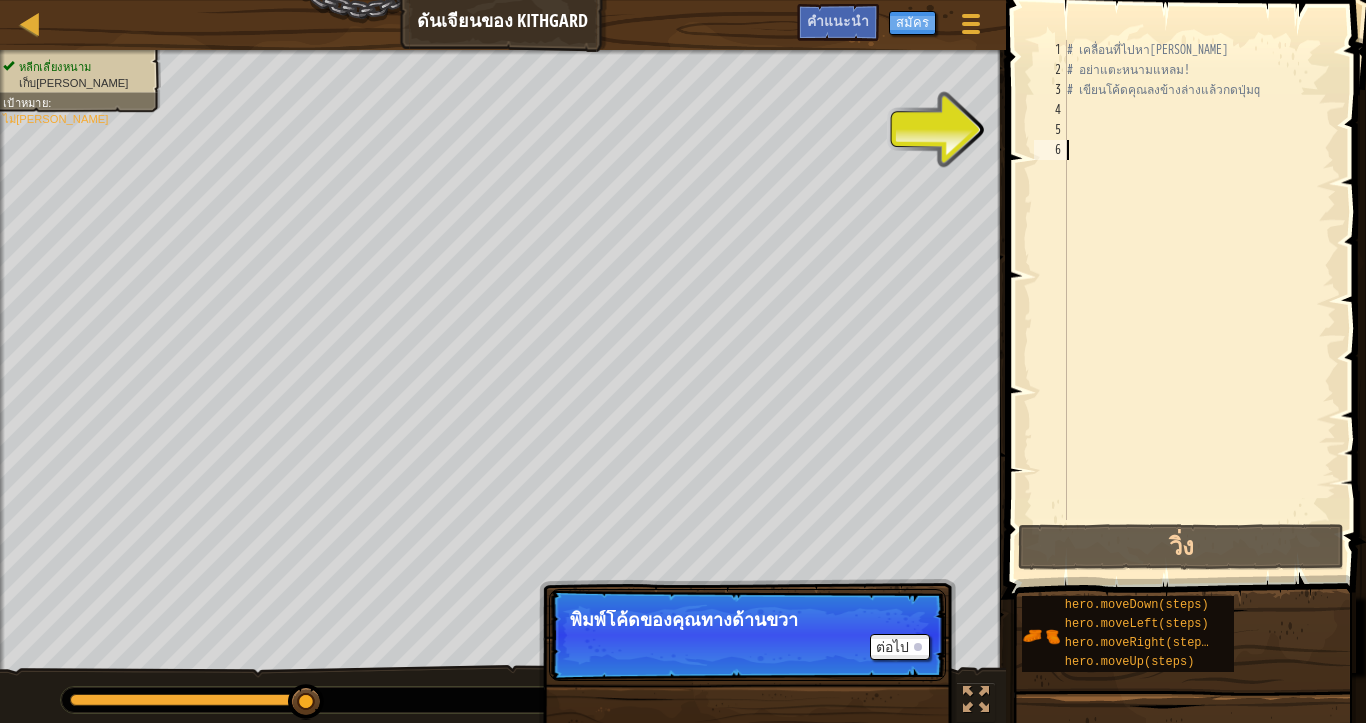 click on "5" at bounding box center (1050, 130) 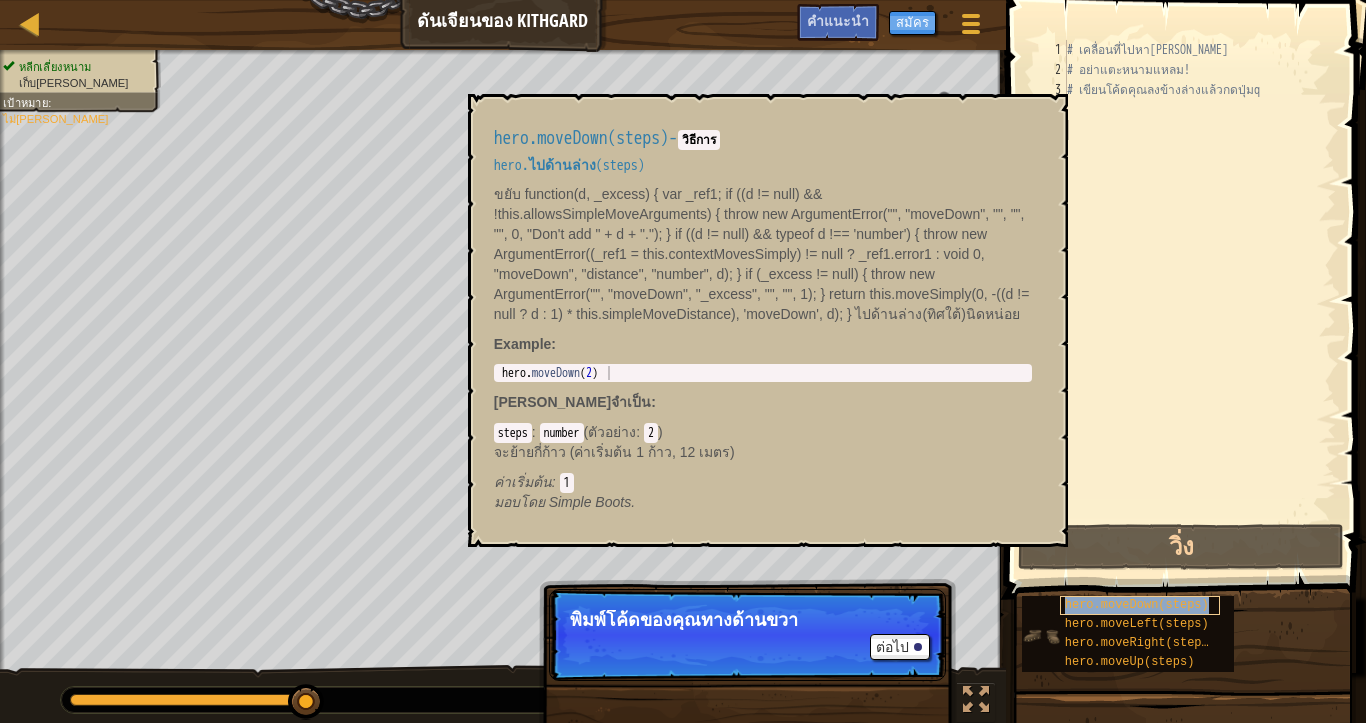 click on "hero.moveDown(steps)" at bounding box center (1137, 605) 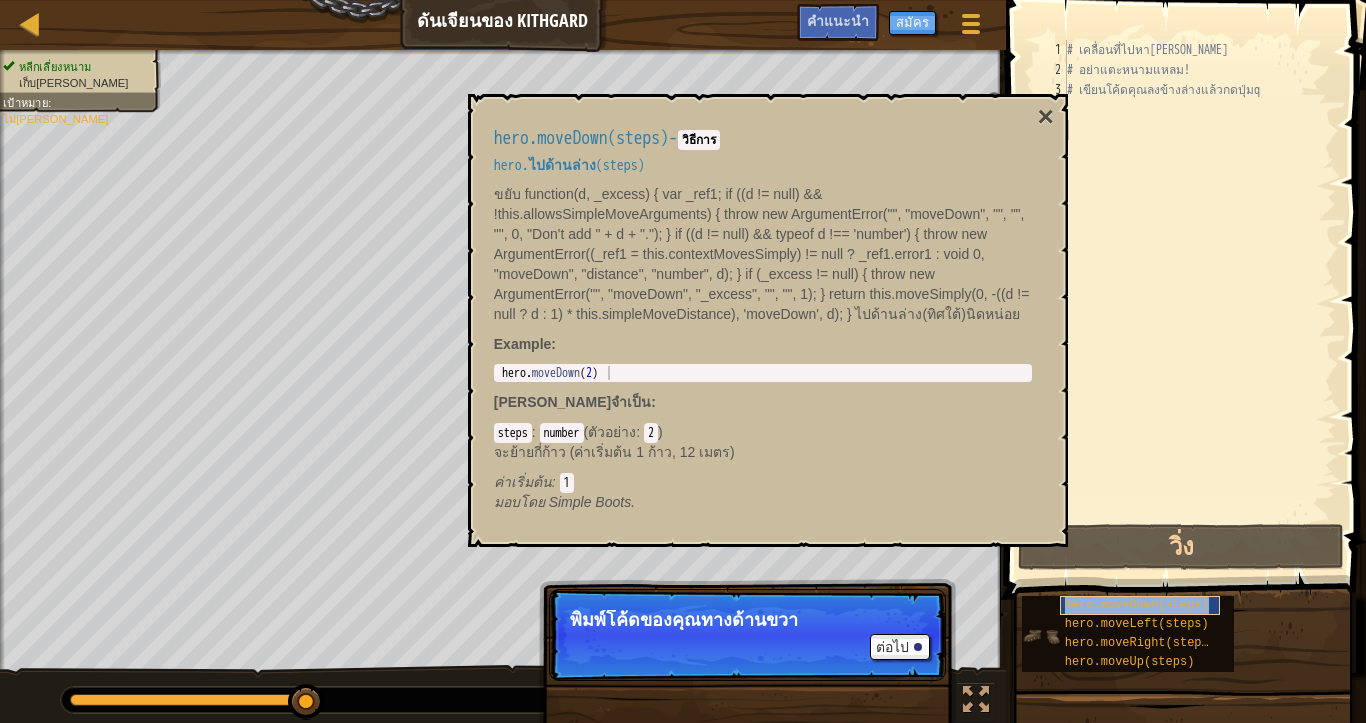 type on "hero.moveDown(steps)" 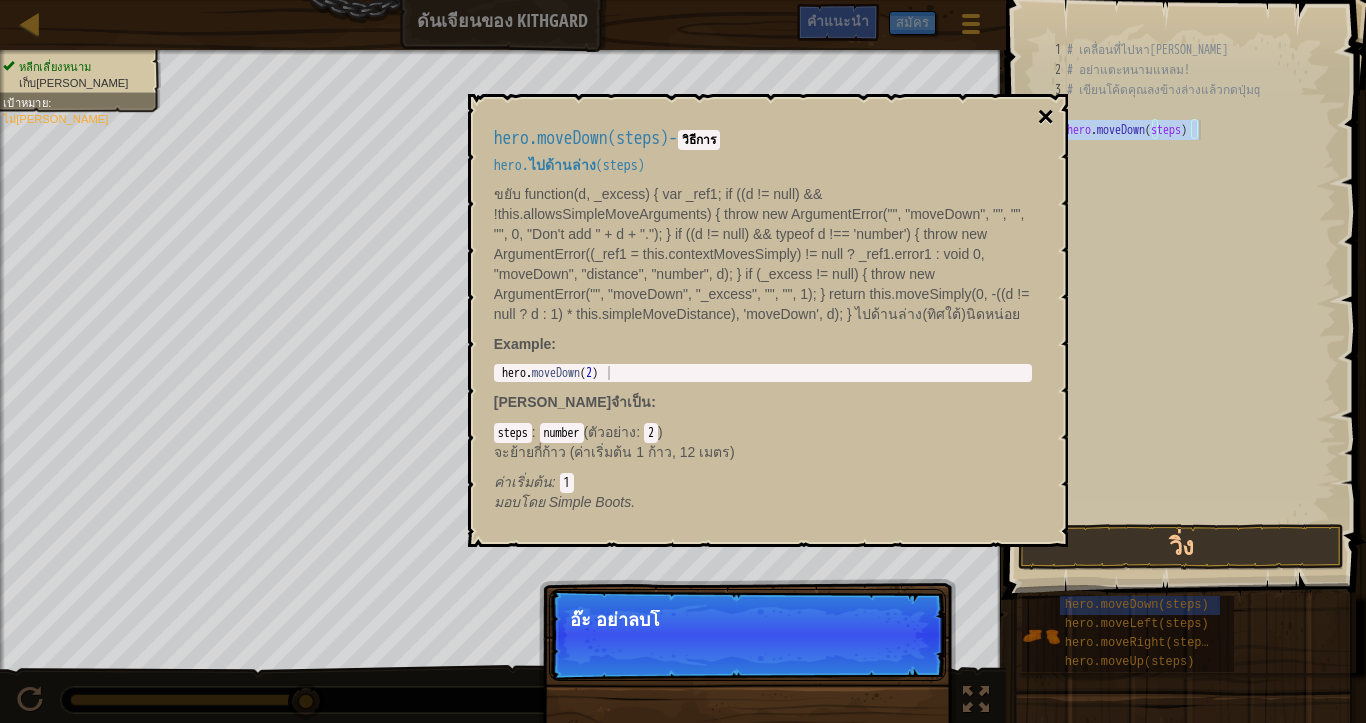 click on "×" at bounding box center (1045, 117) 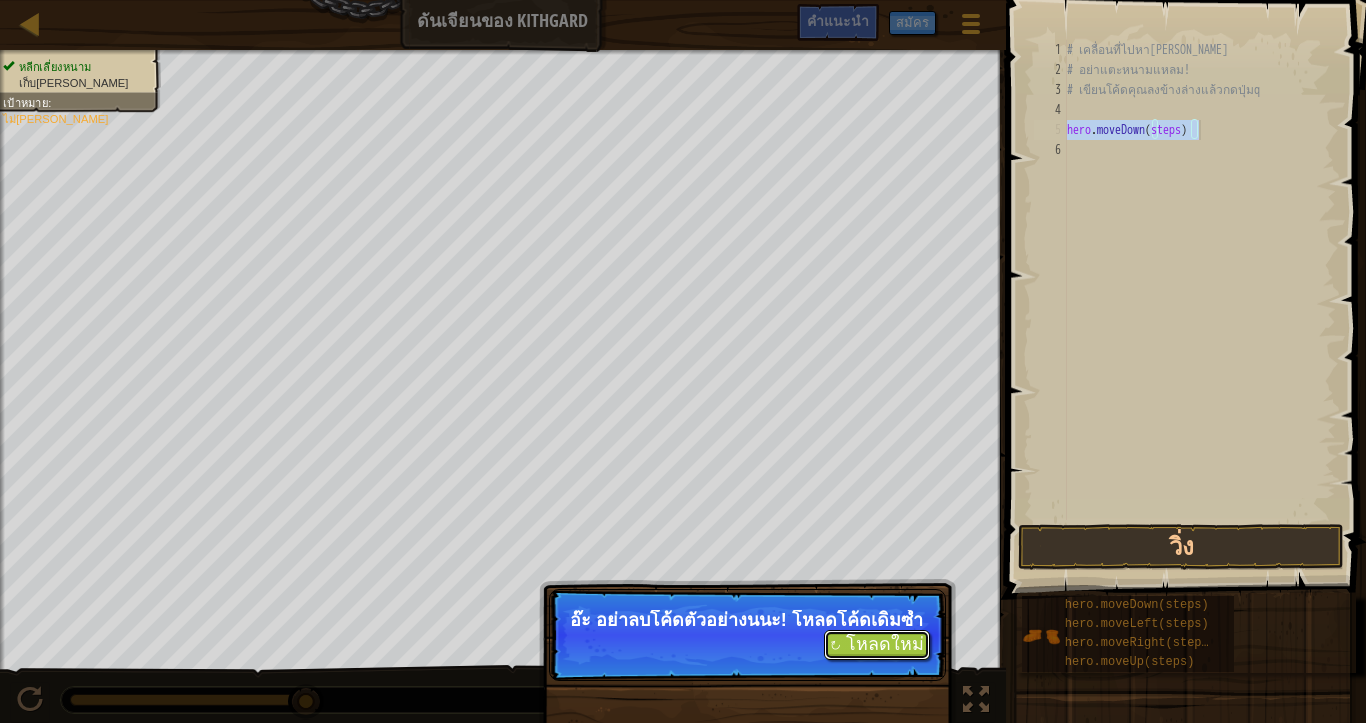 click on "↻ โหลดใหม่" at bounding box center [877, 645] 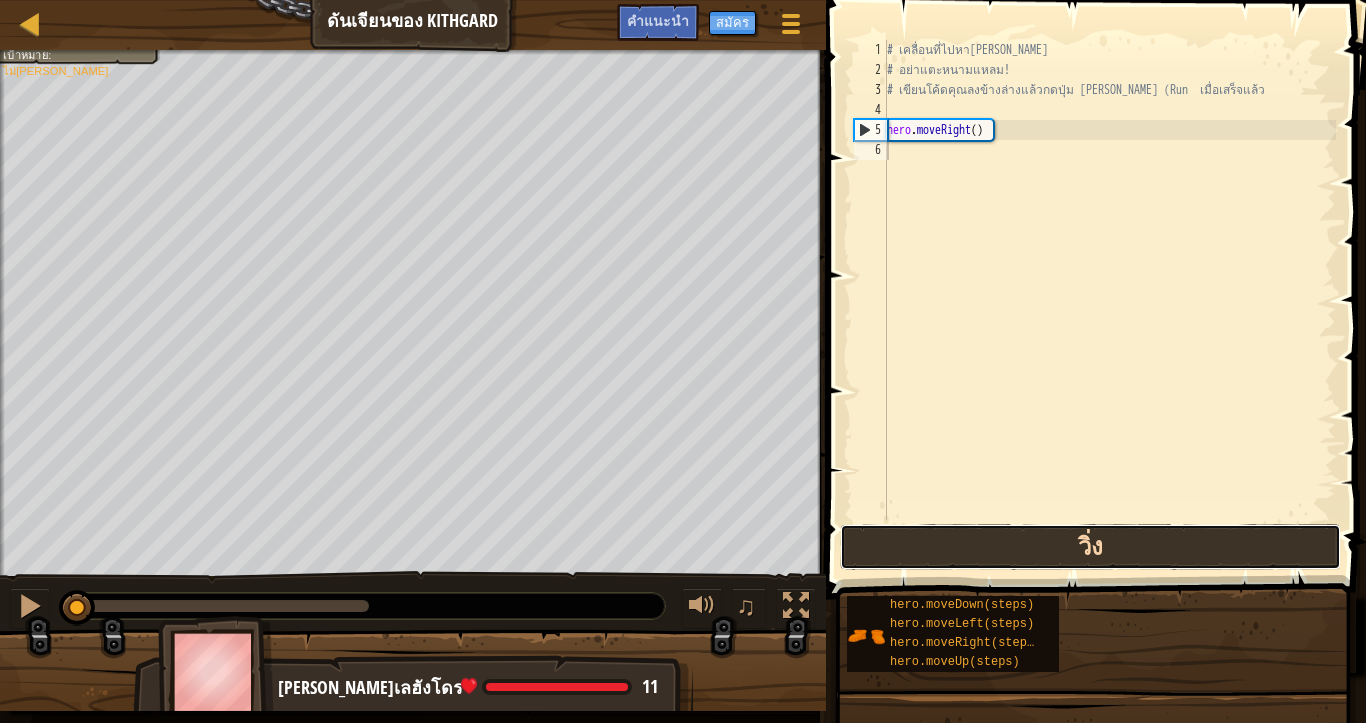 click on "วิ่ง" at bounding box center [1090, 547] 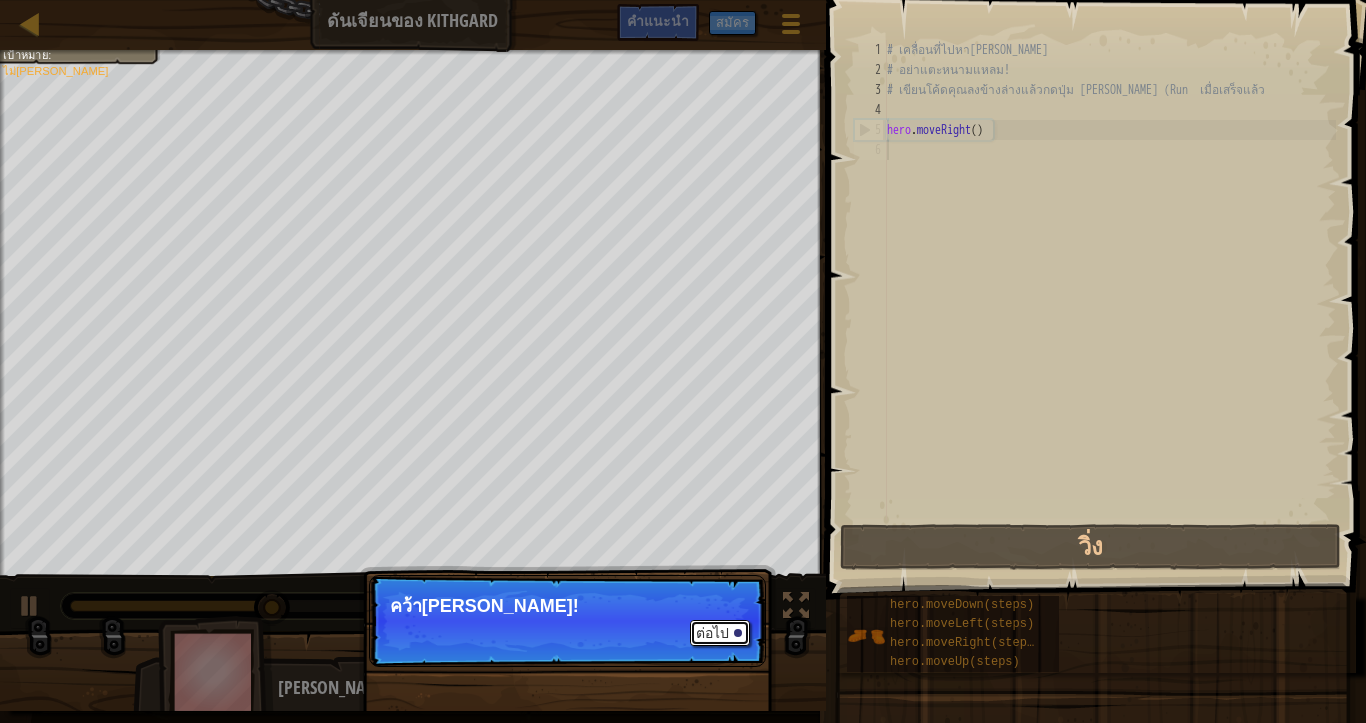 click on "ต่อไป" at bounding box center [720, 633] 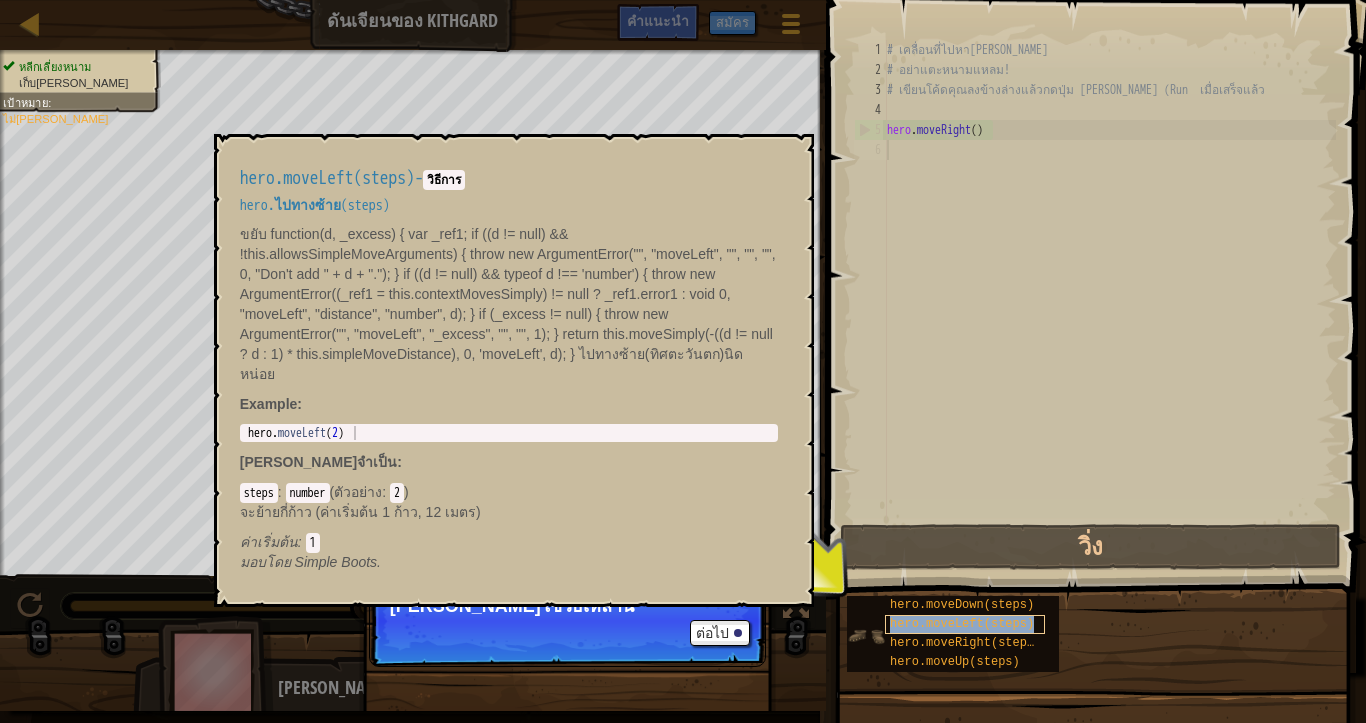 click on "hero.moveLeft(steps)" at bounding box center (962, 624) 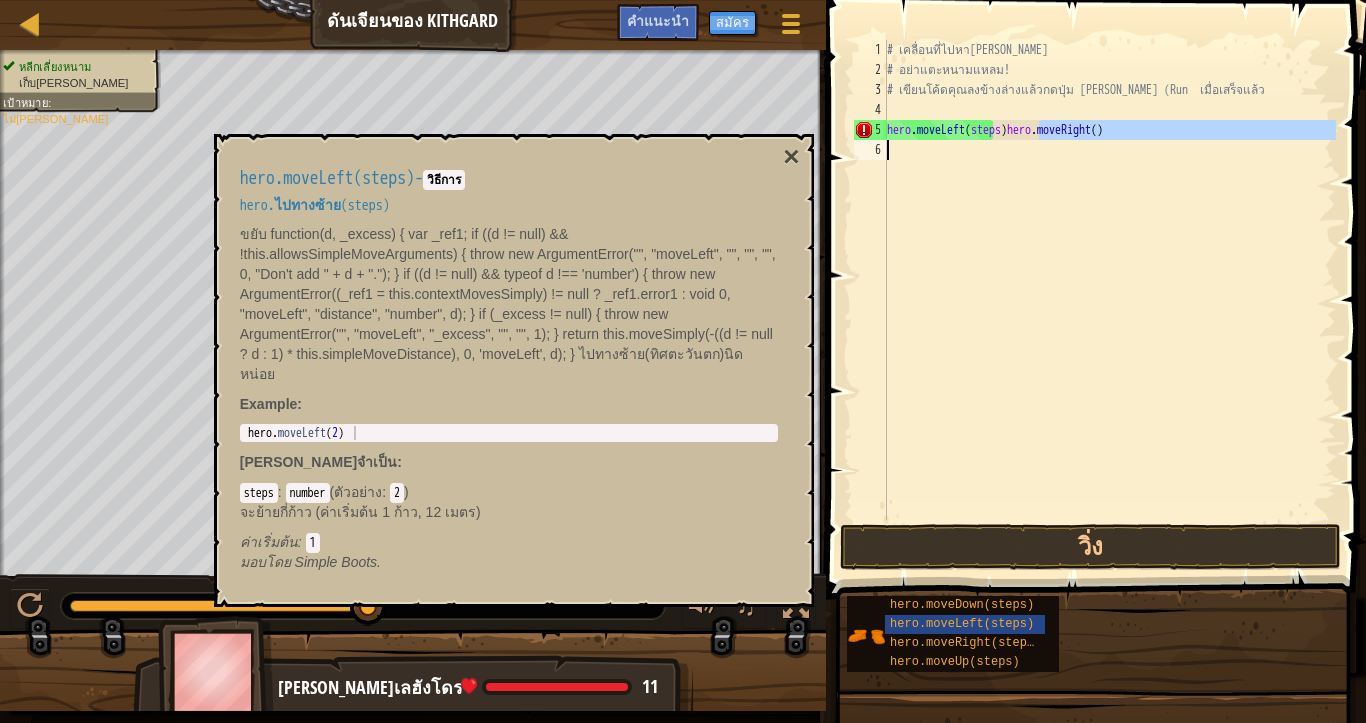drag, startPoint x: 1036, startPoint y: 132, endPoint x: 963, endPoint y: 173, distance: 83.725746 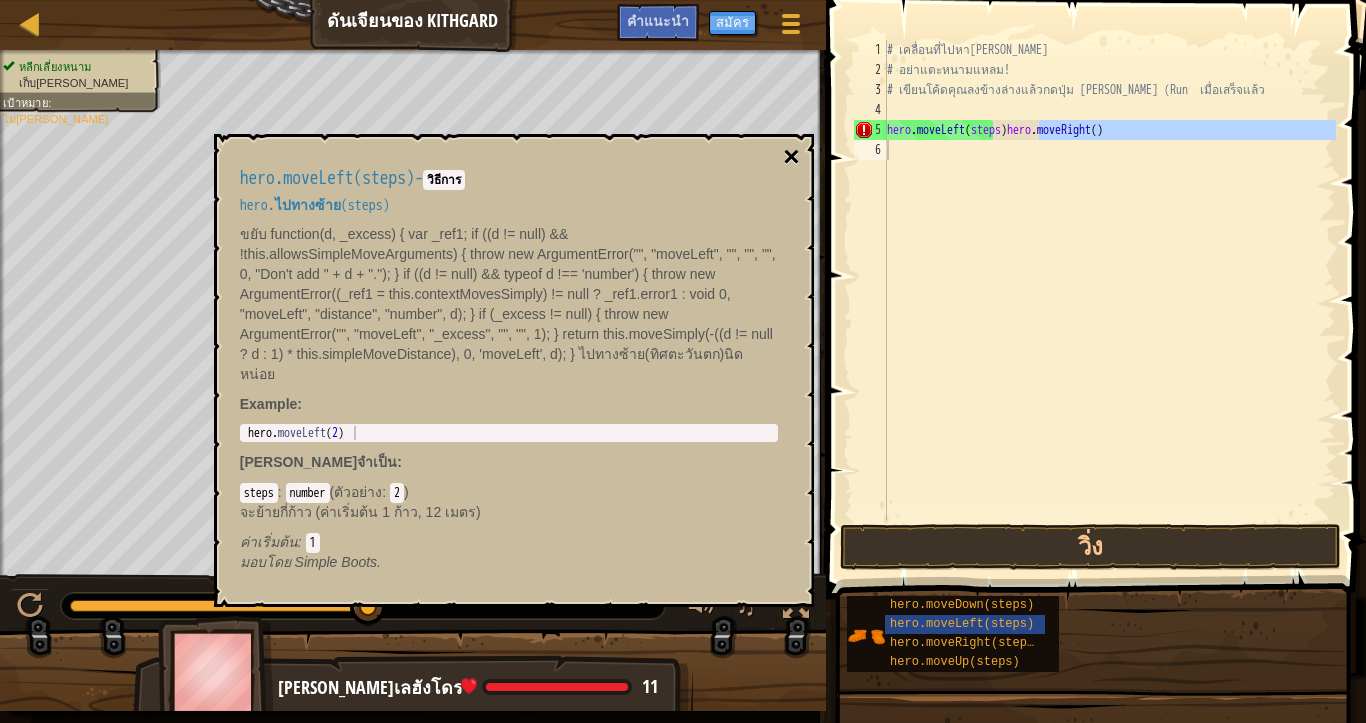 click on "×" at bounding box center (791, 157) 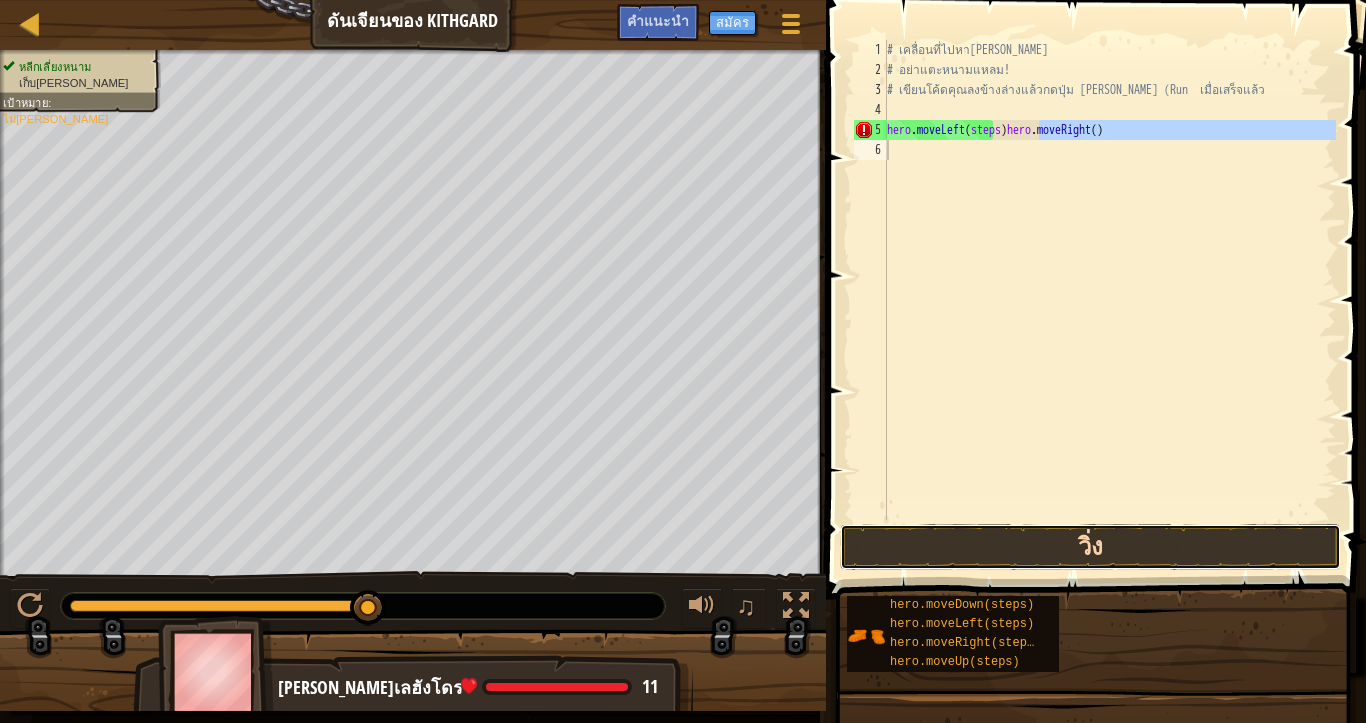 click on "วิ่ง" at bounding box center (1090, 547) 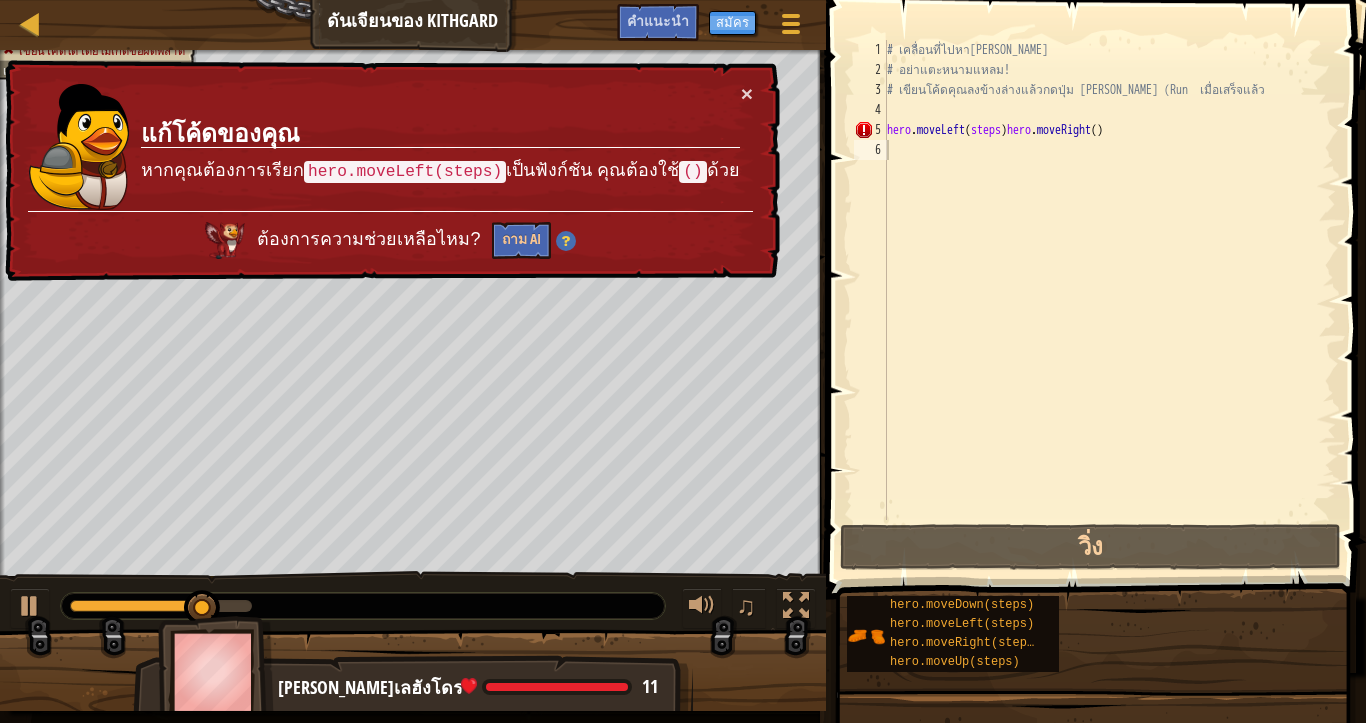 drag, startPoint x: 739, startPoint y: 82, endPoint x: 1192, endPoint y: 276, distance: 492.79306 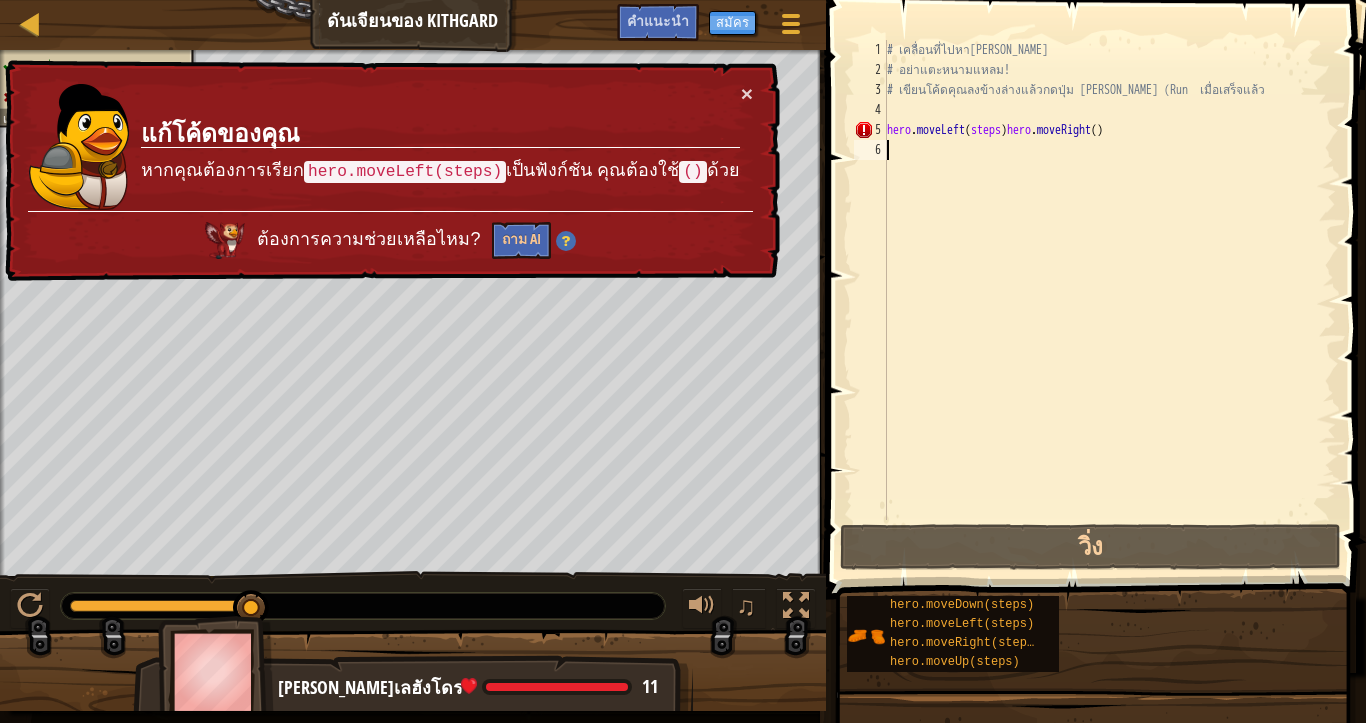 click on "# เคลื่อนที่ไปหา[PERSON_NAME] # อย่าแตะหนามแหลม! # เขียนโค้ดคุณลงข้างล่างแล้วกดปุ่ม [PERSON_NAME] (Run  เมื่อเสร็จแล้ว hero . moveLeft ( steps ) hero . moveRight ( )" at bounding box center [1109, 300] 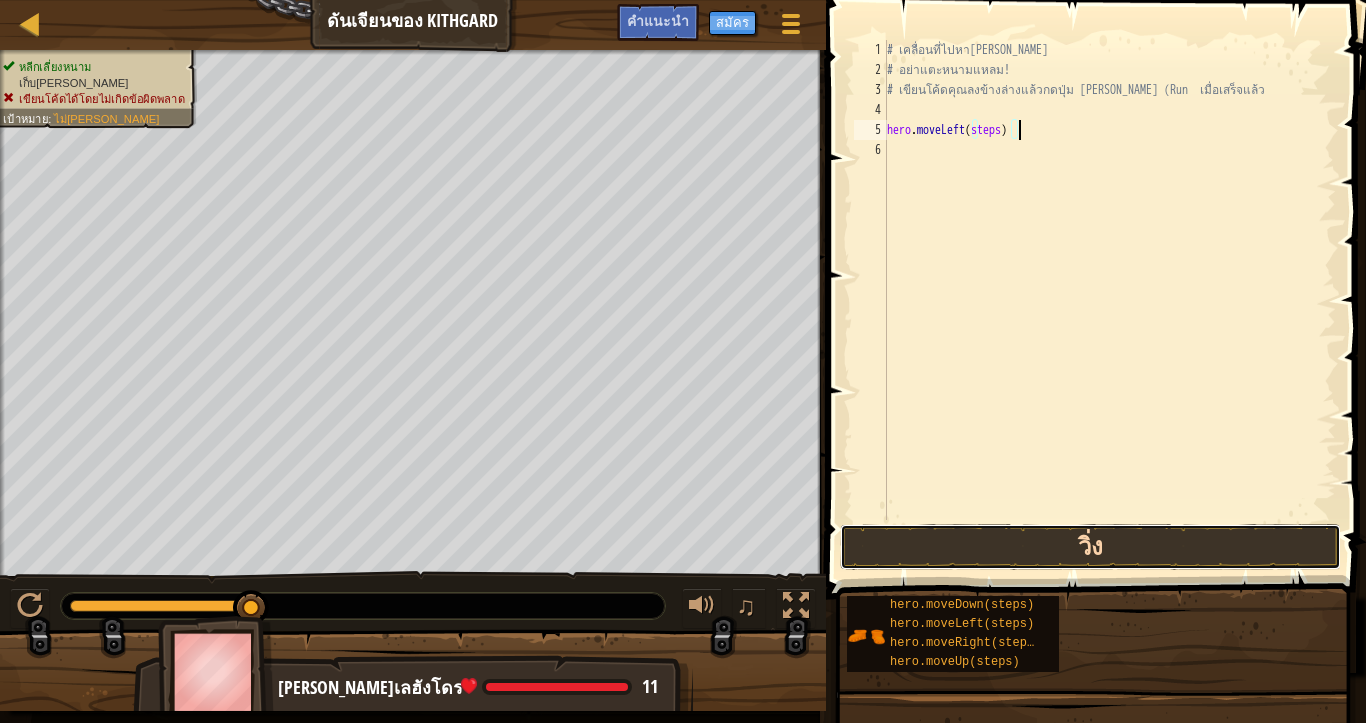 click on "วิ่ง" at bounding box center (1090, 547) 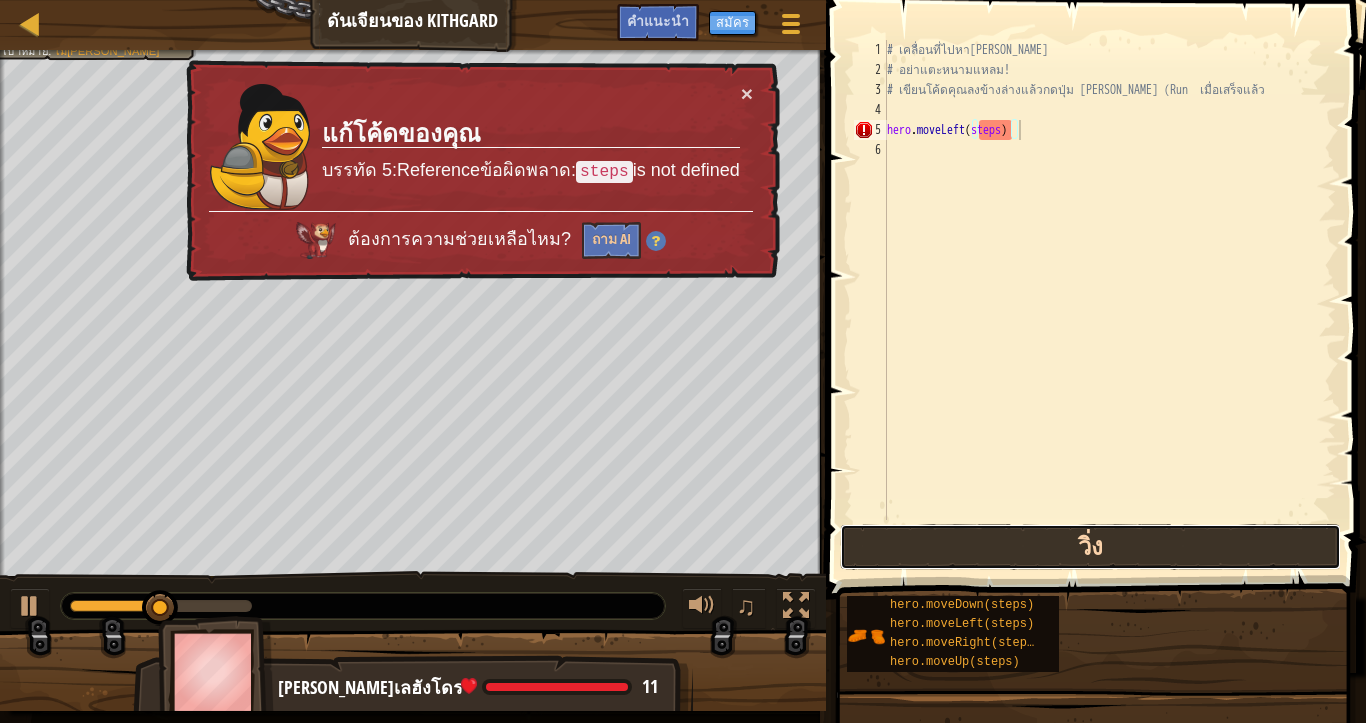 click on "วิ่ง" at bounding box center (1090, 547) 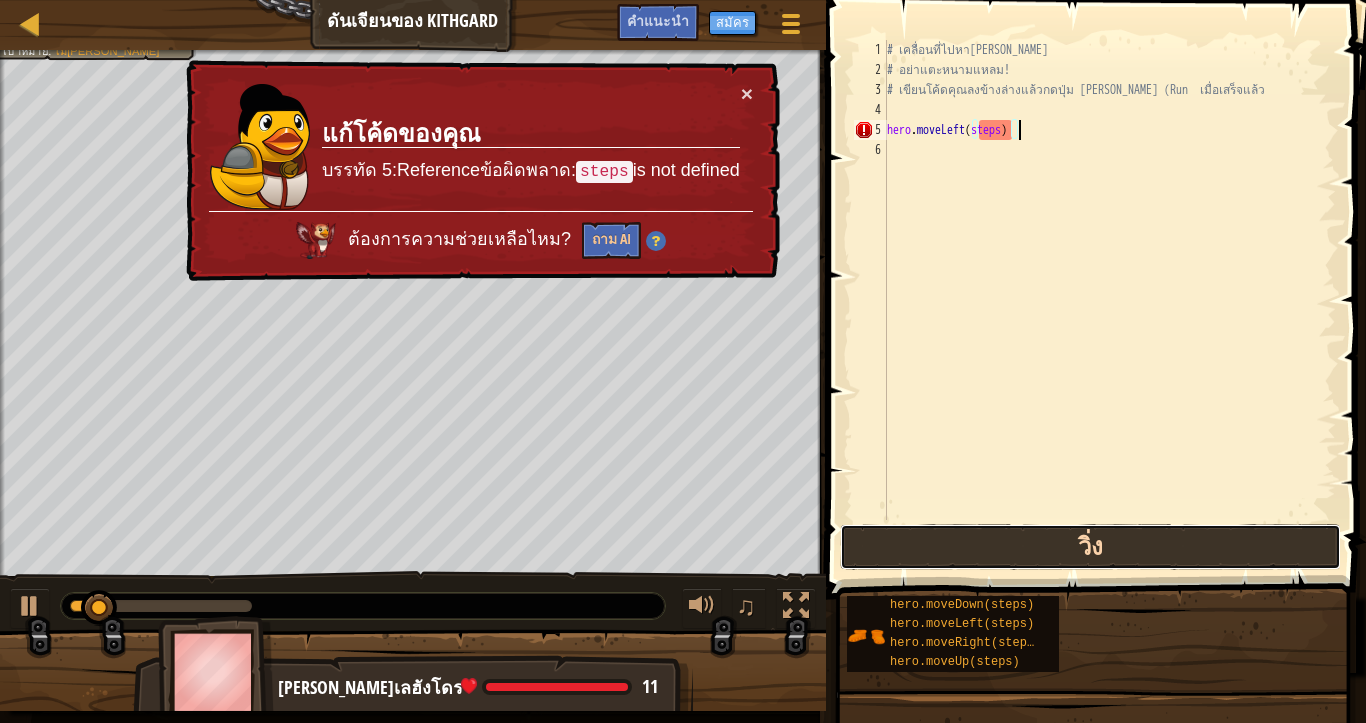 click on "วิ่ง" at bounding box center [1090, 547] 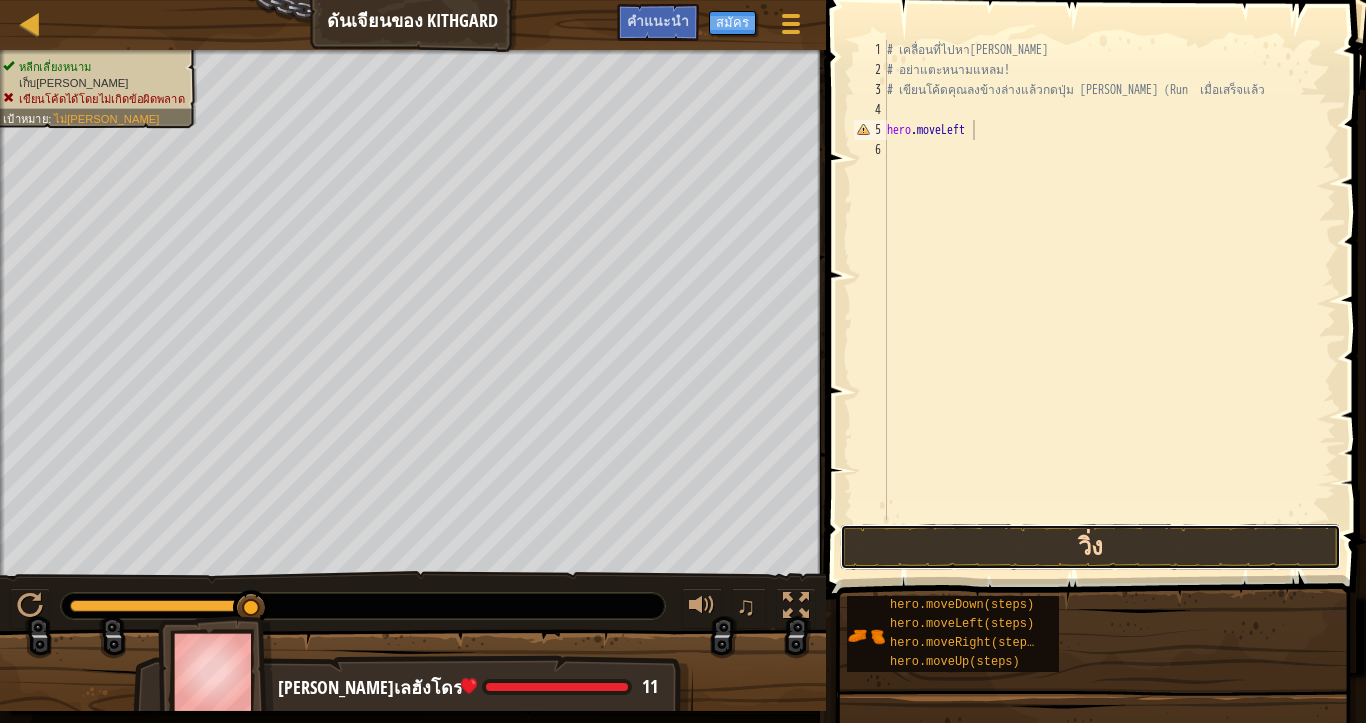 click on "วิ่ง" at bounding box center (1090, 547) 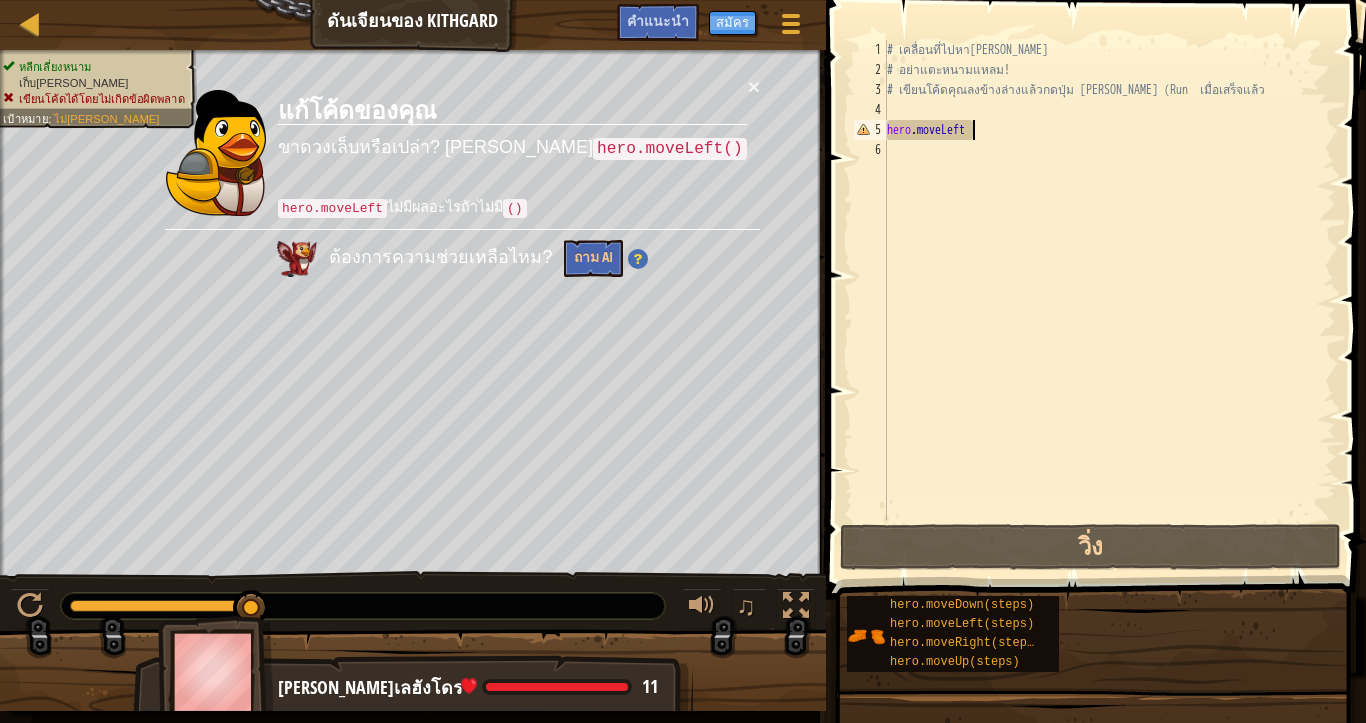 click on "× แก้โค้ดของคุณ ขาดวงเล็บหรือเปล่า? [PERSON_NAME]  hero.moveLeft()
hero.moveLeft  ไม่มีผลอะไรถ้าไม่มี  ()
ต้องการความช่วยเหลือไหม?   ถาม AI" at bounding box center (462, 176) 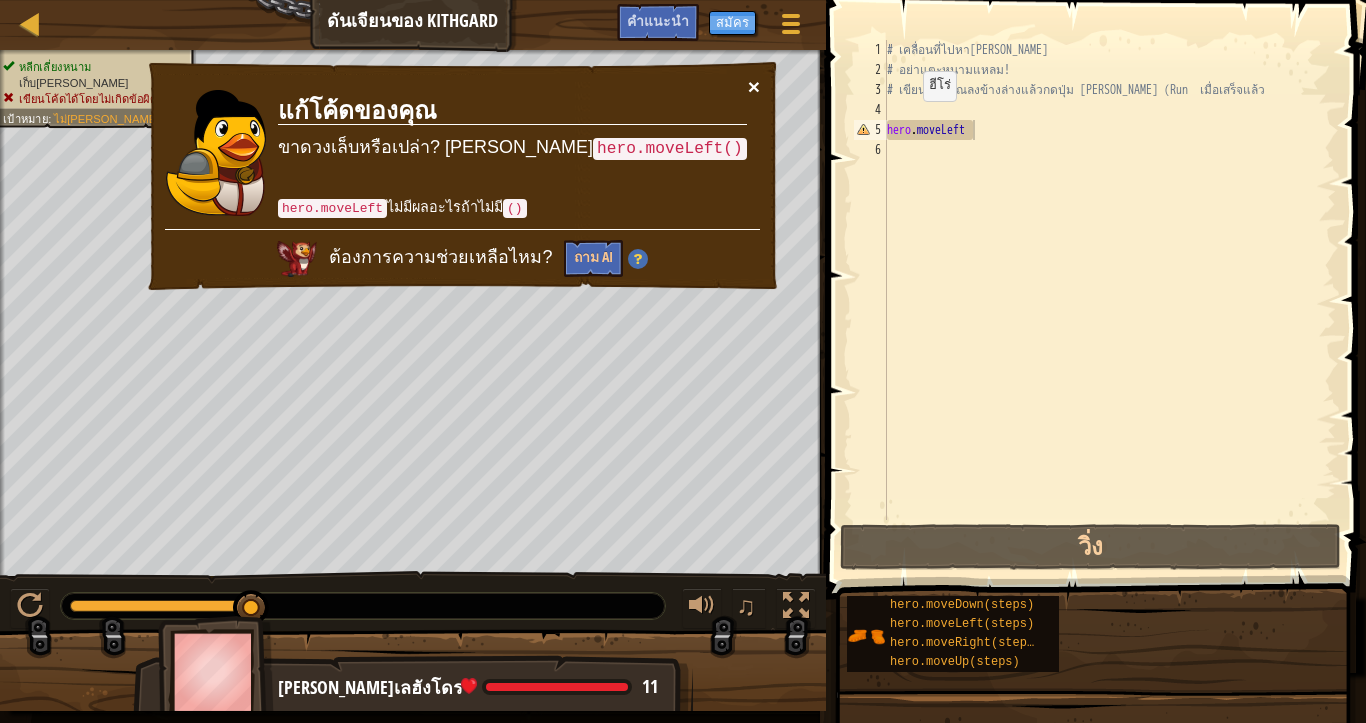click on "×" at bounding box center (754, 88) 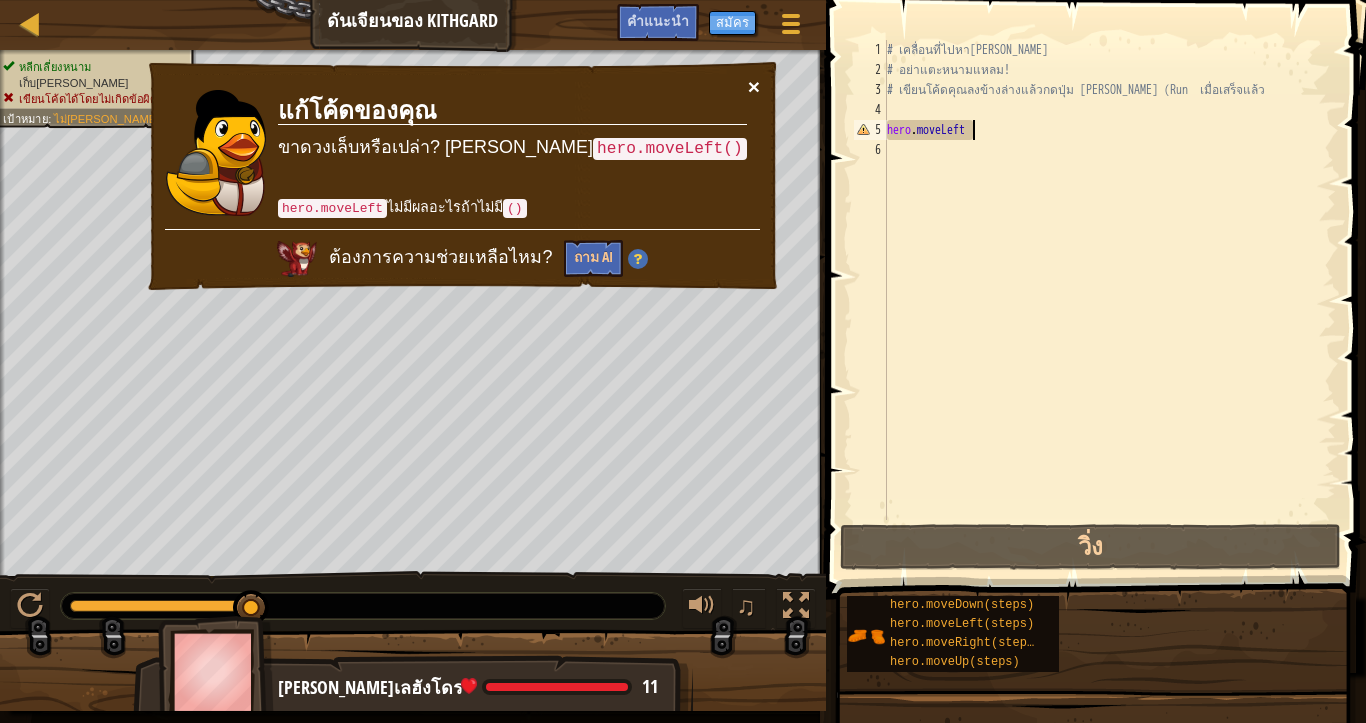 click on "×" at bounding box center (754, 88) 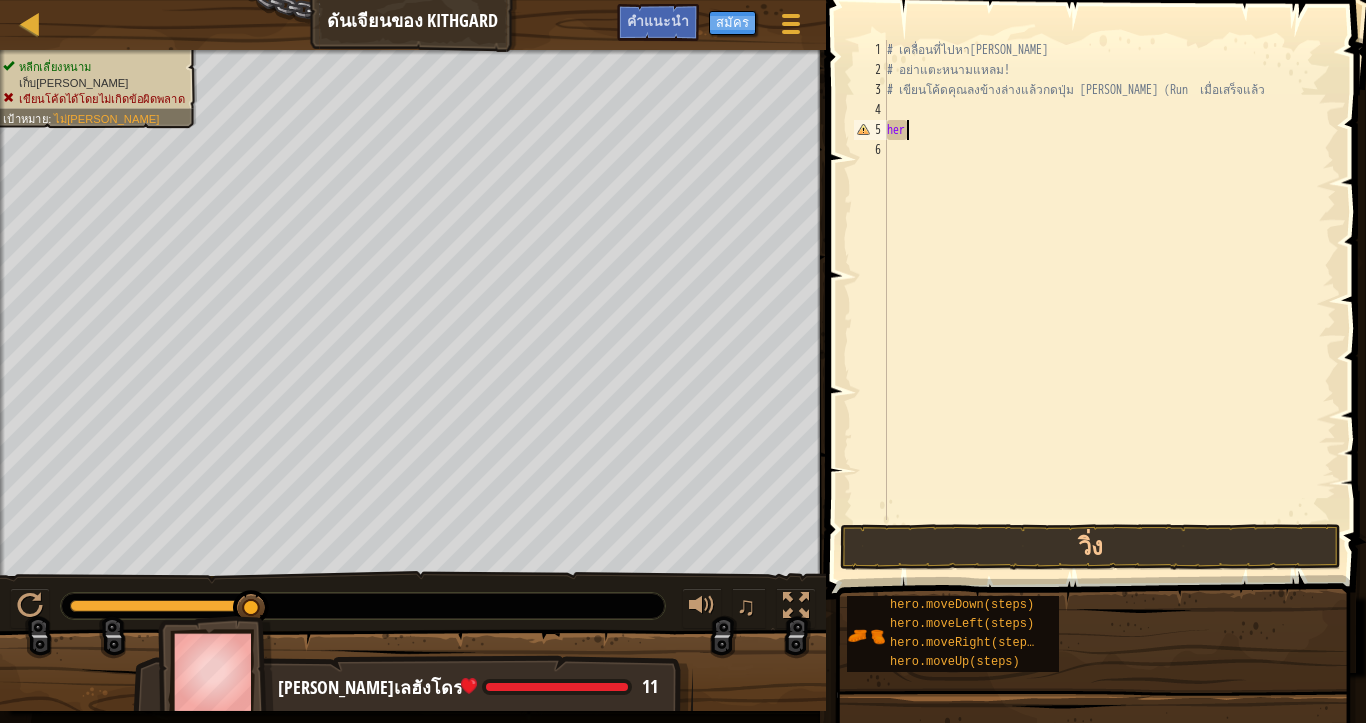 type on "h" 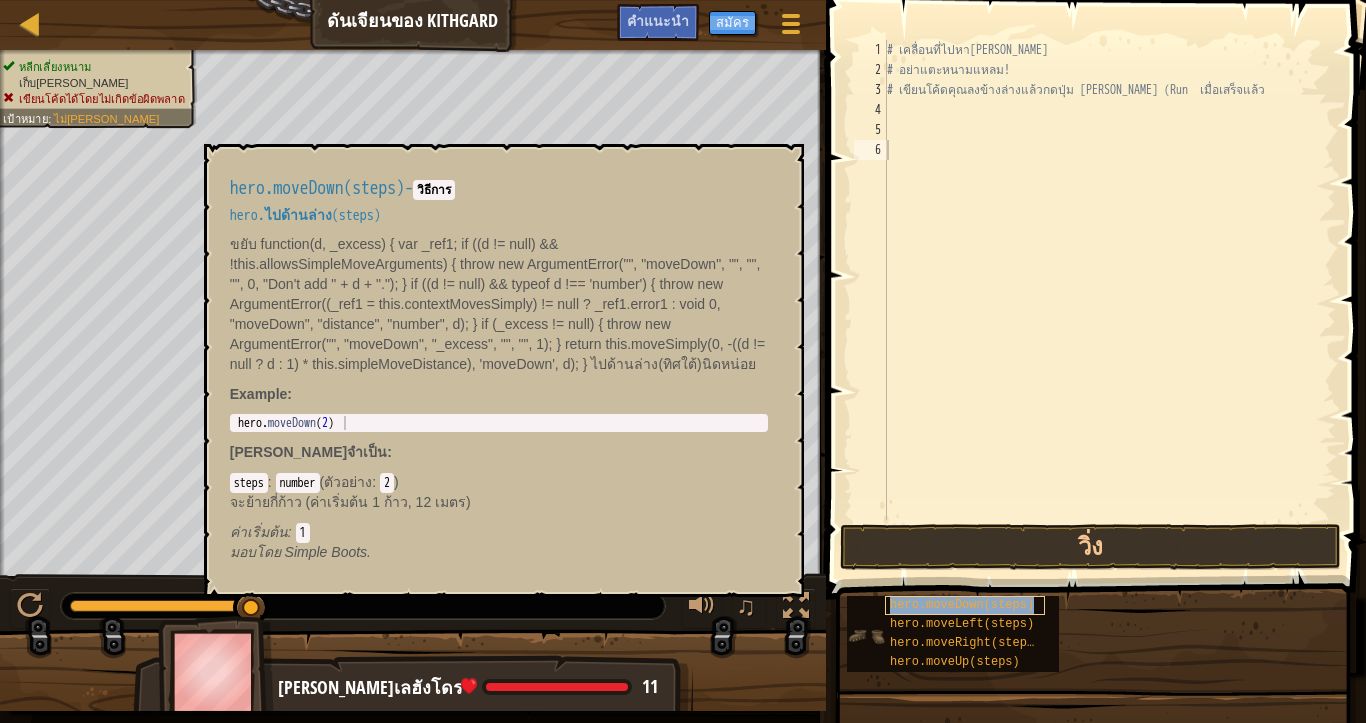 type on "hero.moveDown(steps)" 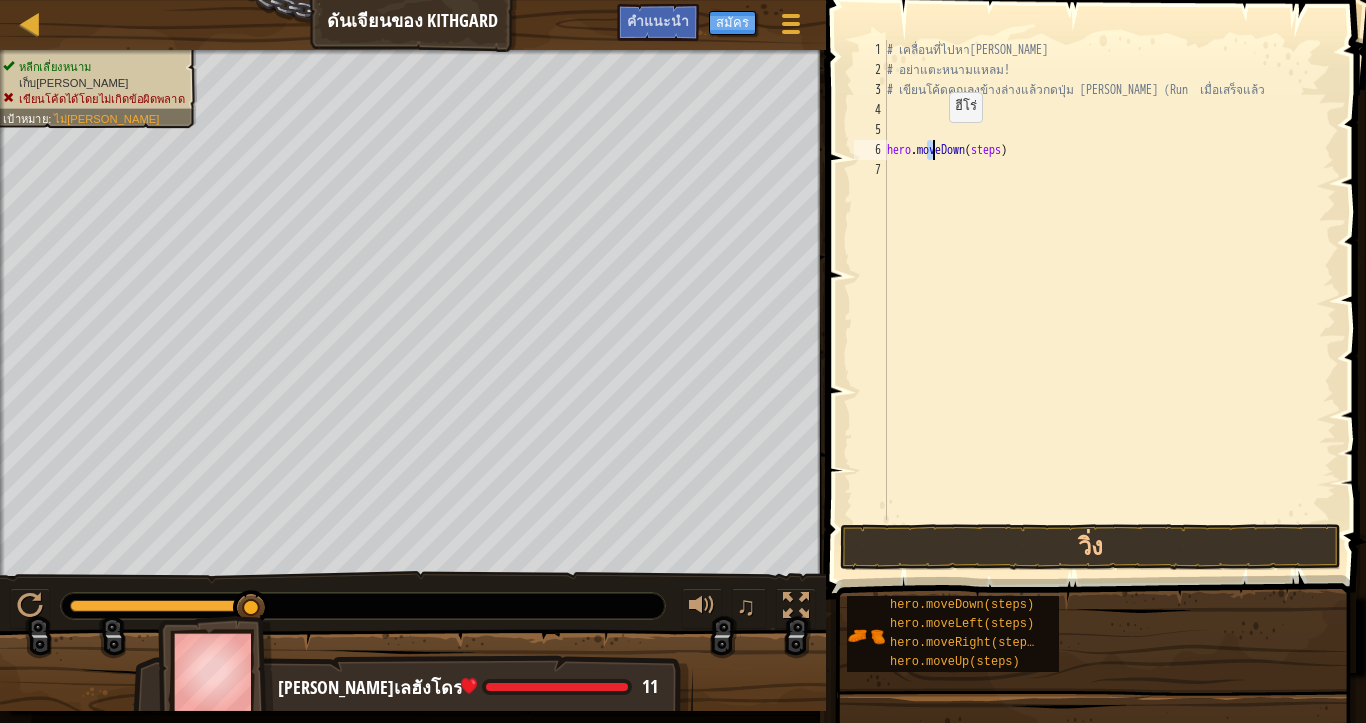 drag, startPoint x: 928, startPoint y: 158, endPoint x: 932, endPoint y: 142, distance: 16.492422 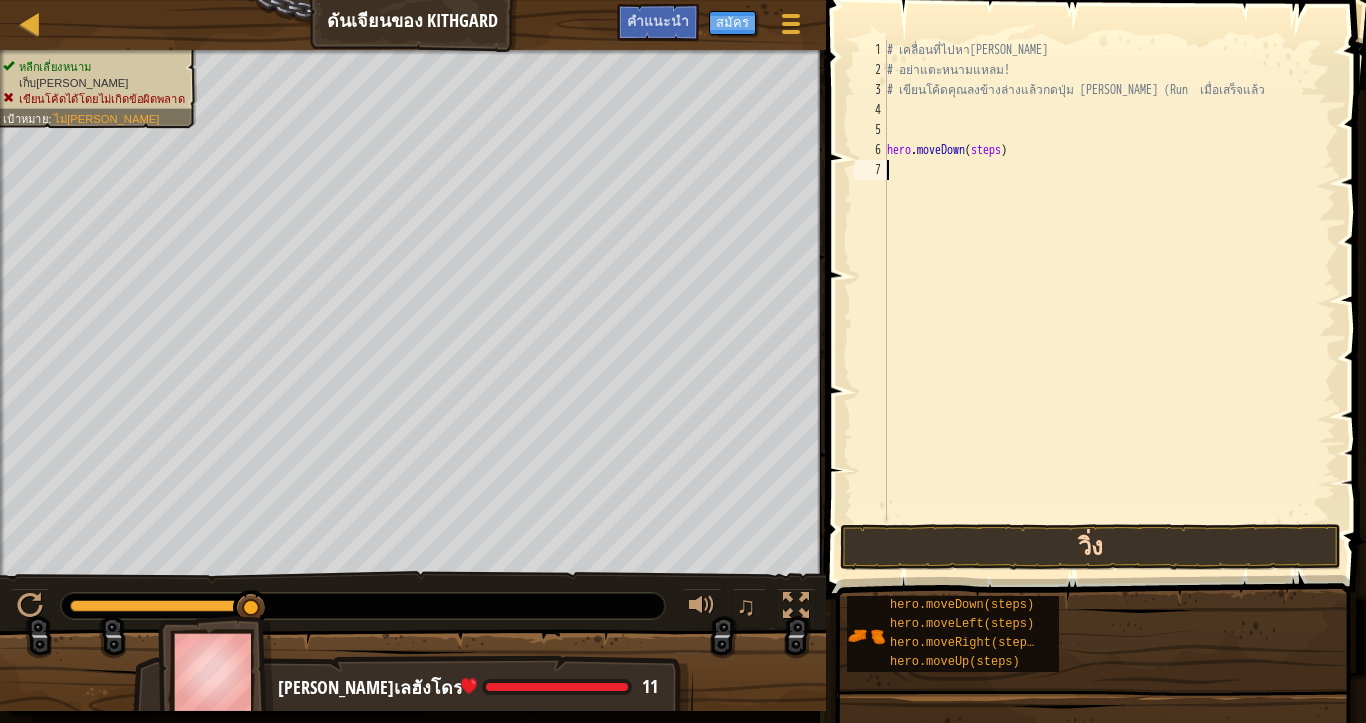 drag, startPoint x: 886, startPoint y: 518, endPoint x: 879, endPoint y: 544, distance: 26.925823 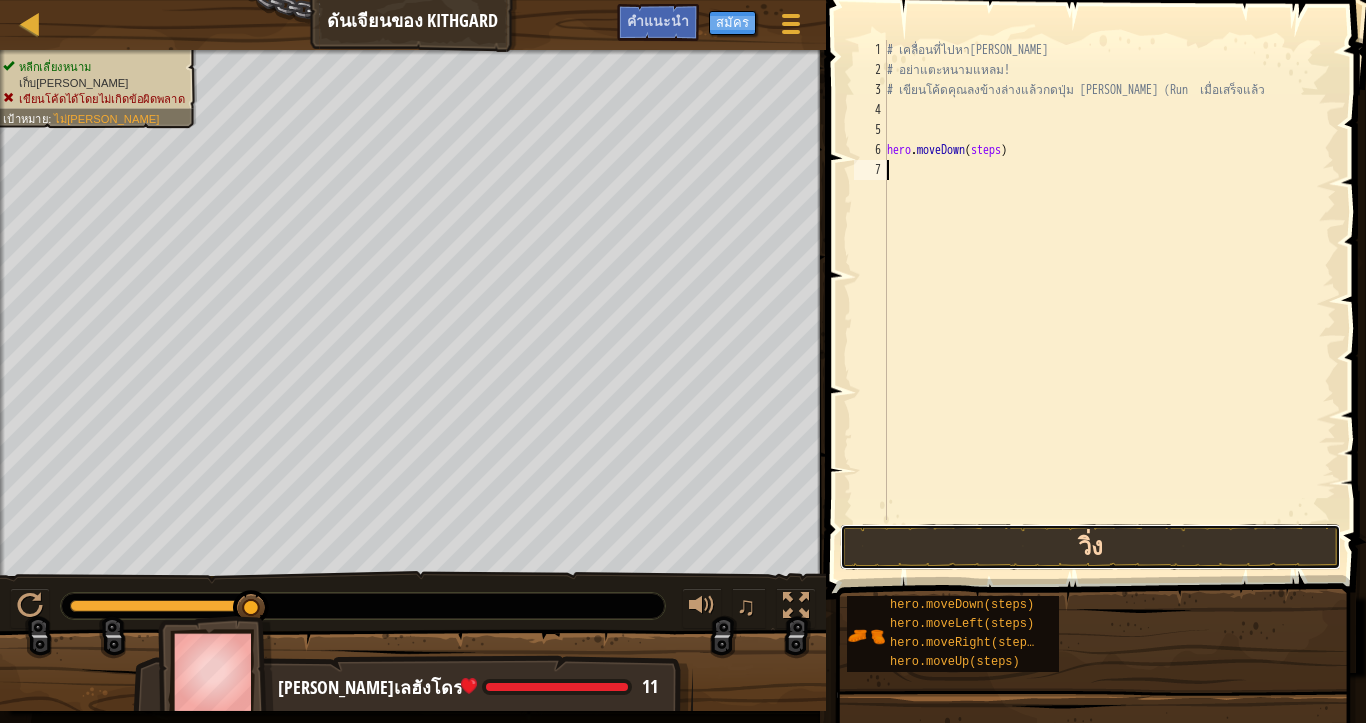click on "วิ่ง" at bounding box center [1090, 547] 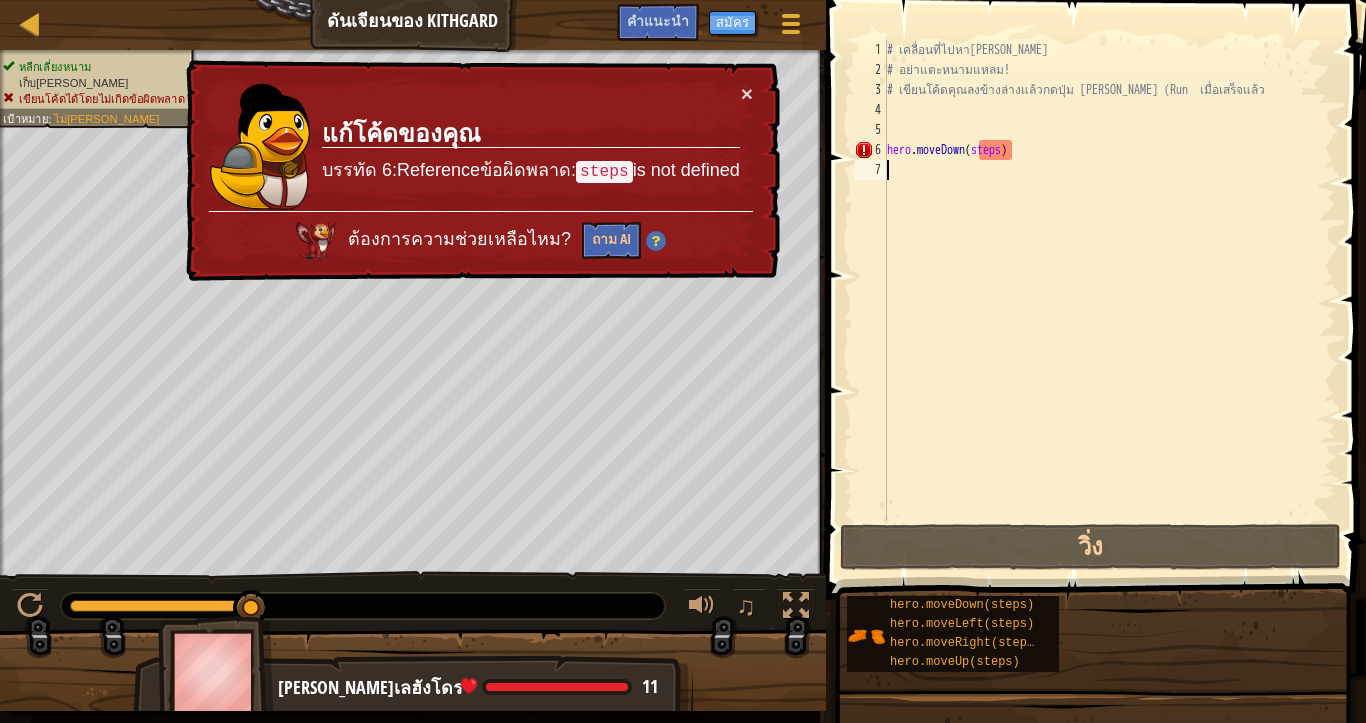 click on "# เคลื่อนที่ไปหา[PERSON_NAME] # อย่าแตะหนามแหลม! # เขียนโค้ดคุณลงข้างล่างแล้วกดปุ่ม [PERSON_NAME] (Run  เมื่อเสร็จแล้ว hero . moveDown ( steps )" at bounding box center [1109, 300] 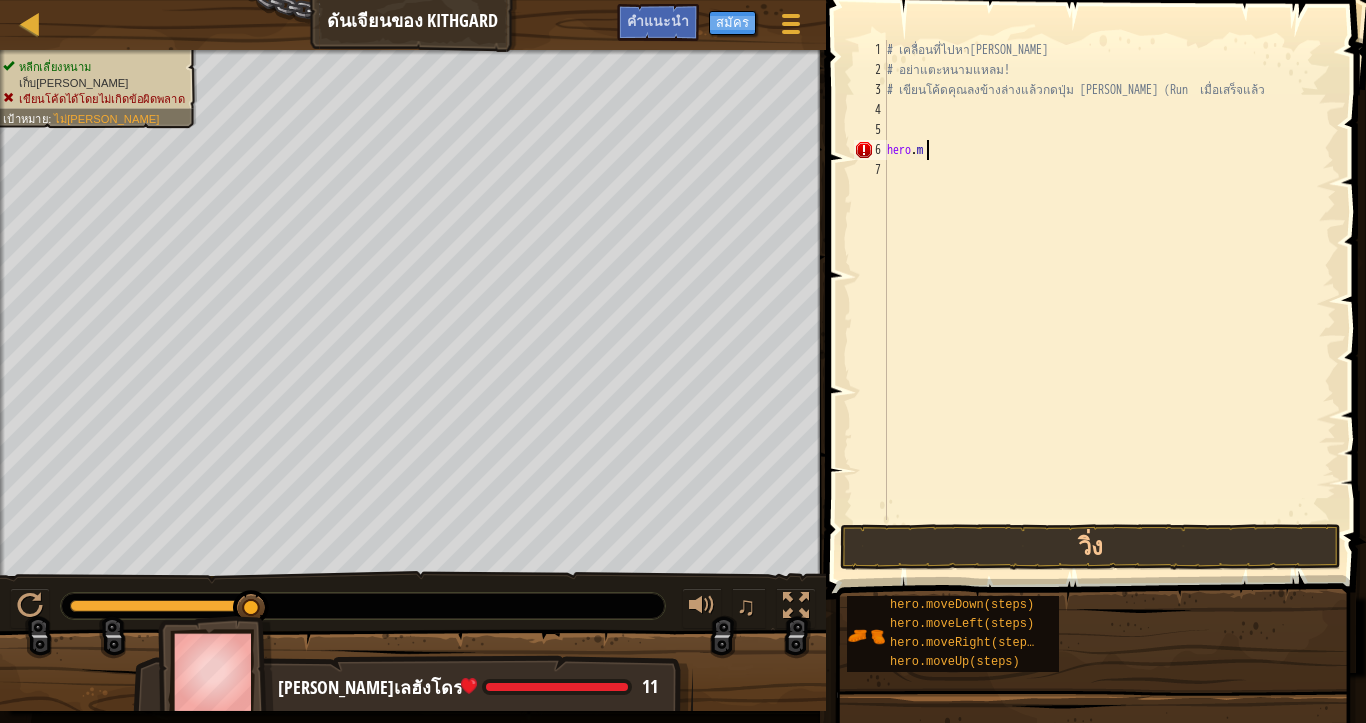 type on "h" 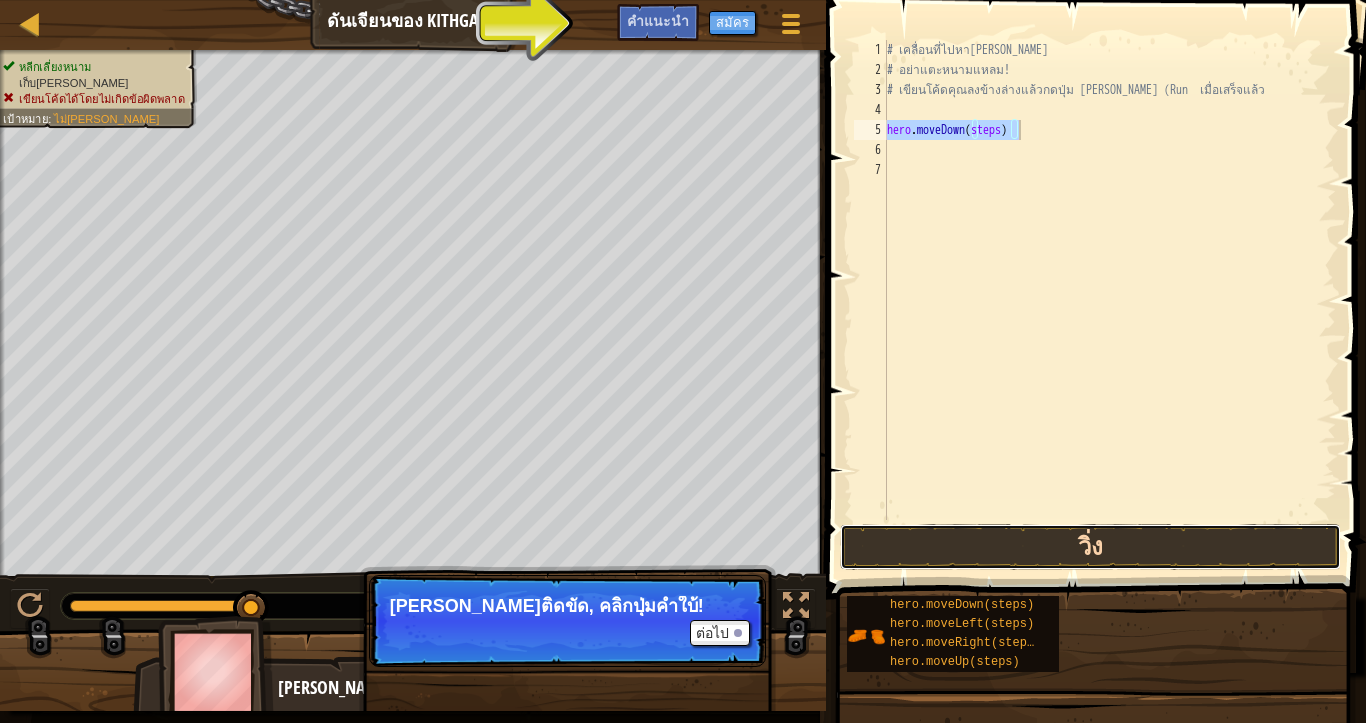 click on "วิ่ง" at bounding box center [1090, 547] 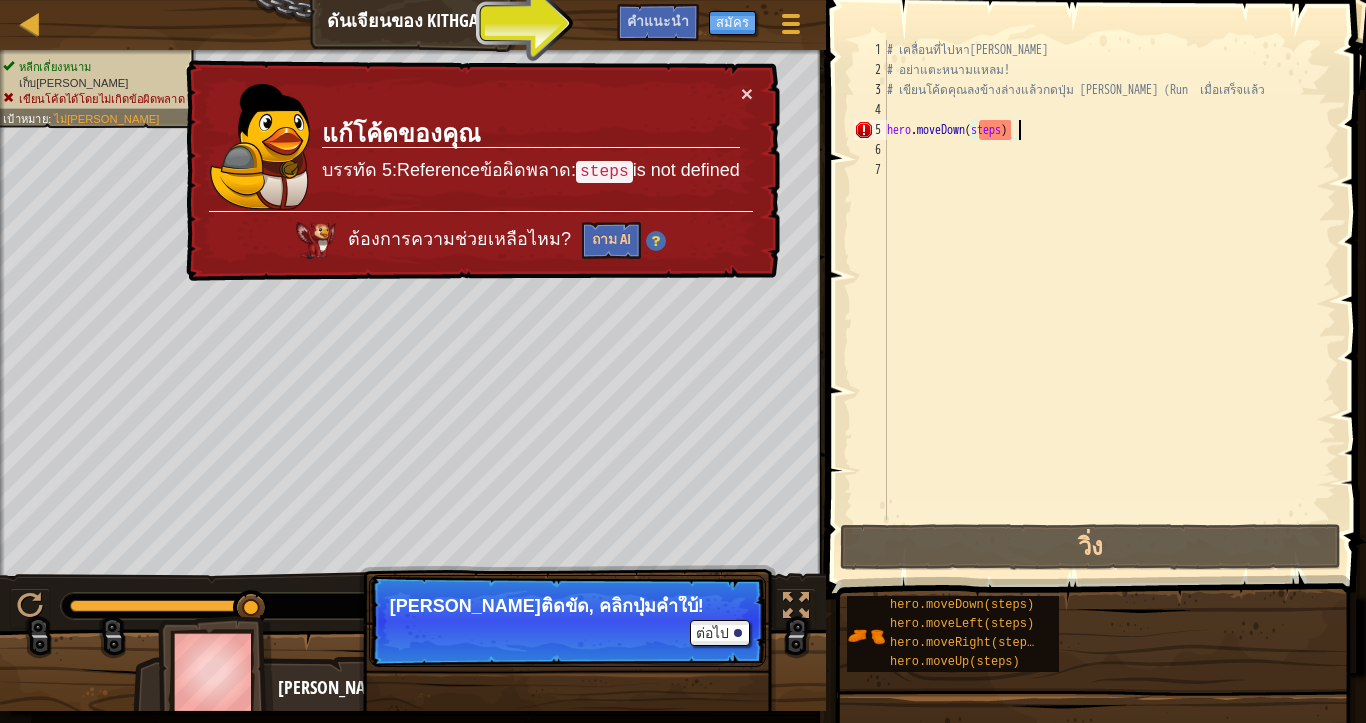 click on "× แก้โค้ดของคุณ บรรทัด 5:Referenceข้อผิดพลาด: steps  is not defined
ต้องการความช่วยเหลือไหม?   ถาม AI" at bounding box center (481, 171) 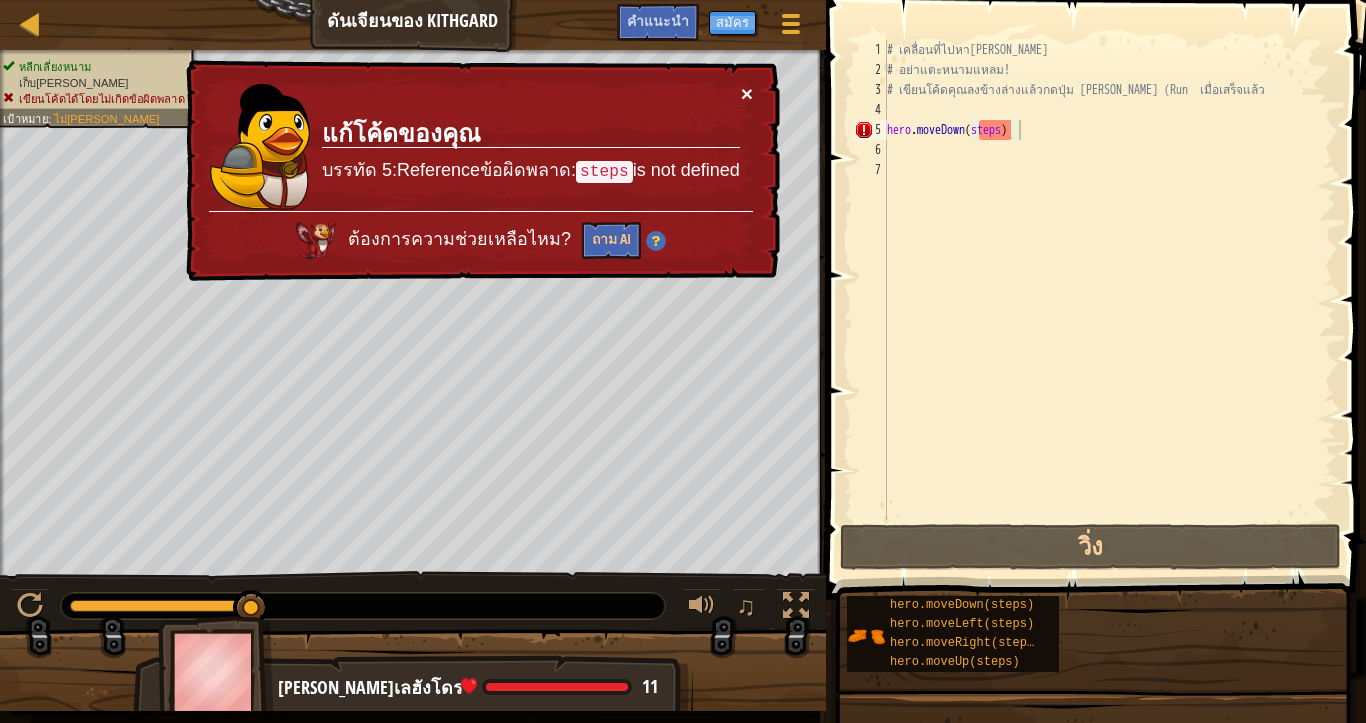click on "×" at bounding box center (747, 93) 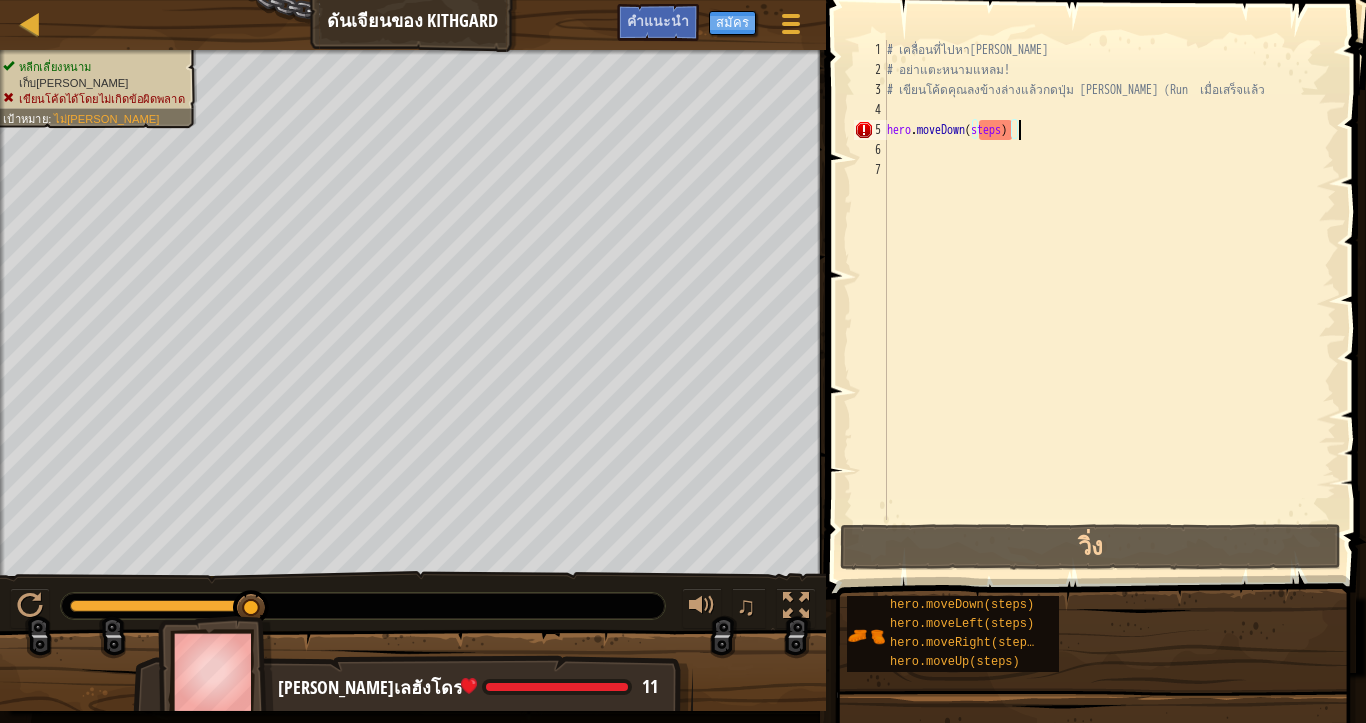 click on "# เคลื่อนที่ไปหา[PERSON_NAME] # อย่าแตะหนามแหลม! # เขียนโค้ดคุณลงข้างล่างแล้วกดปุ่ม [PERSON_NAME] (Run  เมื่อเสร็จแล้ว hero . moveDown ( steps )" at bounding box center [1109, 300] 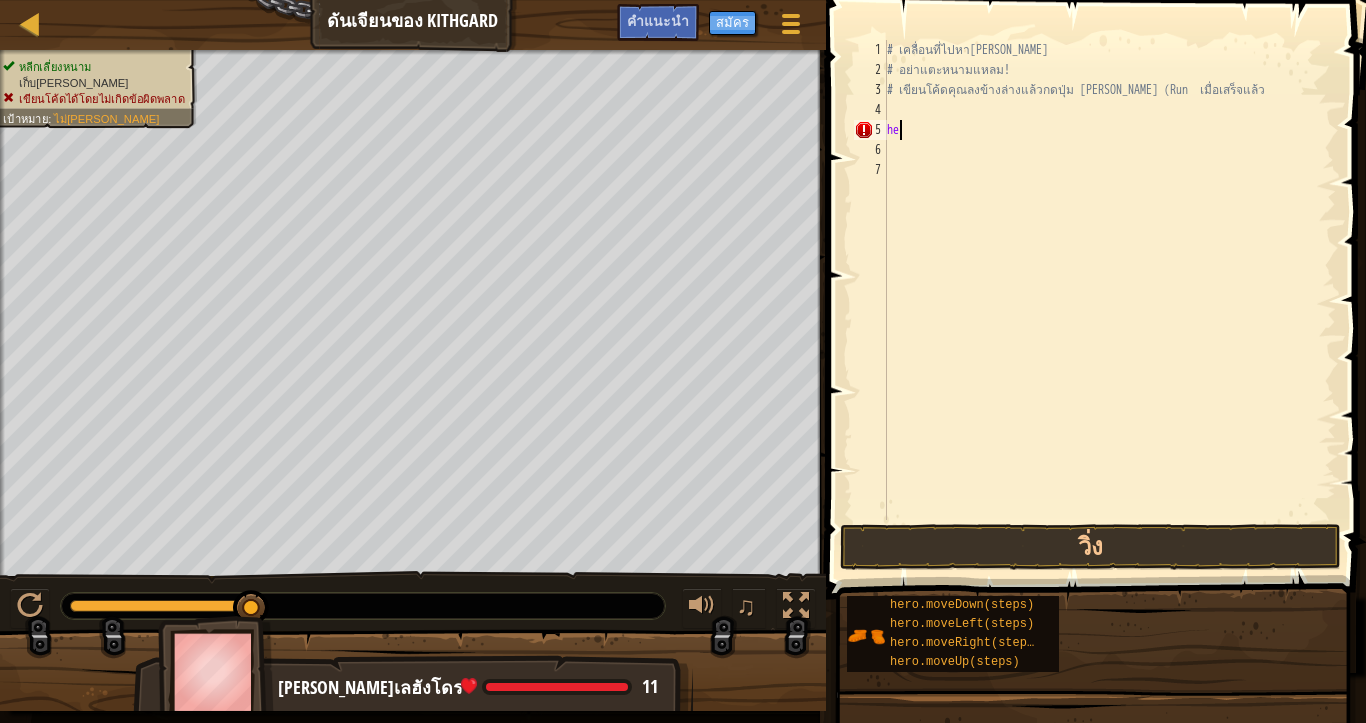 type on "h" 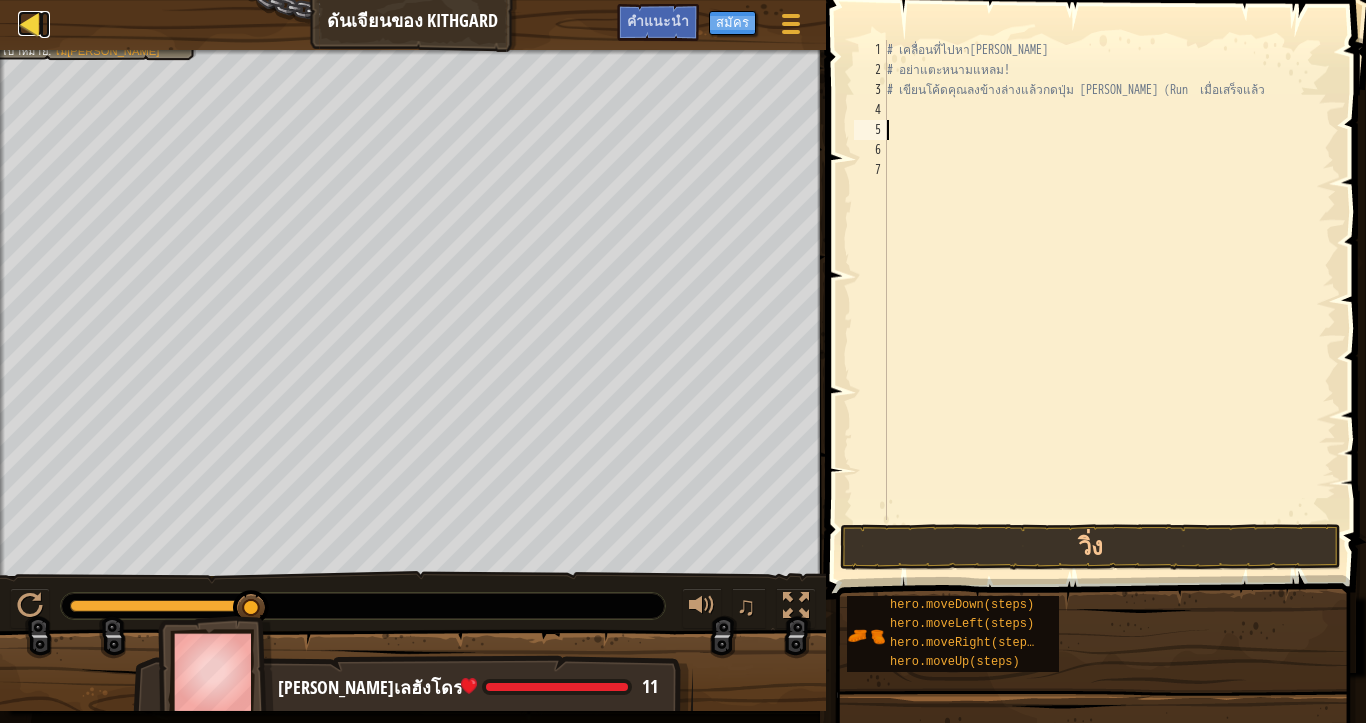 click at bounding box center [30, 23] 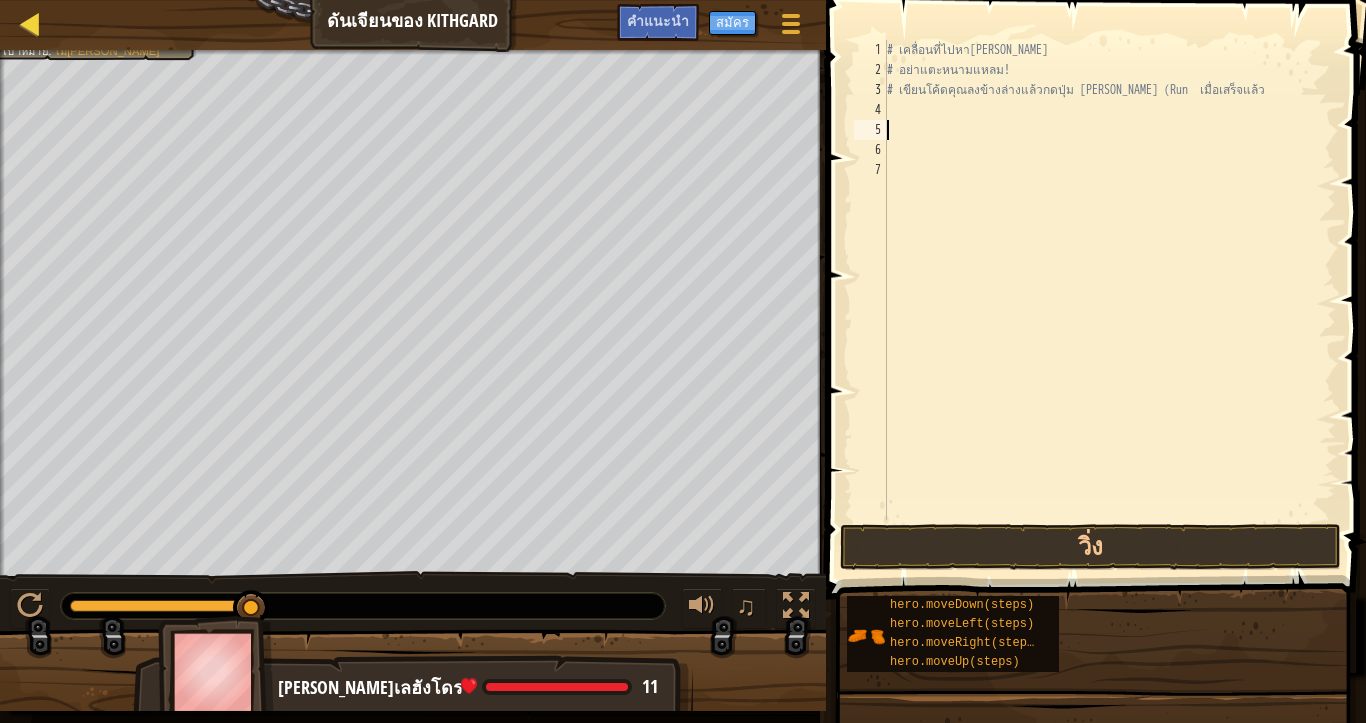 select on "th" 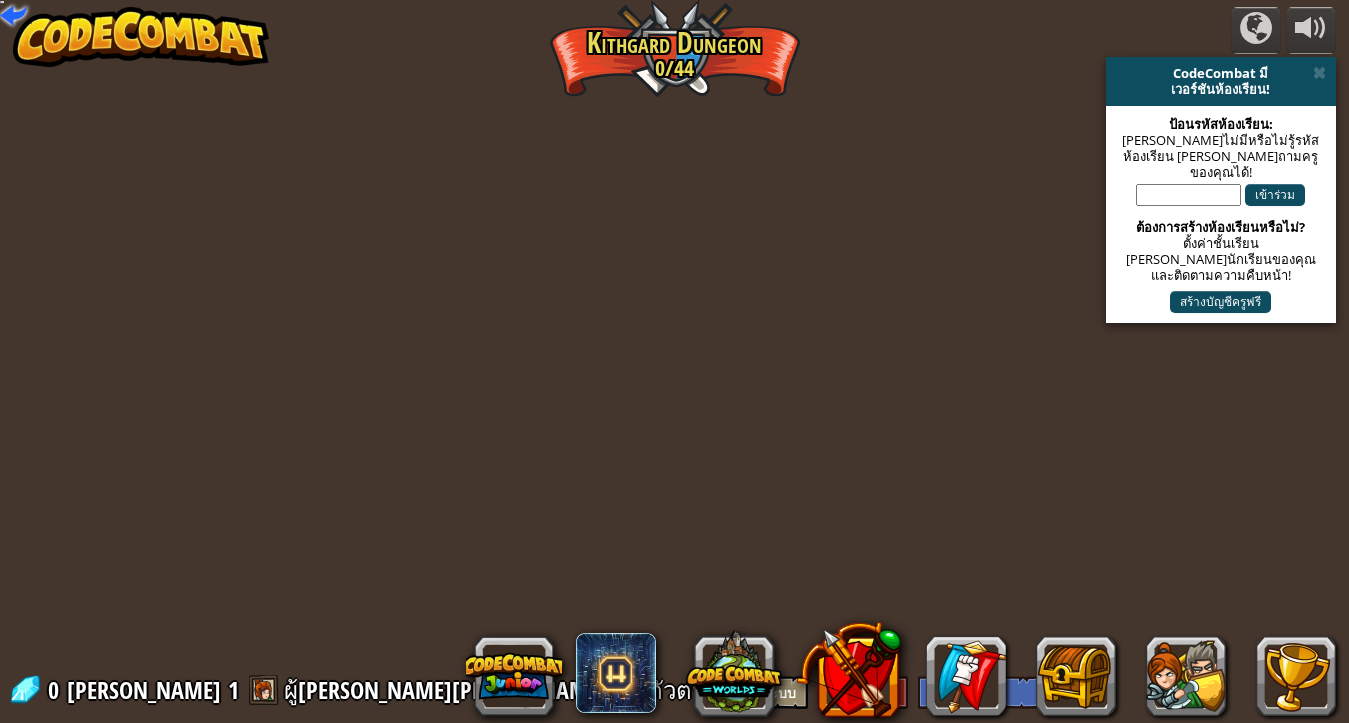 select on "th" 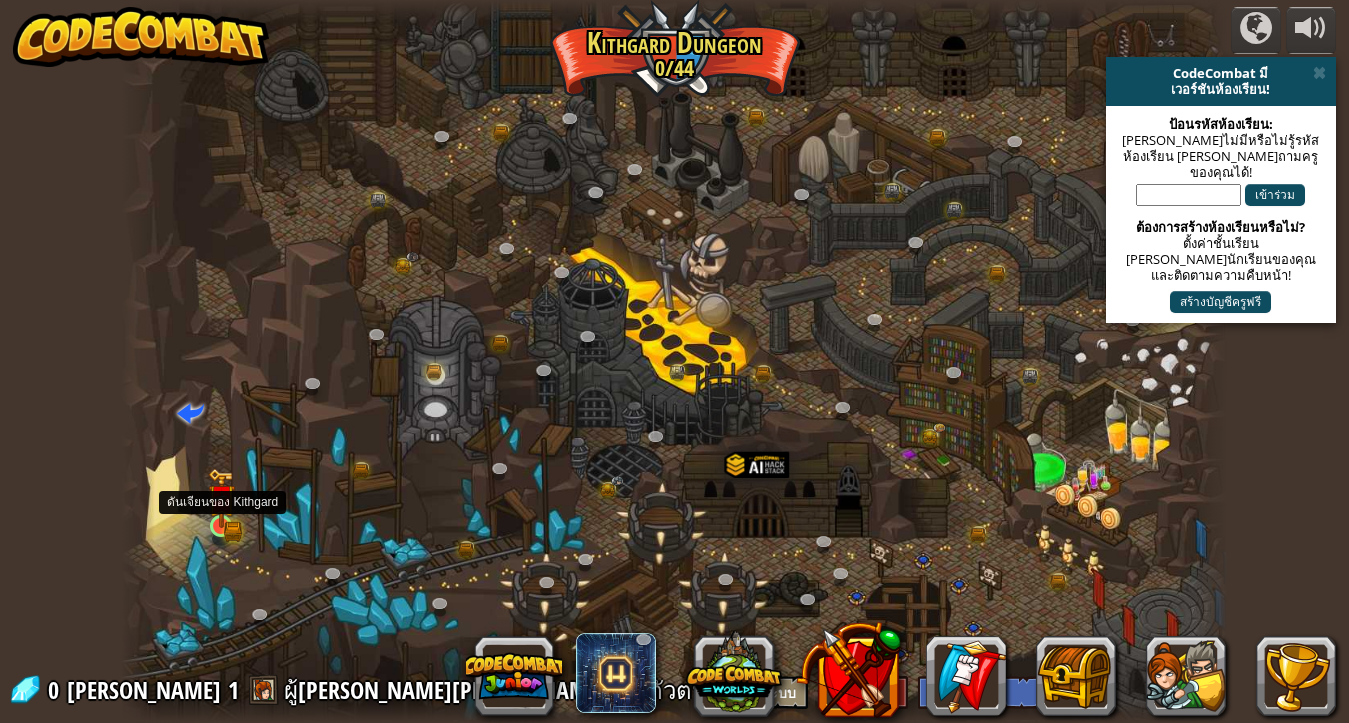 select on "th" 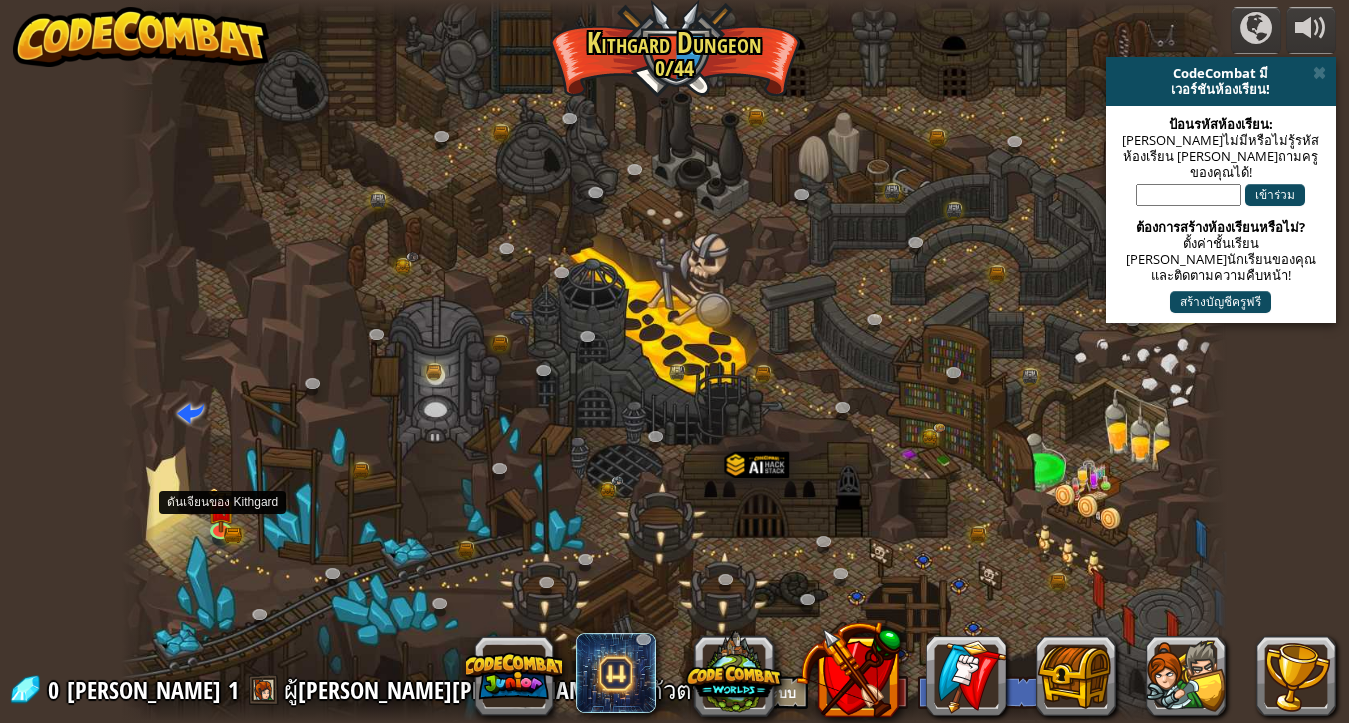 click at bounding box center [221, 509] 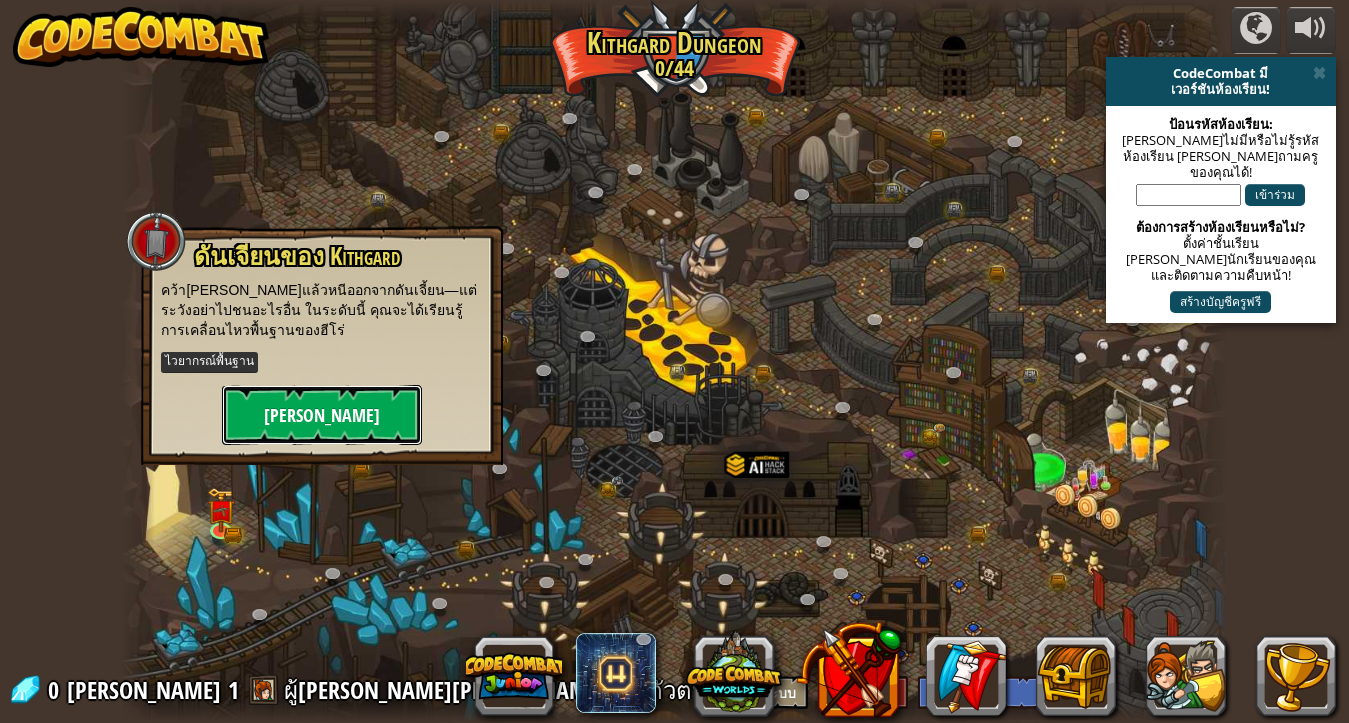 click on "[PERSON_NAME]" at bounding box center (322, 415) 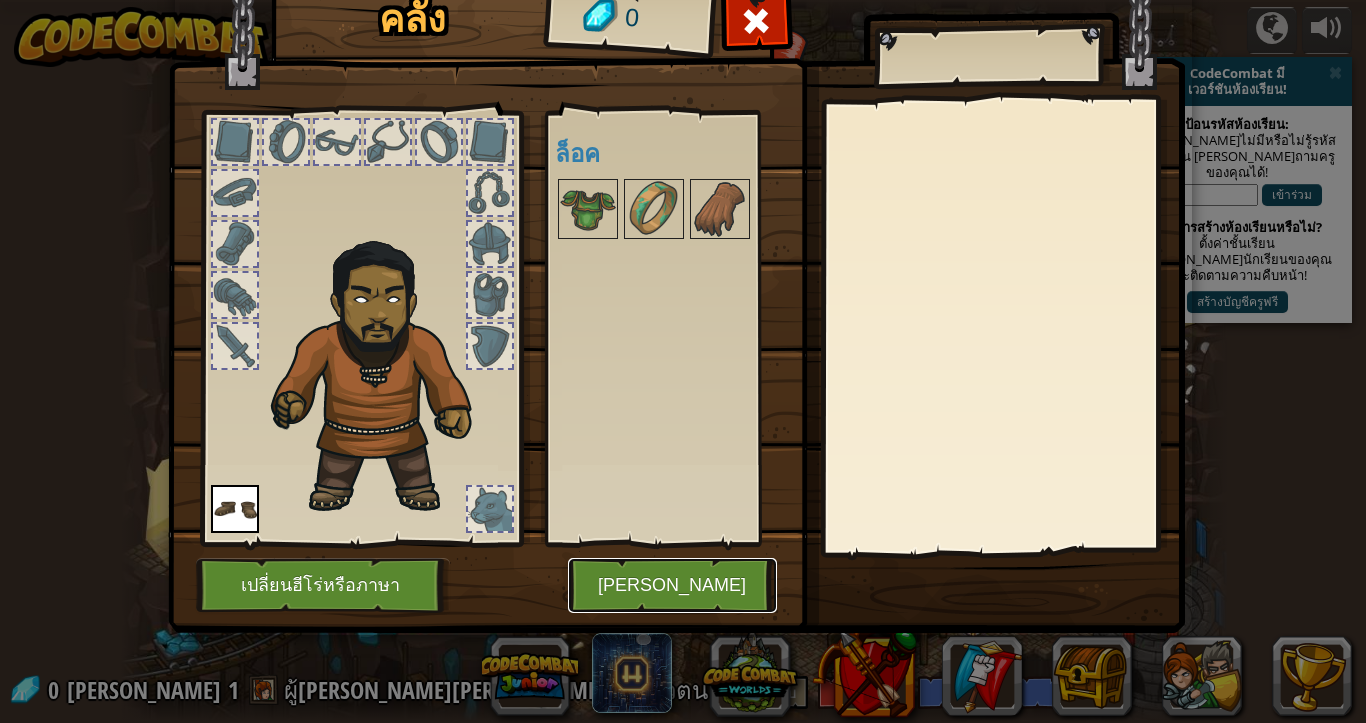 click on "[PERSON_NAME]" at bounding box center (672, 585) 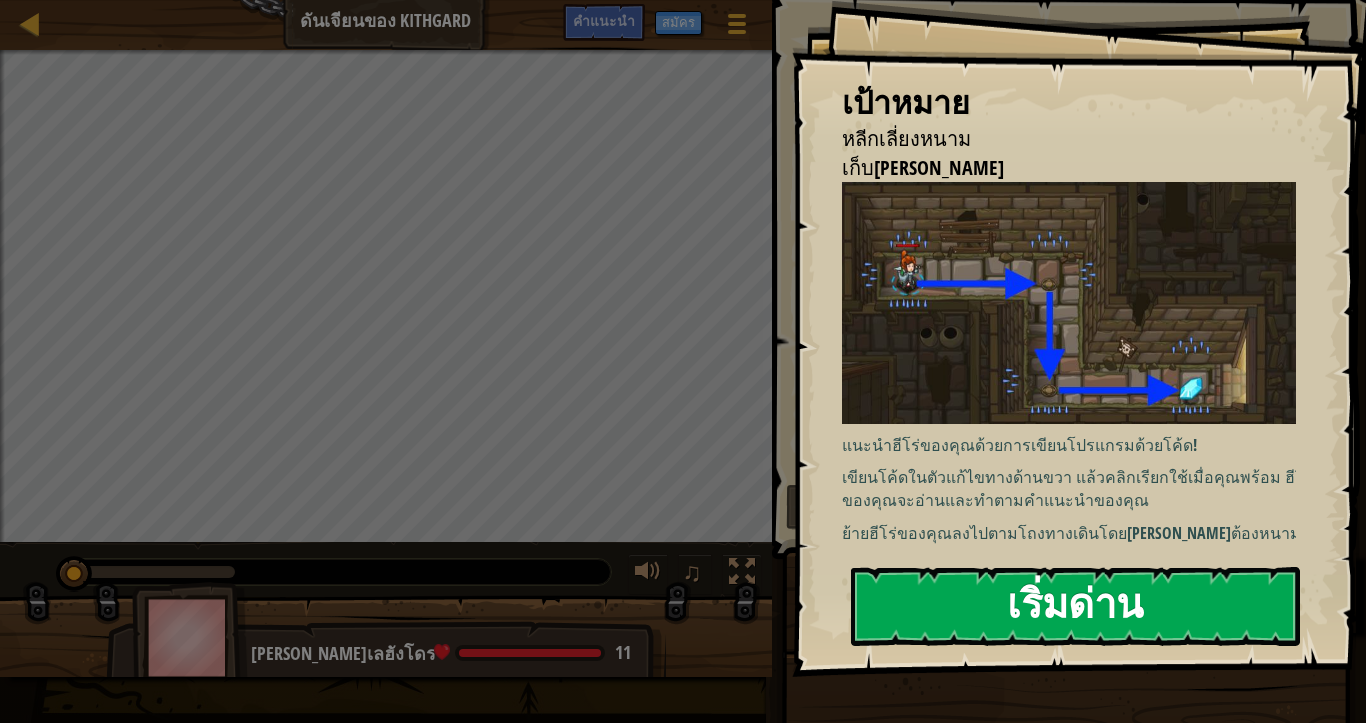 click on "เริ่มด่าน" at bounding box center [1075, 606] 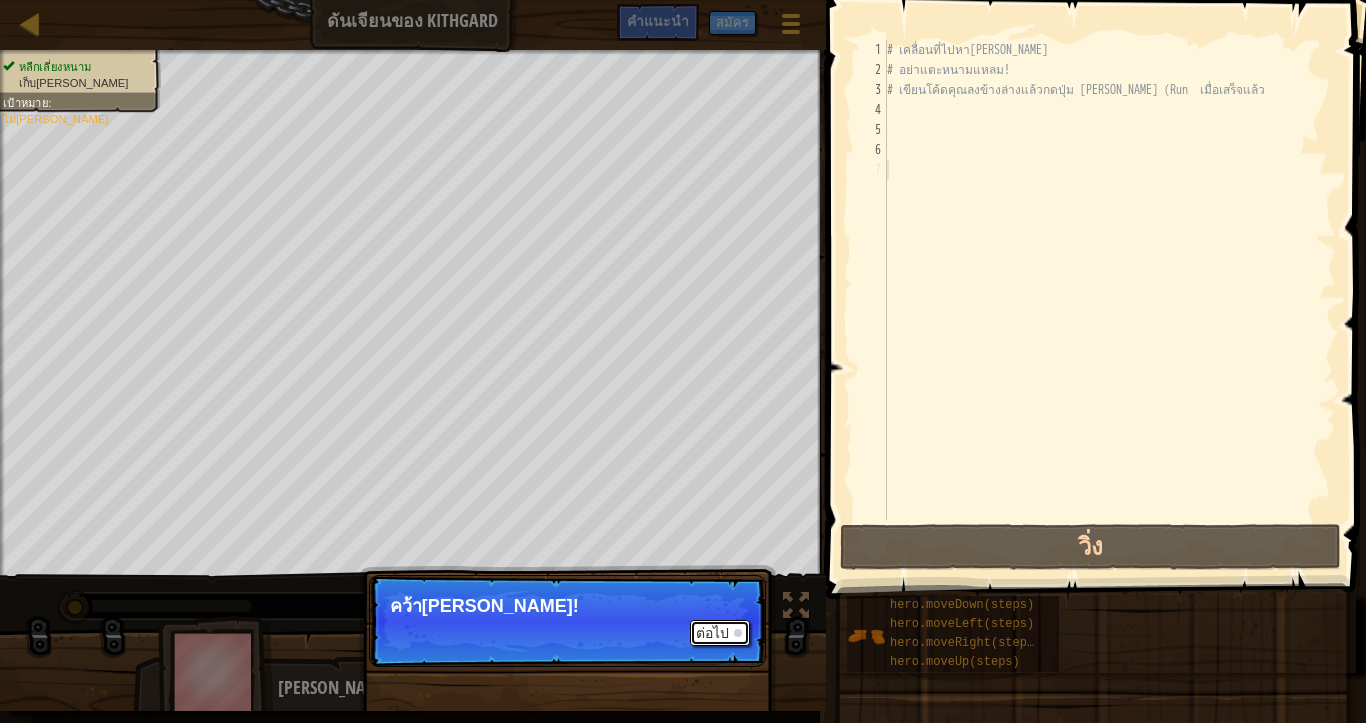 click on "ต่อไป" at bounding box center (720, 633) 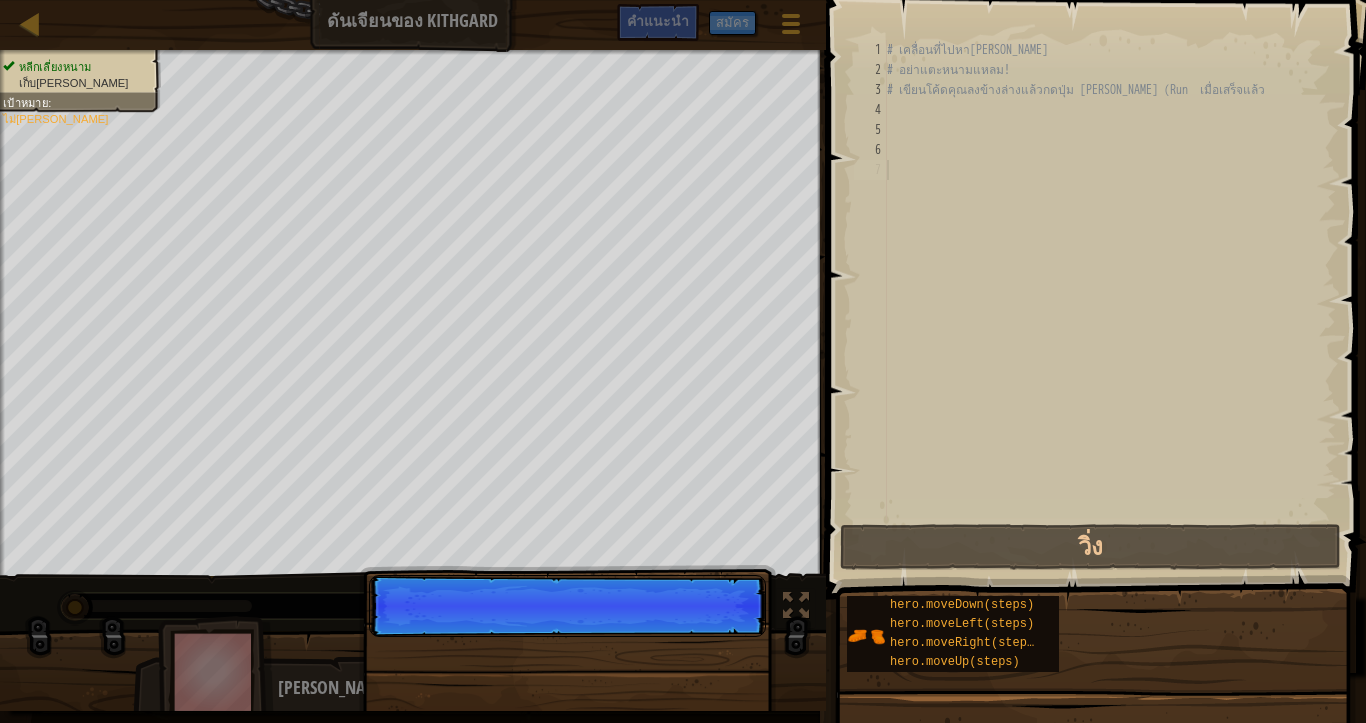scroll, scrollTop: 10, scrollLeft: 0, axis: vertical 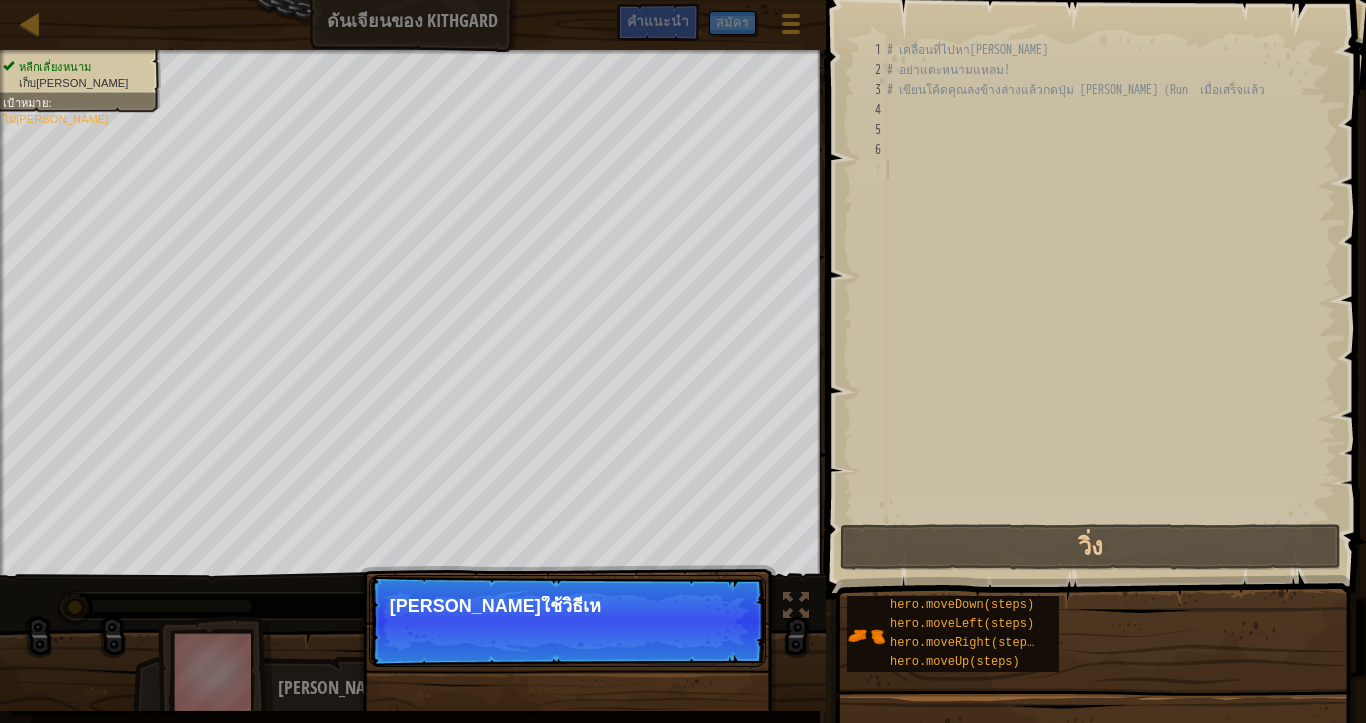click on "ต่อไป  [PERSON_NAME]ใช้วิธีเห" at bounding box center (567, 621) 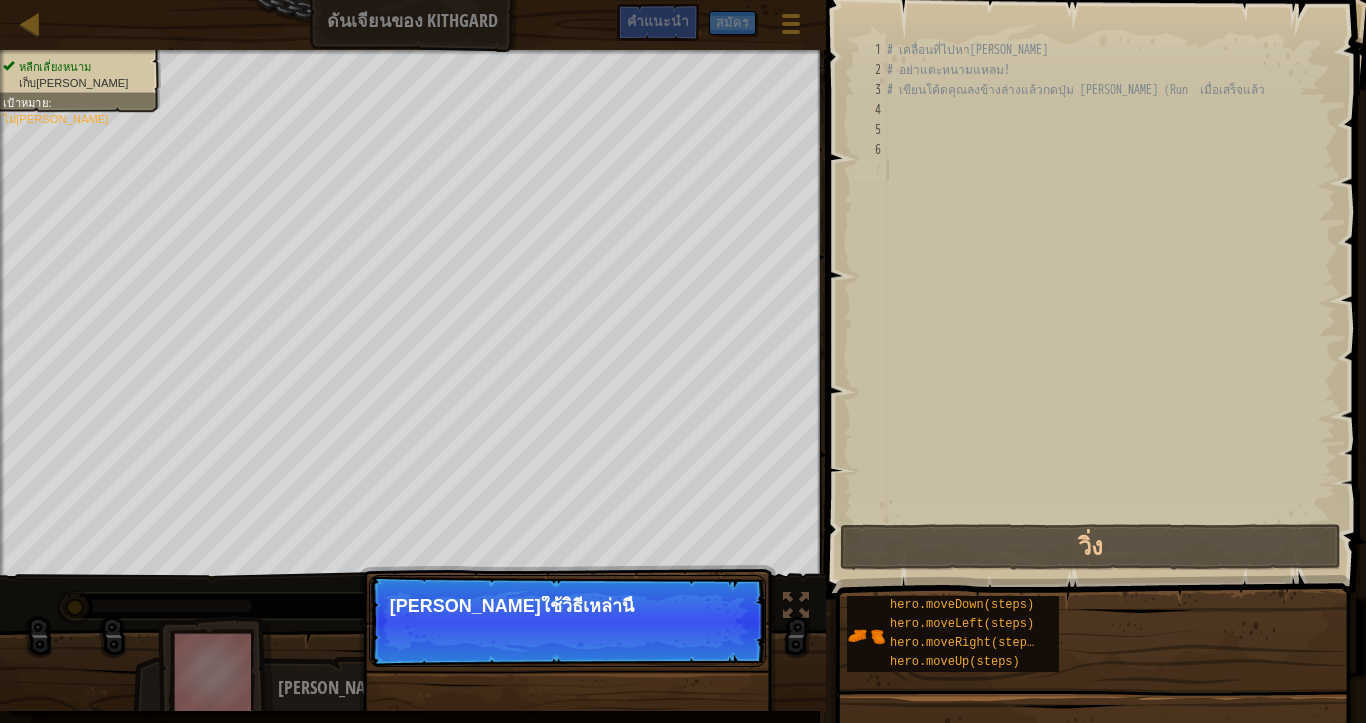 click on "ต่อไป  [PERSON_NAME]ใช้วิธีเหล่านี้" at bounding box center [567, 621] 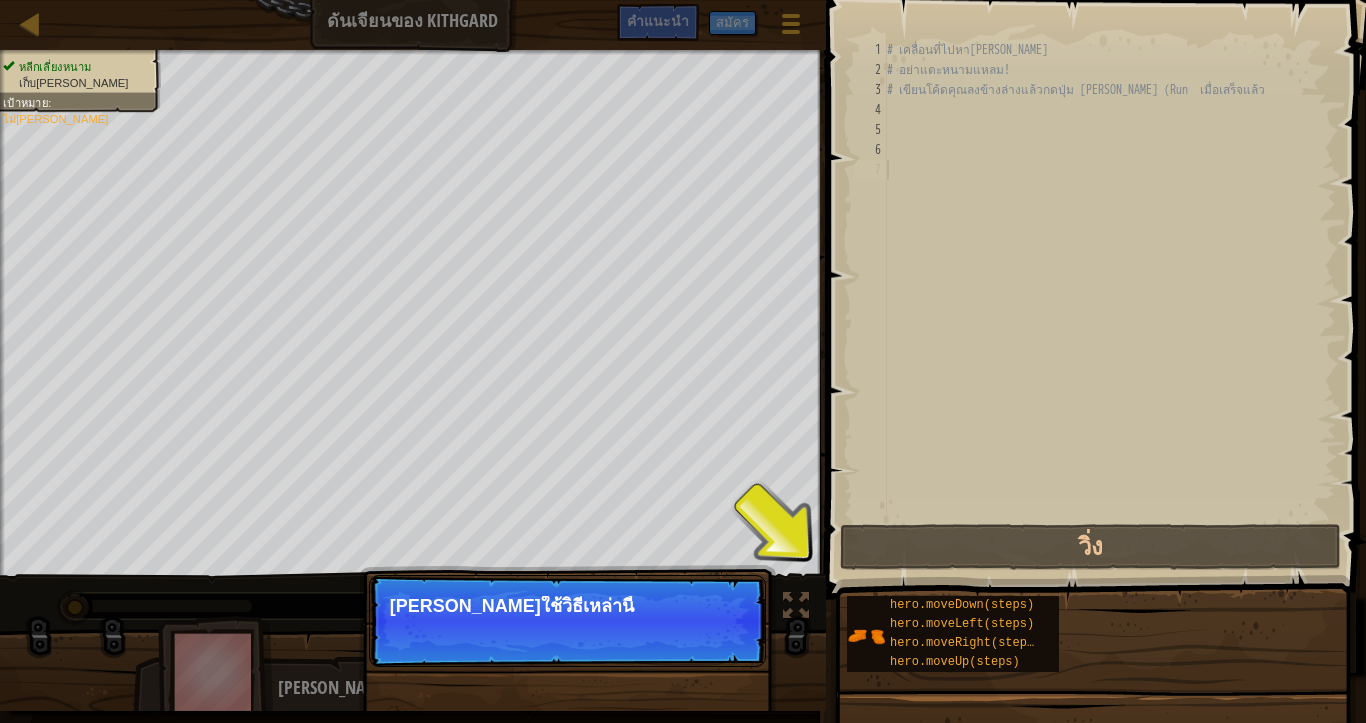 click on "ต่อไป  [PERSON_NAME]ใช้วิธีเหล่านี้" at bounding box center [567, 621] 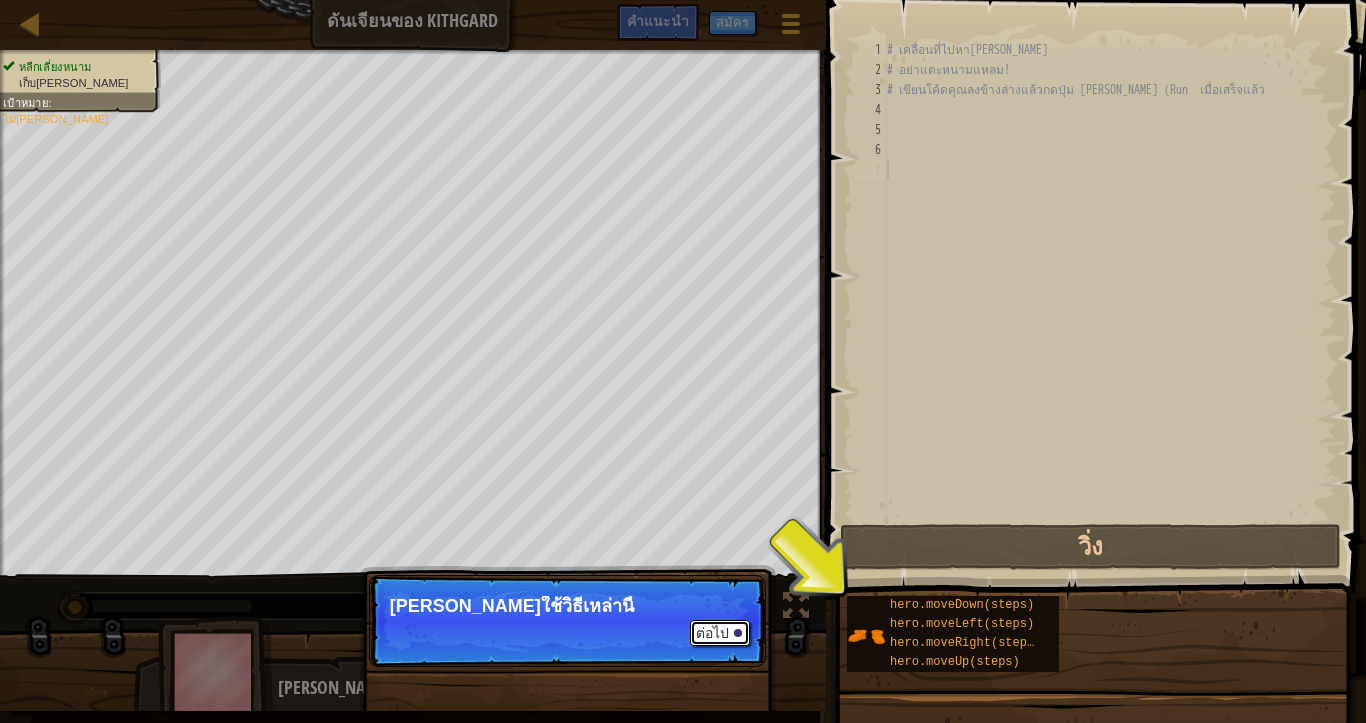 click on "ต่อไป" at bounding box center [720, 633] 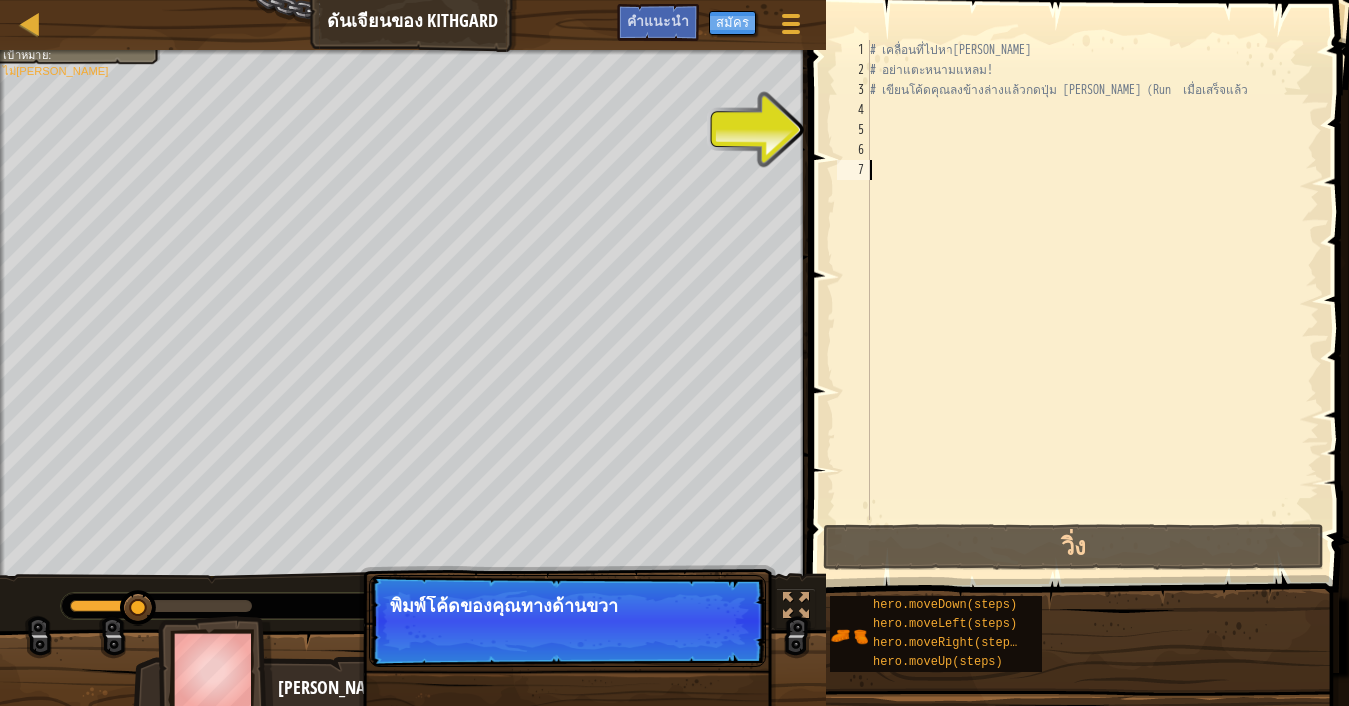 click on "ต่อไป  พิมพ์โค้ดของคุณทางด้านขวา" at bounding box center (567, 621) 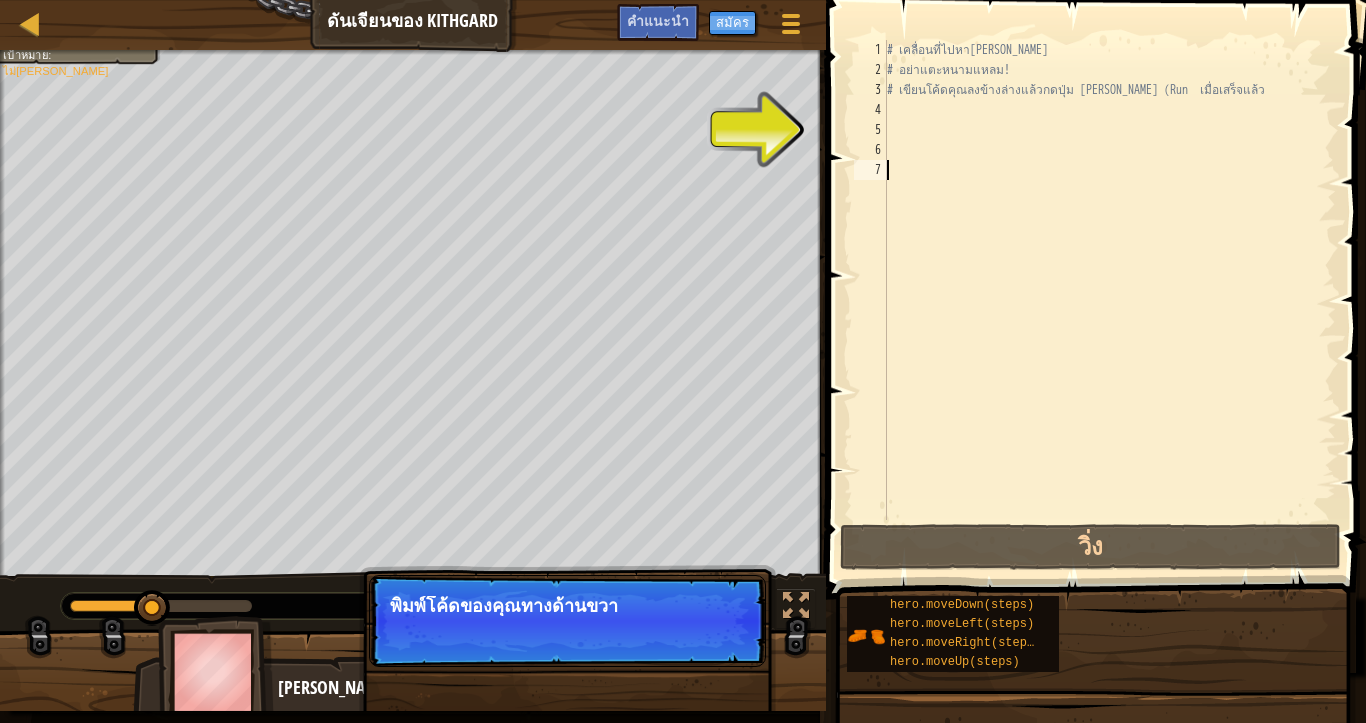 click on "ต่อไป  พิมพ์โค้ดของคุณทางด้านขวา" at bounding box center (567, 621) 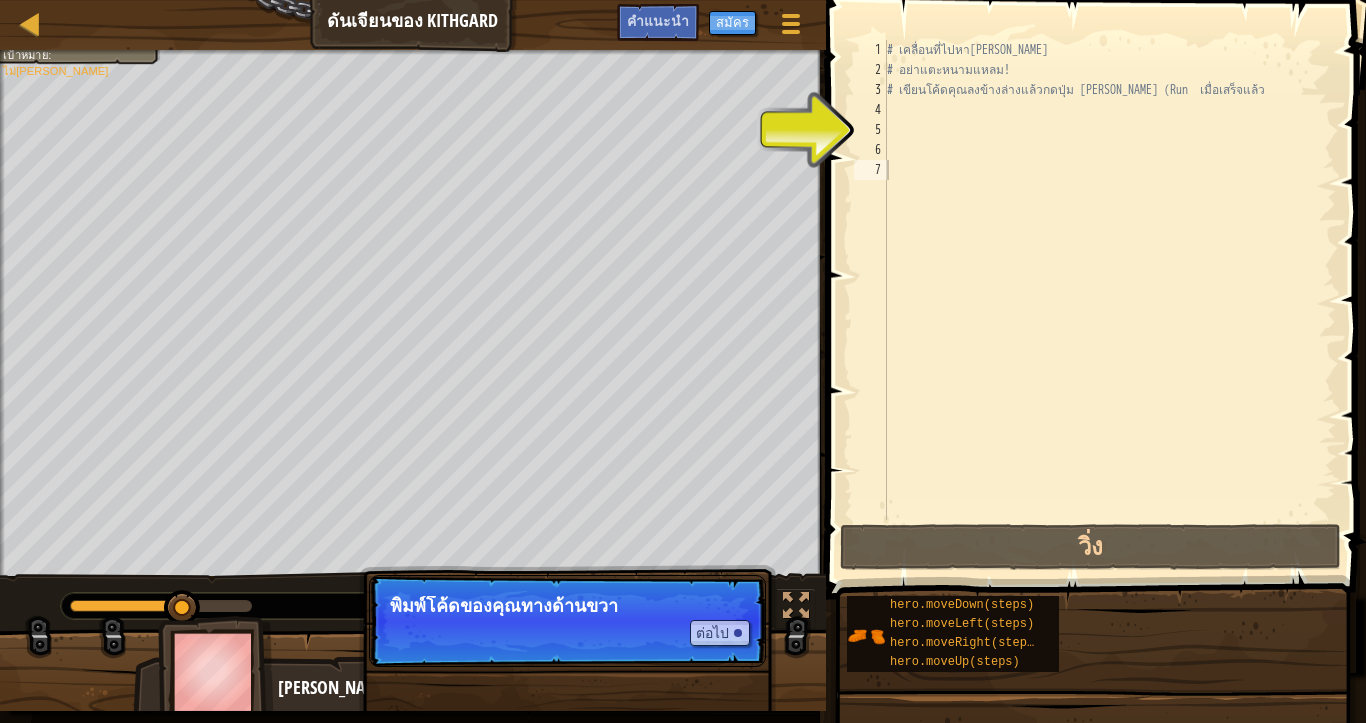 click on "ต่อไป  พิมพ์โค้ดของคุณทางด้านขวา" at bounding box center [567, 621] 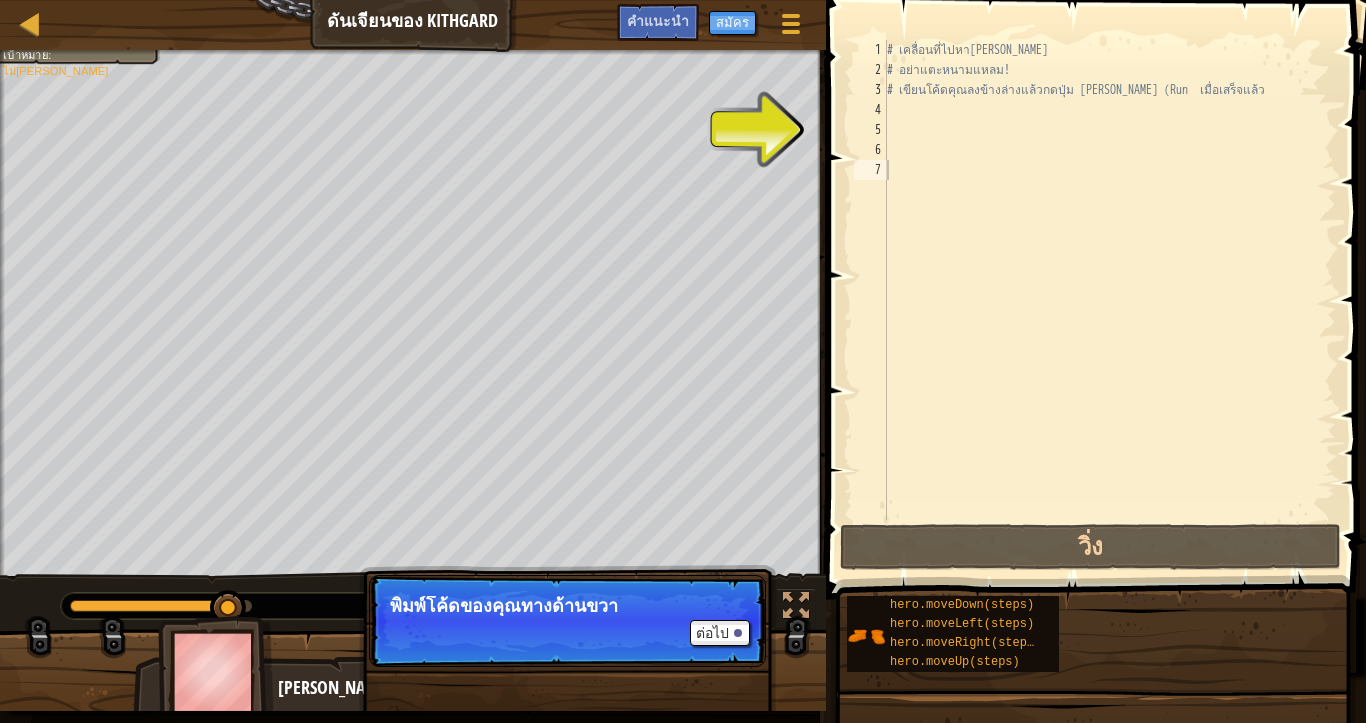click on "พิมพ์โค้ดของคุณทางด้านขวา" at bounding box center [567, 606] 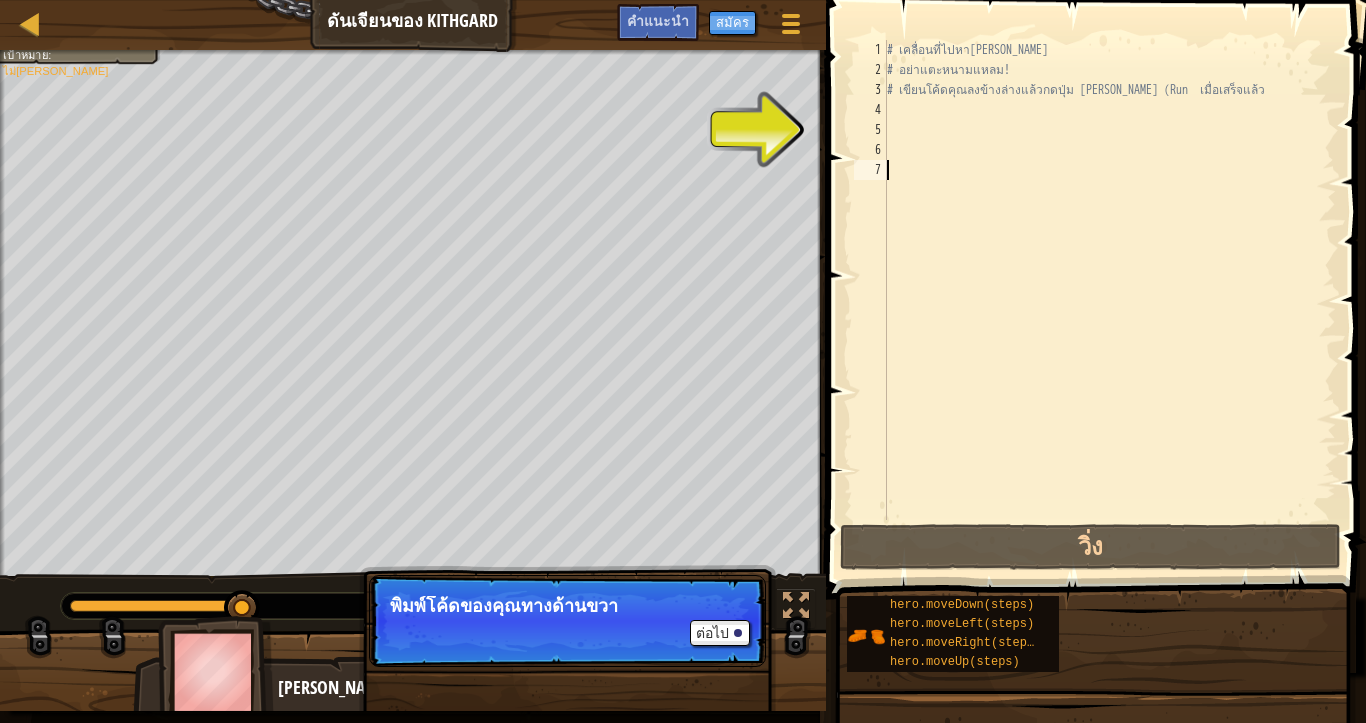 click on "ต่อไป  พิมพ์โค้ดของคุณทางด้านขวา" at bounding box center [567, 621] 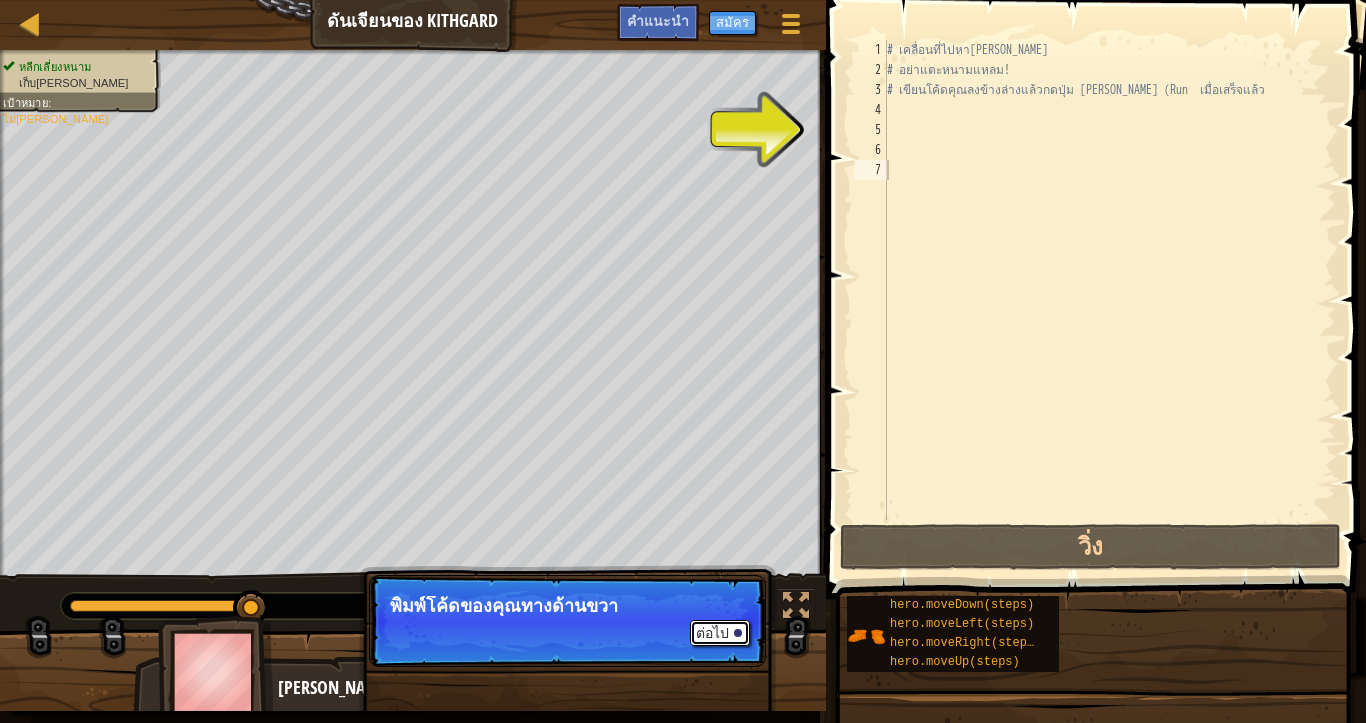 click on "ต่อไป" at bounding box center (720, 633) 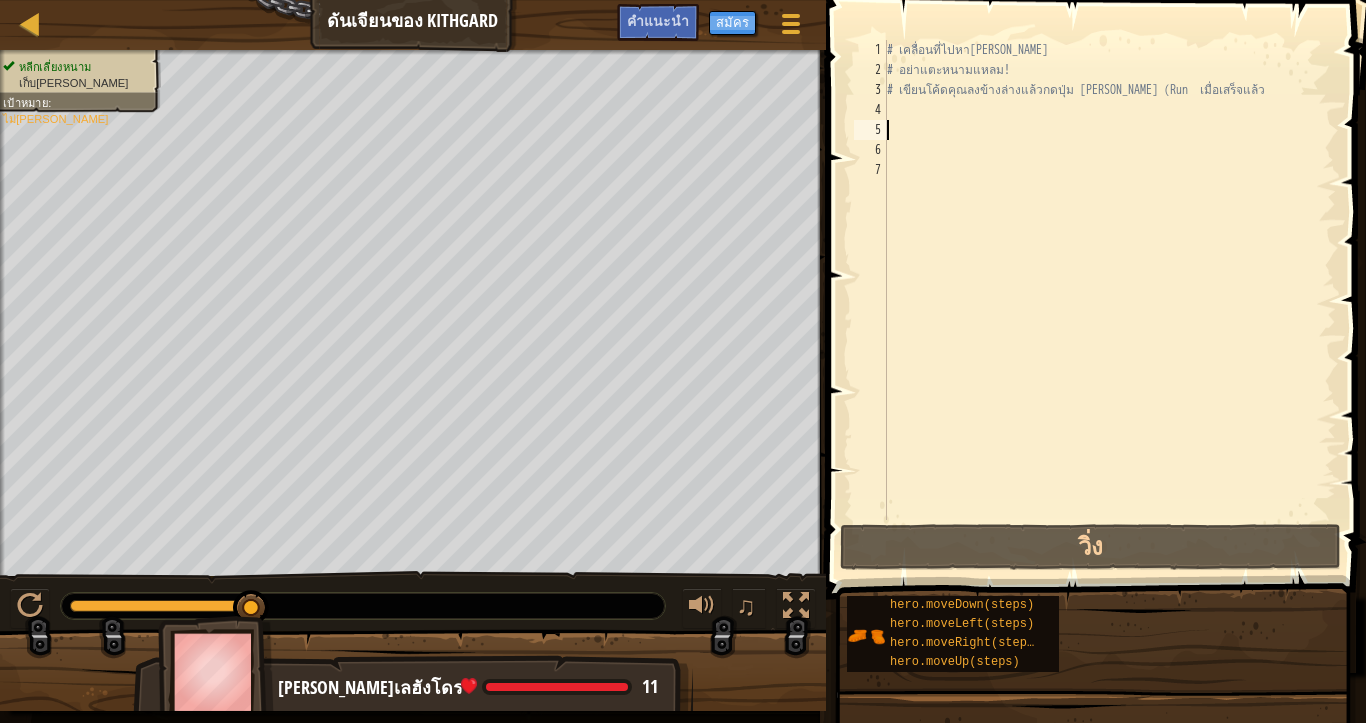 click on "# เคลื่อนที่ไปหา[PERSON_NAME] # อย่าแตะหนามแหลม! # เขียนโค้ดคุณลงข้างล่างแล้วกดปุ่ม [PERSON_NAME] (Run  เมื่อเสร็จแล้ว" at bounding box center (1109, 300) 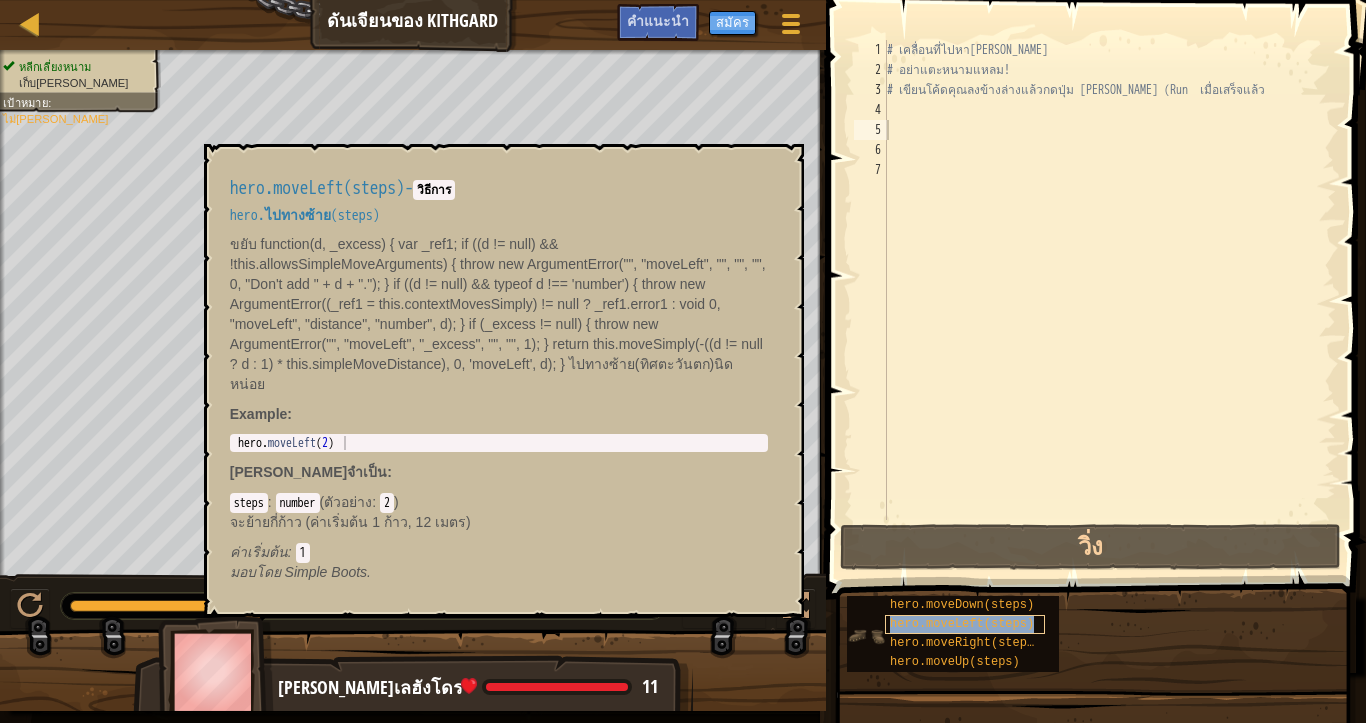 type on "hero.moveLeft(steps)" 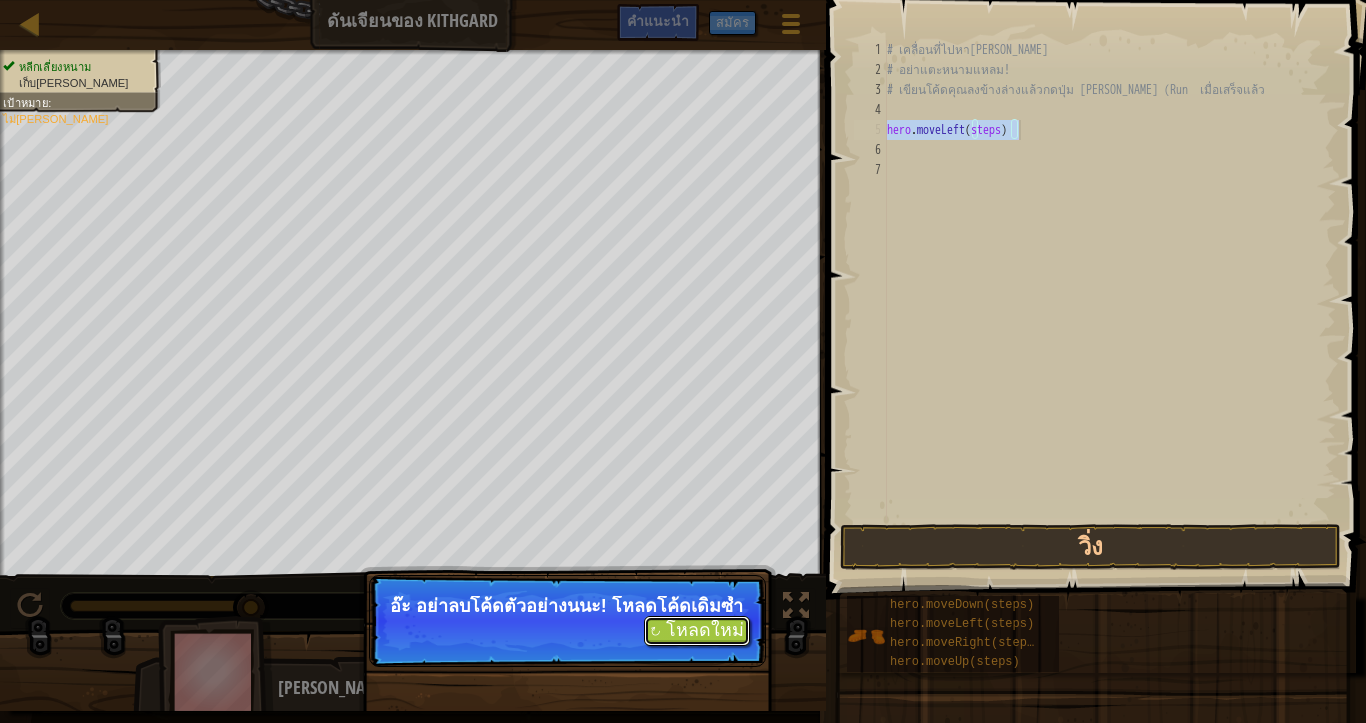 click on "↻ โหลดใหม่" at bounding box center (697, 631) 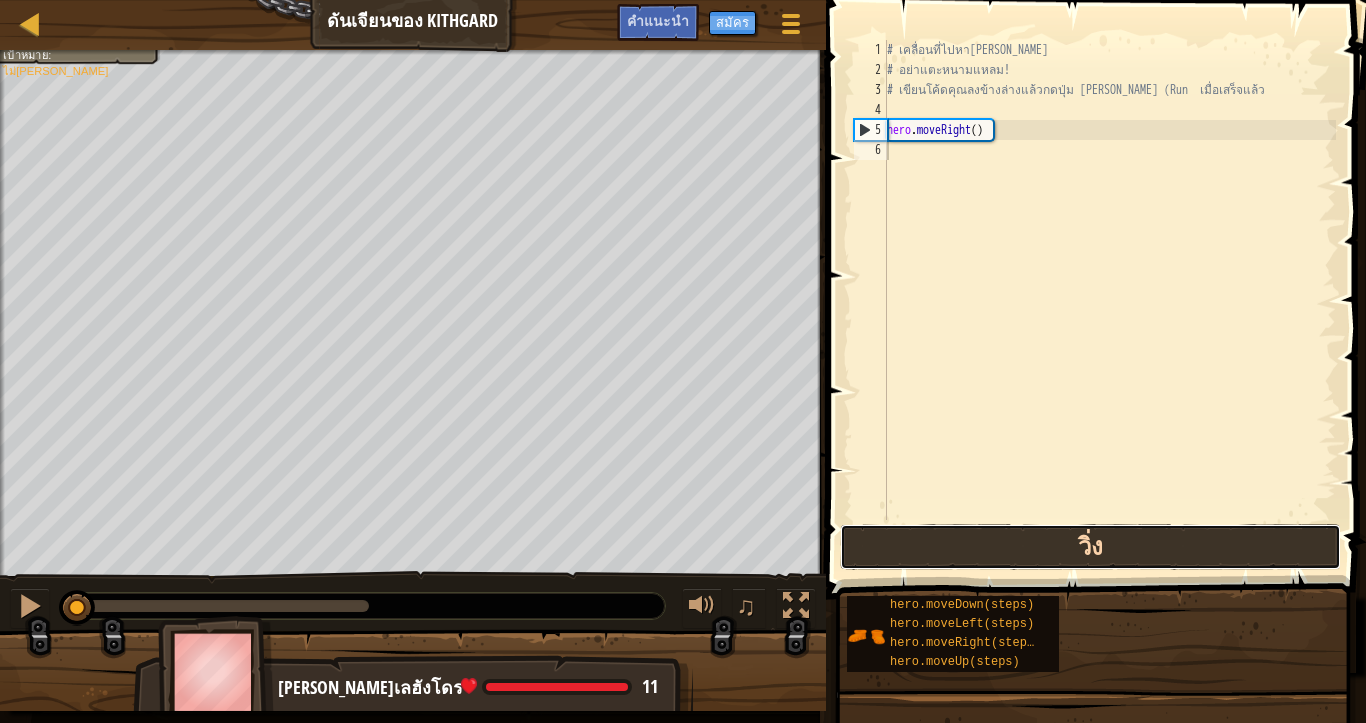 click on "วิ่ง" at bounding box center [1090, 547] 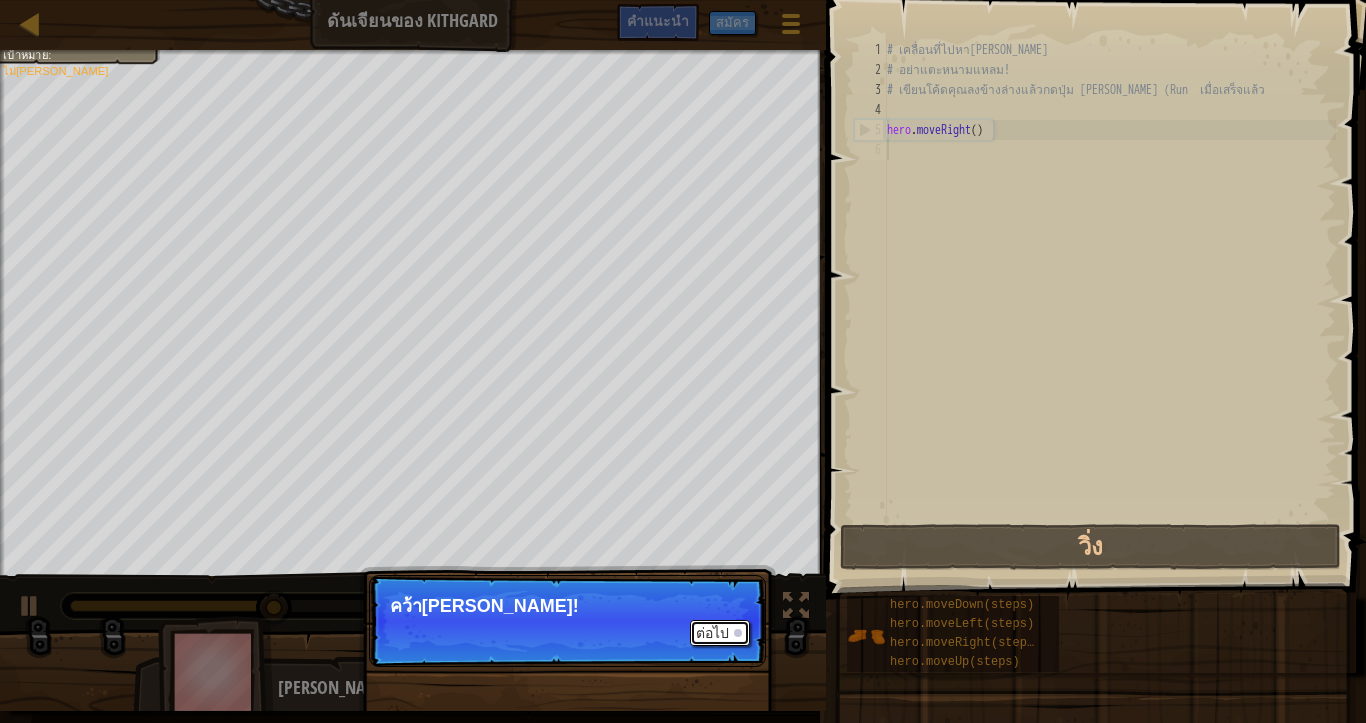 click on "ต่อไป" at bounding box center [720, 633] 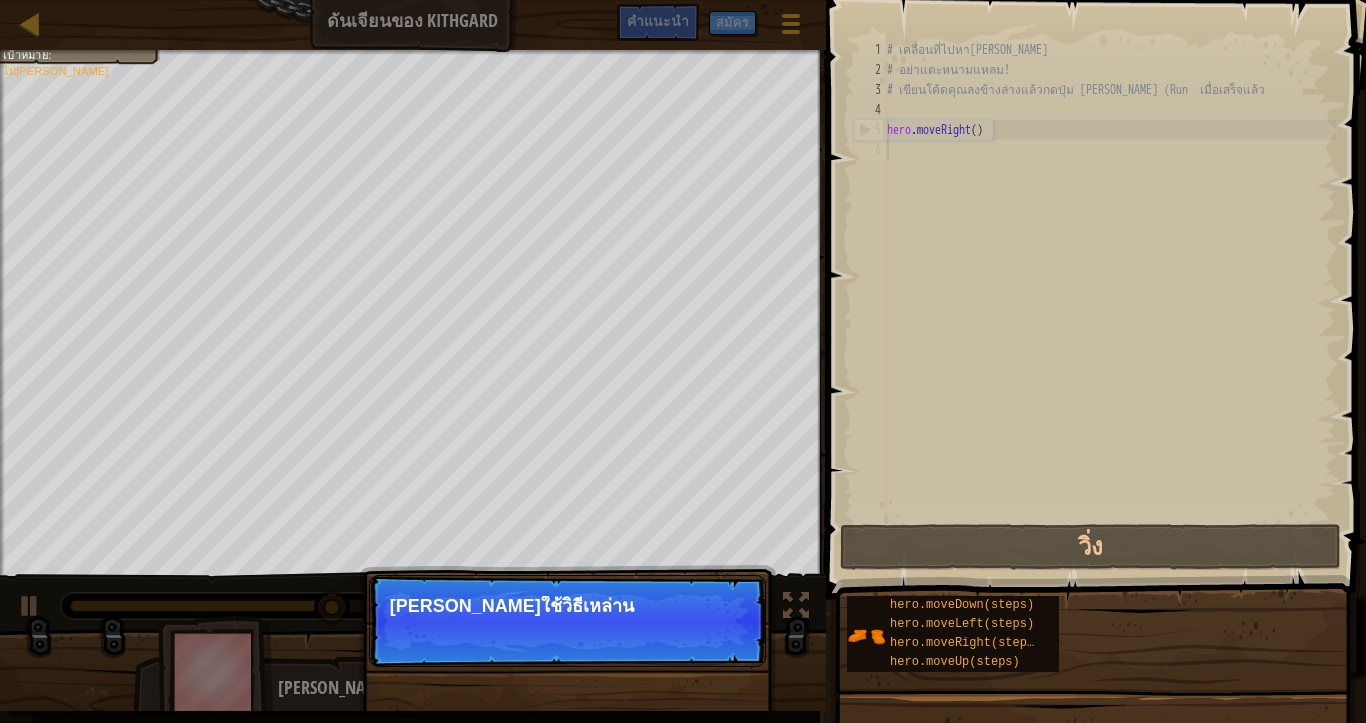 click on "ต่อไป  [PERSON_NAME]ใช้วิธีเหล่าน" at bounding box center (567, 621) 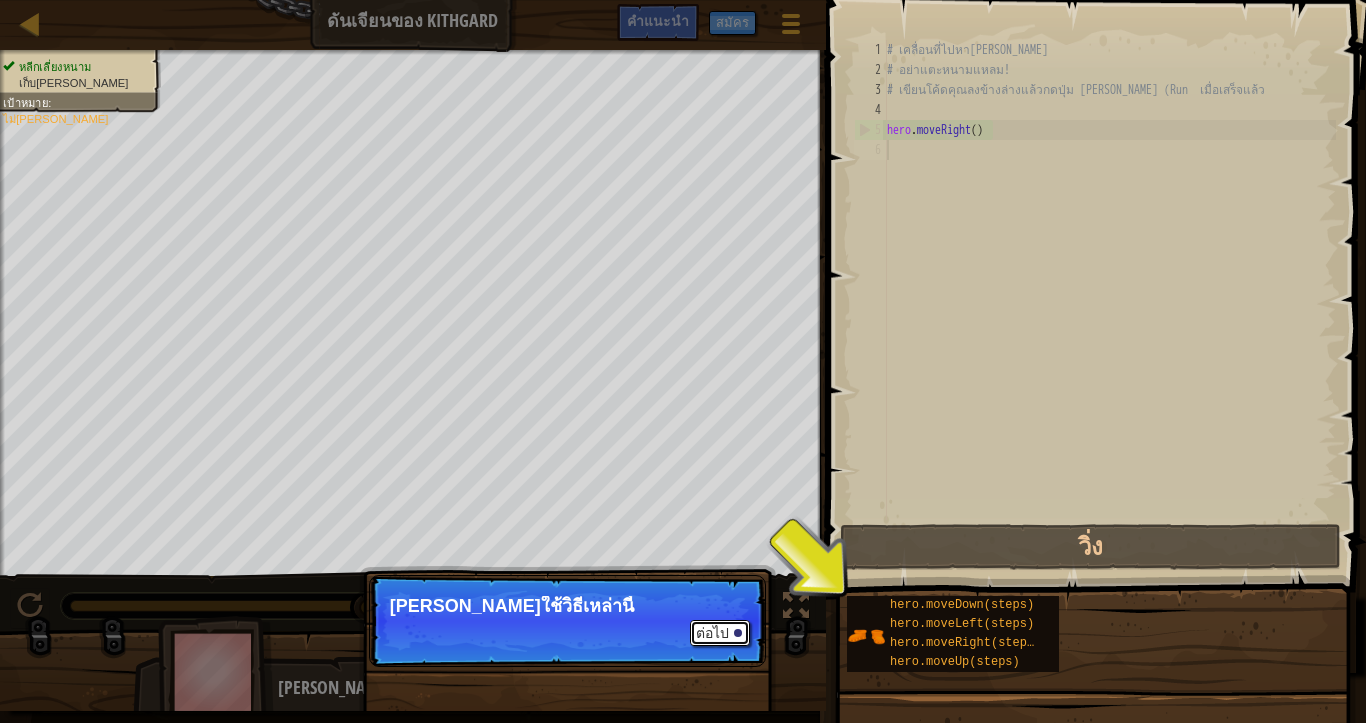click on "ต่อไป" at bounding box center [720, 633] 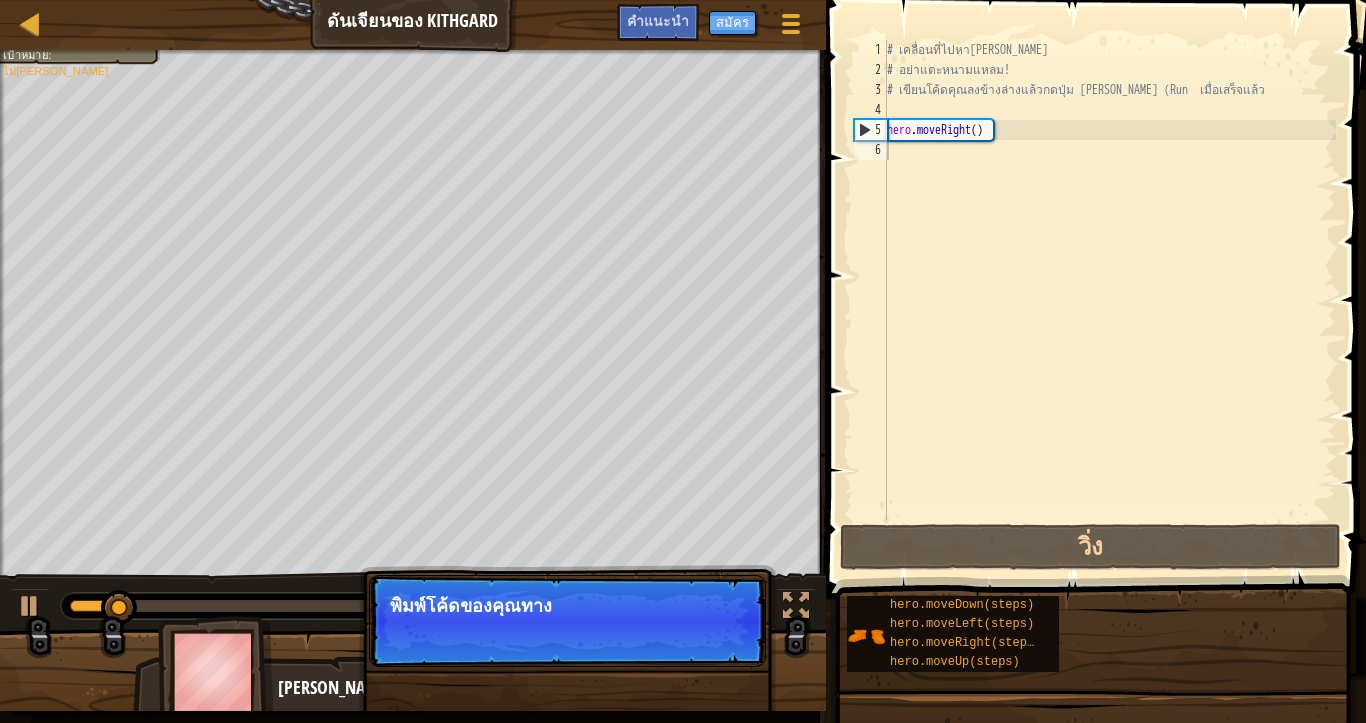 click on "ต่อไป  พิมพ์โค้ดของคุณทาง" at bounding box center [567, 621] 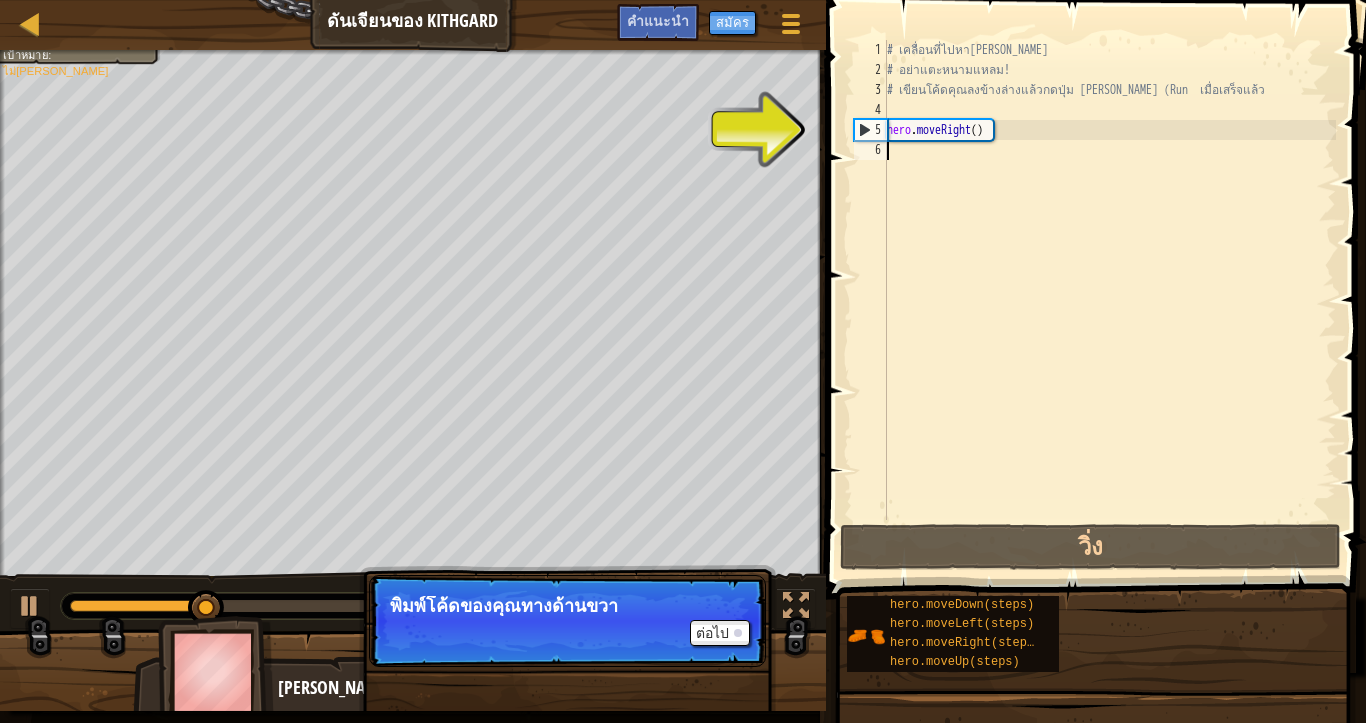 click on "พิมพ์โค้ดของคุณทางด้านขวา" at bounding box center [567, 606] 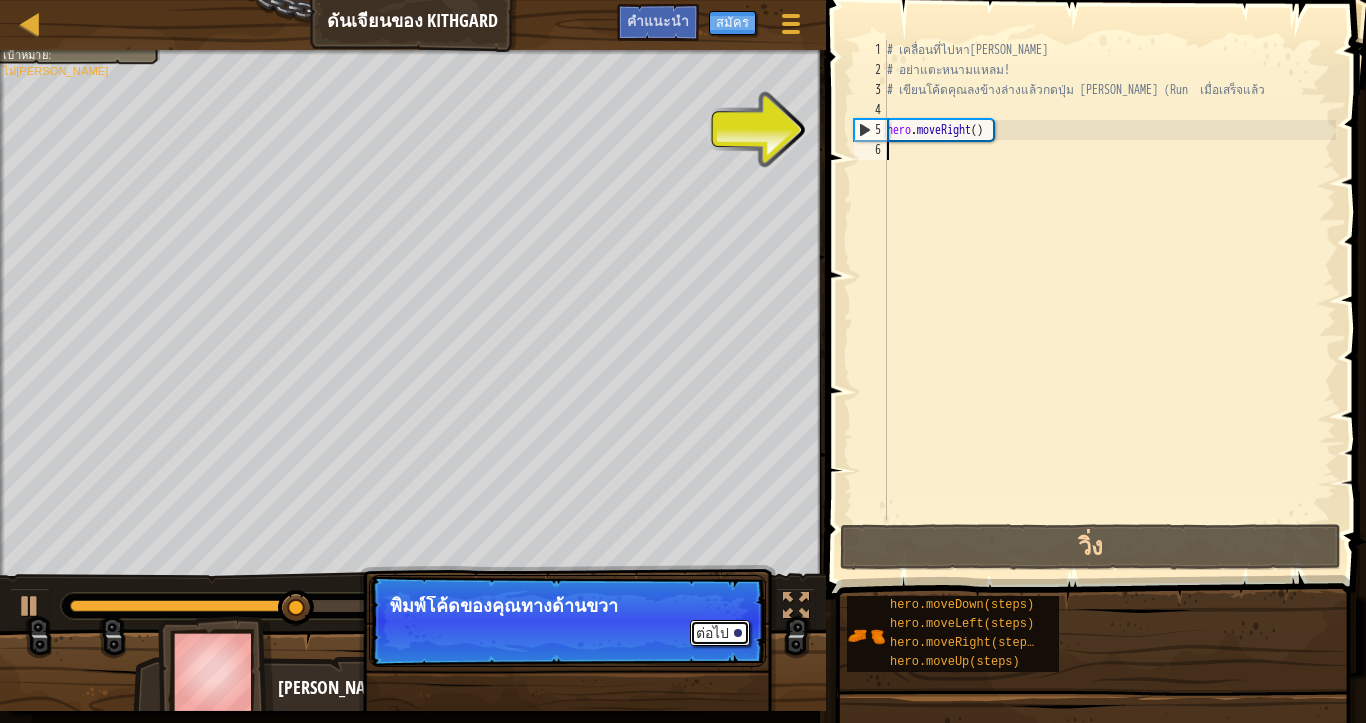 click on "ต่อไป" at bounding box center (720, 633) 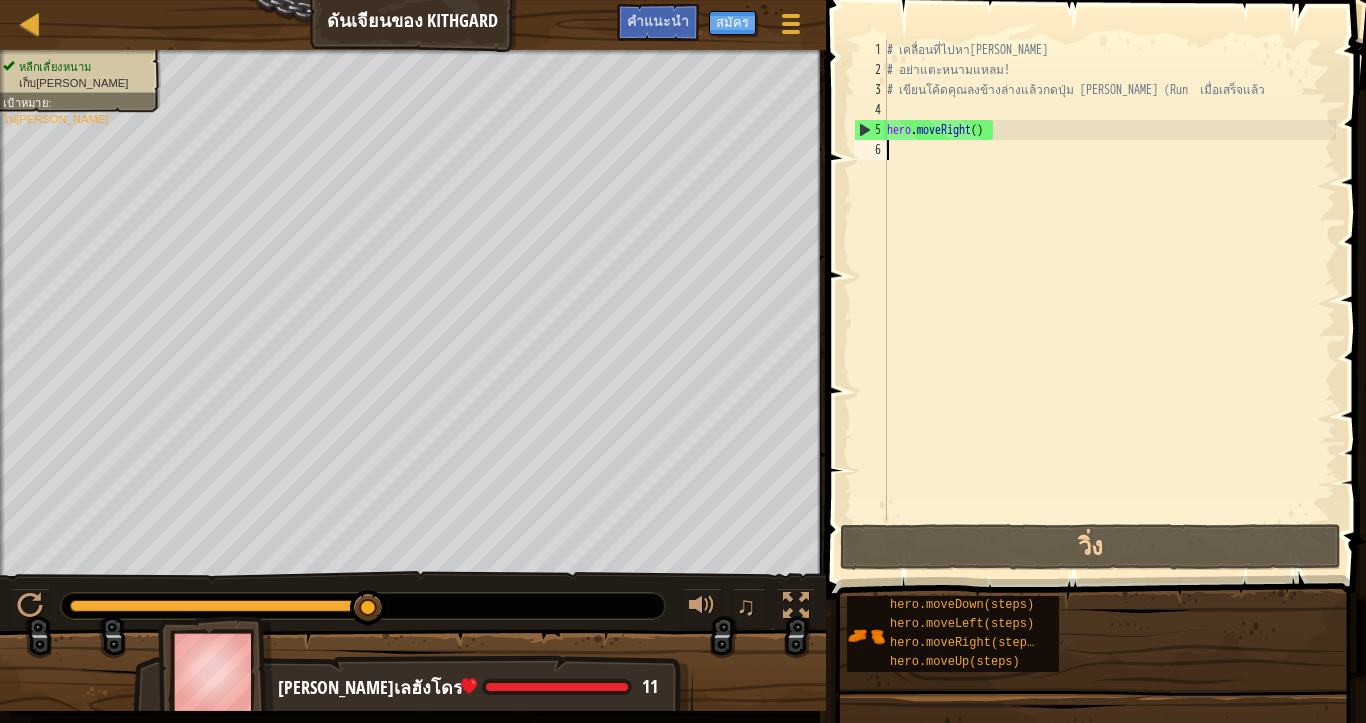 type on "d" 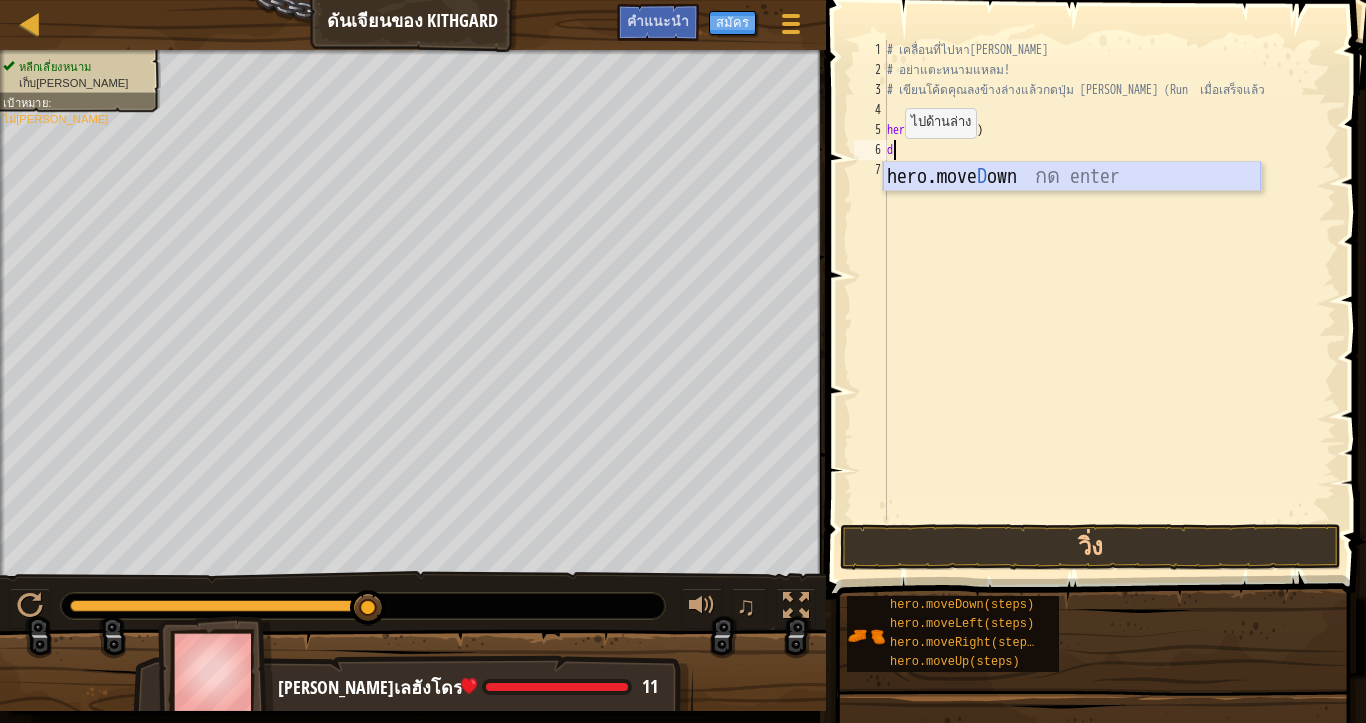 click on "hero.move D own กด enter" at bounding box center [1072, 207] 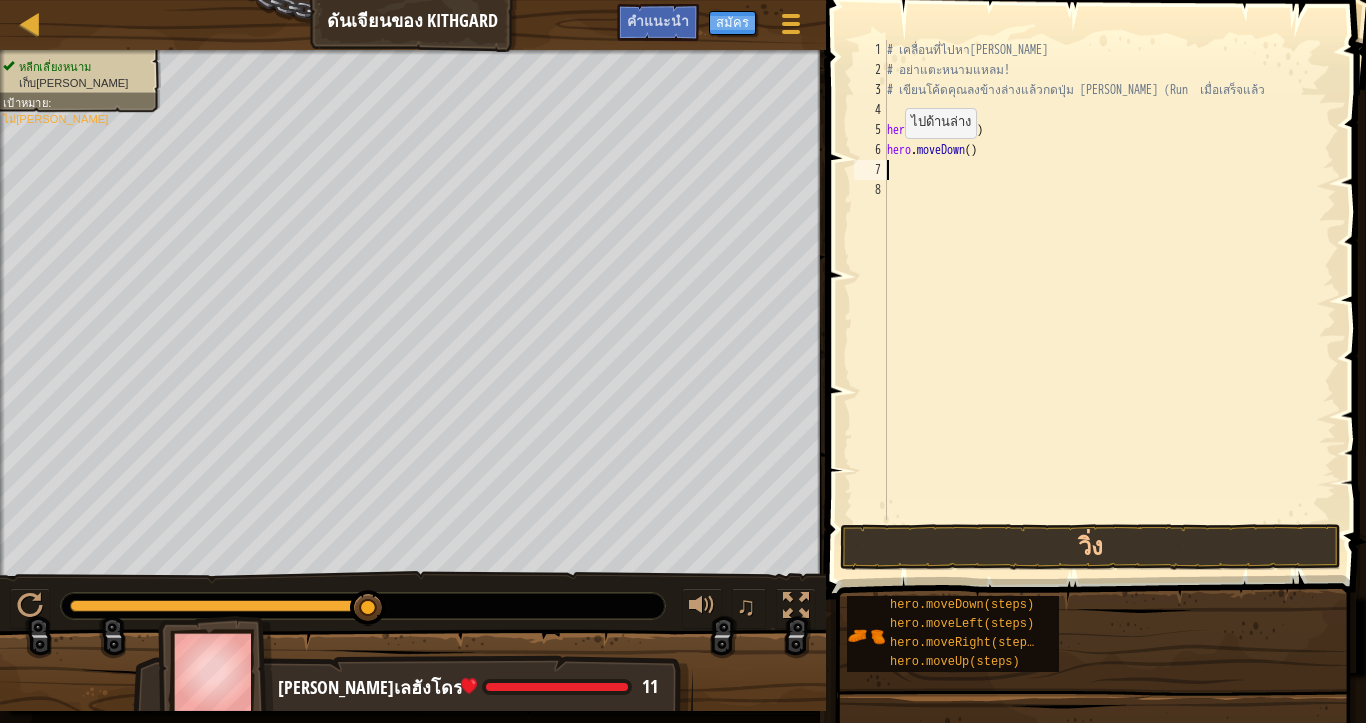 scroll, scrollTop: 10, scrollLeft: 0, axis: vertical 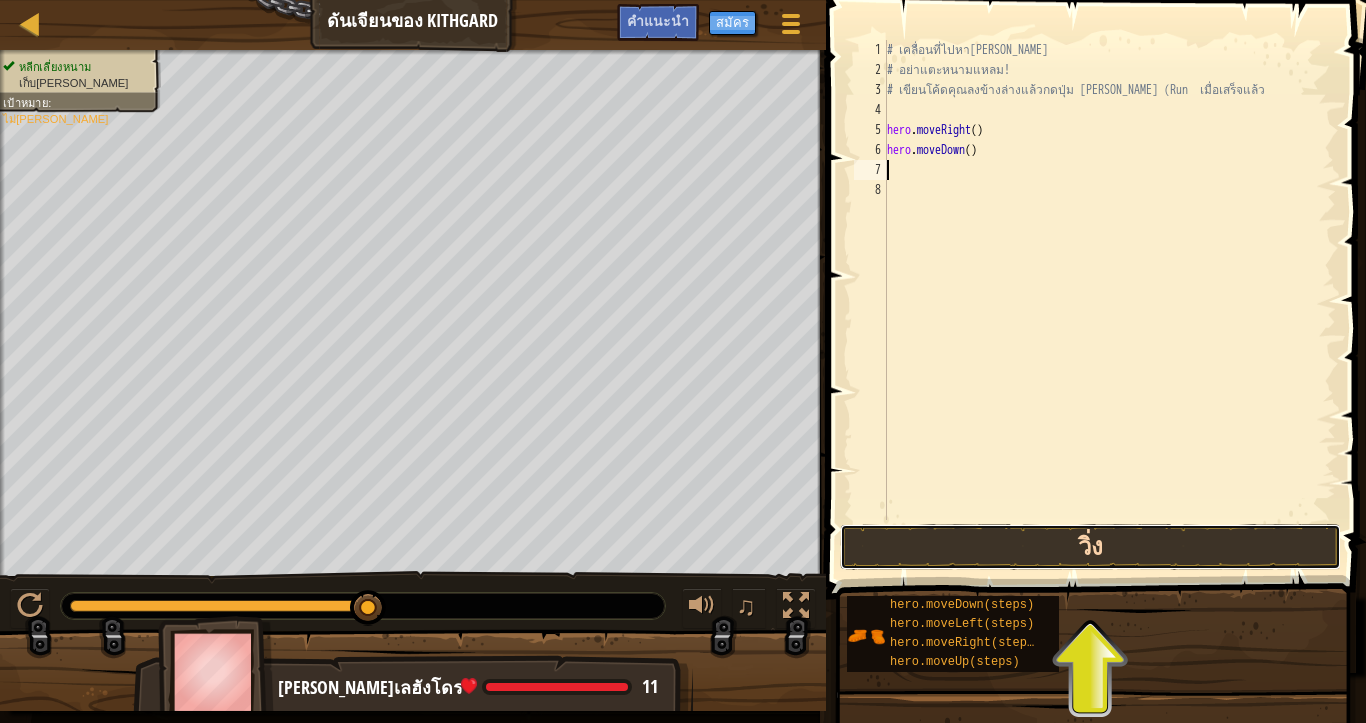 click on "วิ่ง" at bounding box center [1090, 547] 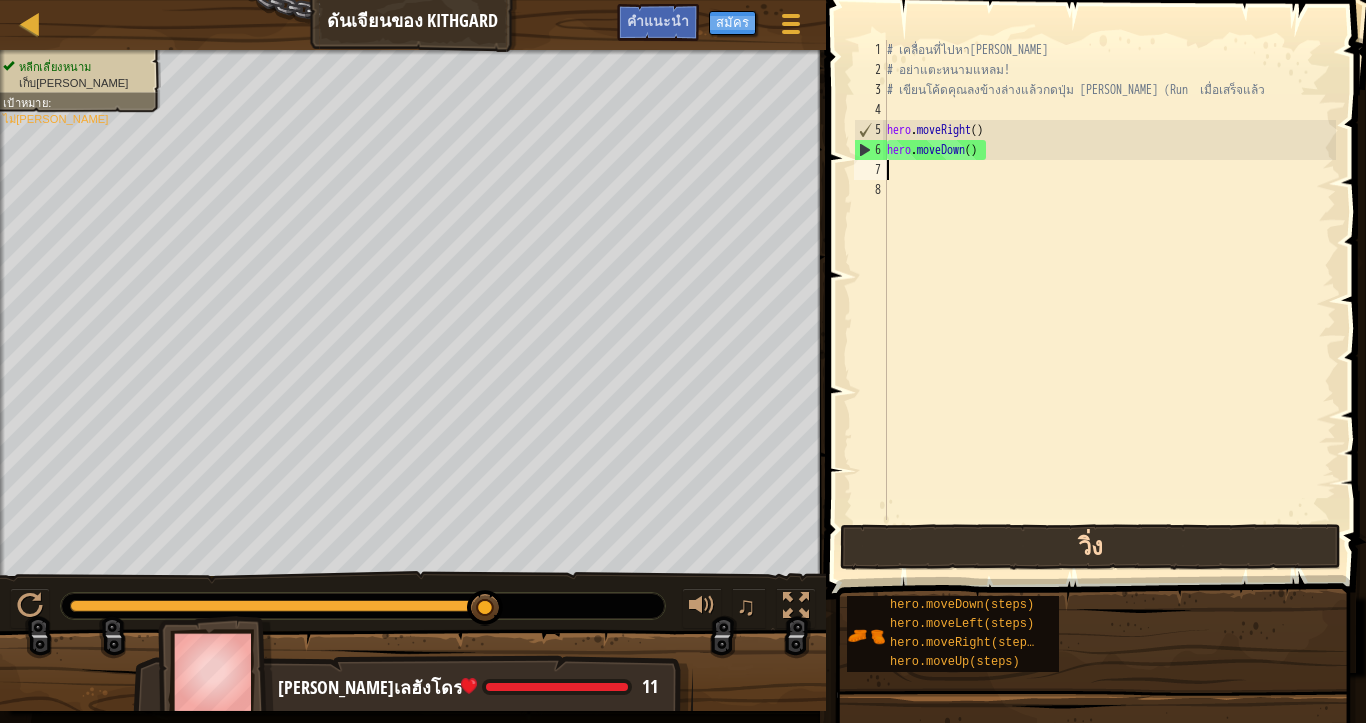 type on "r" 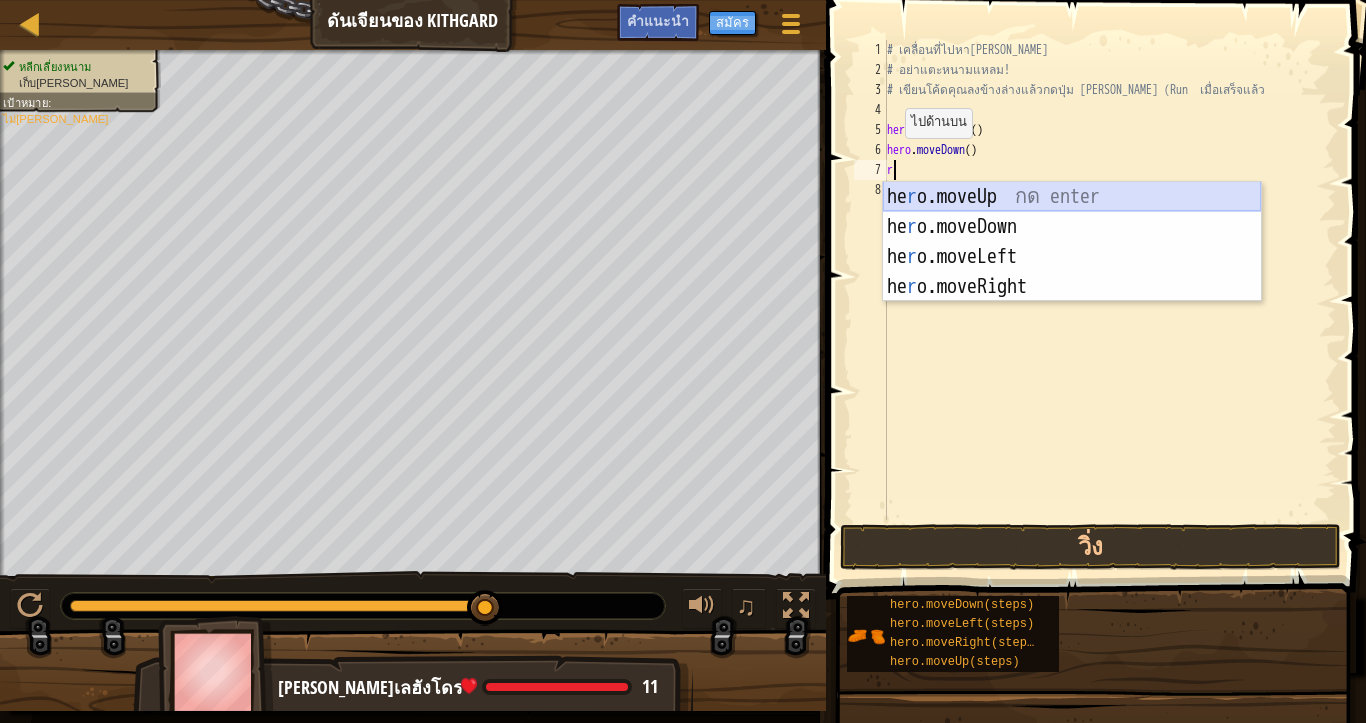 click on "he r o.moveUp กด enter he r o.moveDown กด enter he r o.moveLeft กด enter he r o.moveRight กด enter" at bounding box center [1072, 272] 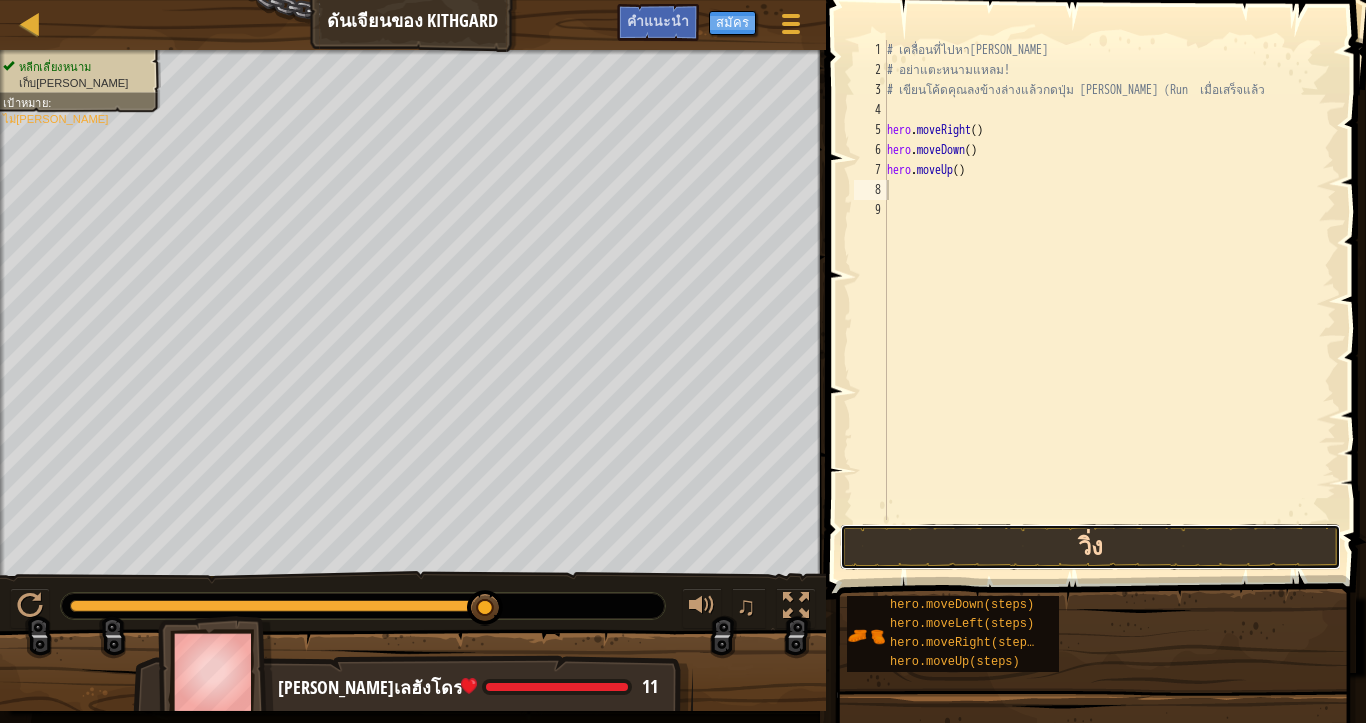 click on "วิ่ง" at bounding box center (1090, 547) 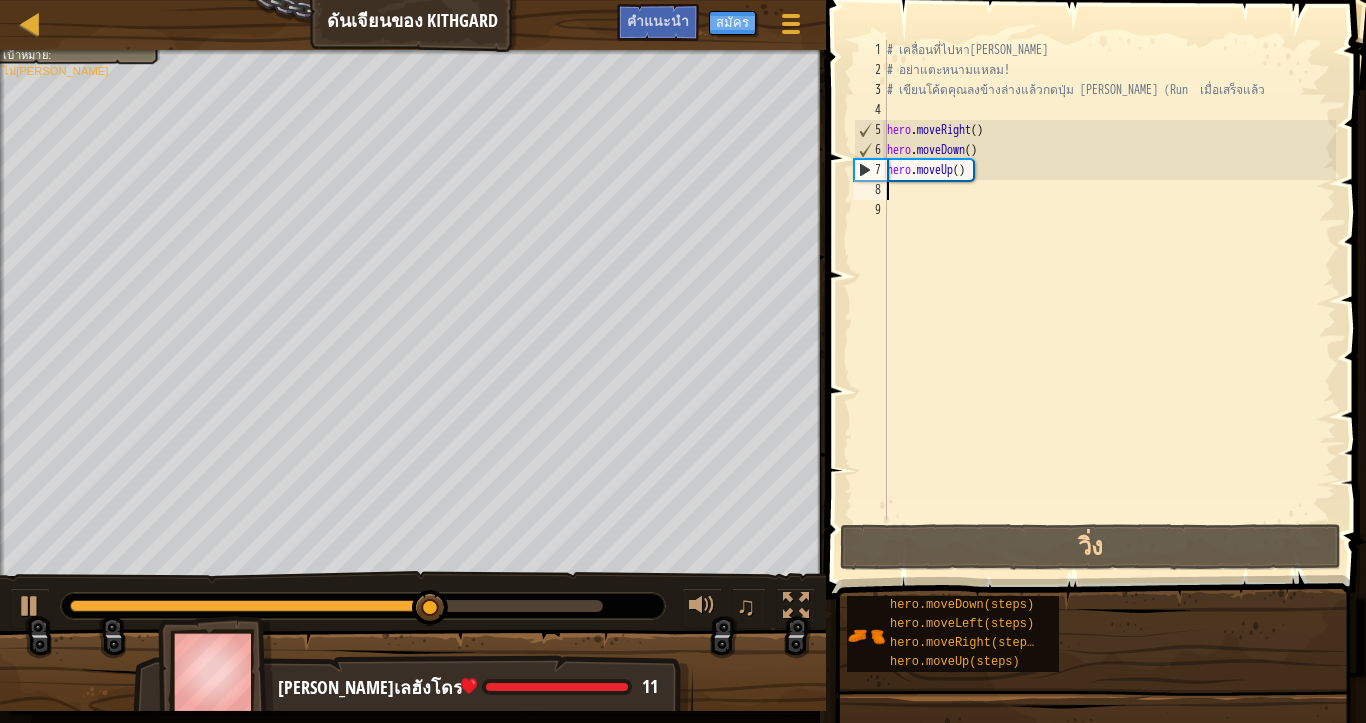 click on "# เคลื่อนที่ไปหา[PERSON_NAME] # อย่าแตะหนามแหลม! # เขียนโค้ดคุณลงข้างล่างแล้วกดปุ่ม [PERSON_NAME] (Run  เมื่อเสร็จแล้ว hero . moveRight ( ) hero . moveDown ( ) hero . moveUp ( )" at bounding box center [1109, 300] 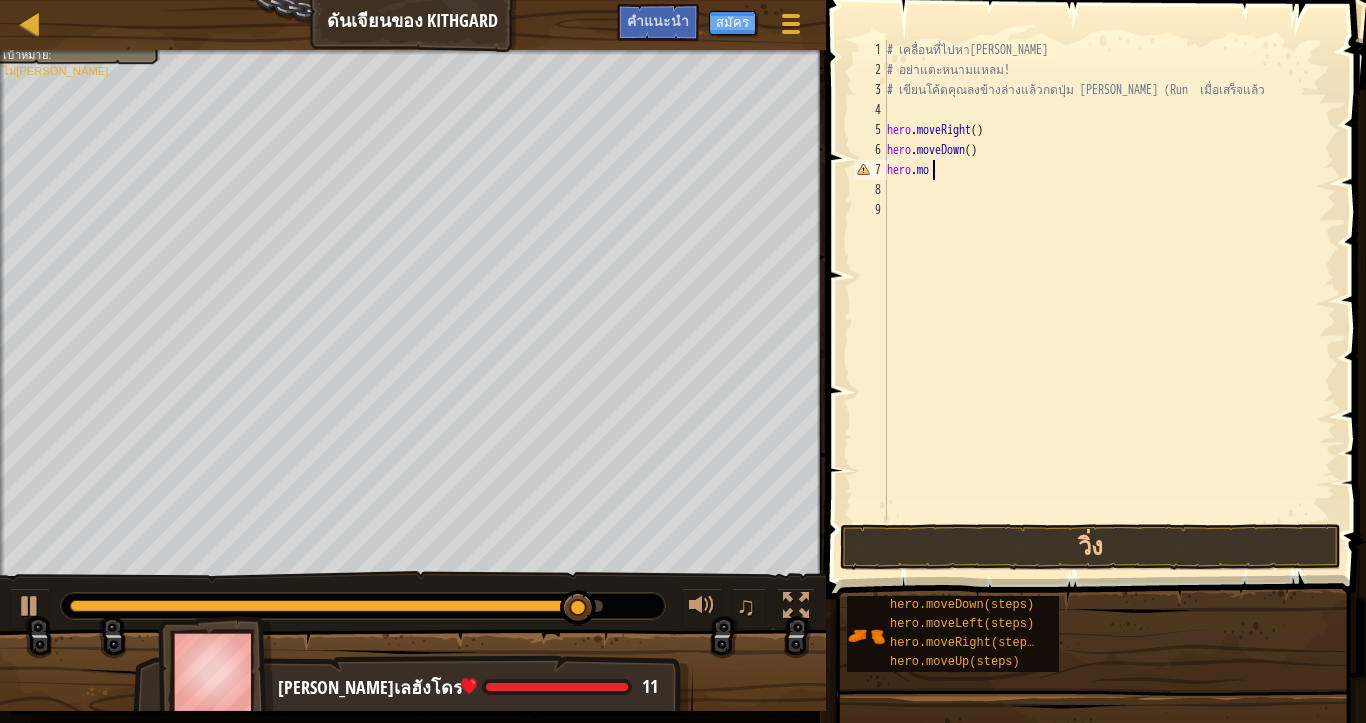 type on "h" 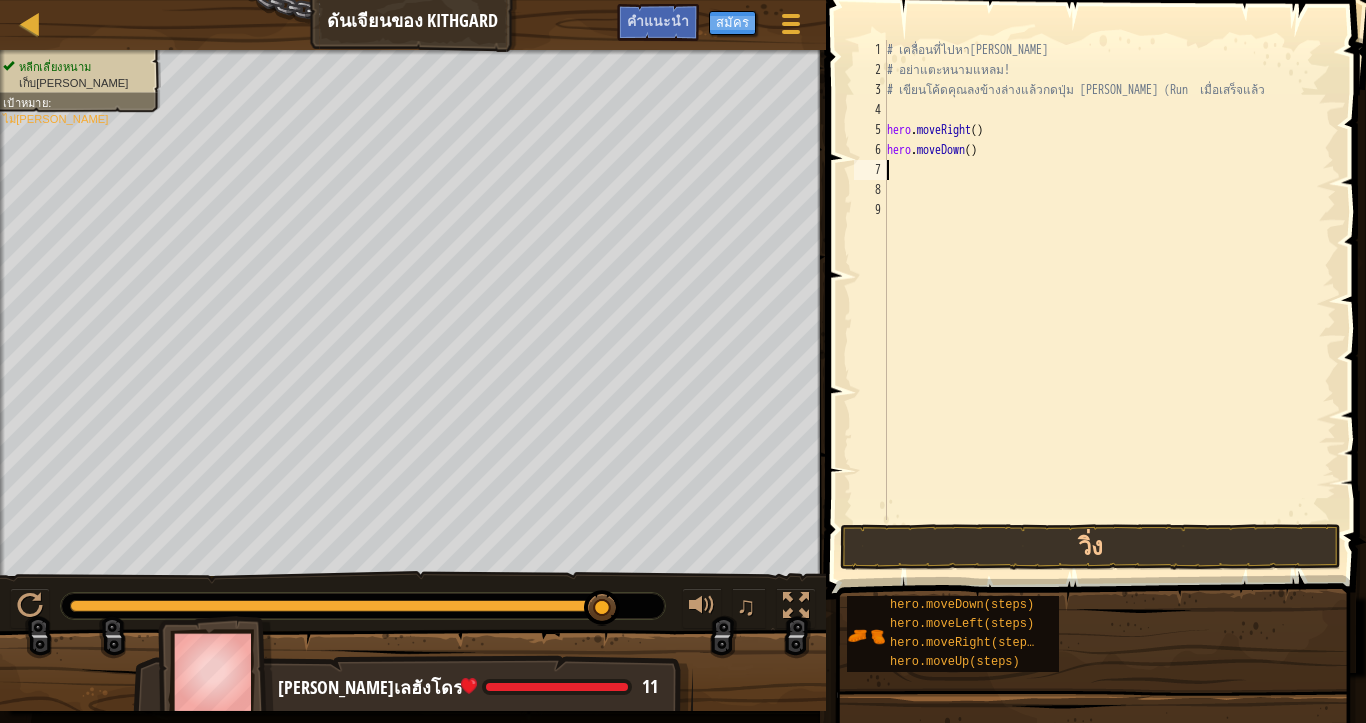 type on "R" 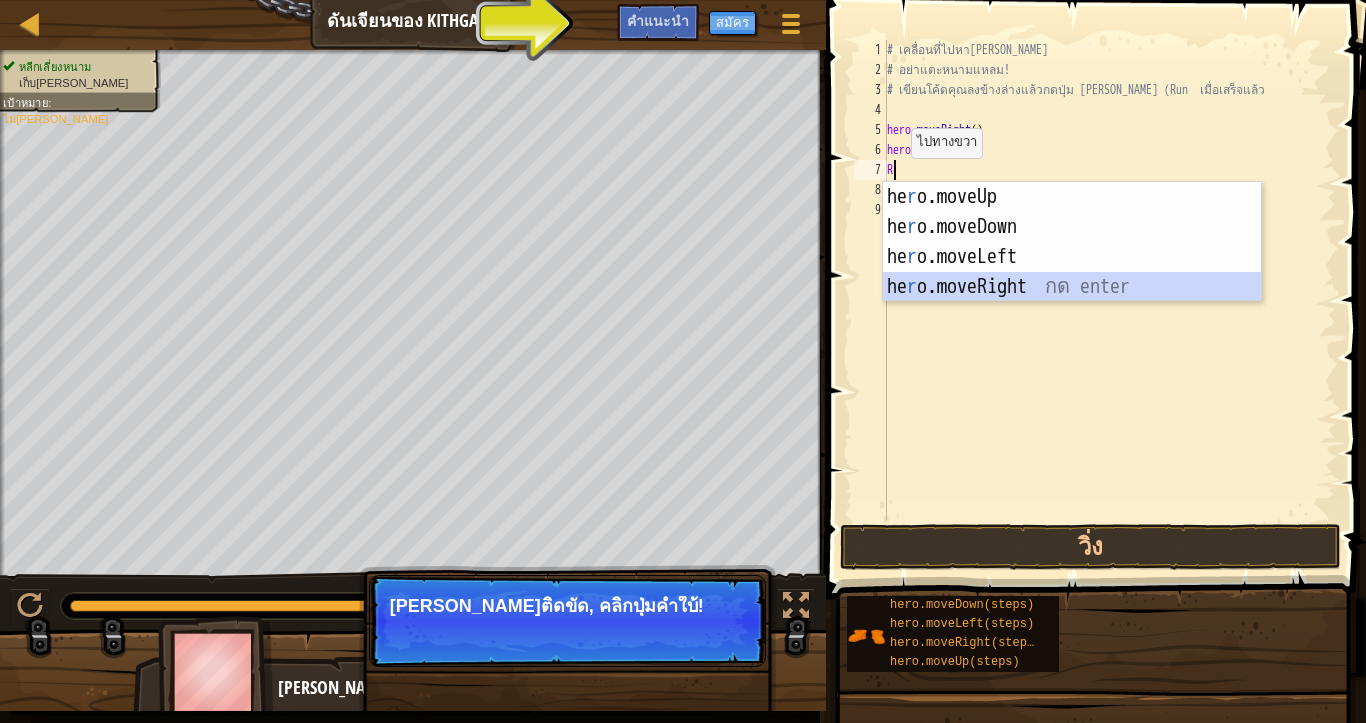 click on "he r o.moveUp กด enter he r o.moveDown กด enter he r o.moveLeft กด enter he r o.moveRight กด enter" at bounding box center (1072, 272) 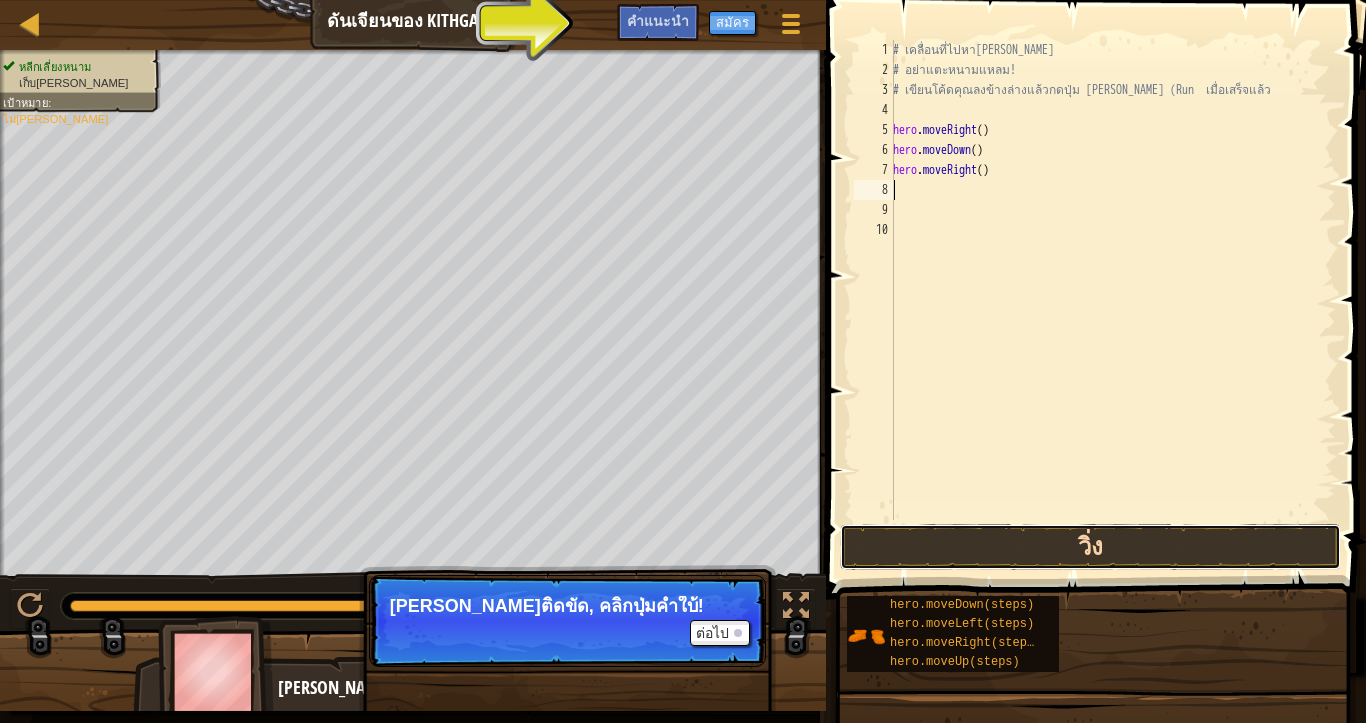 click on "วิ่ง" at bounding box center (1090, 547) 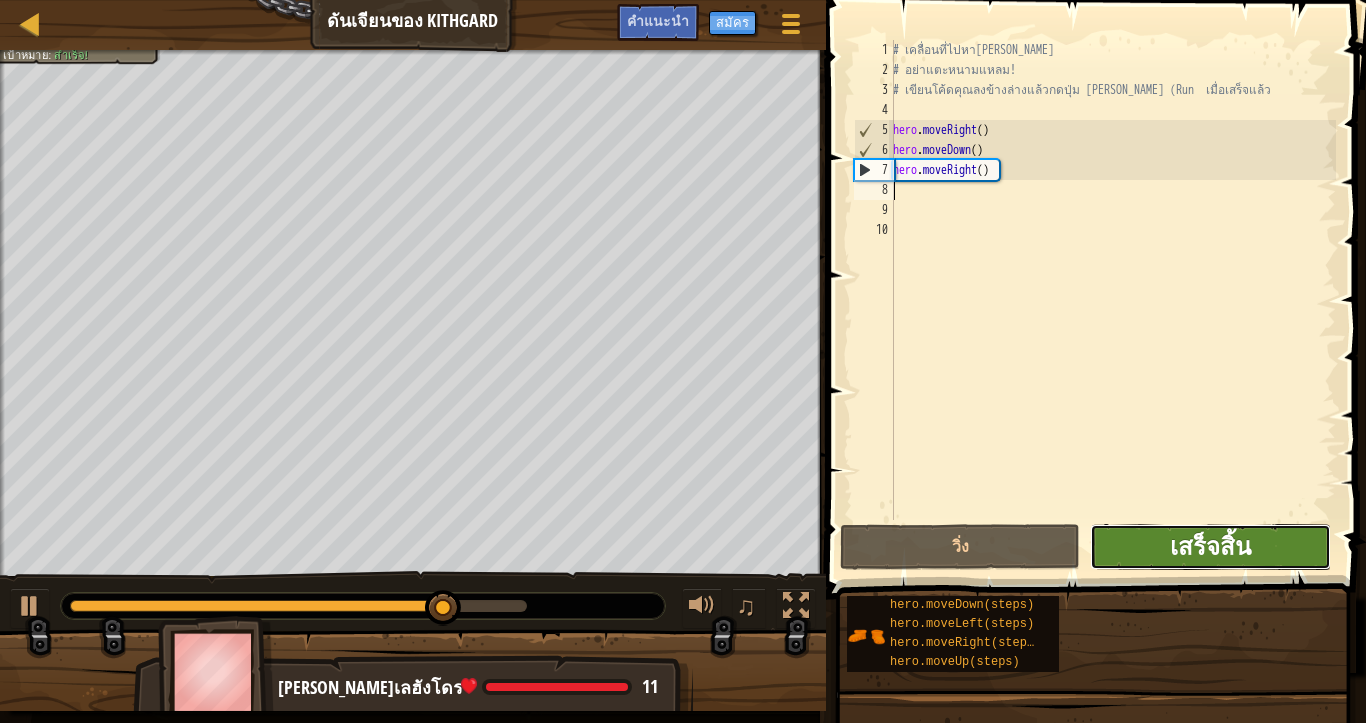 click on "เสร็จสิ้น" at bounding box center (1210, 546) 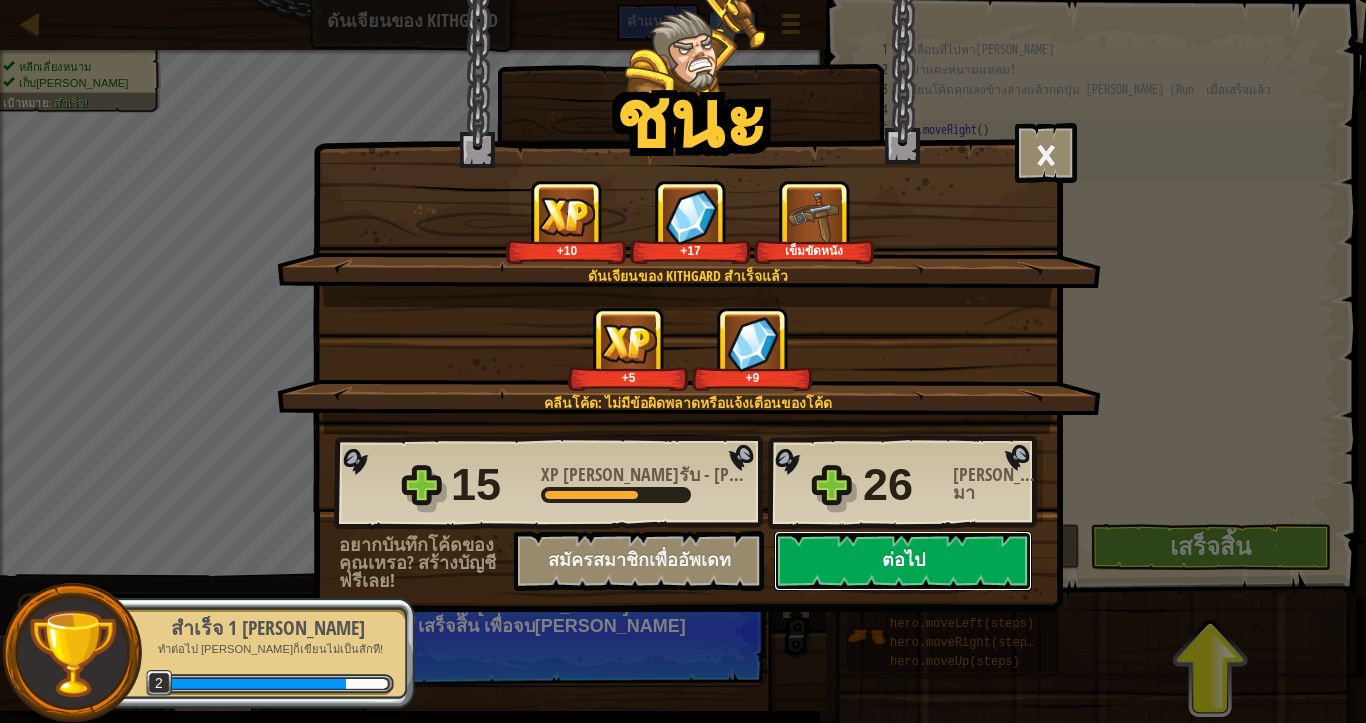 click on "ต่อไป" at bounding box center (903, 561) 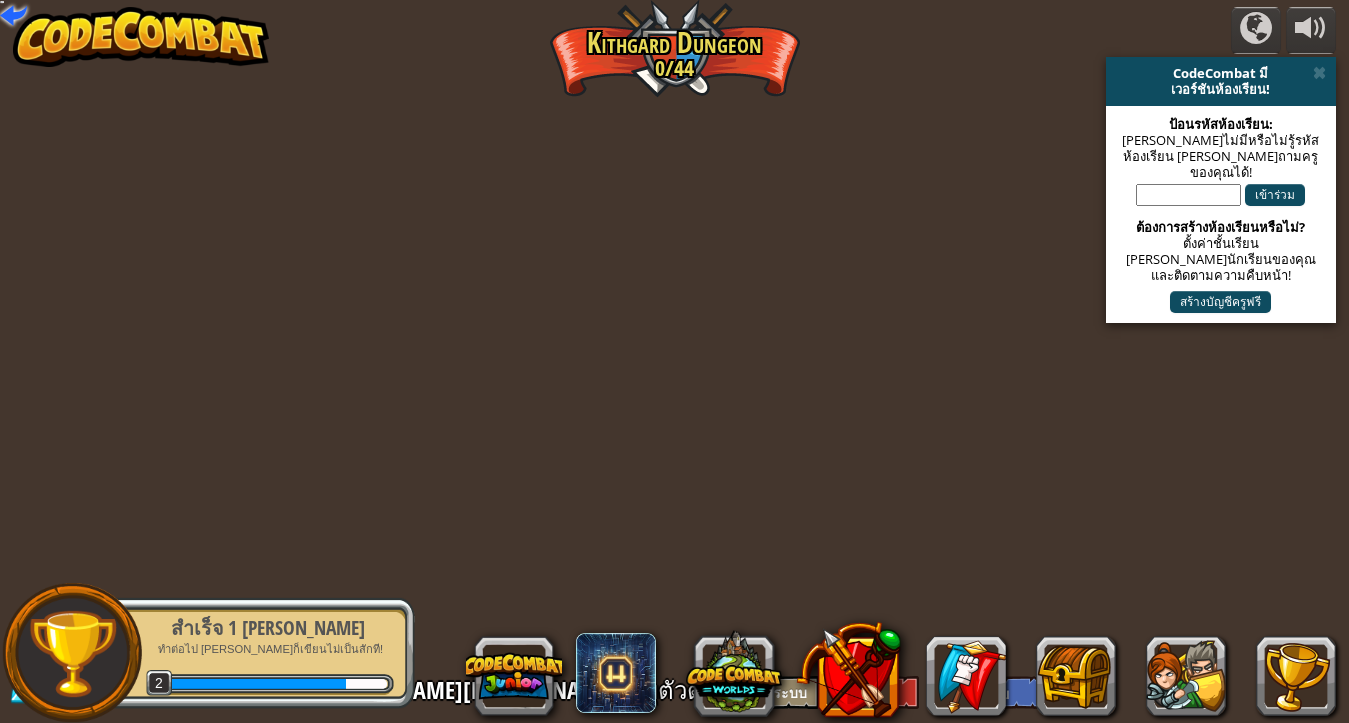select on "th" 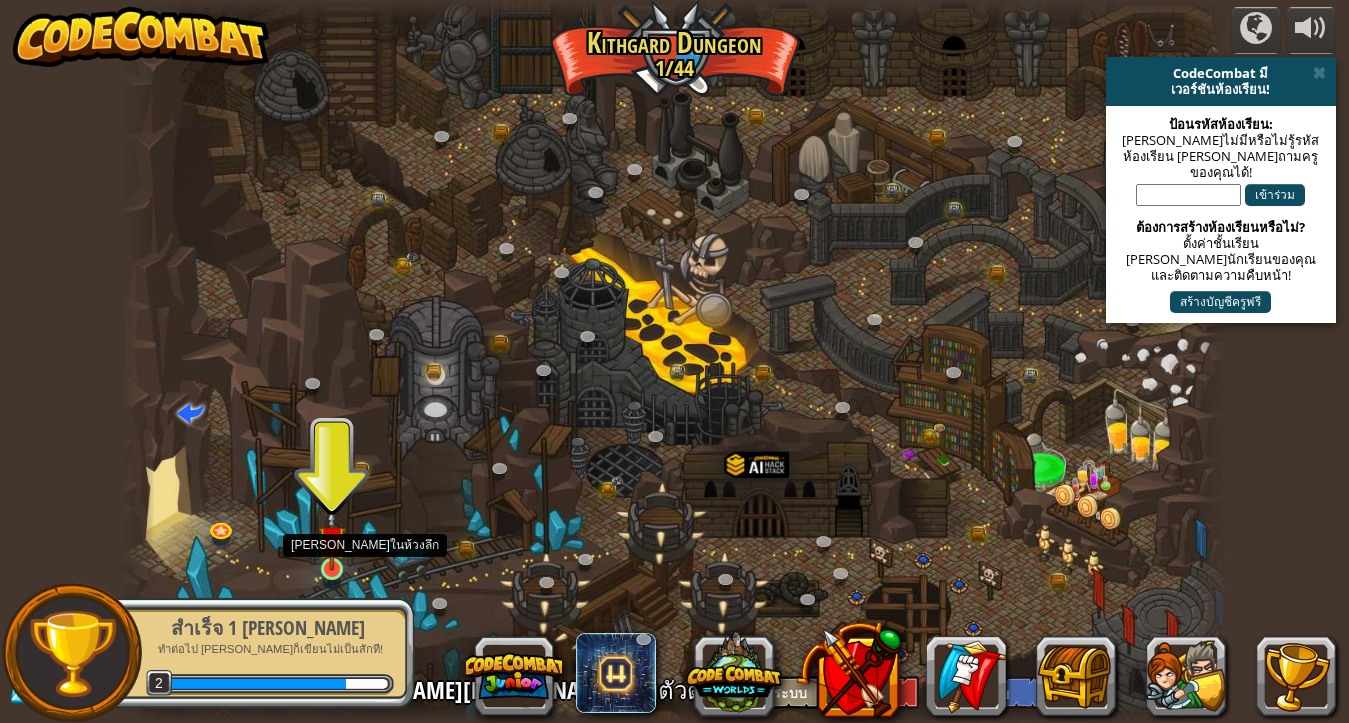 click at bounding box center (331, 539) 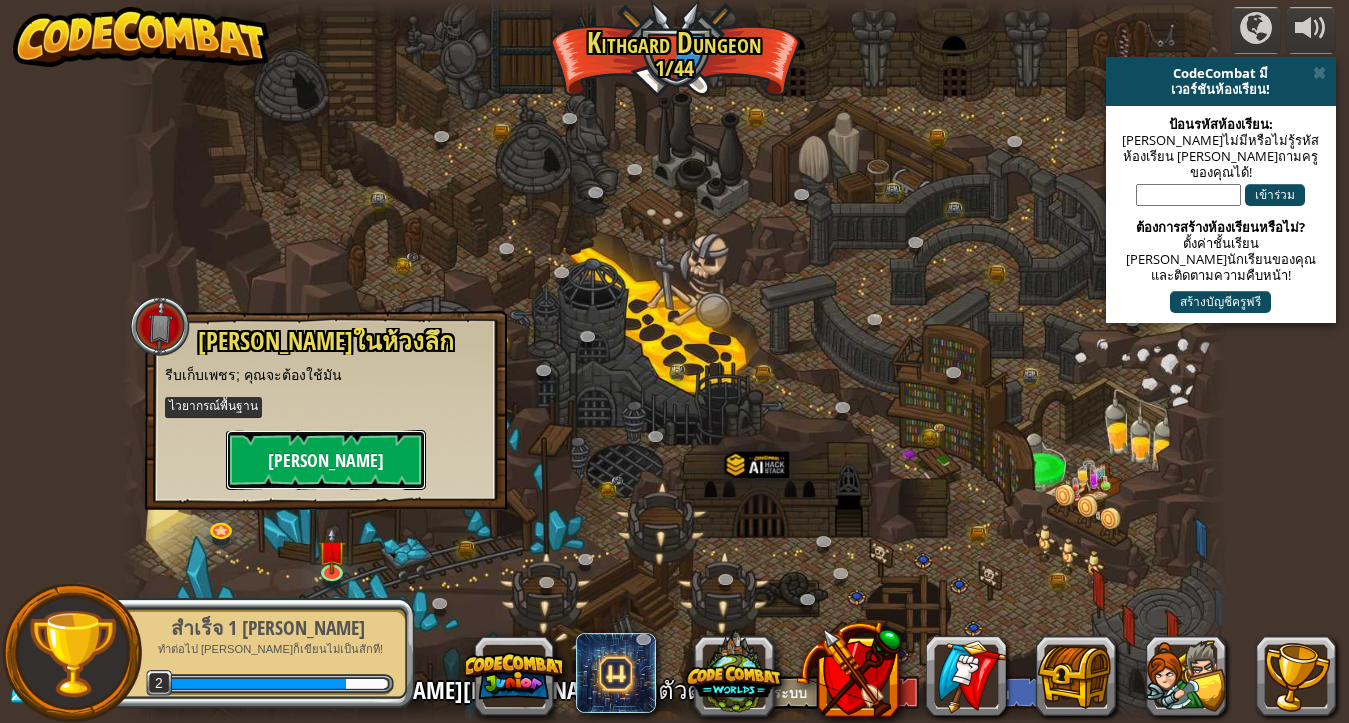 click on "[PERSON_NAME]" at bounding box center (326, 460) 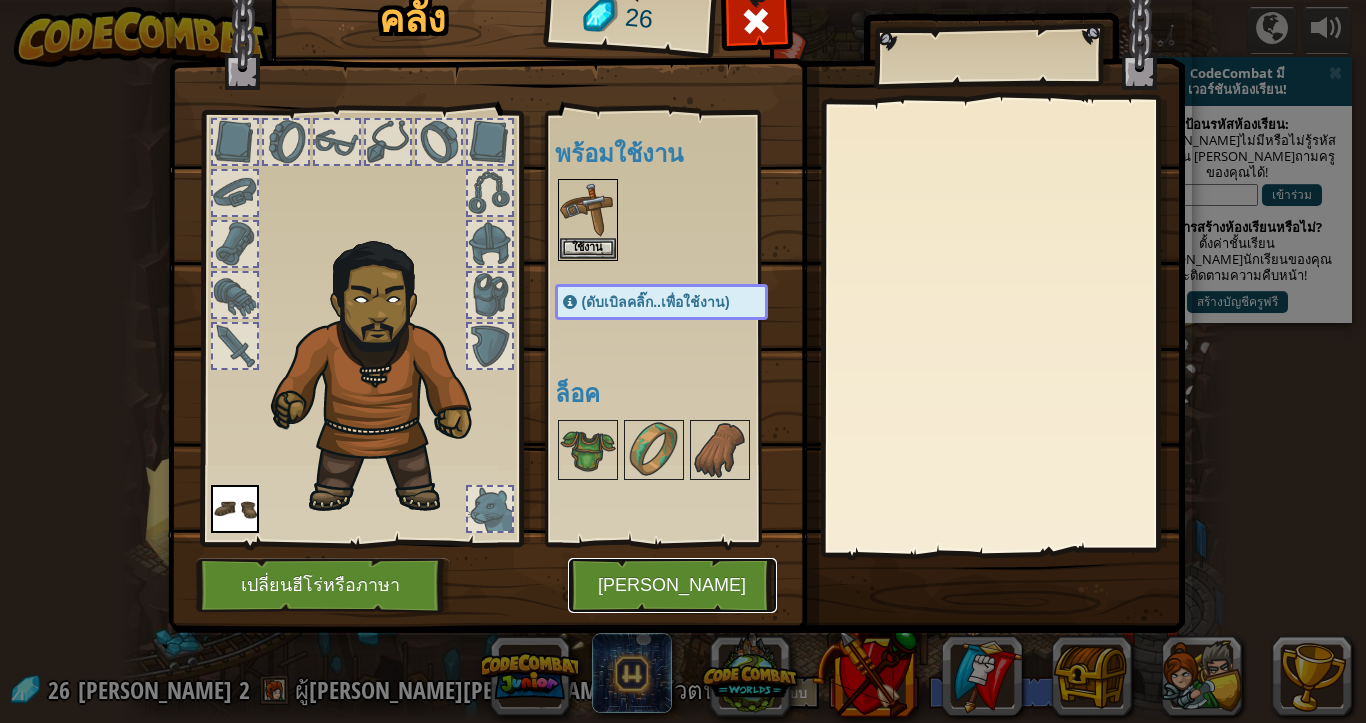 click on "[PERSON_NAME]" at bounding box center [672, 585] 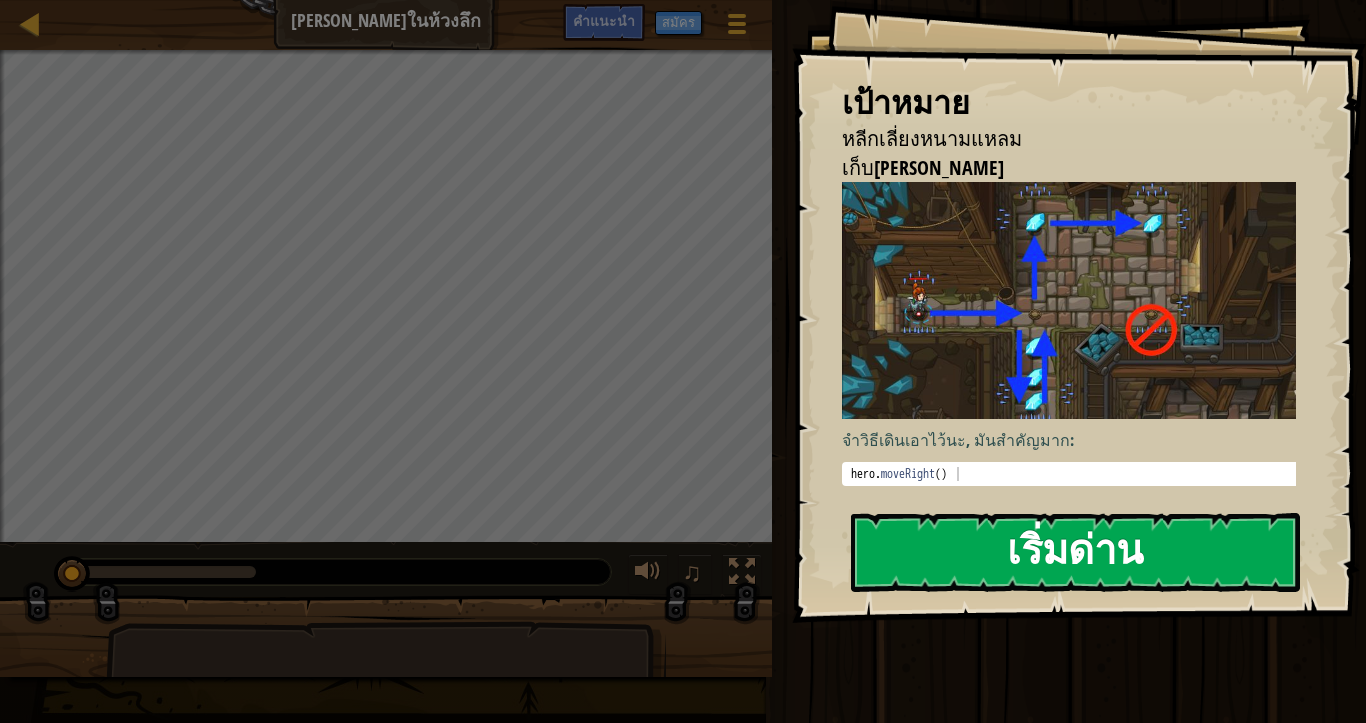 click on "เริ่มด่าน" at bounding box center [1075, 552] 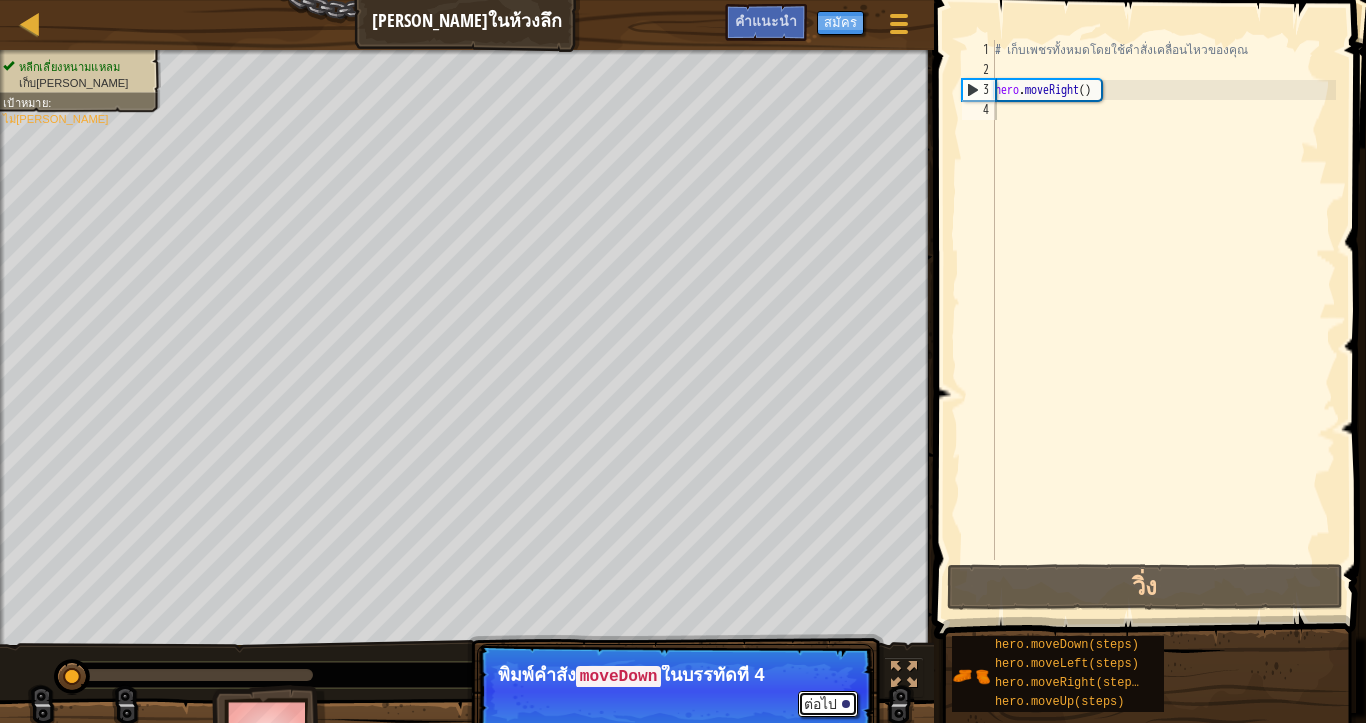 click on "ต่อไป" at bounding box center (828, 704) 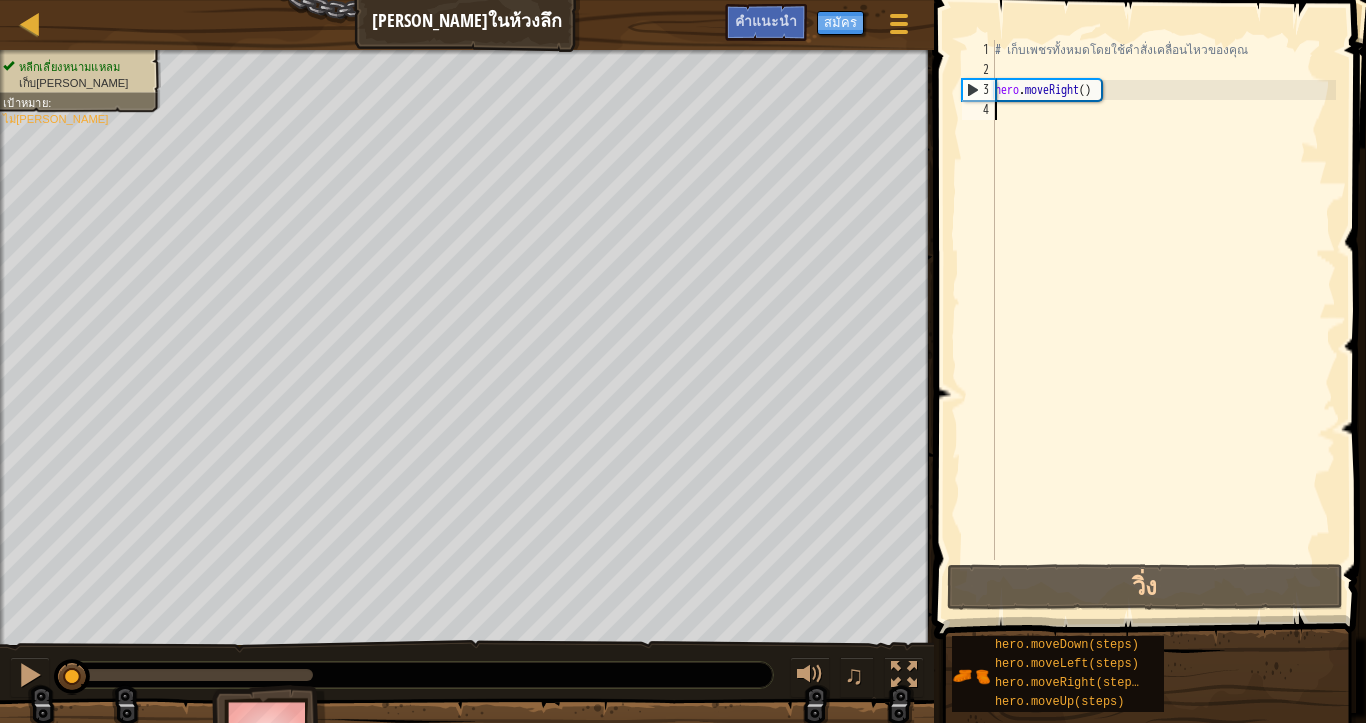 type on "D" 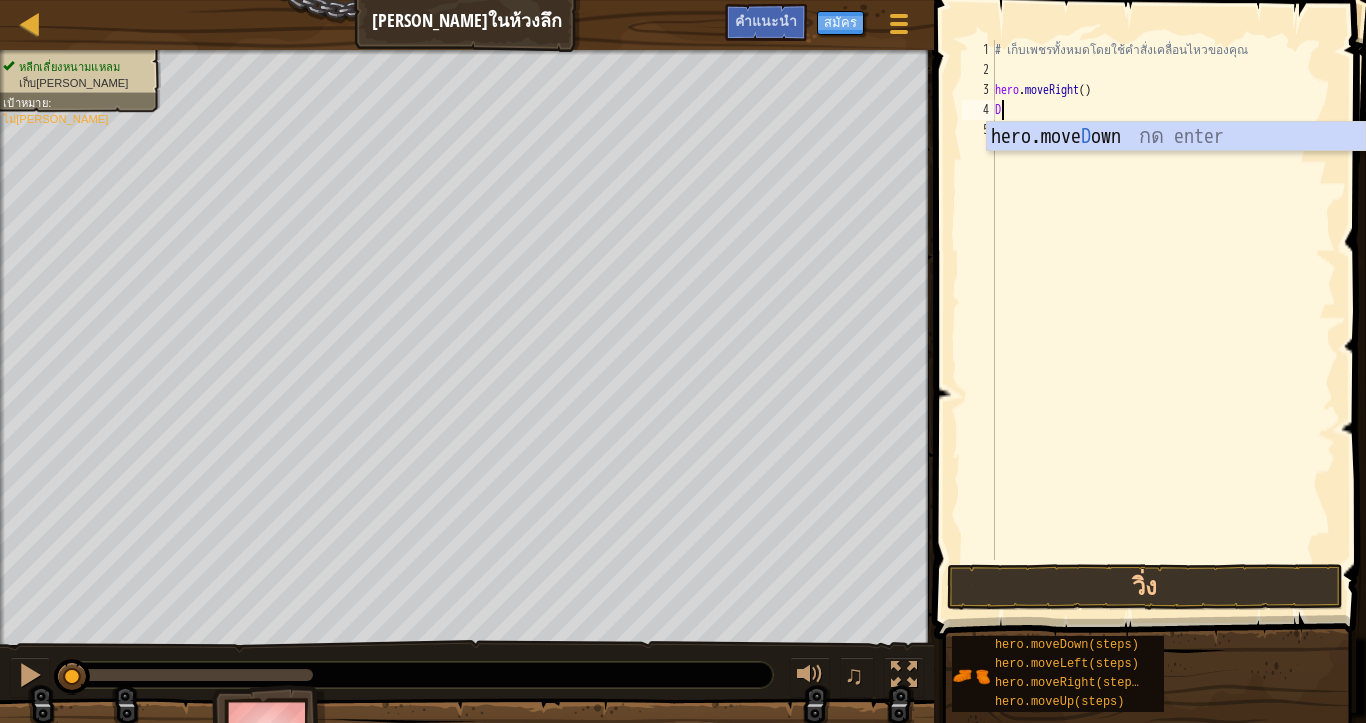 click on "hero.move D own กด enter" at bounding box center (1176, 167) 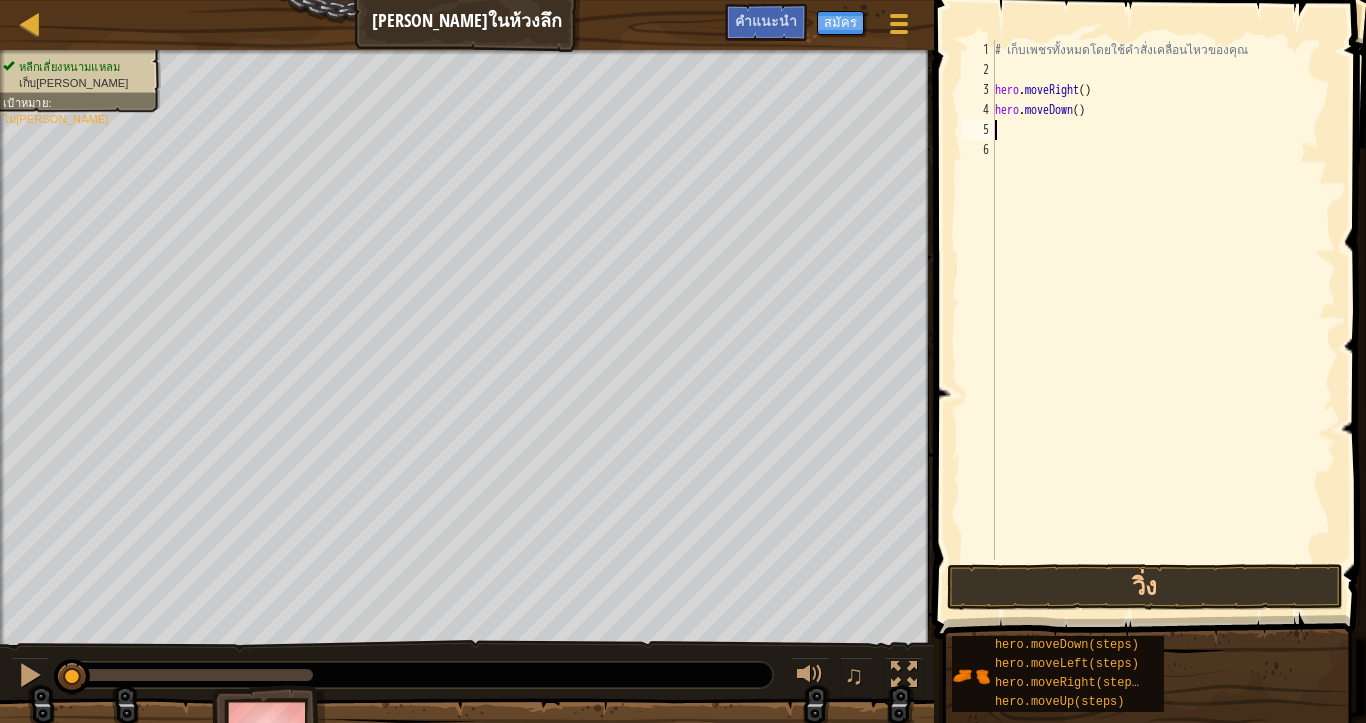 scroll, scrollTop: 4, scrollLeft: 0, axis: vertical 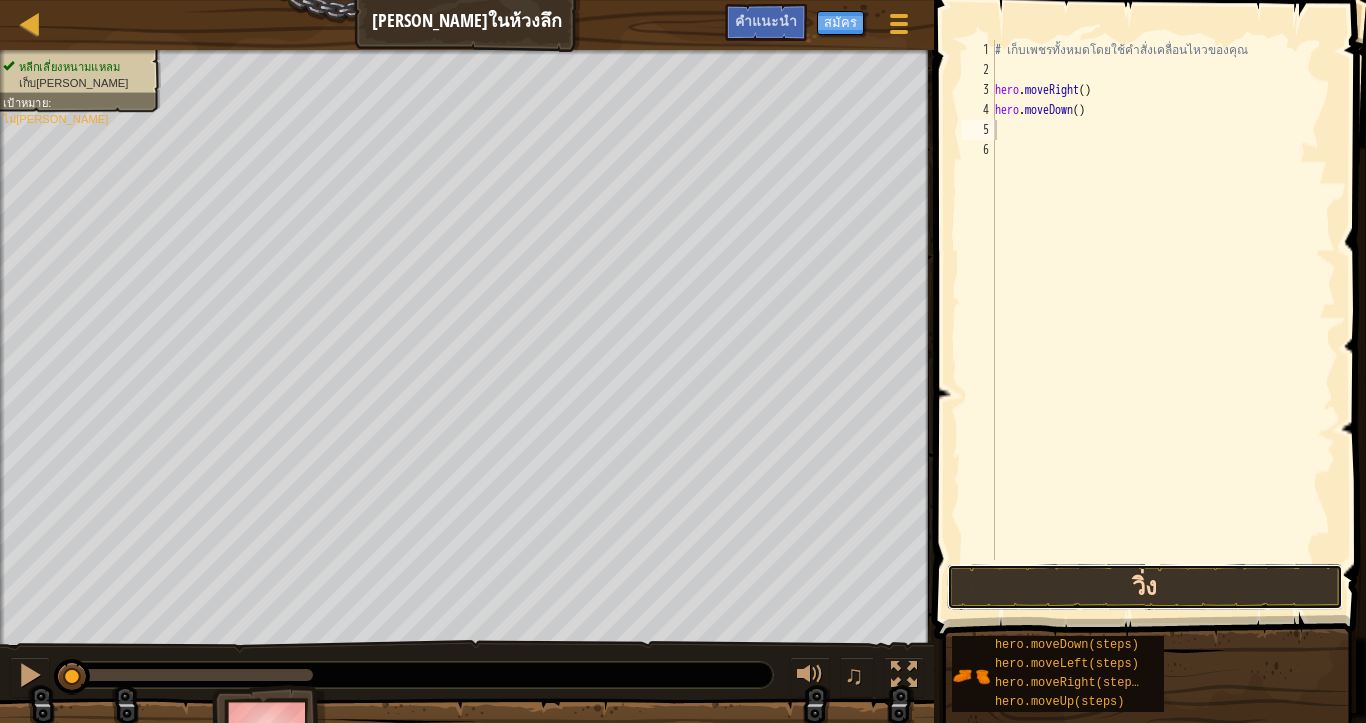 click on "วิ่ง" at bounding box center (1145, 587) 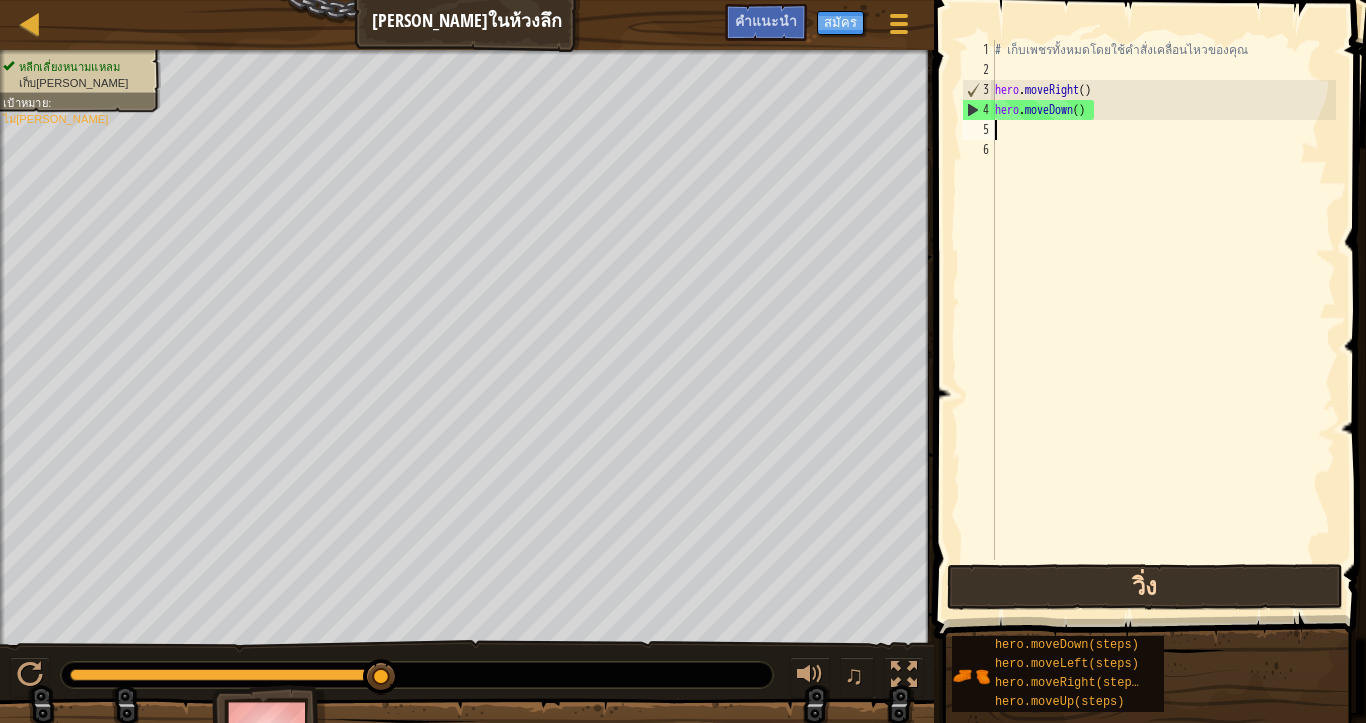type on "U" 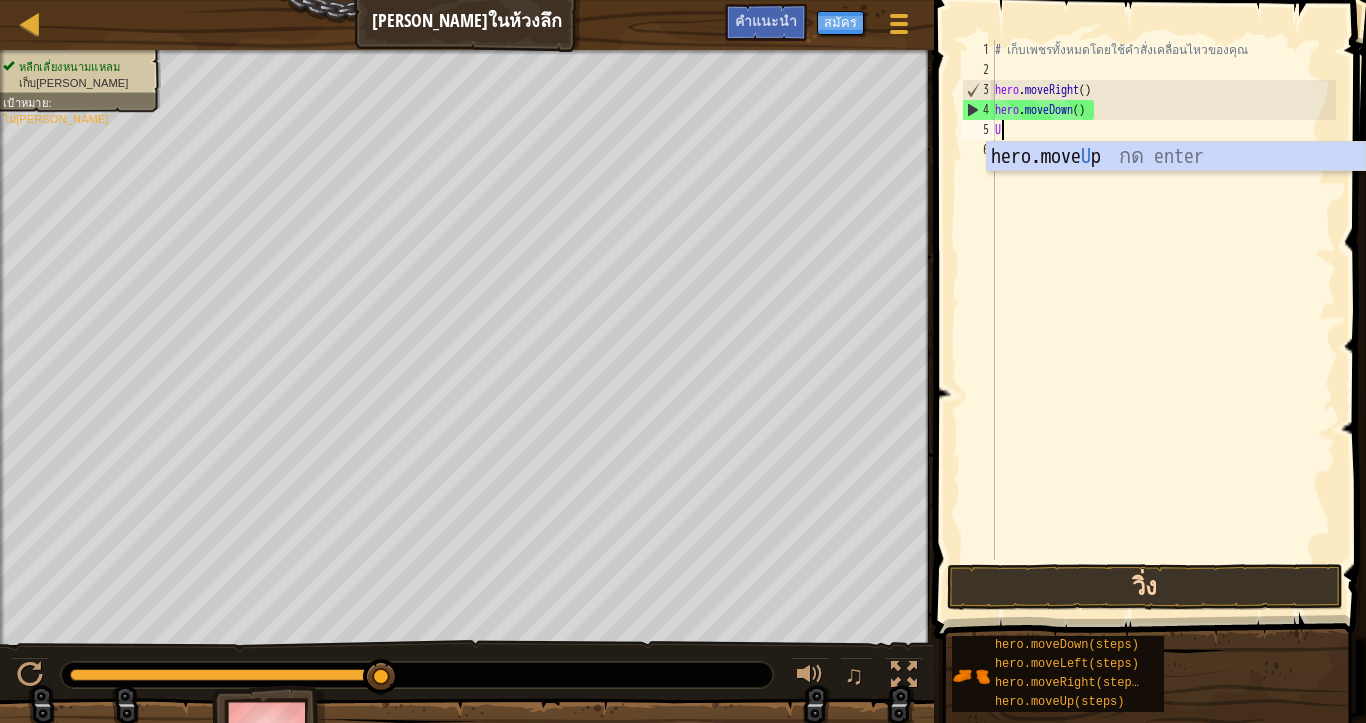 scroll, scrollTop: 4, scrollLeft: 4, axis: both 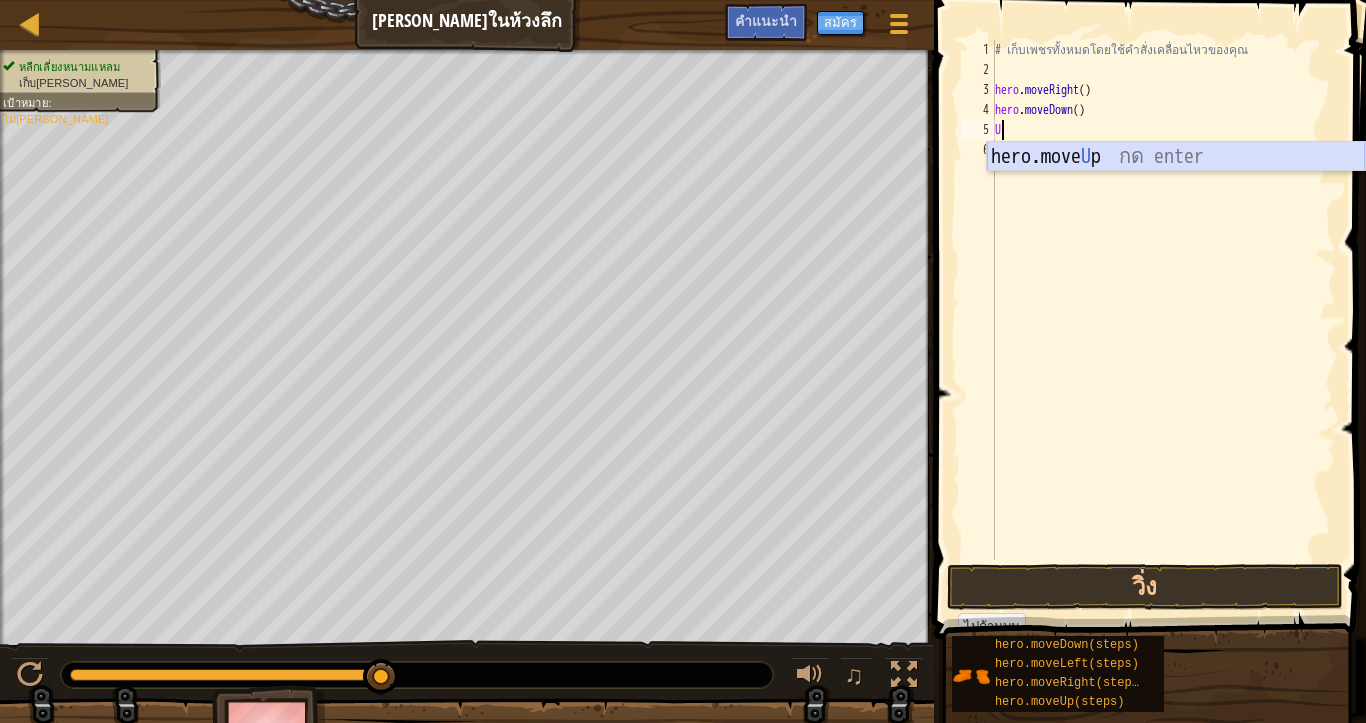 click on "hero.move U p กด enter" at bounding box center [1176, 187] 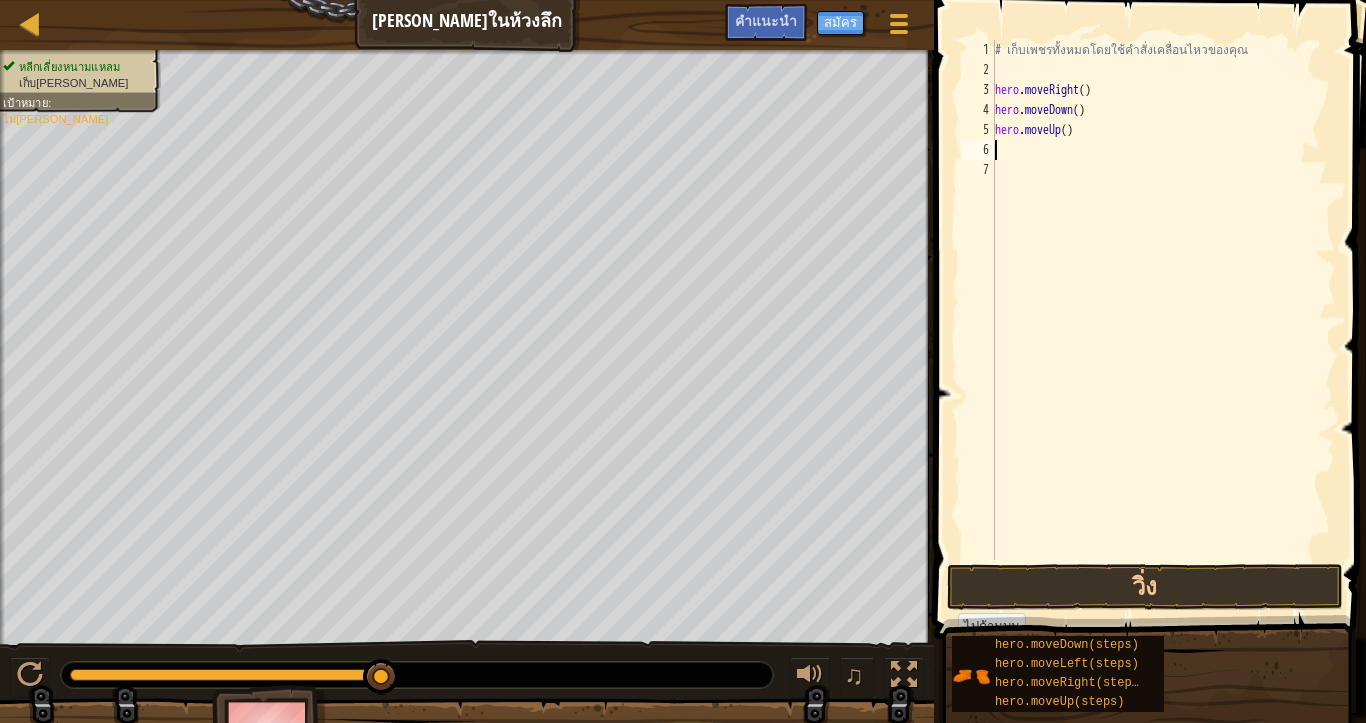scroll, scrollTop: 4, scrollLeft: 0, axis: vertical 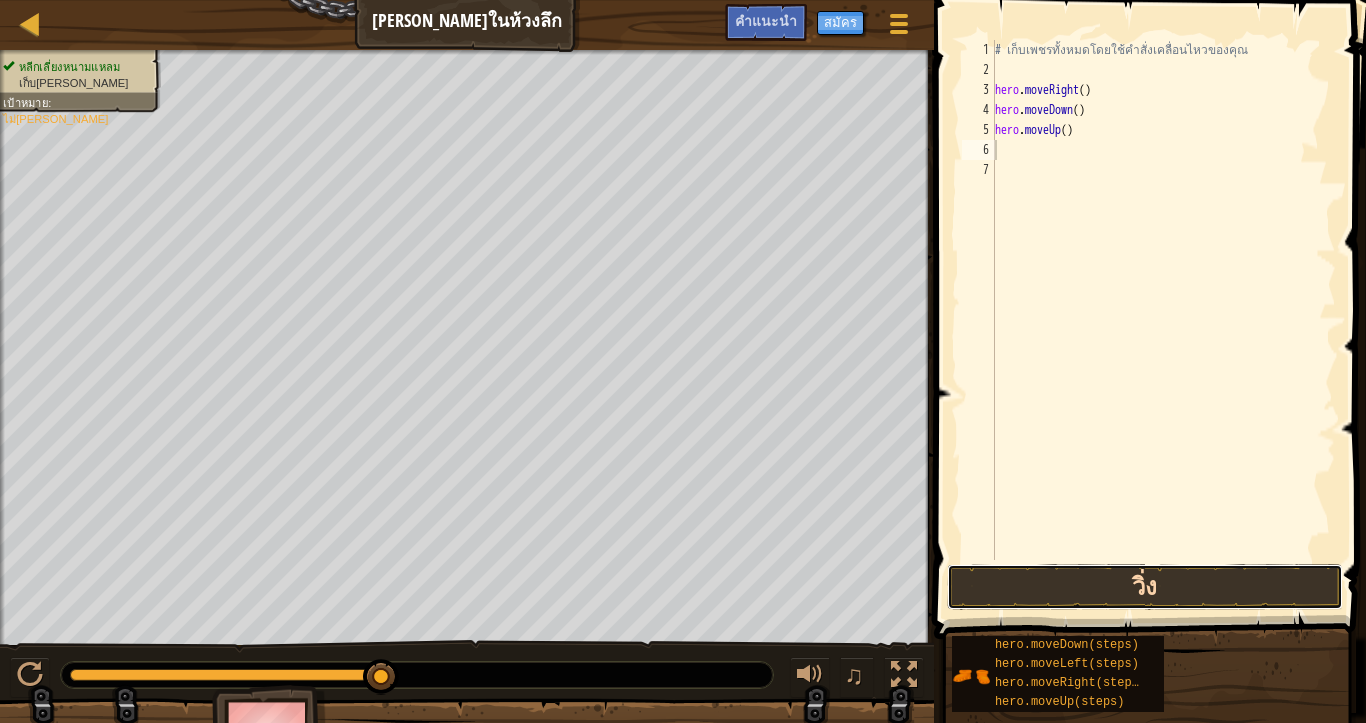 click on "วิ่ง" at bounding box center [1145, 587] 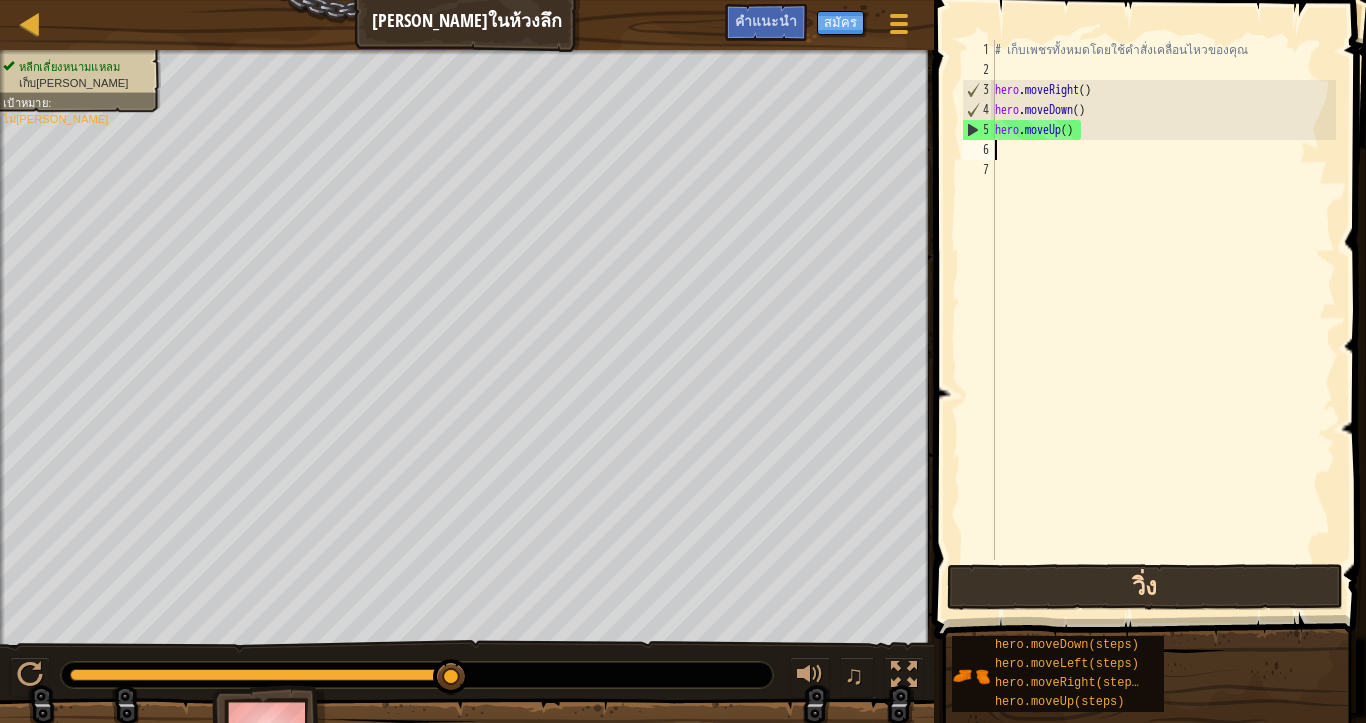 type on "D" 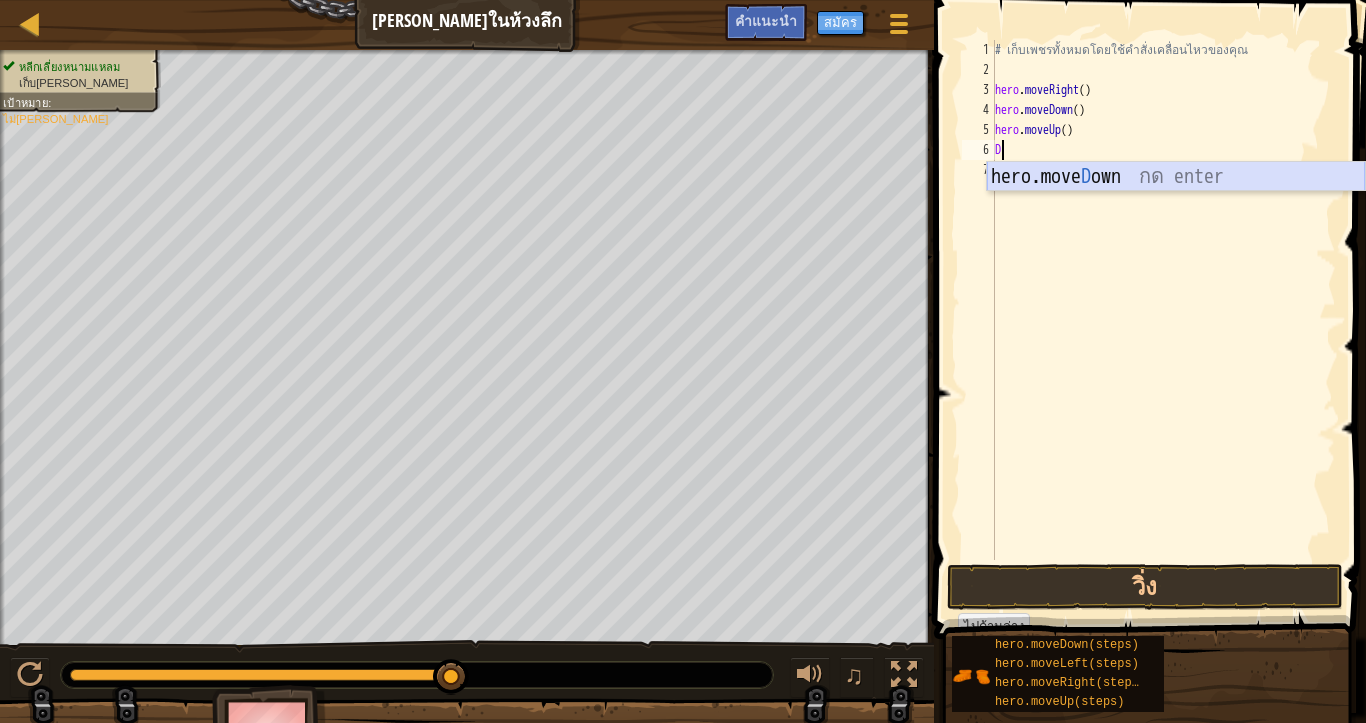 click on "hero.move D own กด enter" at bounding box center [1176, 207] 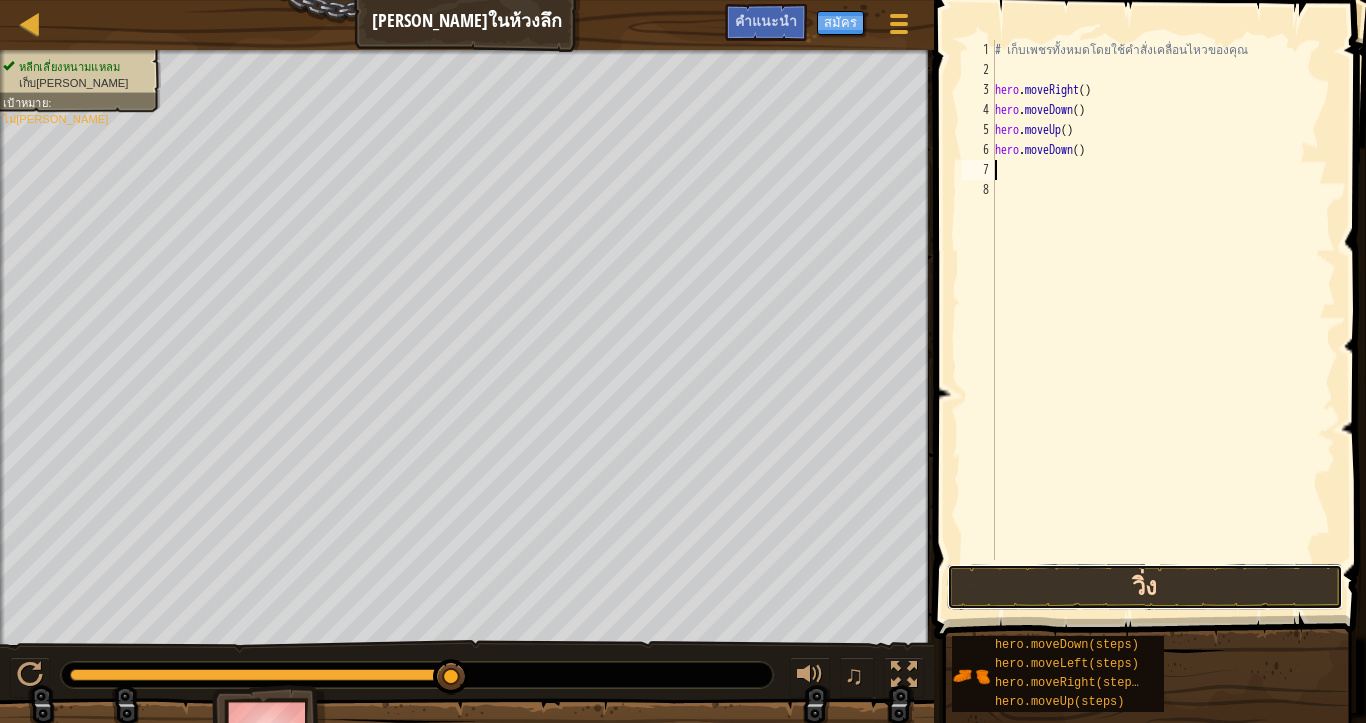 click on "วิ่ง" at bounding box center (1145, 587) 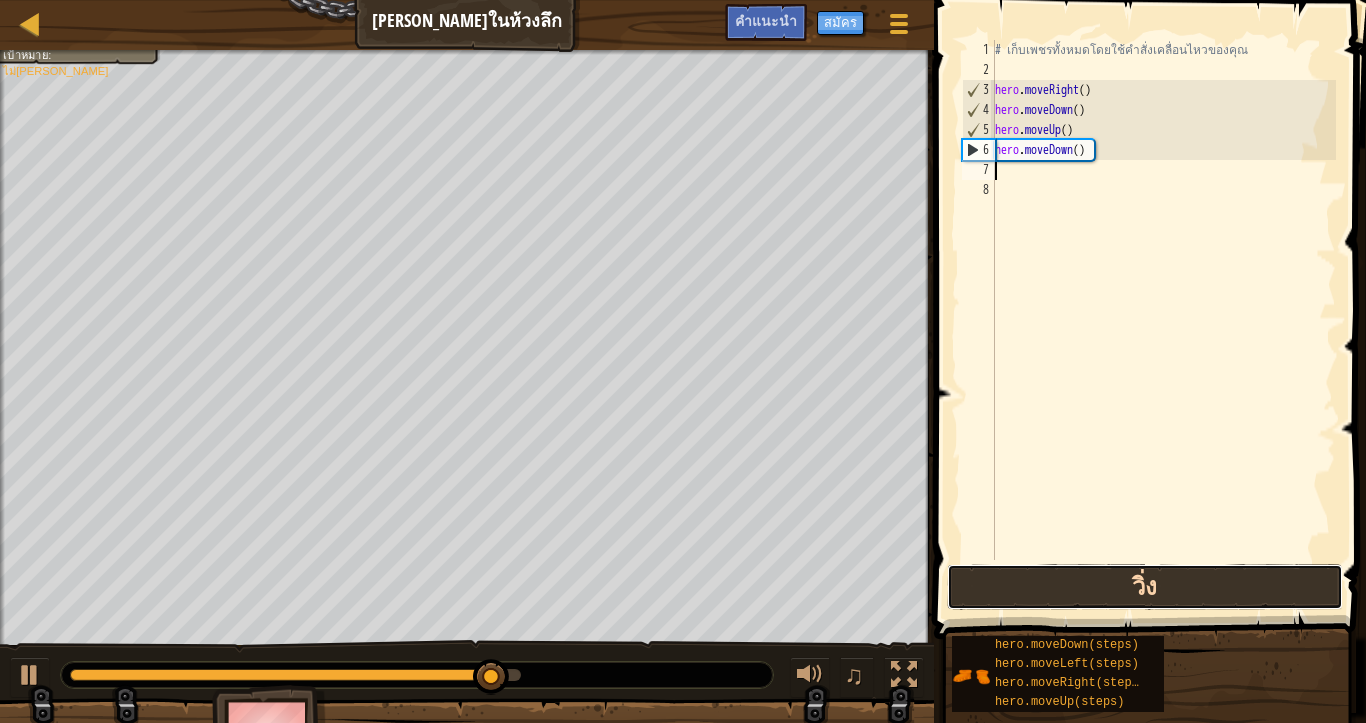 click on "วิ่ง" at bounding box center [1145, 587] 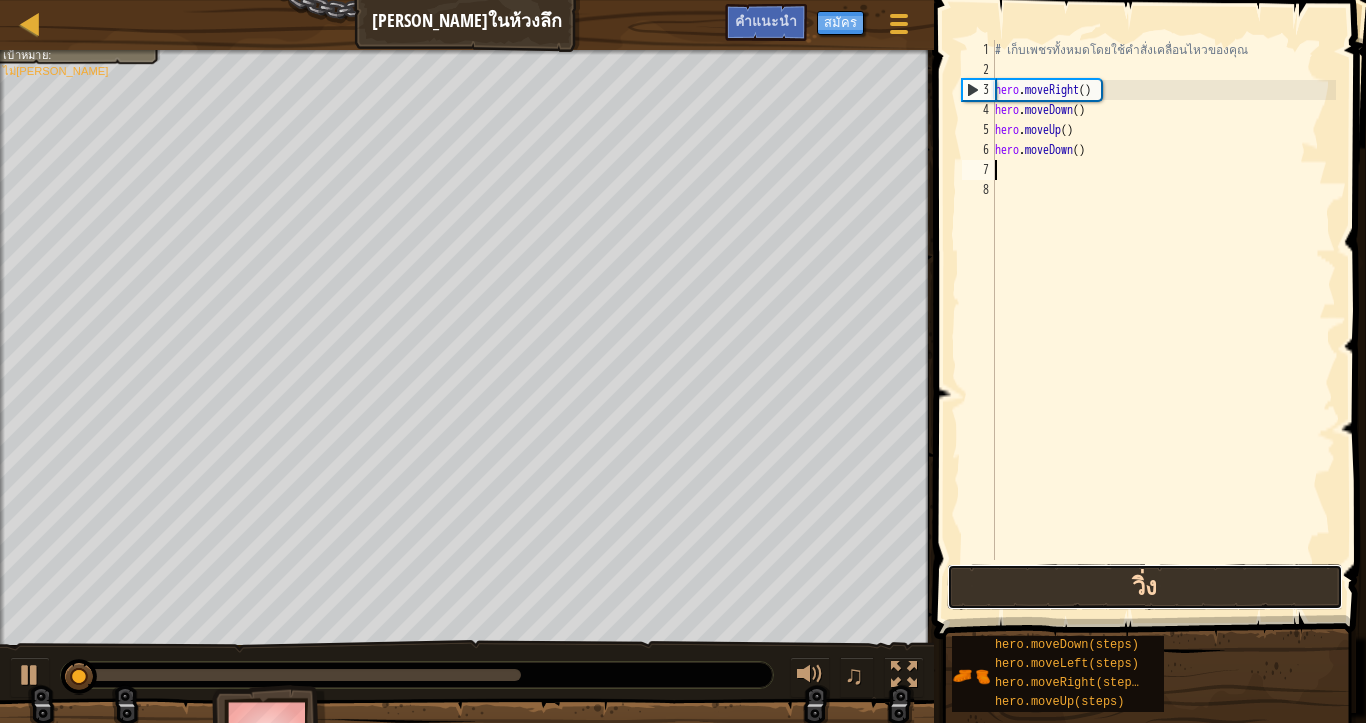 click on "วิ่ง" at bounding box center [1145, 587] 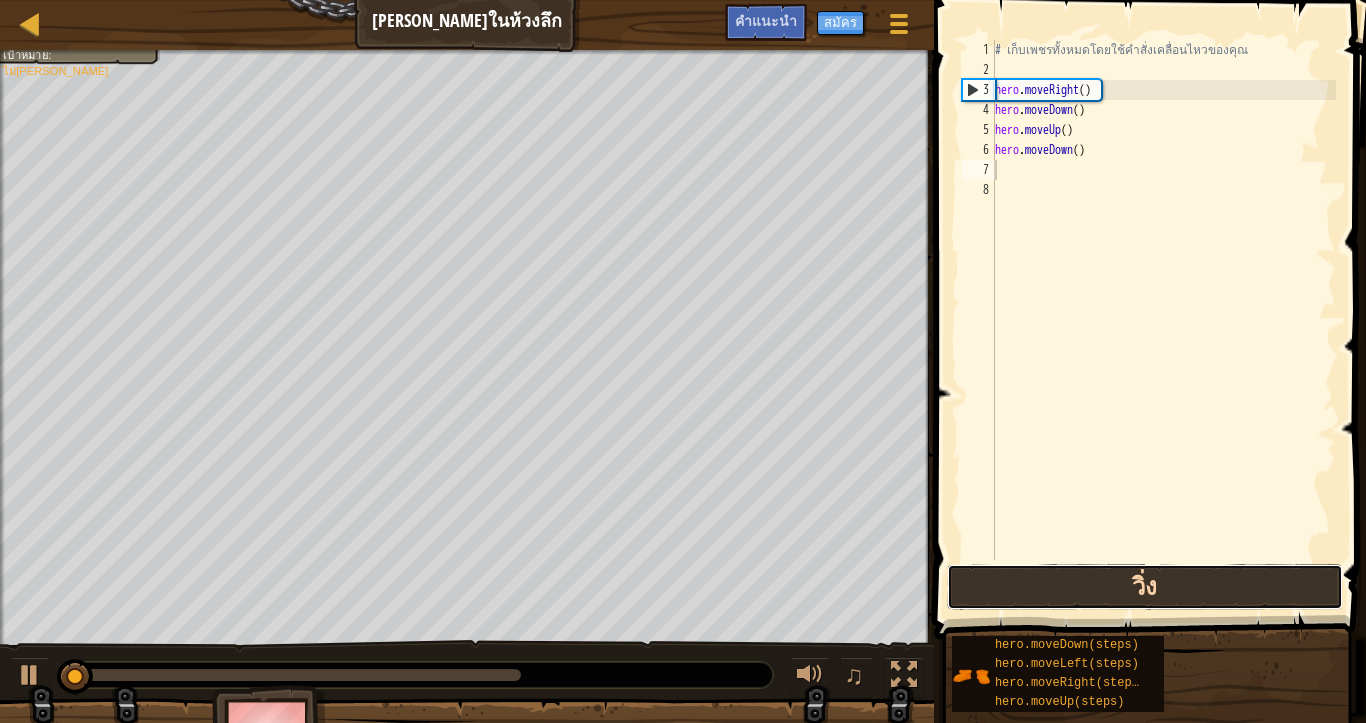 click on "วิ่ง" at bounding box center [1145, 587] 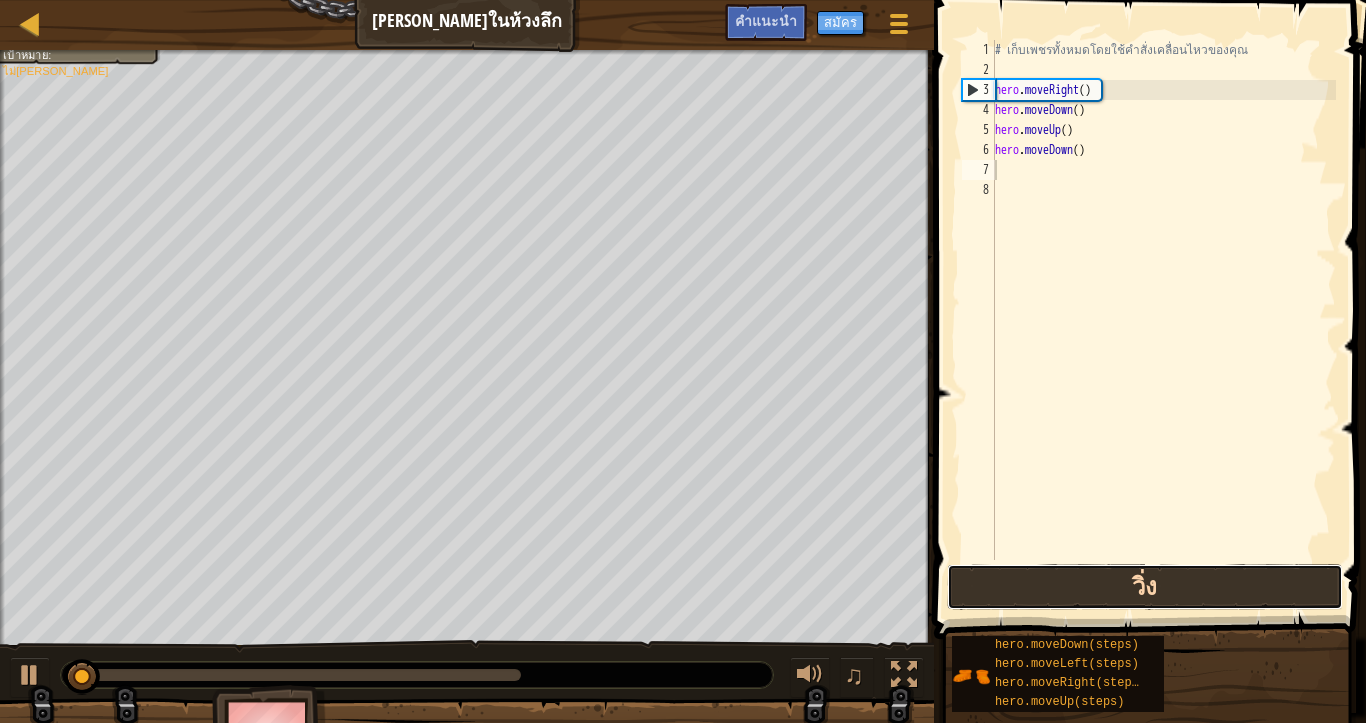 click on "วิ่ง" at bounding box center [1145, 587] 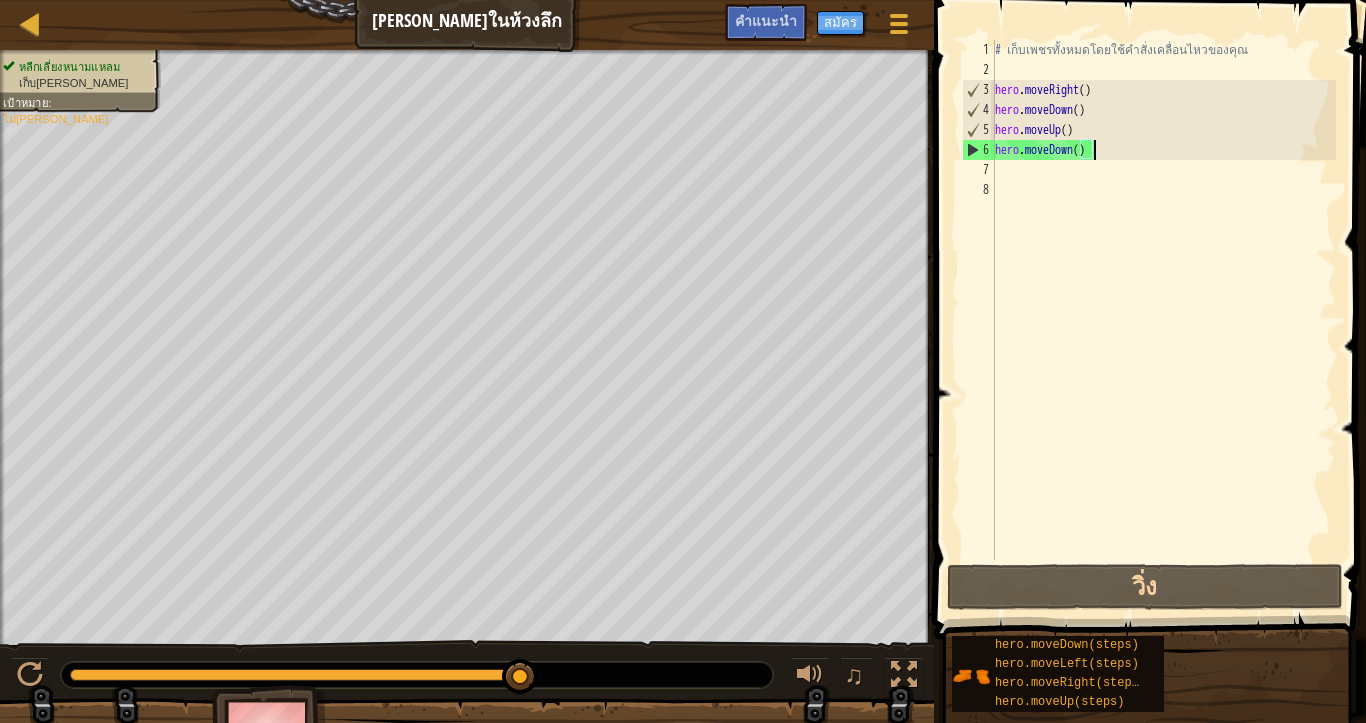 click on "# เก็บเพชรทั้งหมดโดยใช้คำสั่งเคลื่อนไหวของคุณ hero . moveRight ( ) hero . moveDown ( ) hero . moveUp ( ) hero . moveDown ( )" at bounding box center [1163, 320] 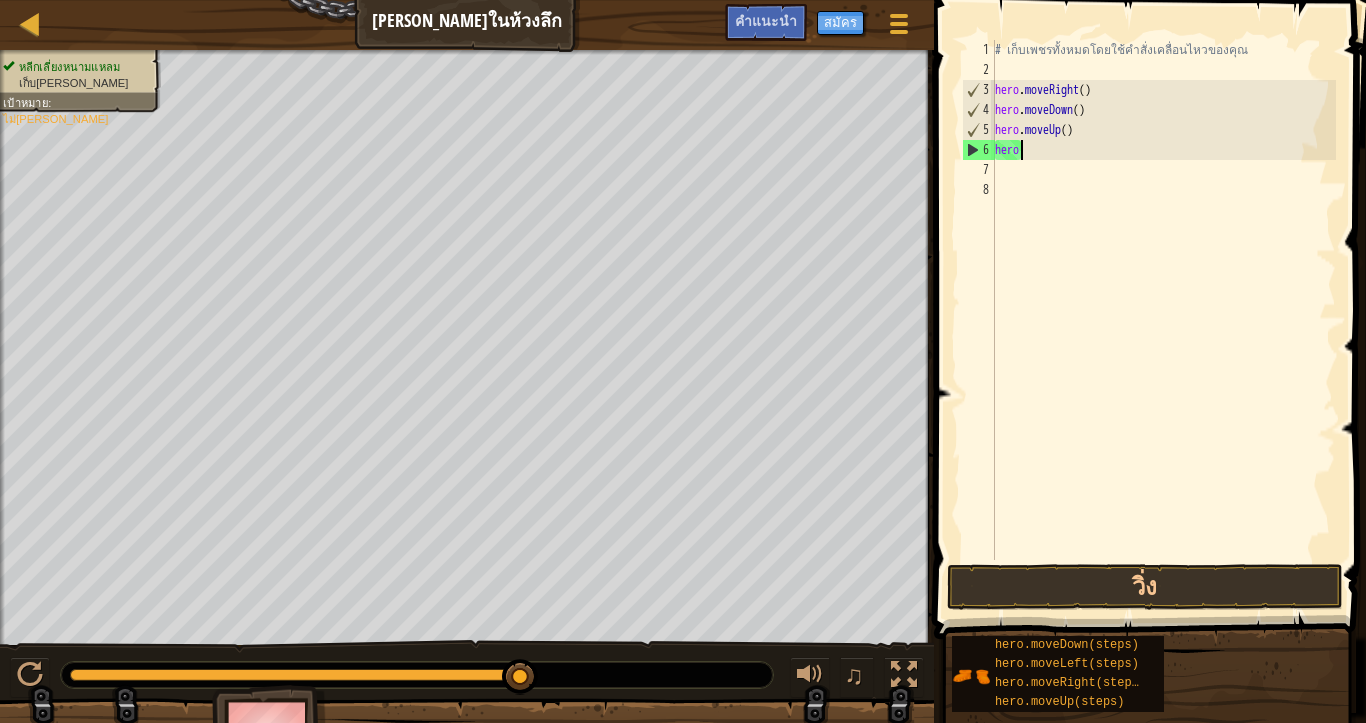 type on "h" 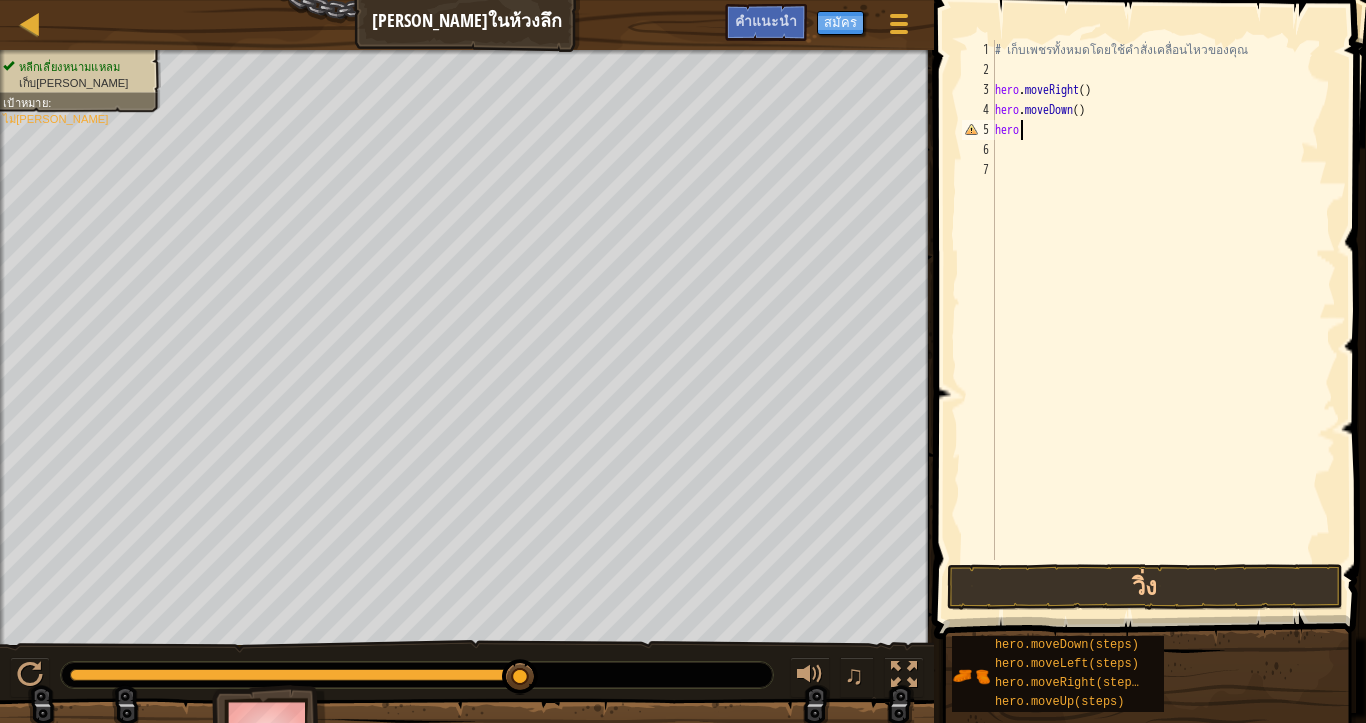 type on "h" 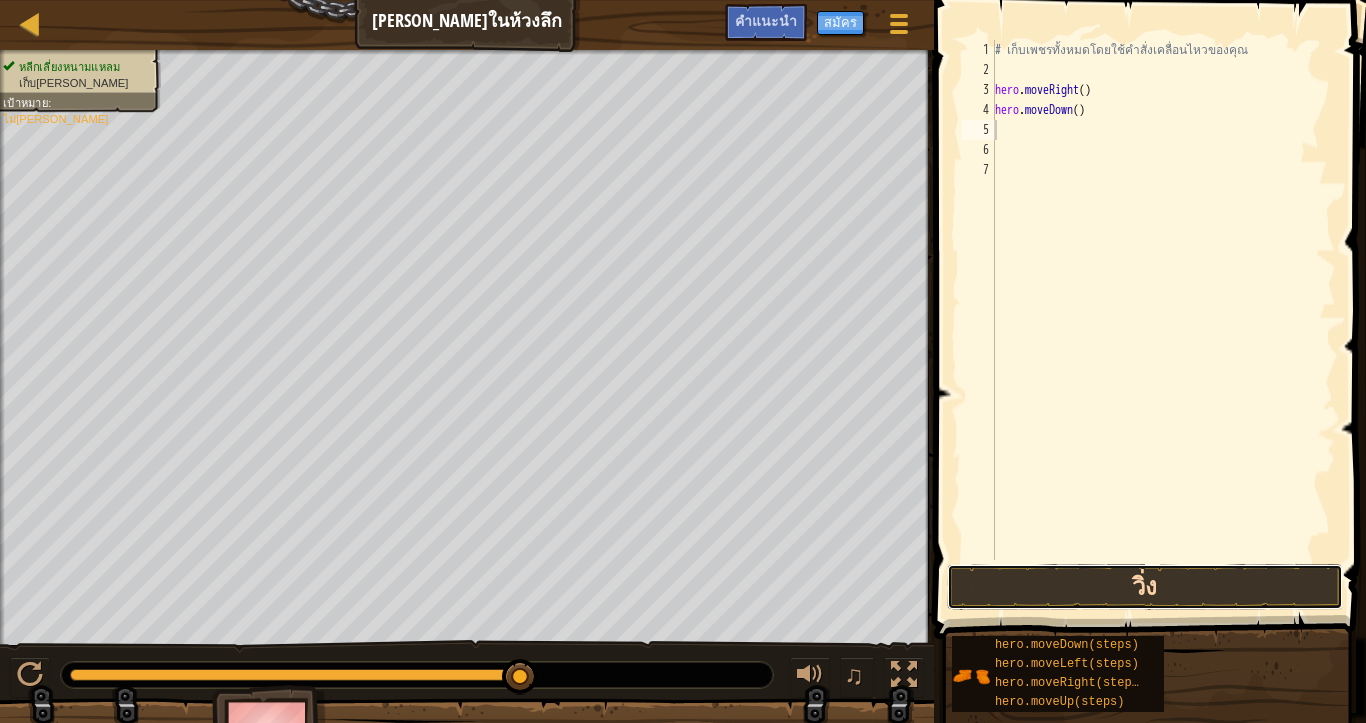 click on "วิ่ง" at bounding box center [1145, 587] 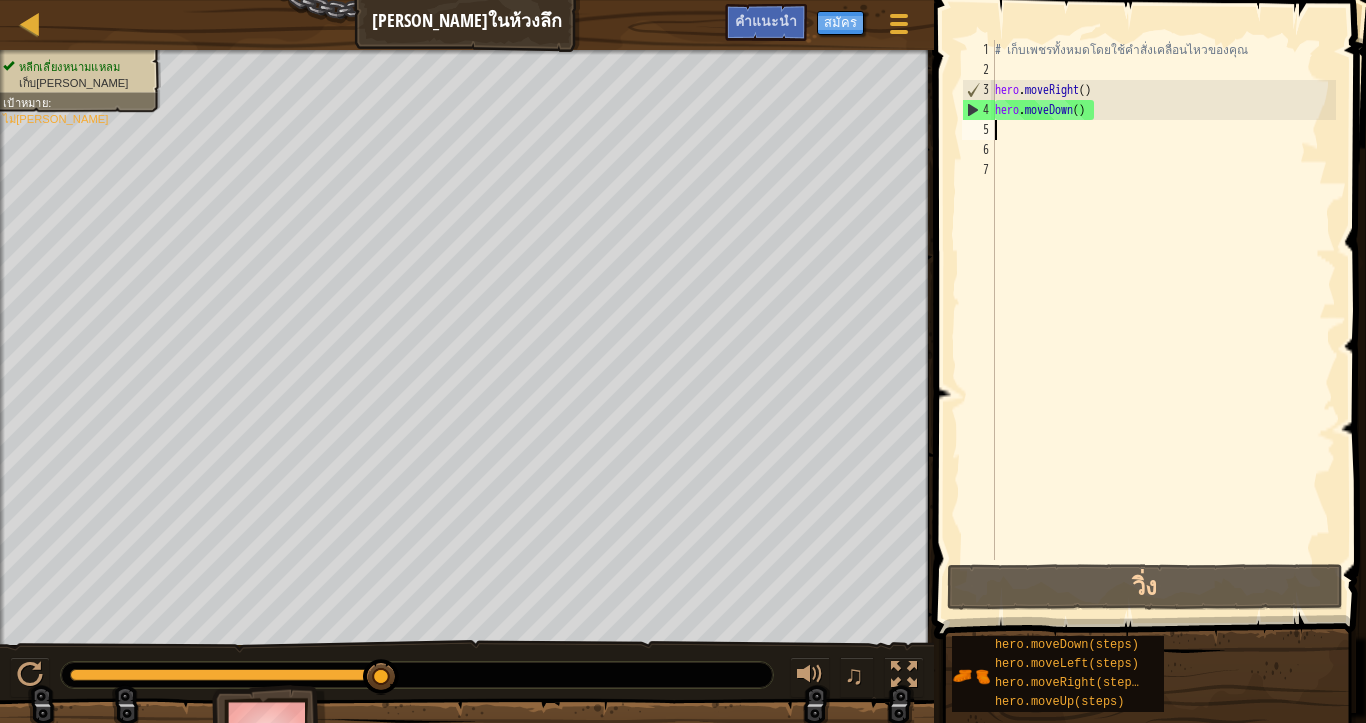 type on "U" 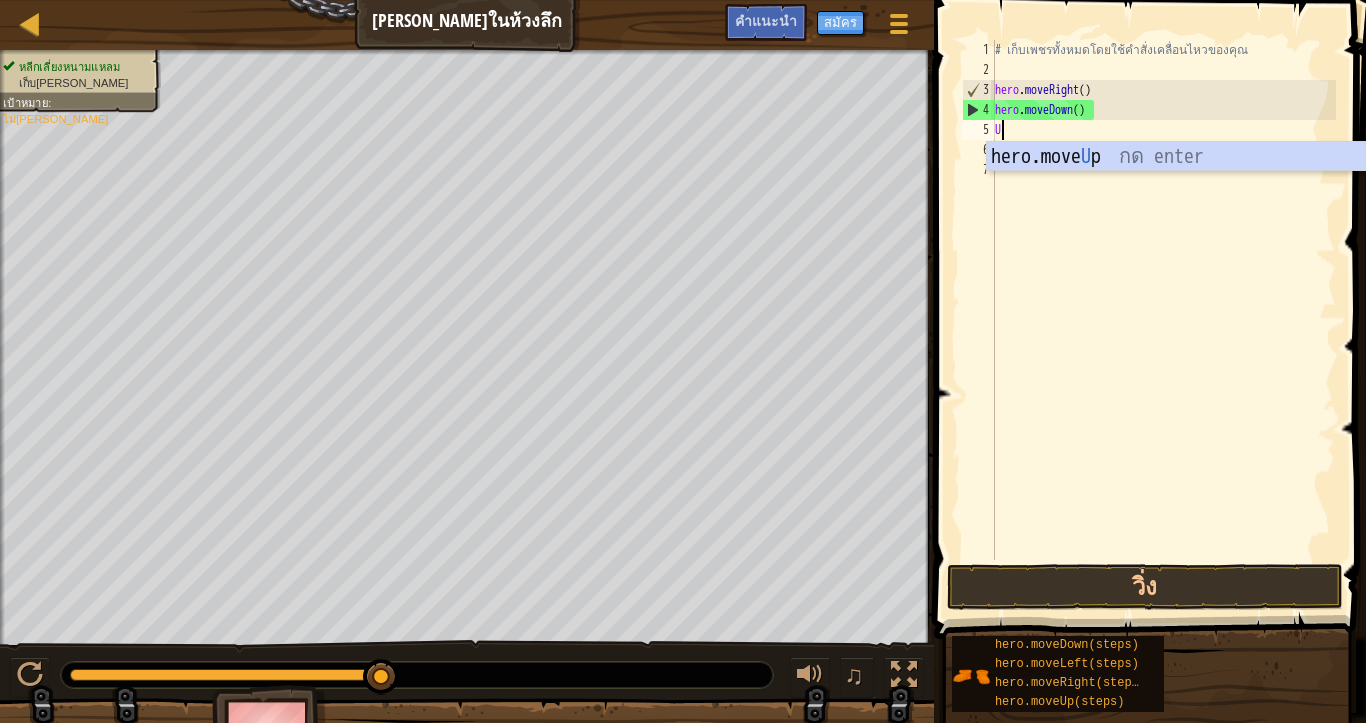 scroll, scrollTop: 4, scrollLeft: 4, axis: both 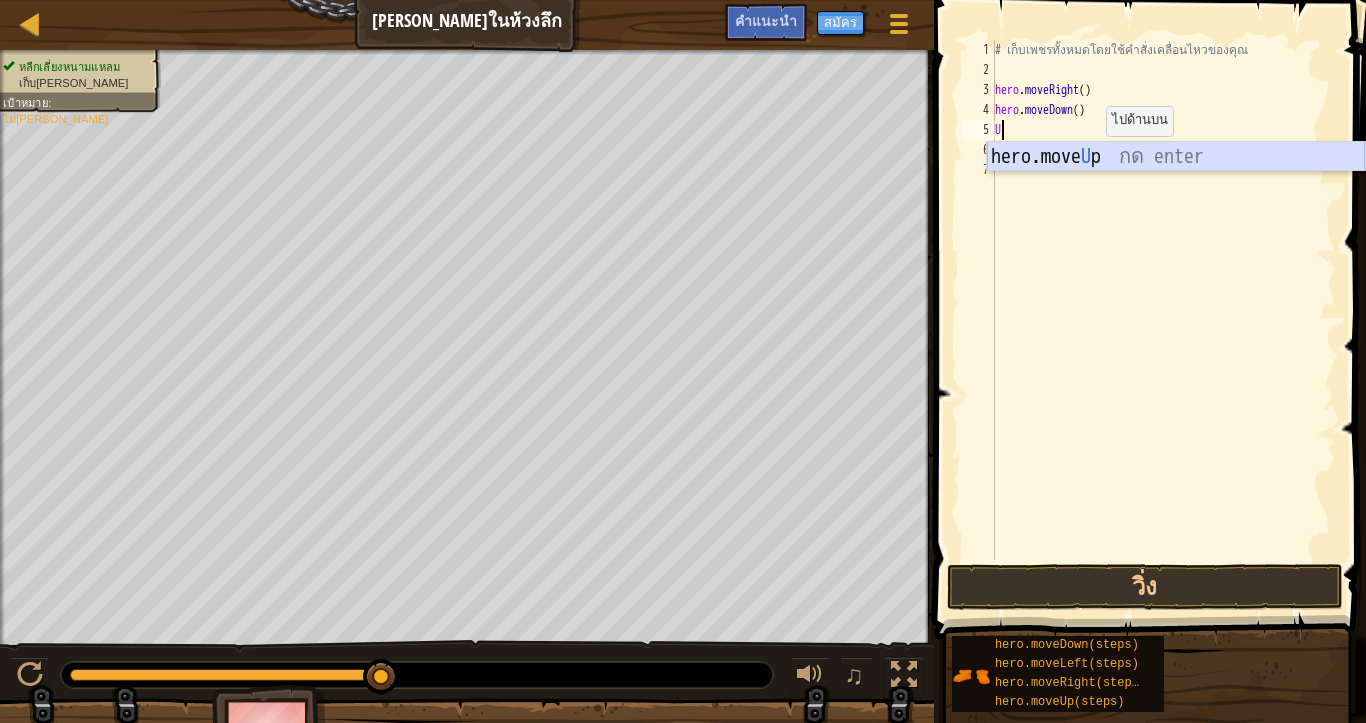 click on "hero.move U p กด enter" at bounding box center [1176, 187] 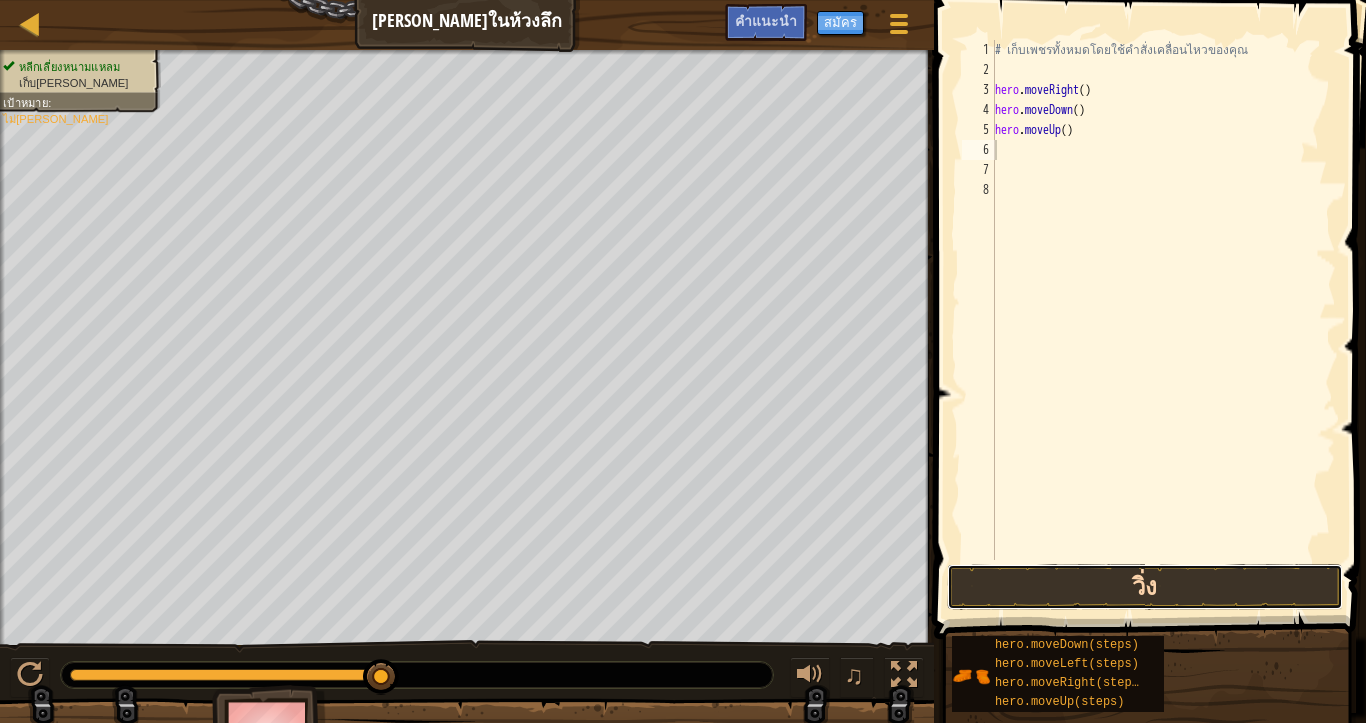 click on "วิ่ง" at bounding box center [1145, 587] 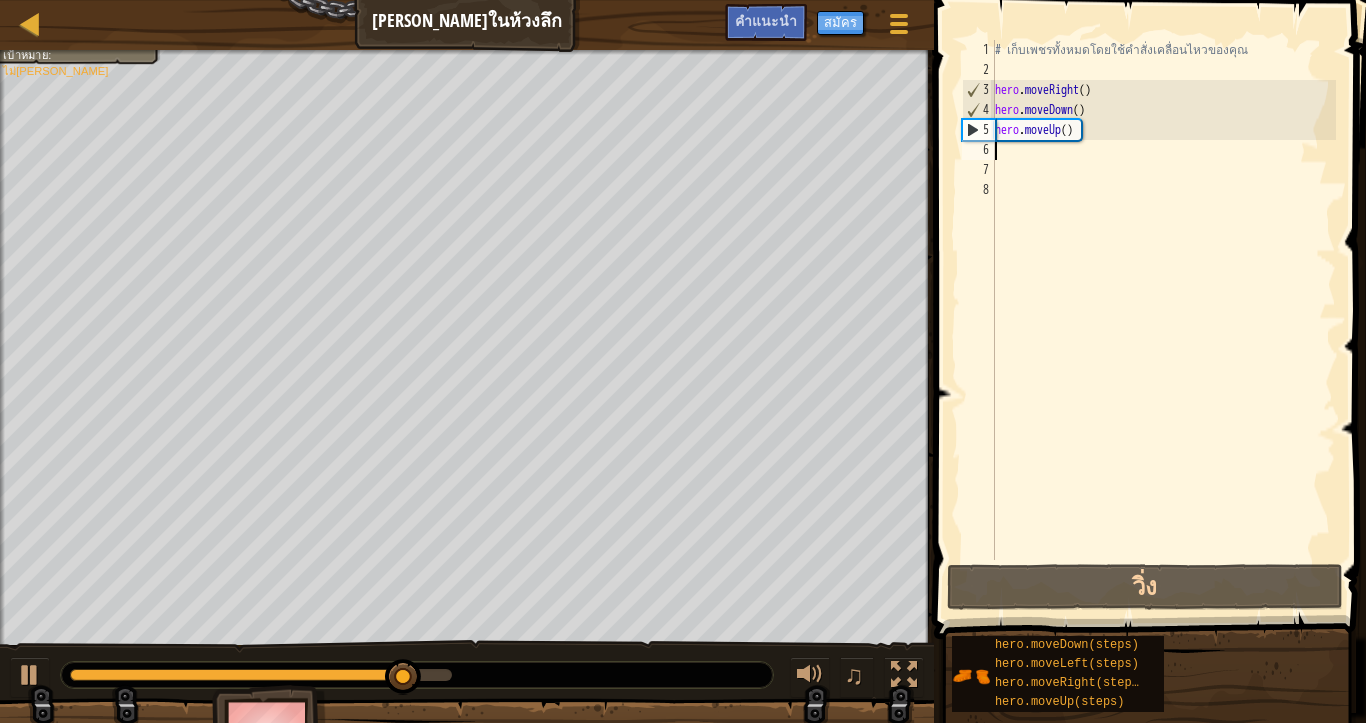 click on "# เก็บเพชรทั้งหมดโดยใช้คำสั่งเคลื่อนไหวของคุณ hero . moveRight ( ) hero . moveDown ( ) hero . moveUp ( )" at bounding box center [1163, 320] 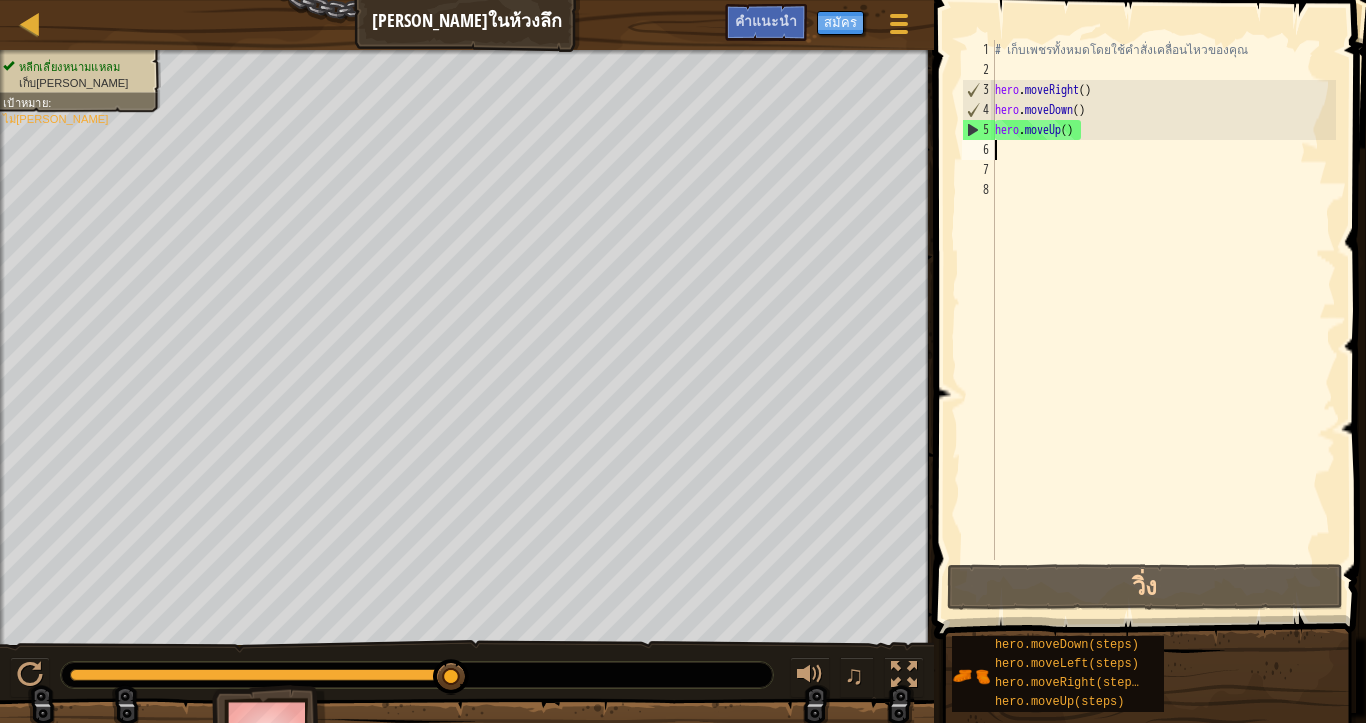 type on "U" 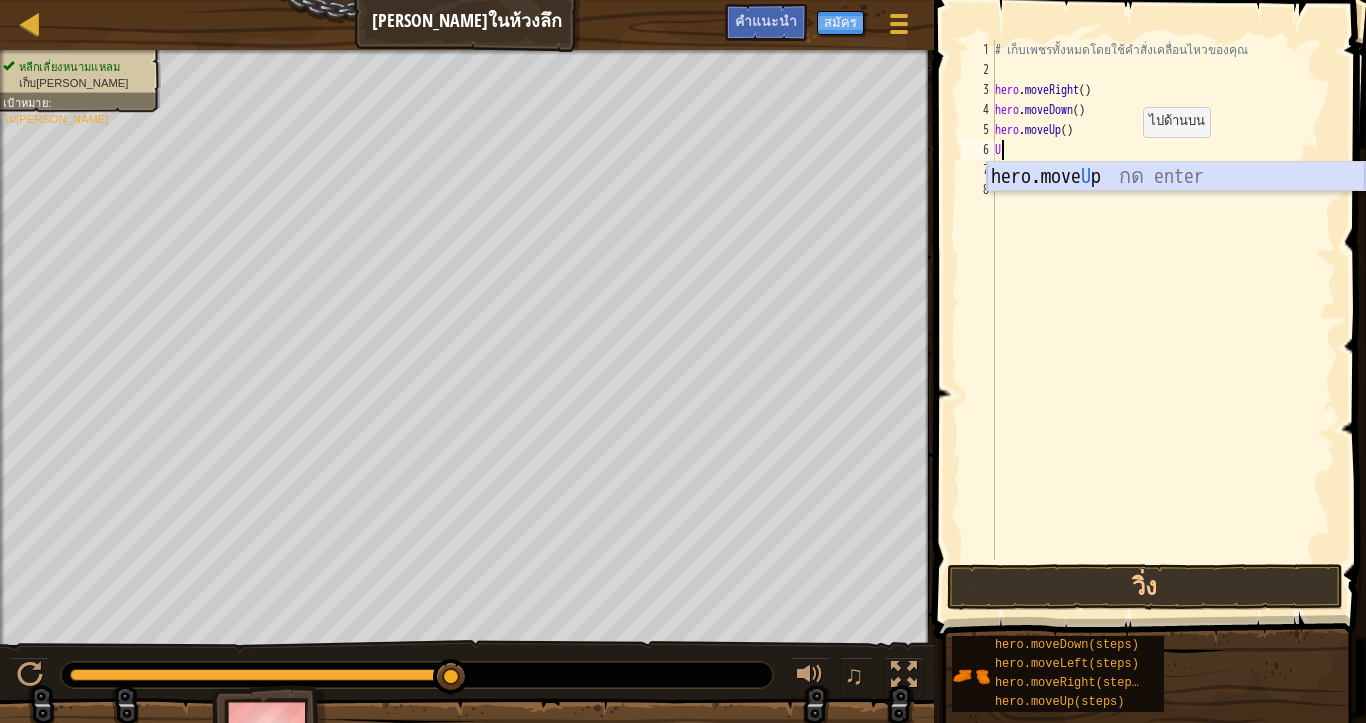 click on "hero.move U p กด enter" at bounding box center (1176, 207) 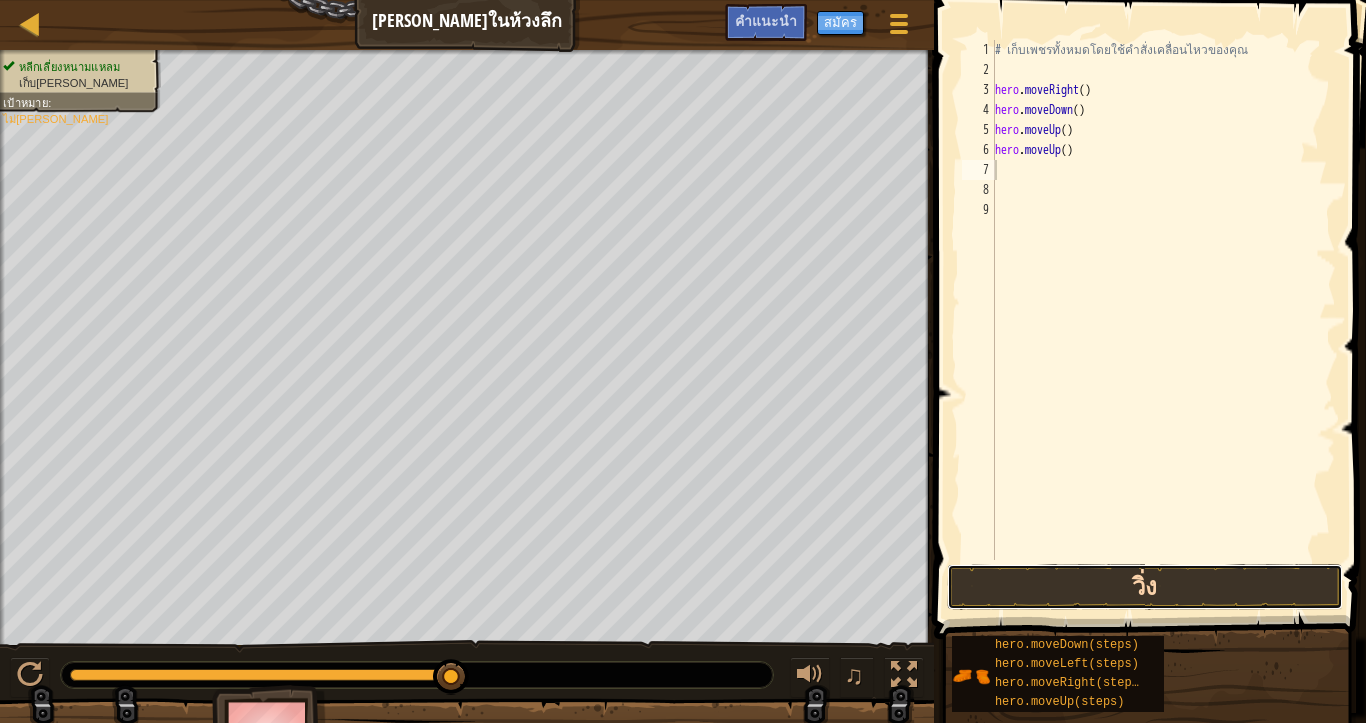 click on "วิ่ง" at bounding box center [1145, 587] 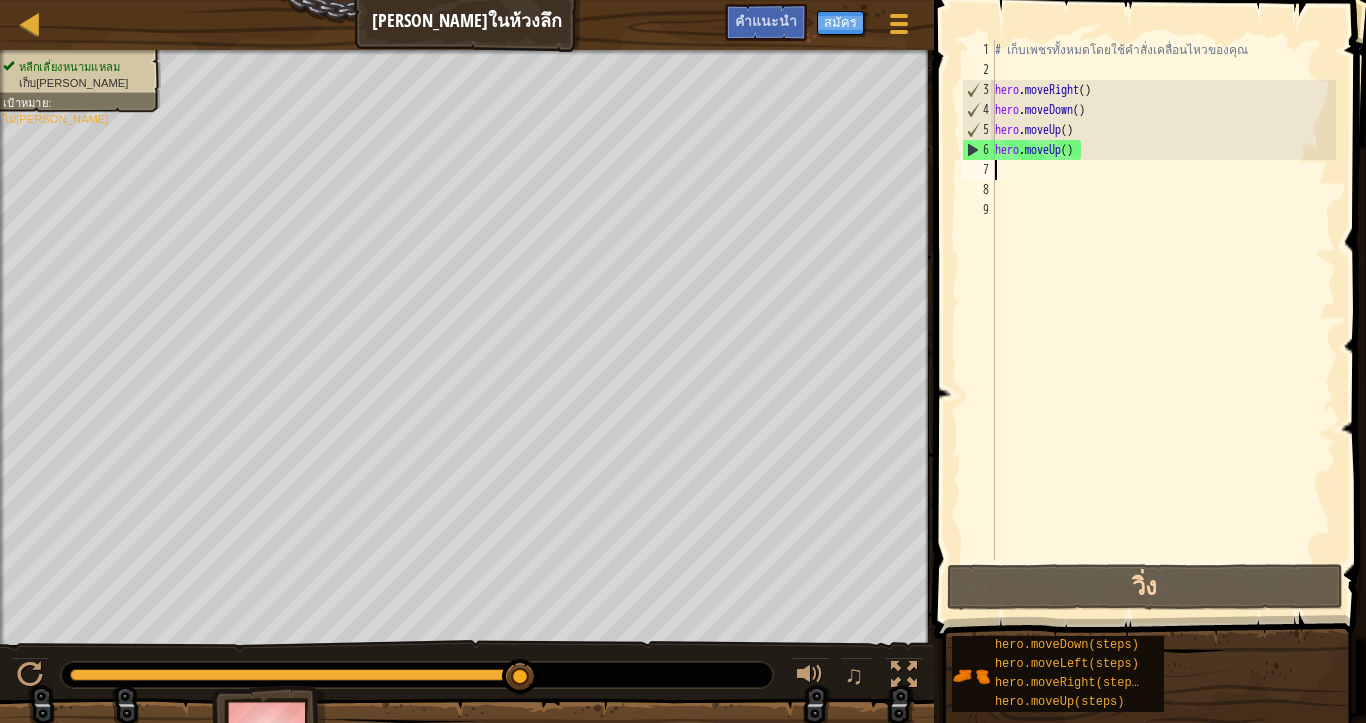 type on "R" 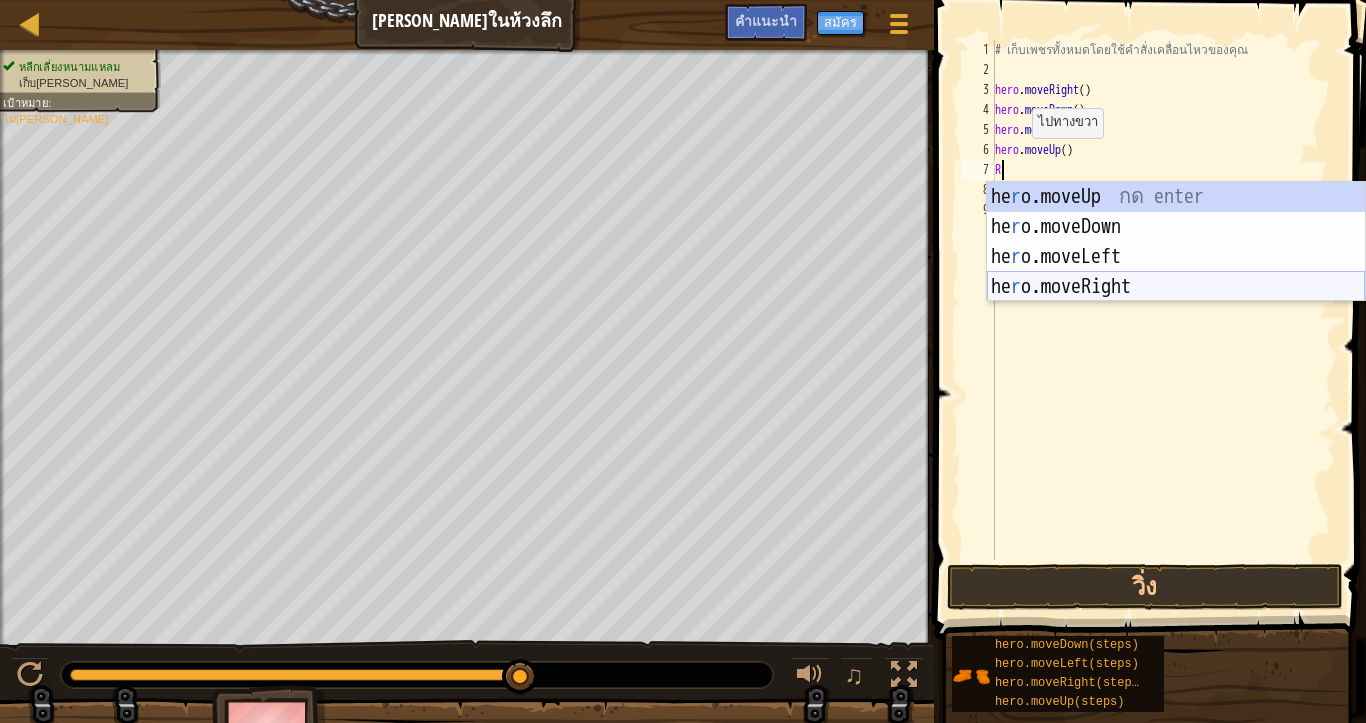 click on "he r o.moveUp กด enter he r o.moveDown กด enter he r o.moveLeft กด enter he r o.moveRight กด enter" at bounding box center [1176, 272] 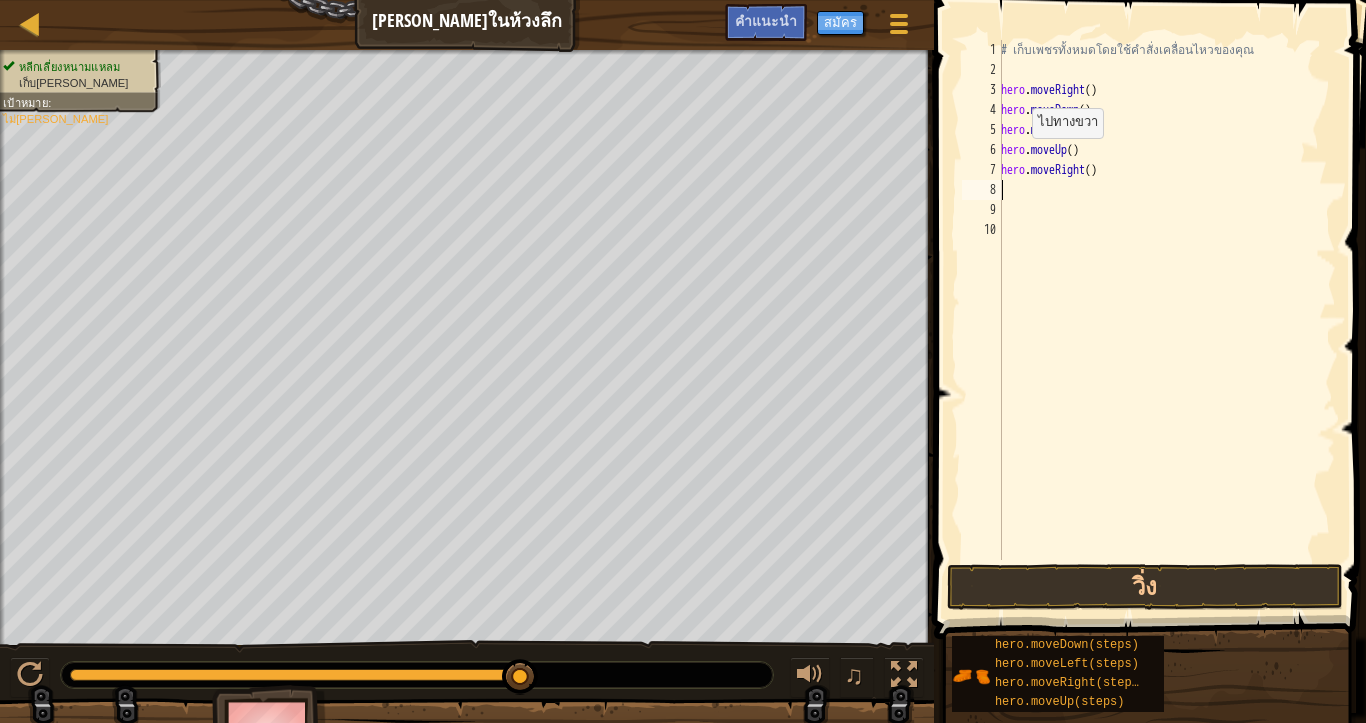 scroll, scrollTop: 4, scrollLeft: 0, axis: vertical 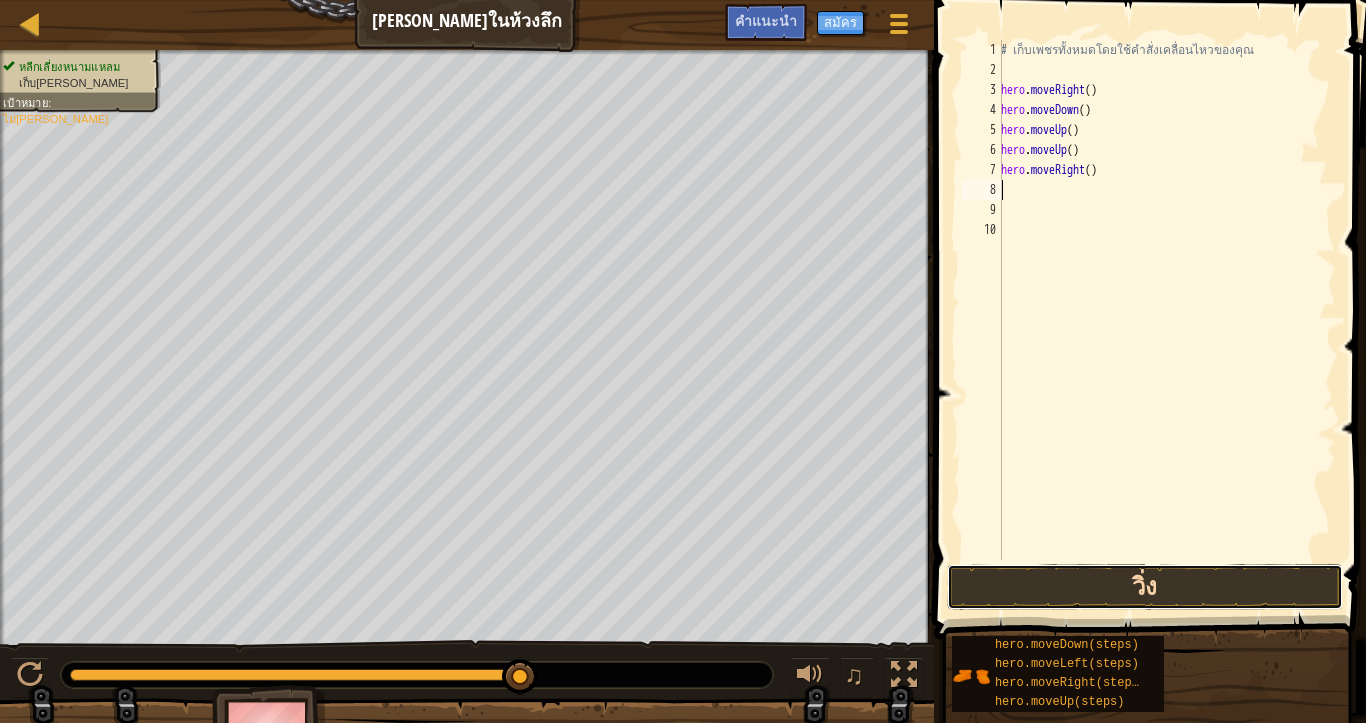 click on "วิ่ง" at bounding box center [1145, 587] 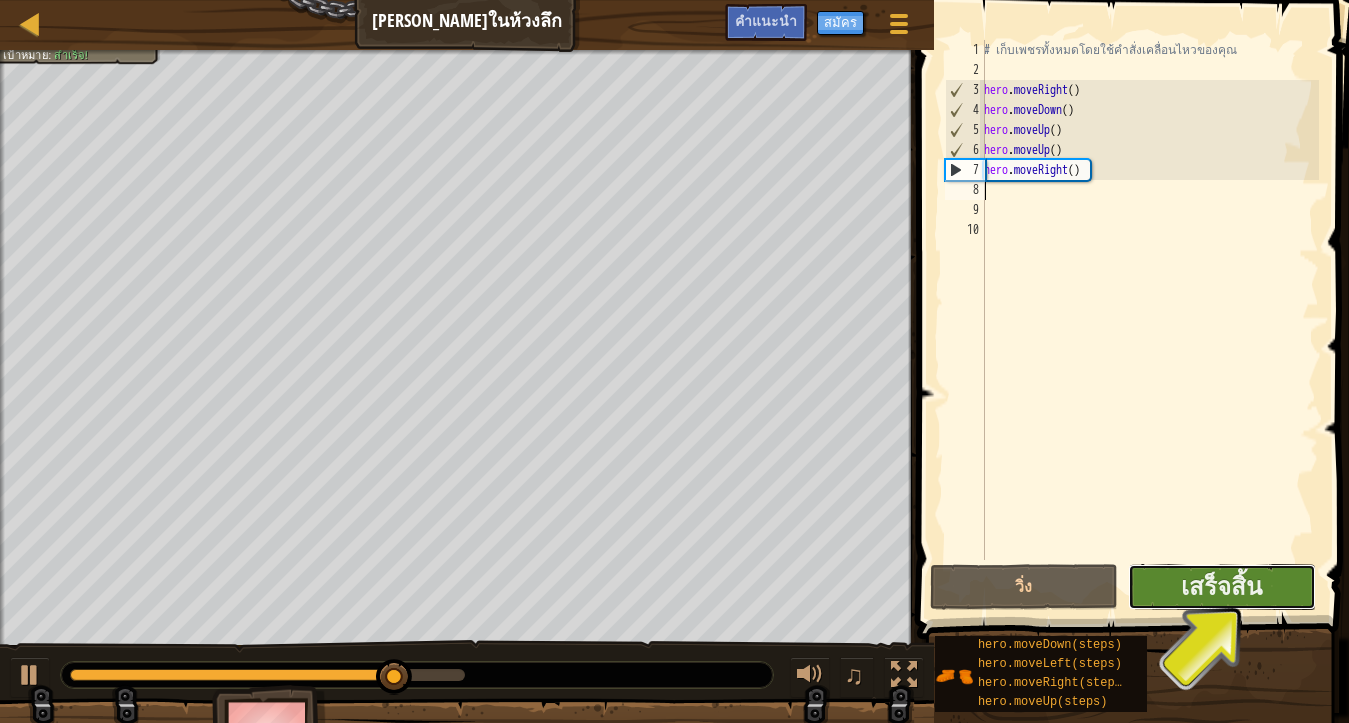 click on "เสร็จสิ้น" at bounding box center (1222, 587) 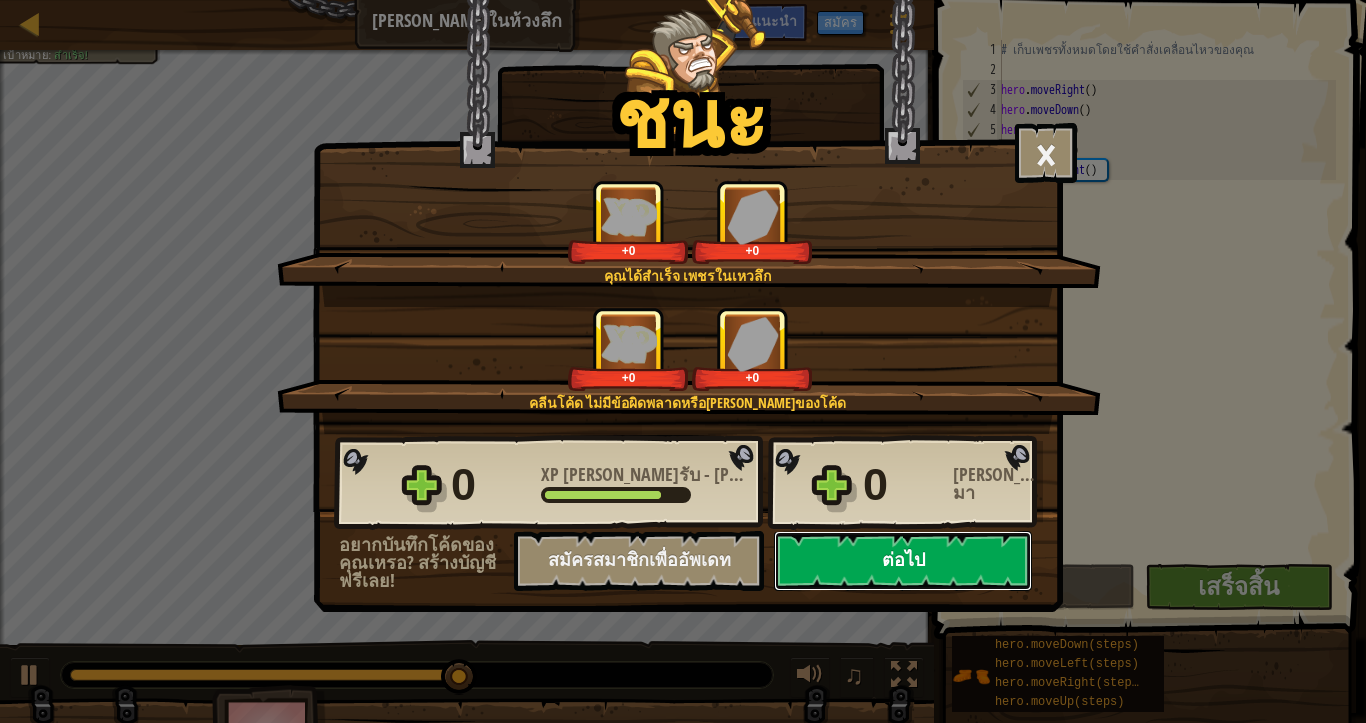 click on "ต่อไป" at bounding box center (903, 561) 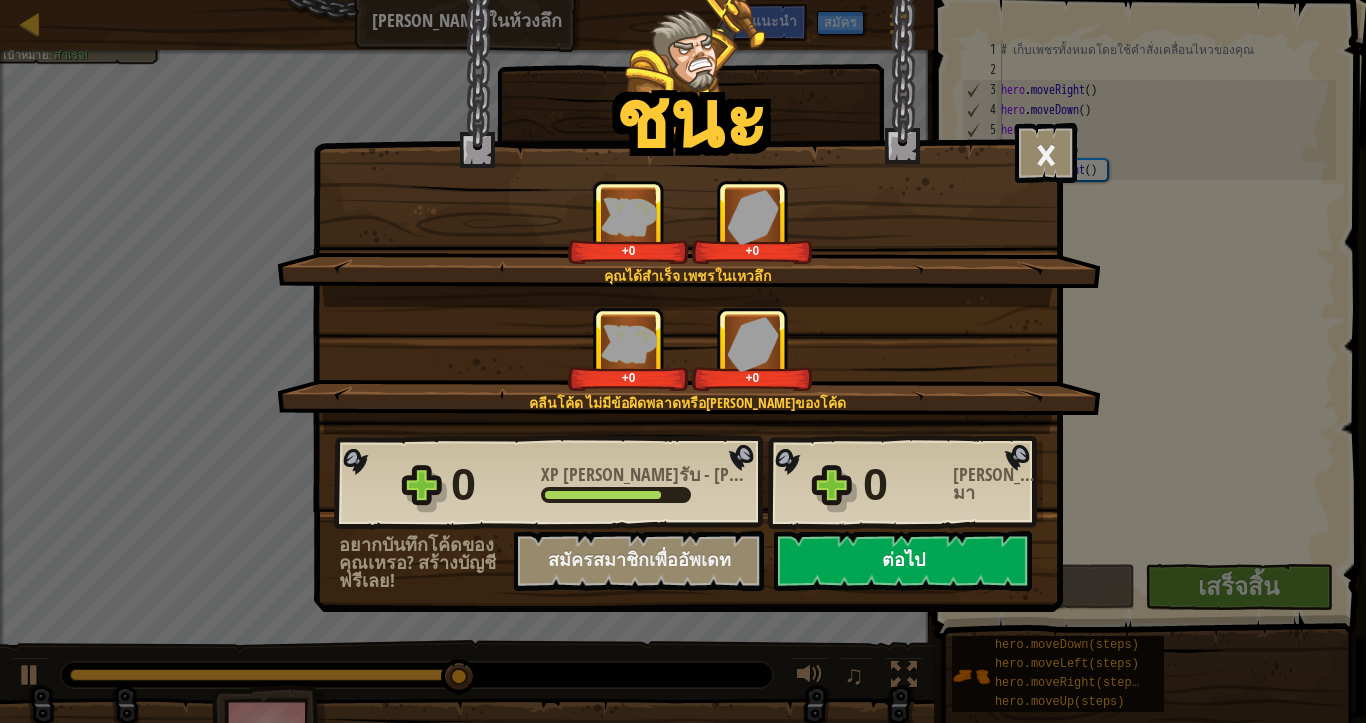 select on "th" 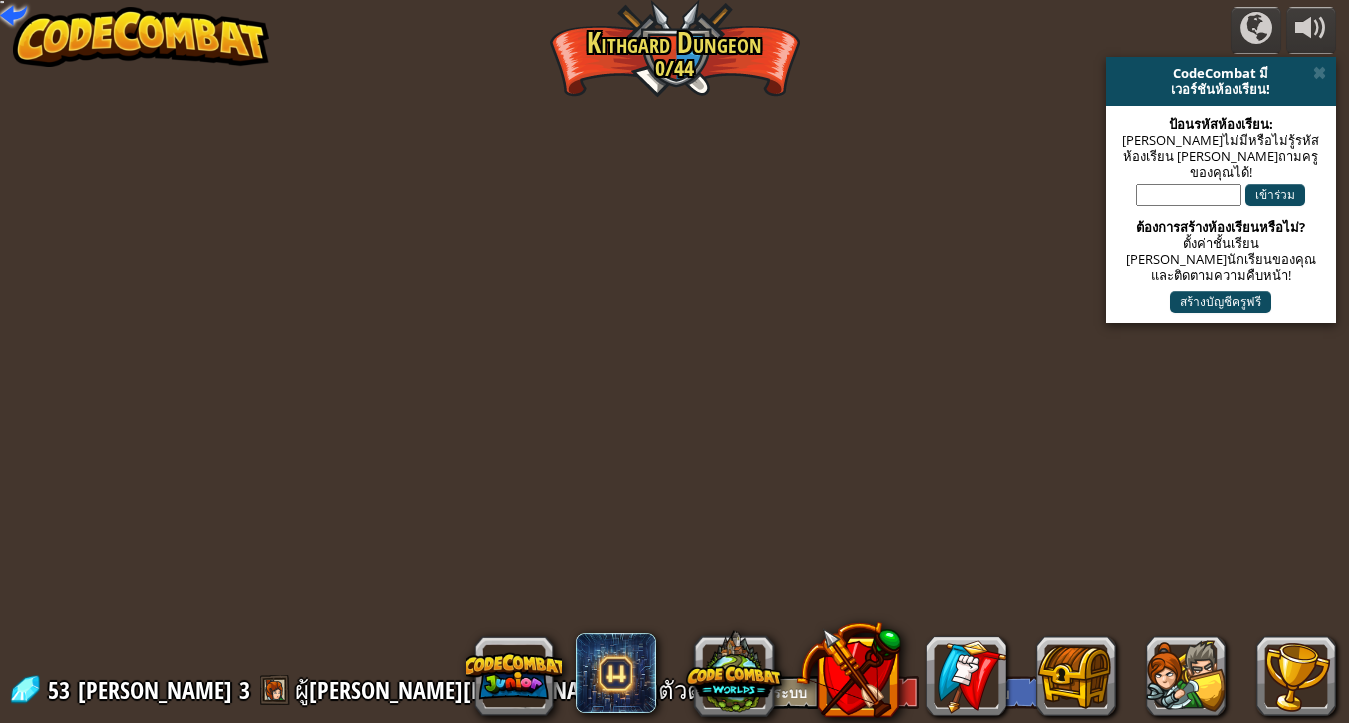 select on "th" 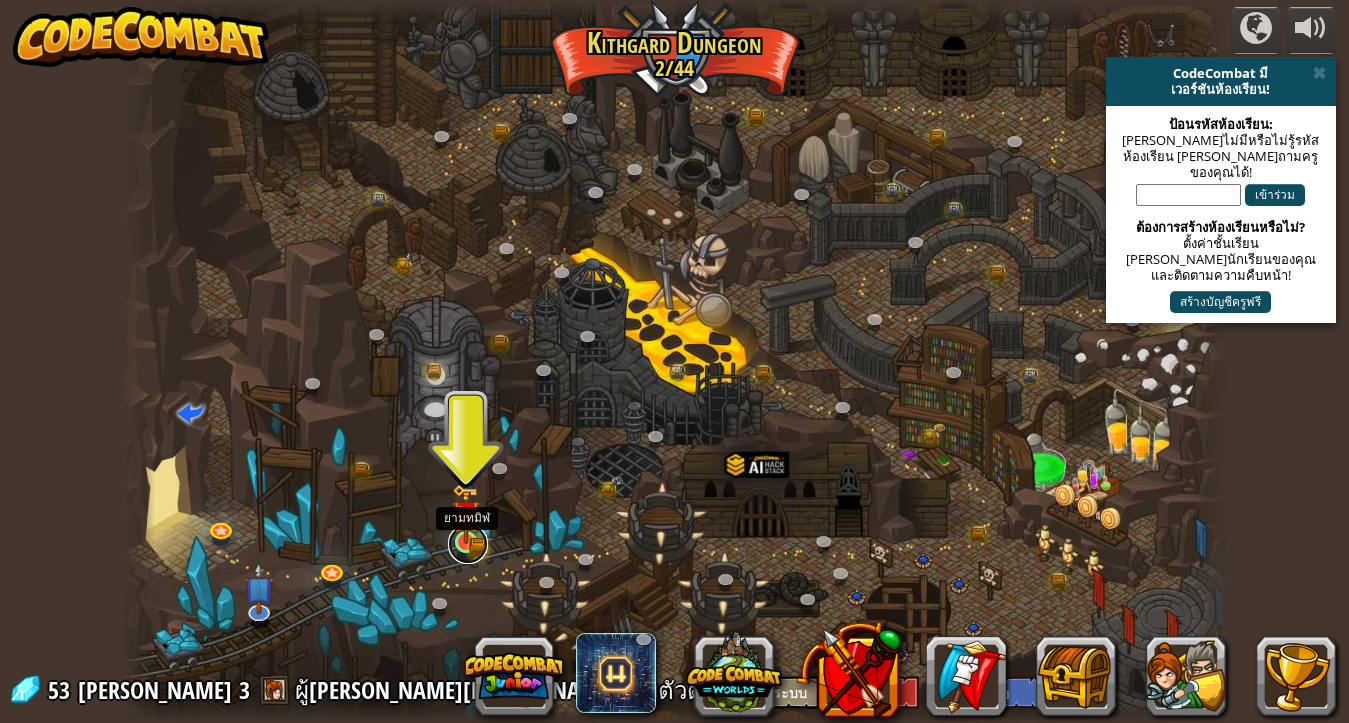 click at bounding box center [468, 544] 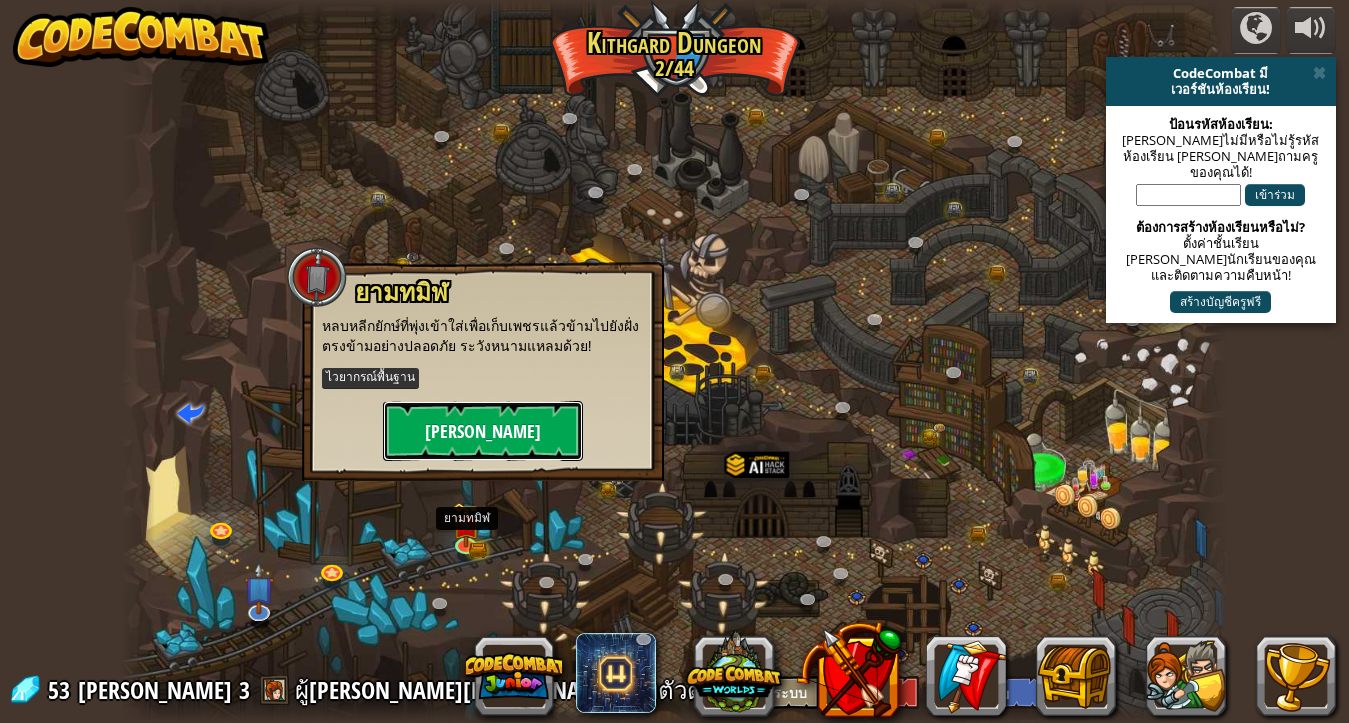 click on "[PERSON_NAME]" at bounding box center (483, 431) 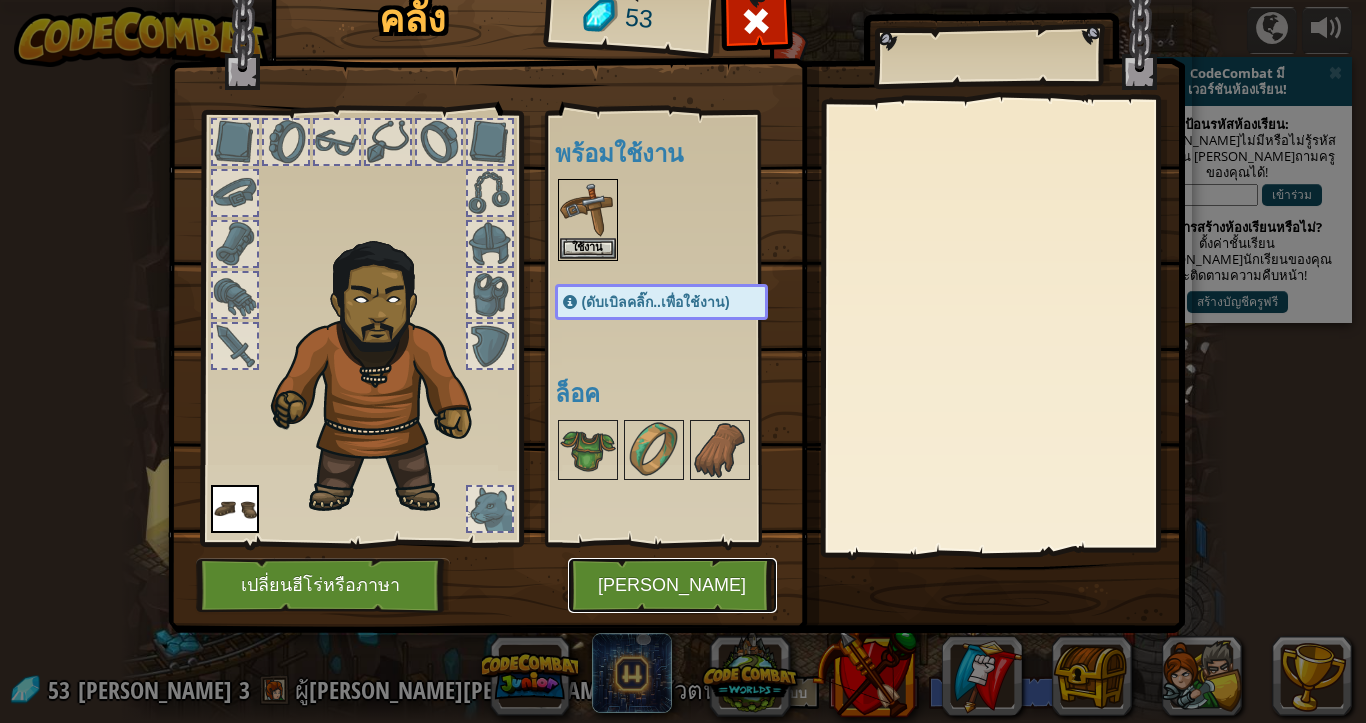 click on "[PERSON_NAME]" at bounding box center [672, 585] 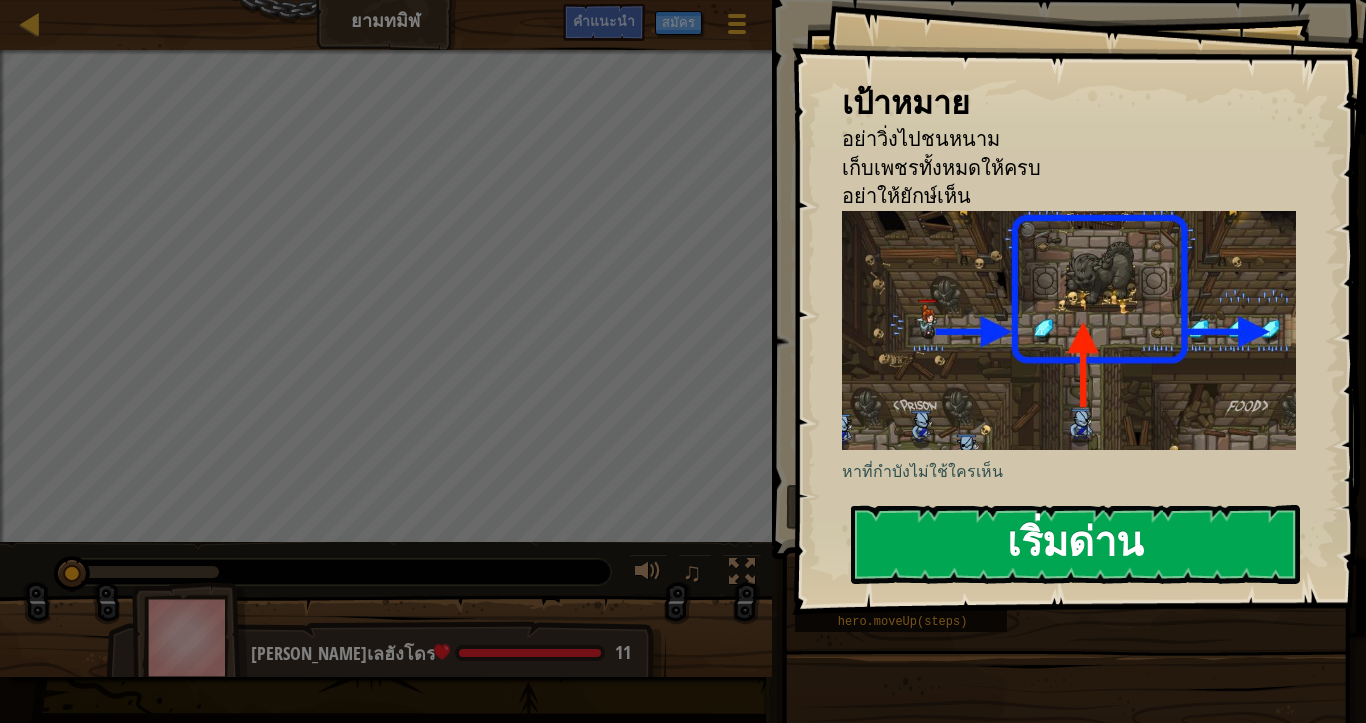 click on "เริ่มด่าน" at bounding box center (1075, 544) 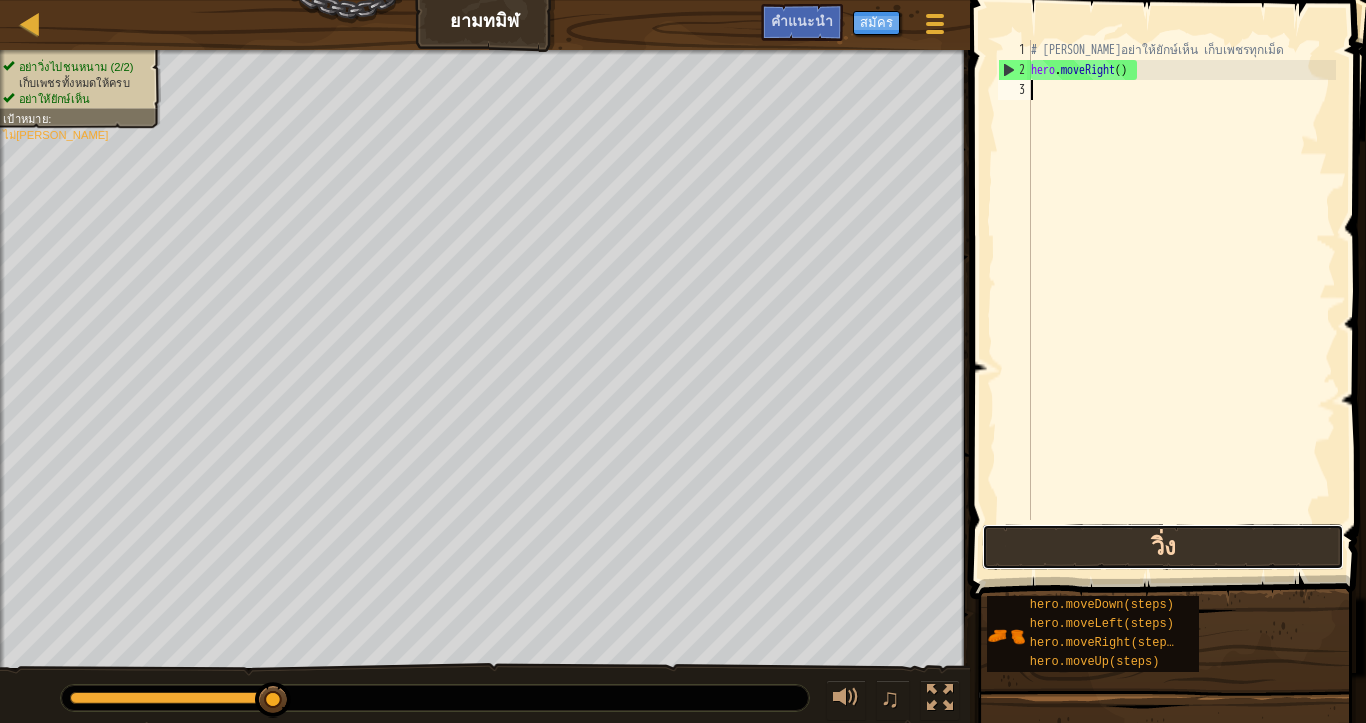 click on "วิ่ง" at bounding box center (1162, 547) 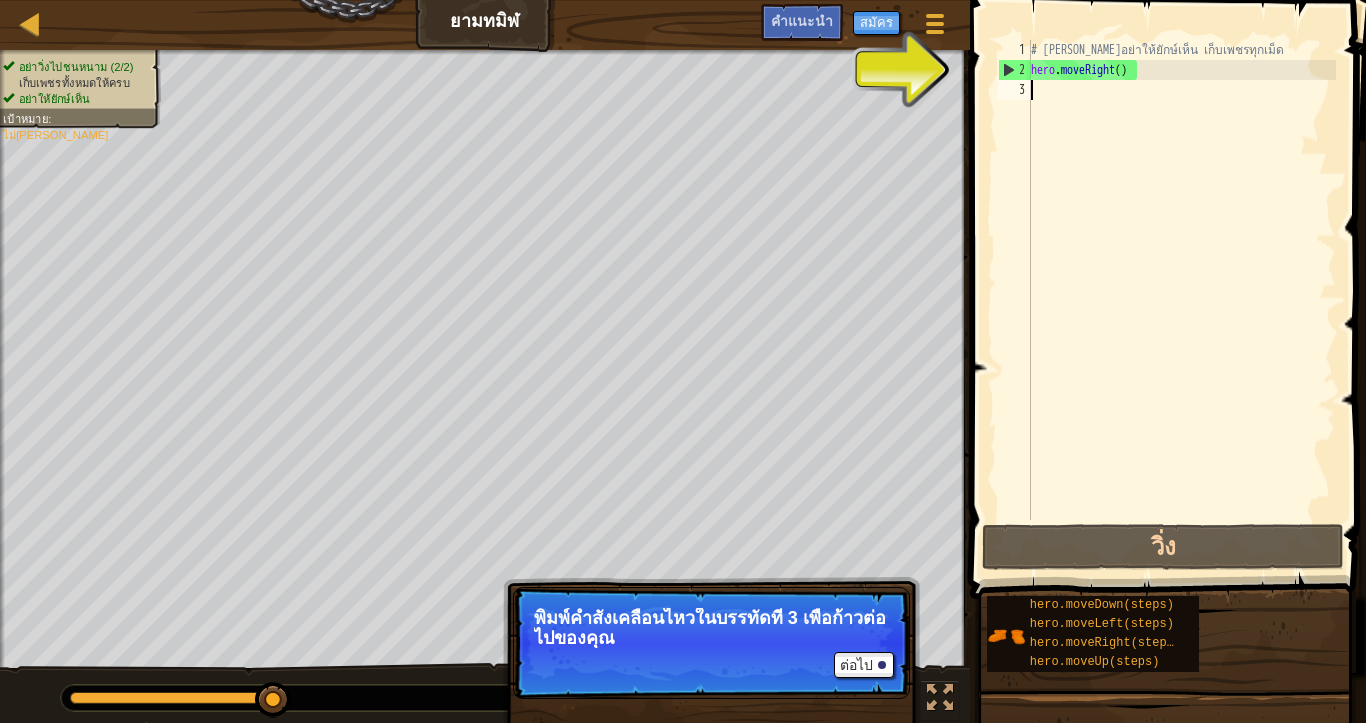 type on "R" 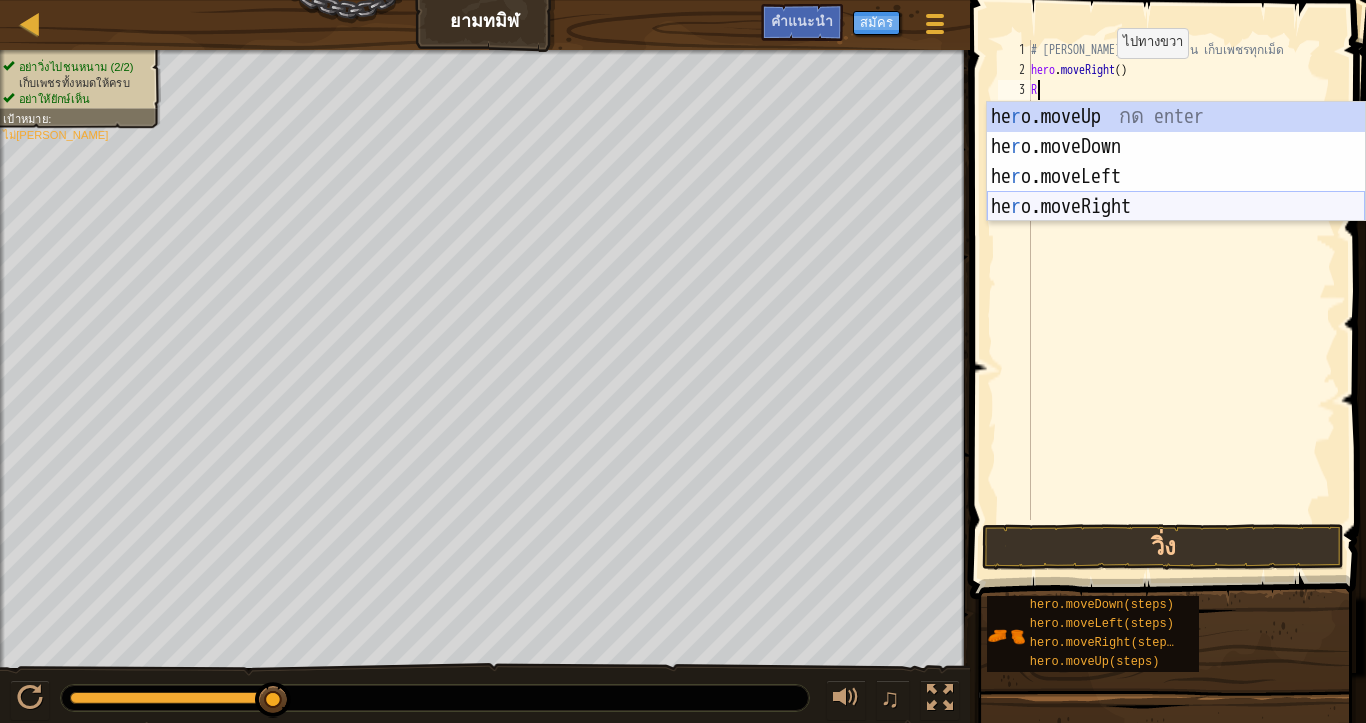 click on "he r o.moveUp กด enter he r o.moveDown กด enter he r o.moveLeft กด enter he r o.moveRight กด enter" at bounding box center (1176, 192) 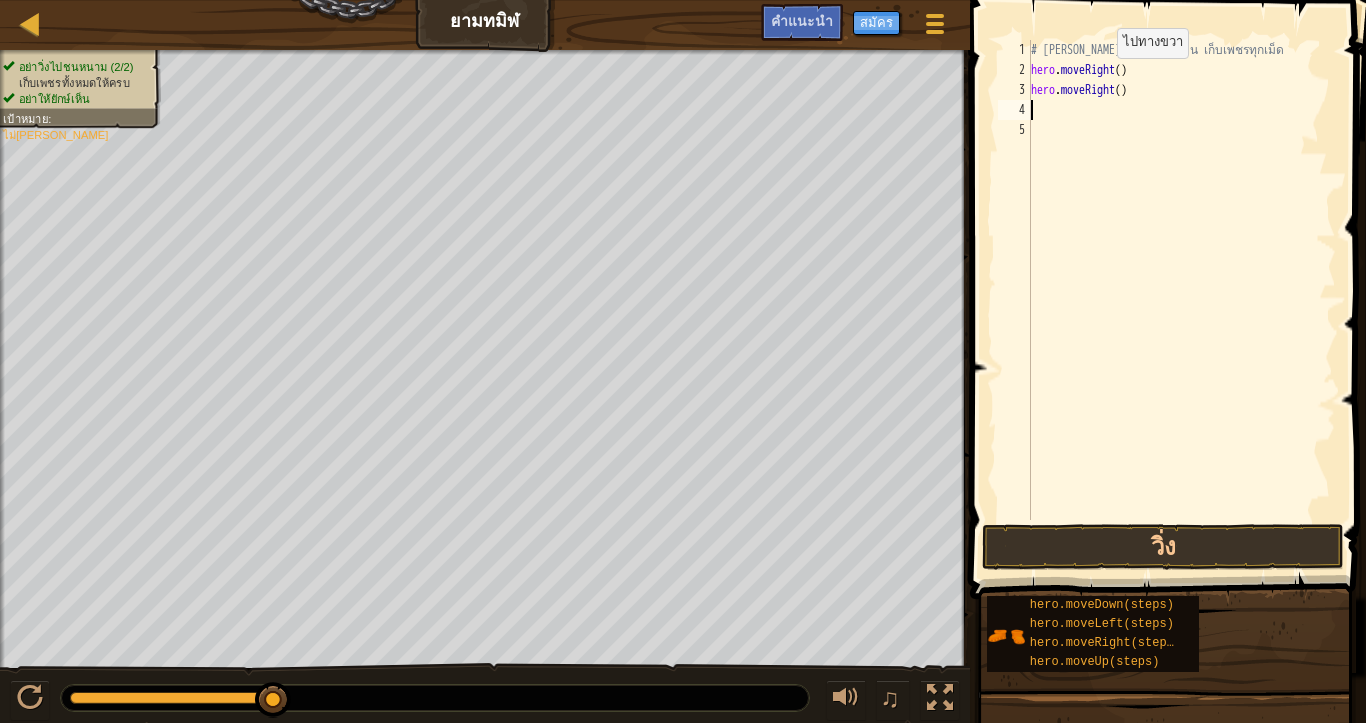 scroll, scrollTop: 4, scrollLeft: 0, axis: vertical 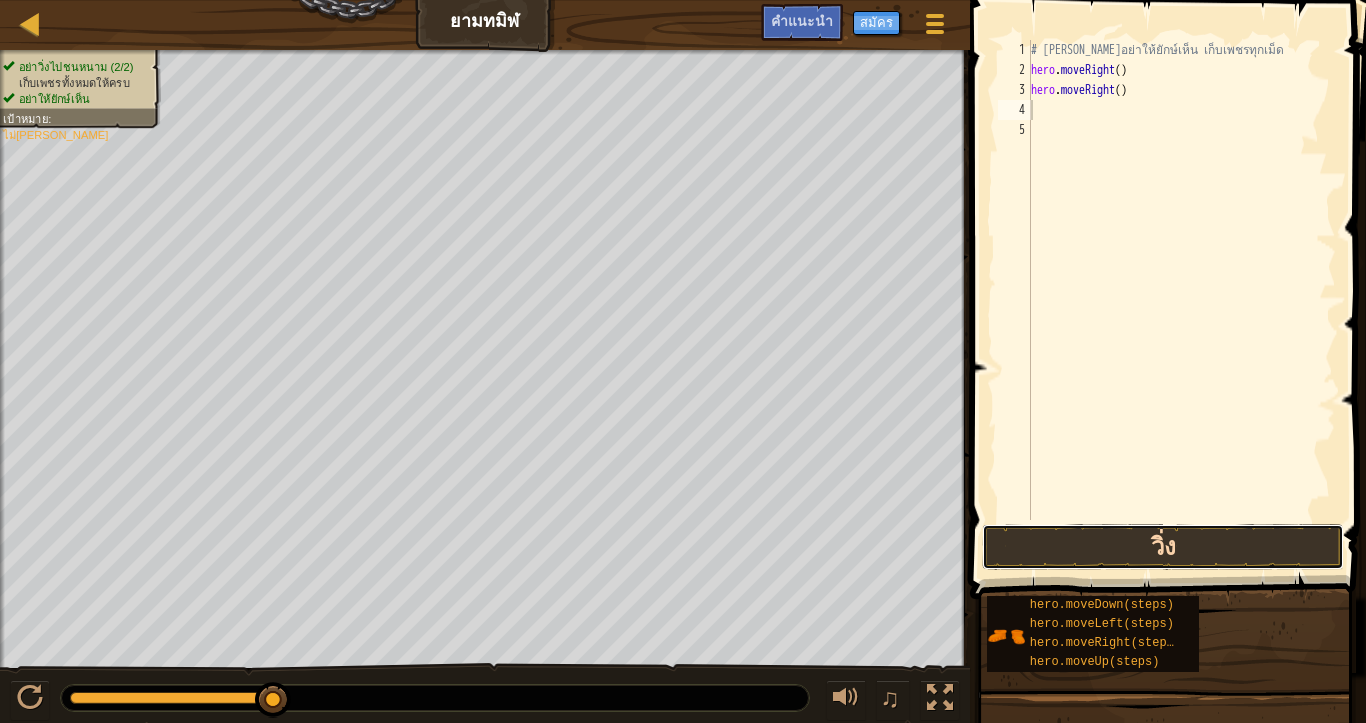 click on "วิ่ง" at bounding box center [1162, 547] 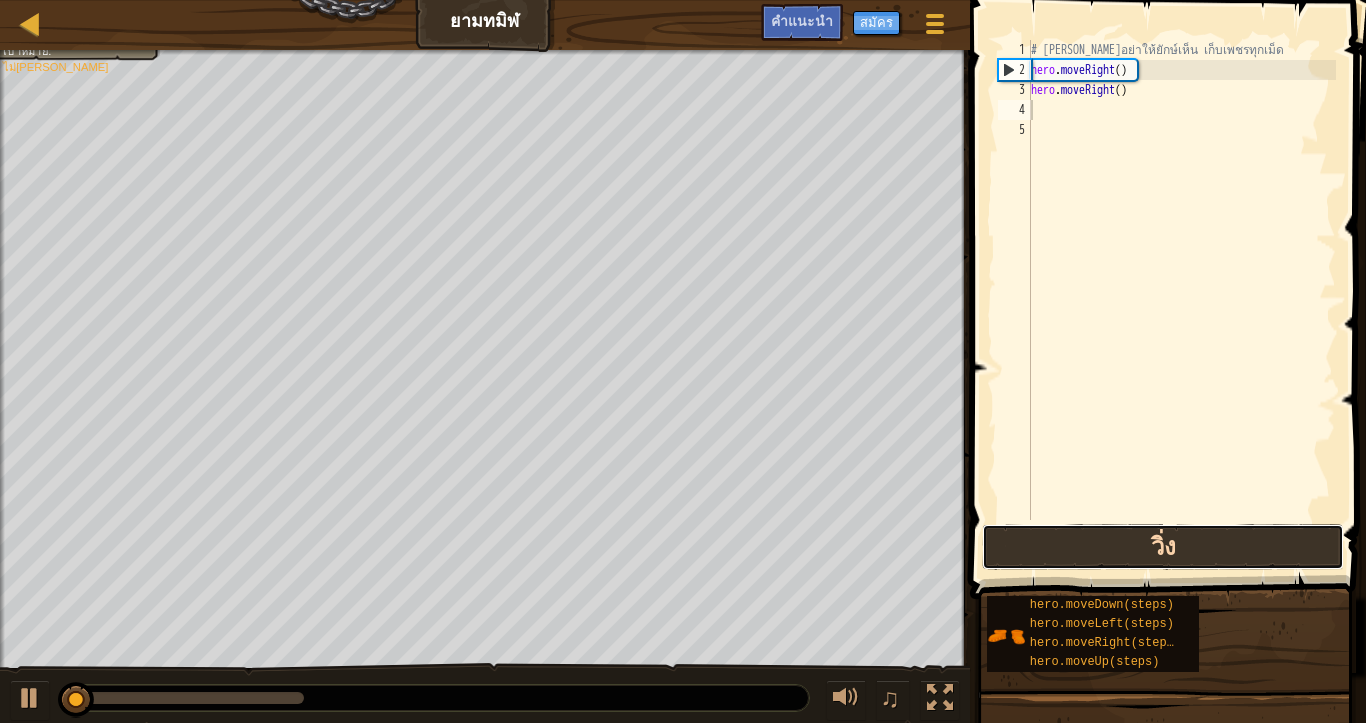 click on "วิ่ง" at bounding box center (1162, 547) 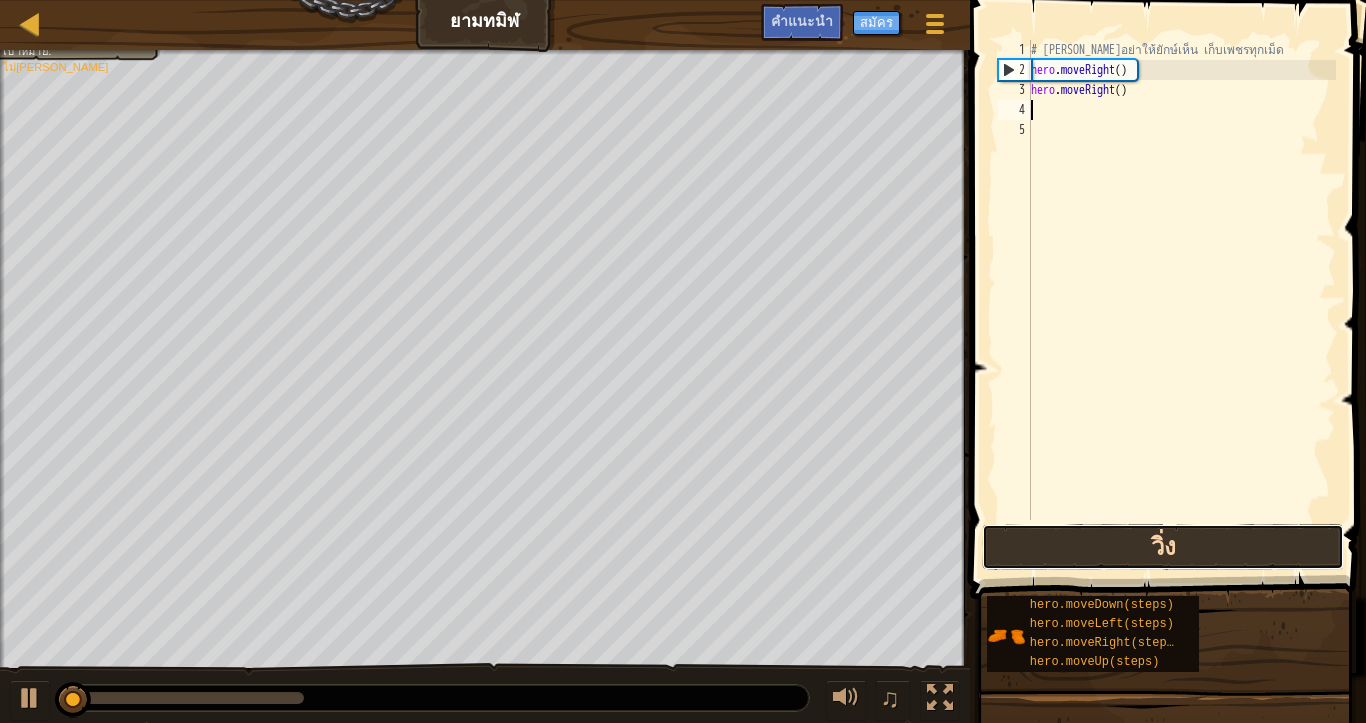 click on "วิ่ง" at bounding box center (1162, 547) 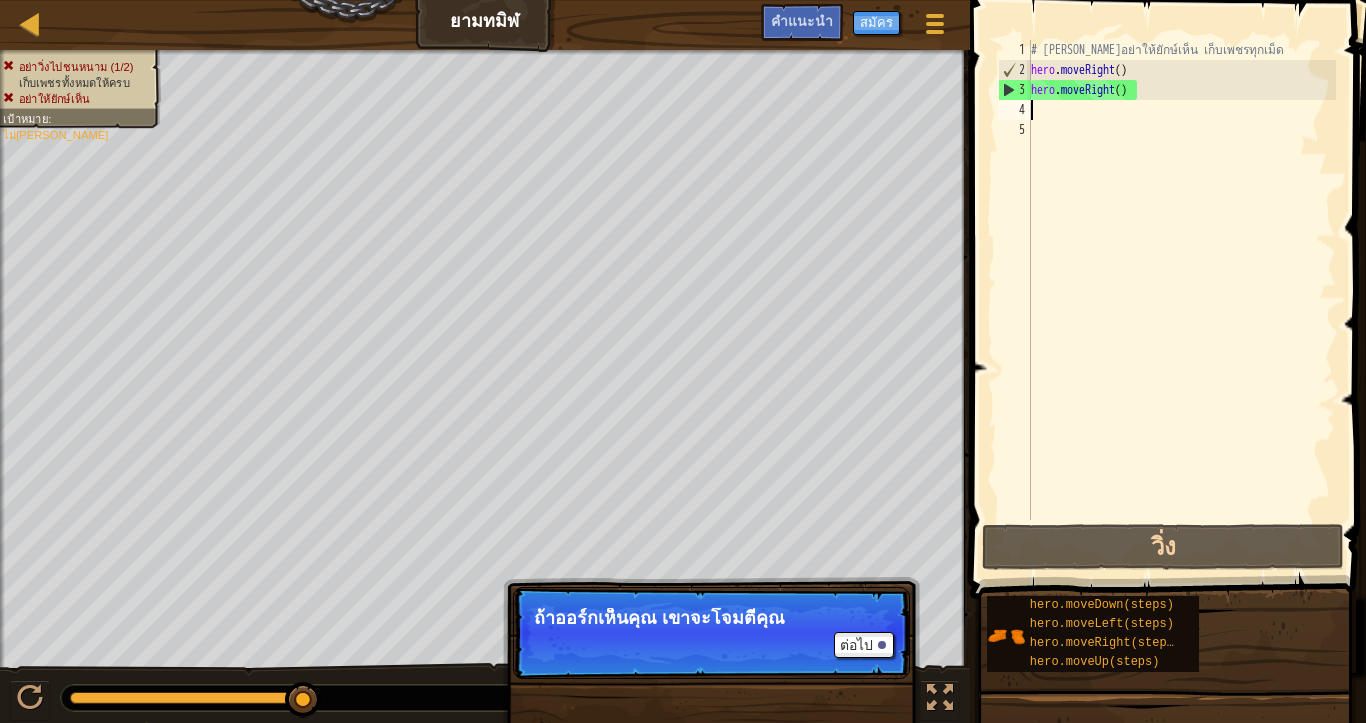type on "R" 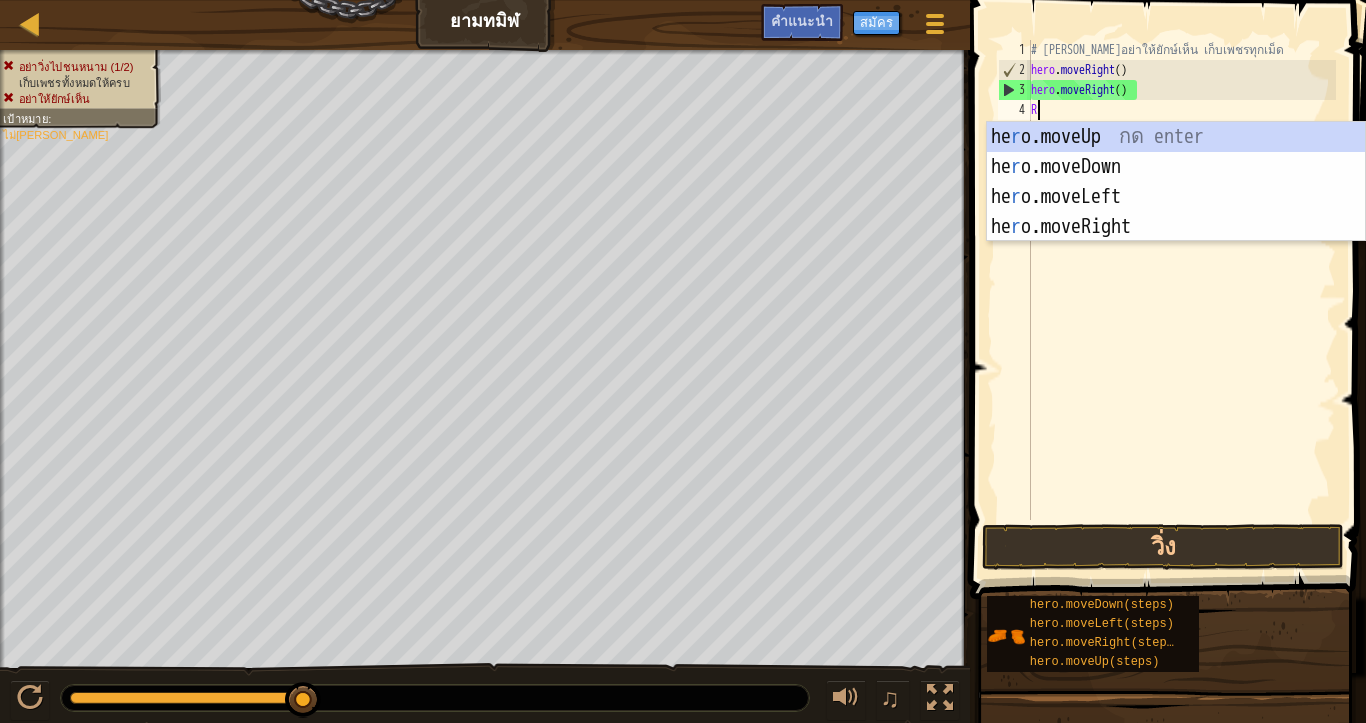 scroll, scrollTop: 4, scrollLeft: 4, axis: both 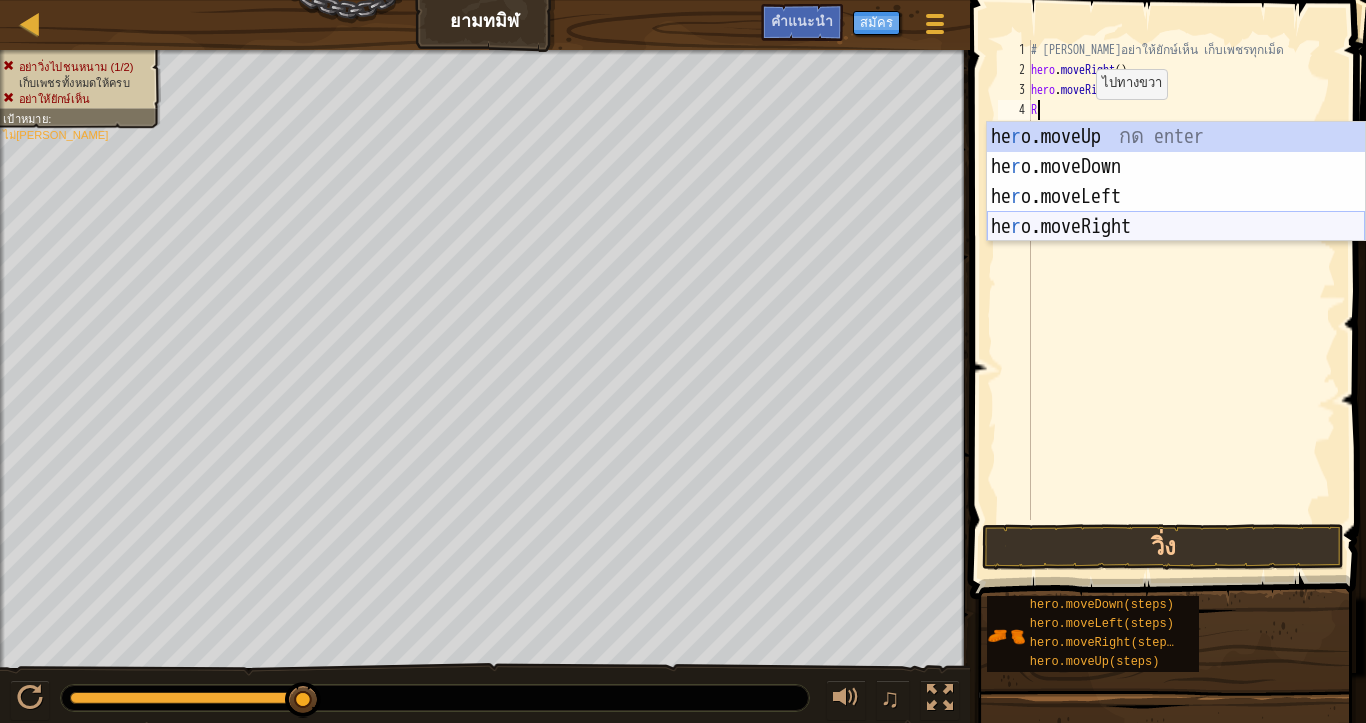 click on "he r o.moveUp กด enter he r o.moveDown กด enter he r o.moveLeft กด enter he r o.moveRight กด enter" at bounding box center (1176, 212) 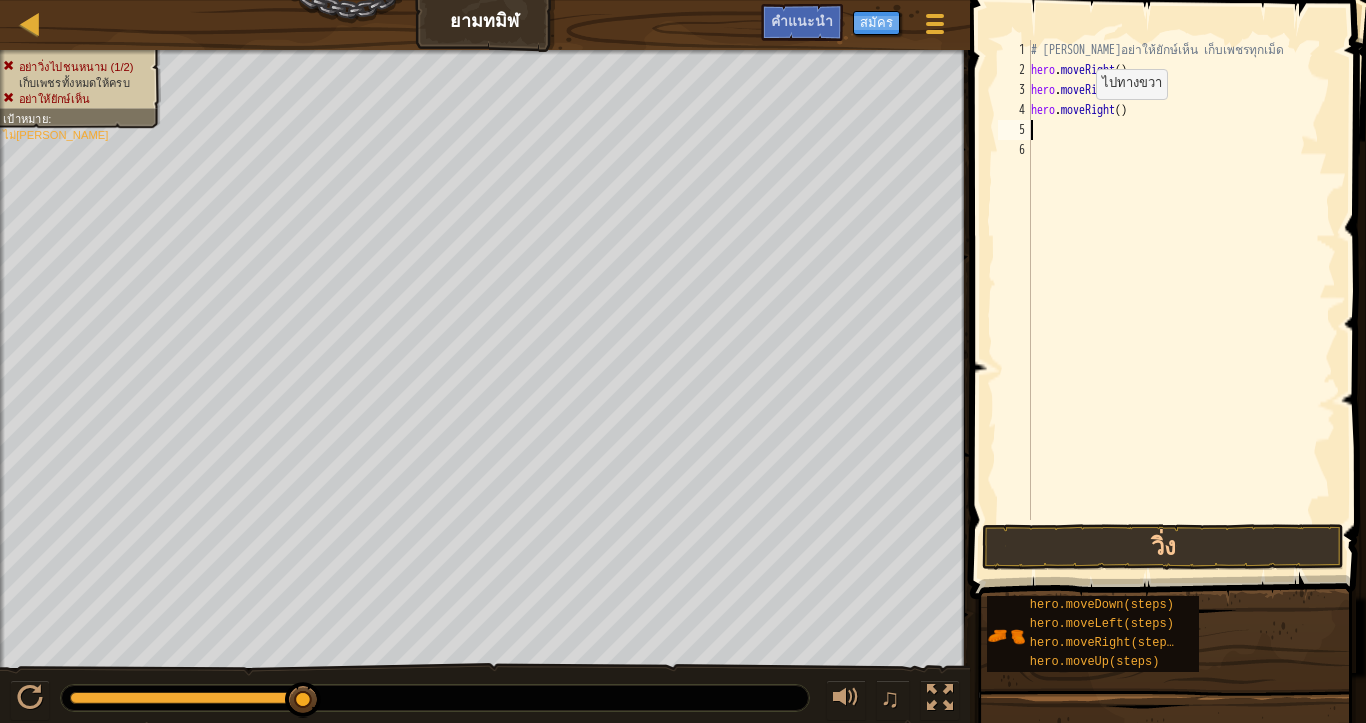 scroll, scrollTop: 4, scrollLeft: 0, axis: vertical 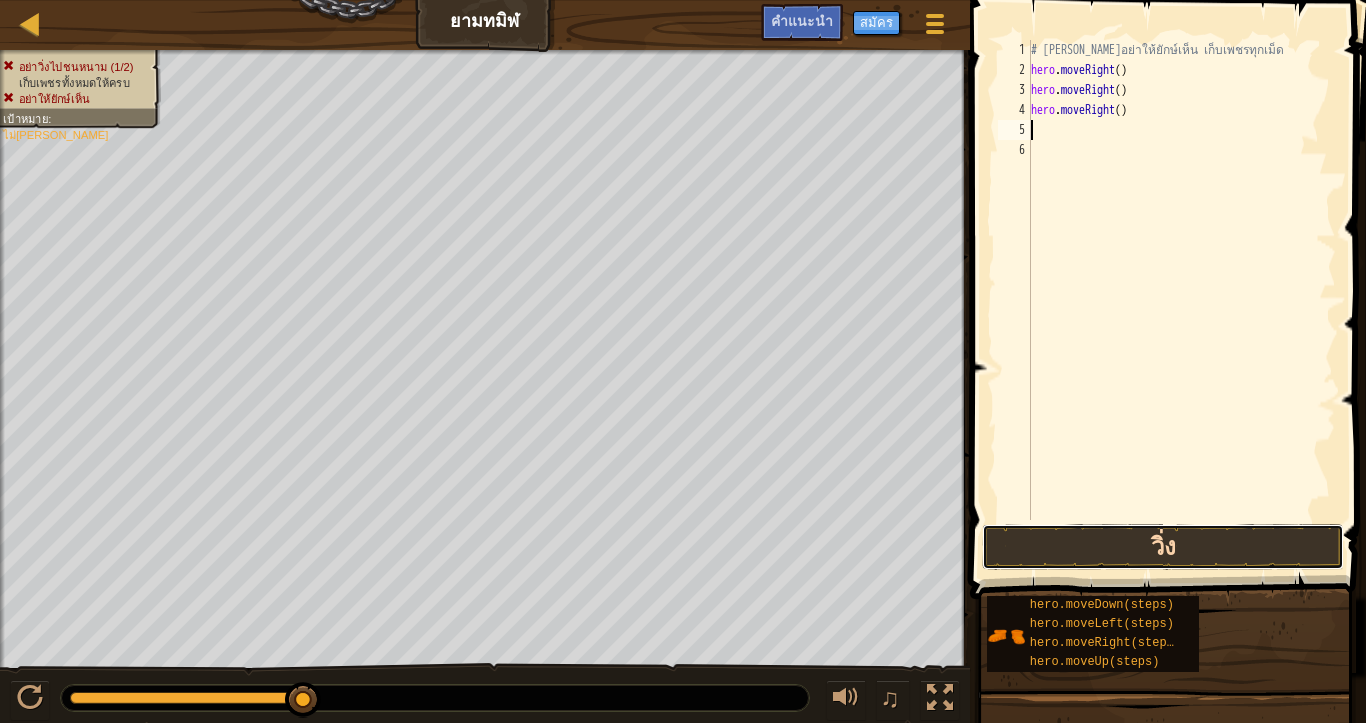 click on "วิ่ง" at bounding box center (1162, 547) 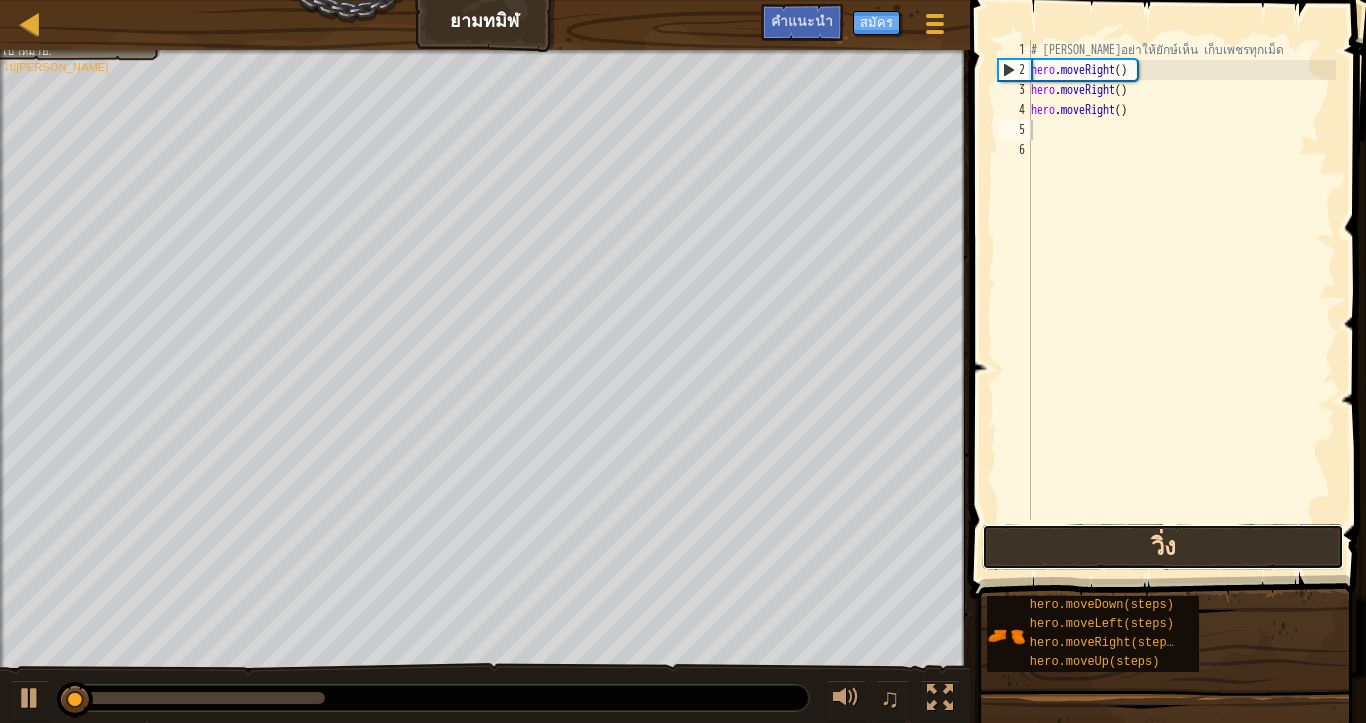 click on "วิ่ง" at bounding box center [1162, 547] 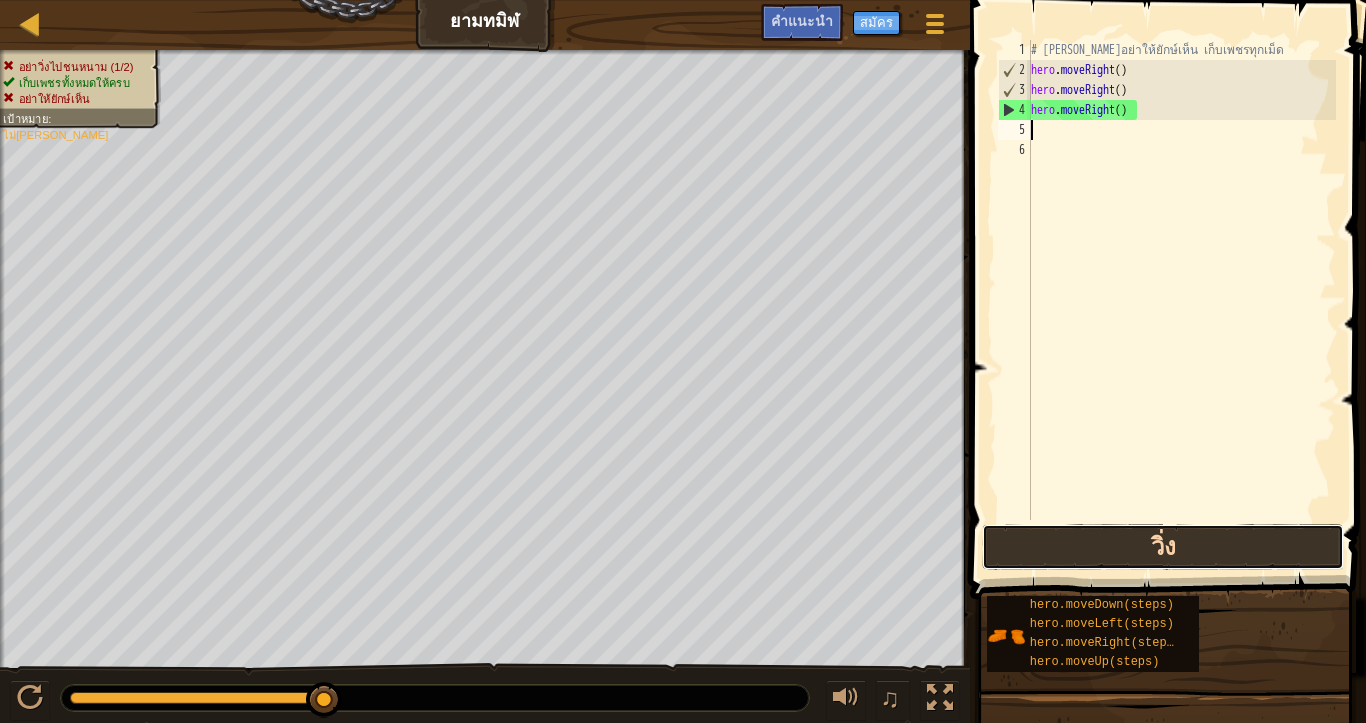 click on "วิ่ง" at bounding box center [1162, 547] 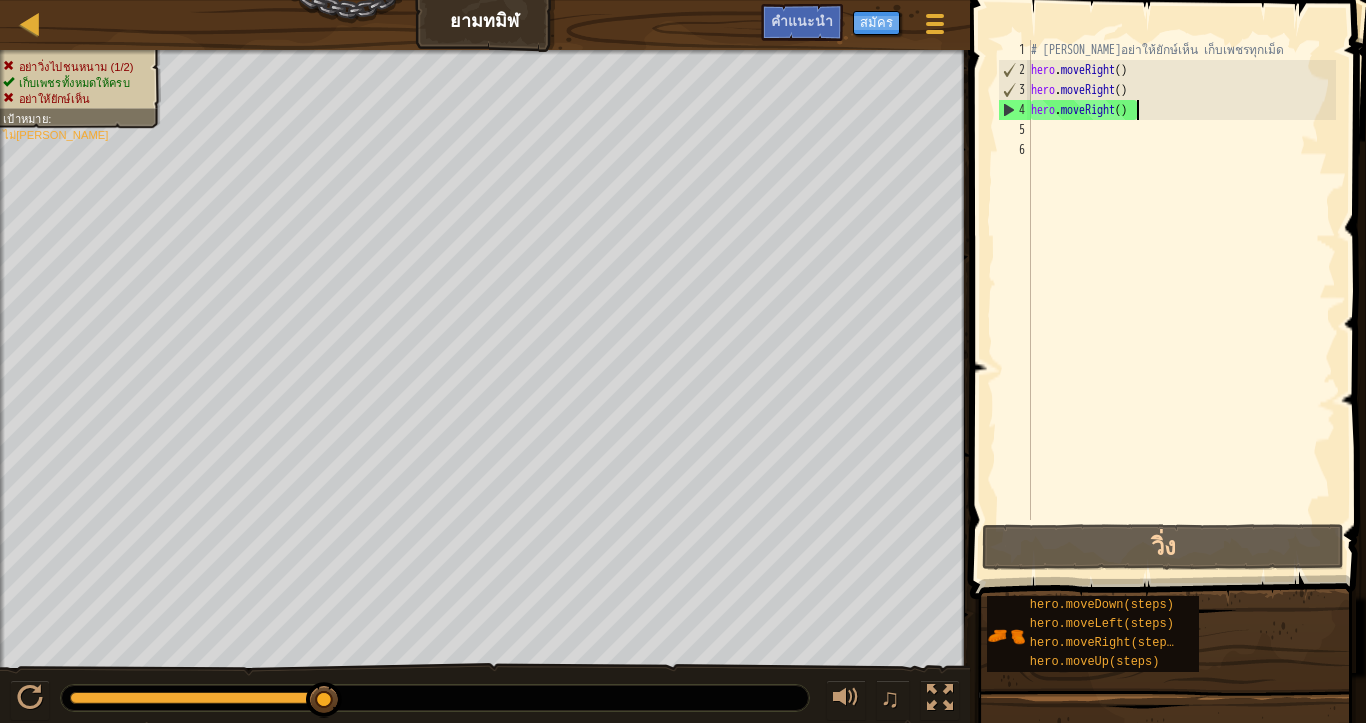 click on "# [PERSON_NAME]อย่าให้ยักษ์เห็น เก็บเพชรทุกเม็ด hero . moveRight ( ) hero . moveRight ( ) hero . moveRight ( )" at bounding box center (1181, 300) 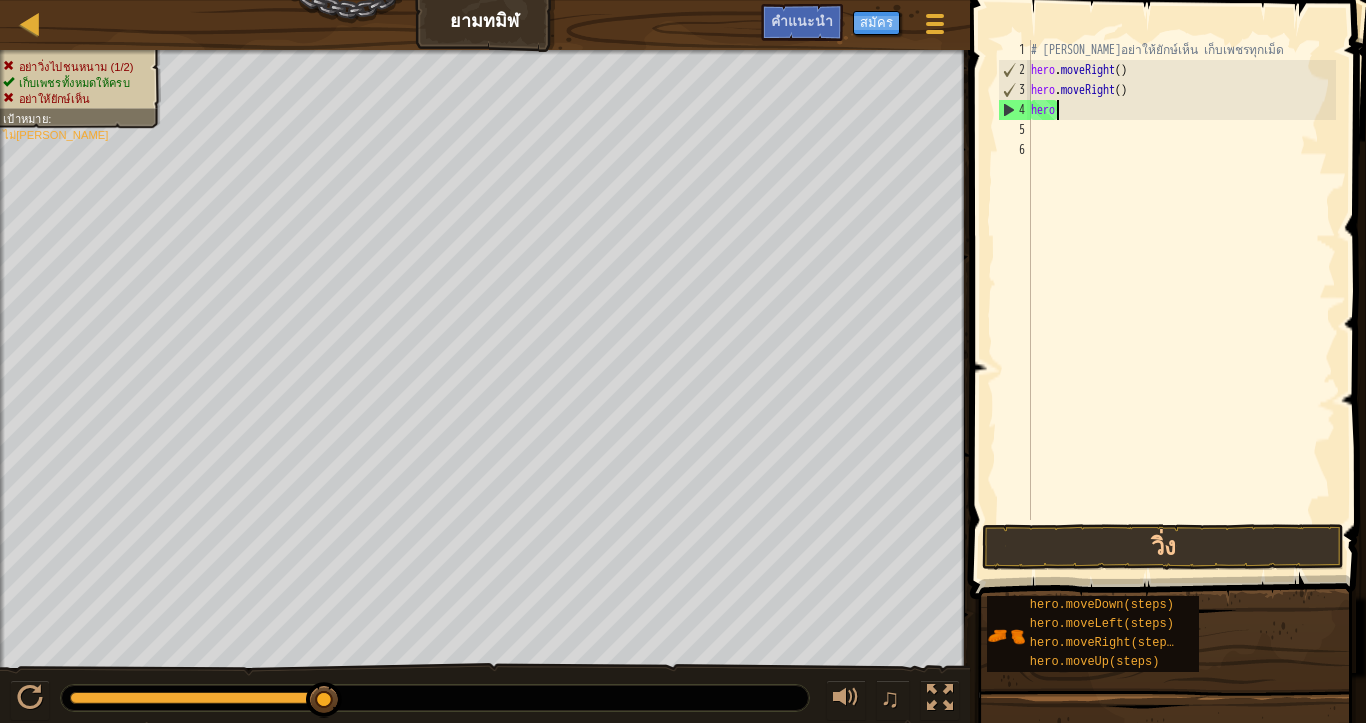 type on "h" 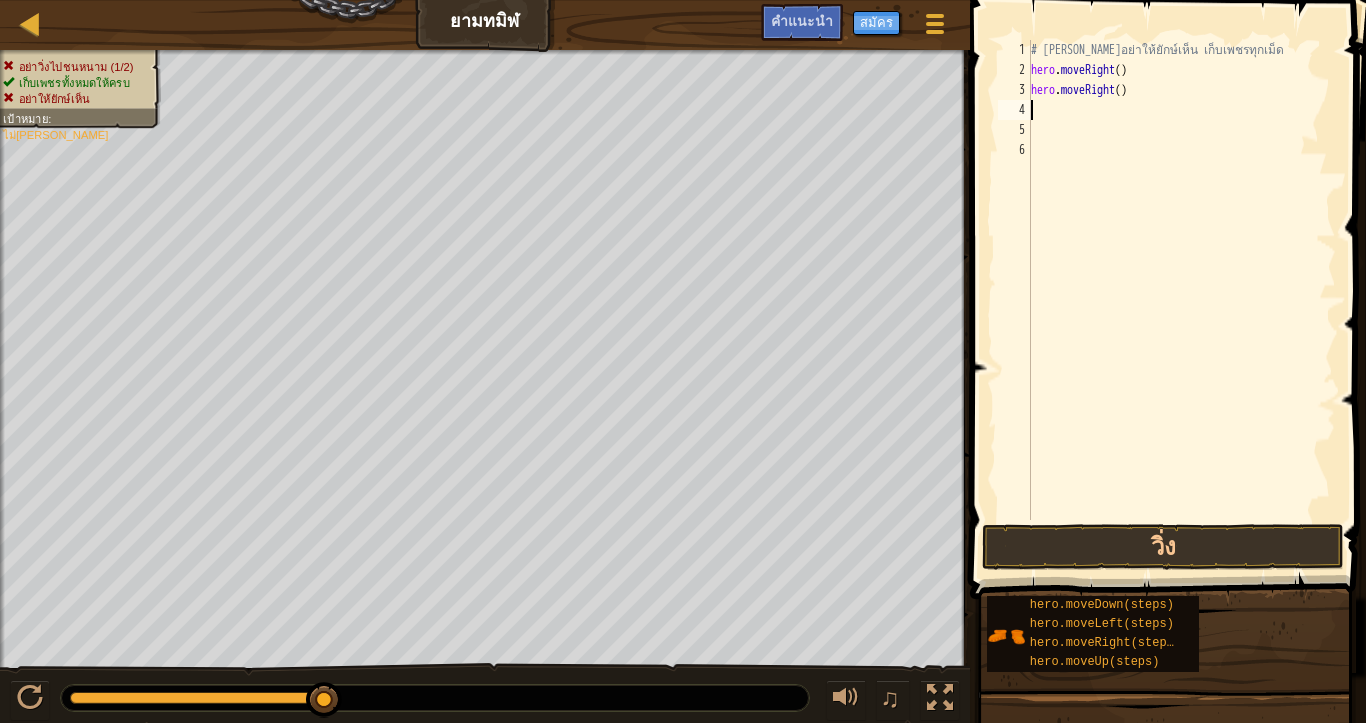 type on "U" 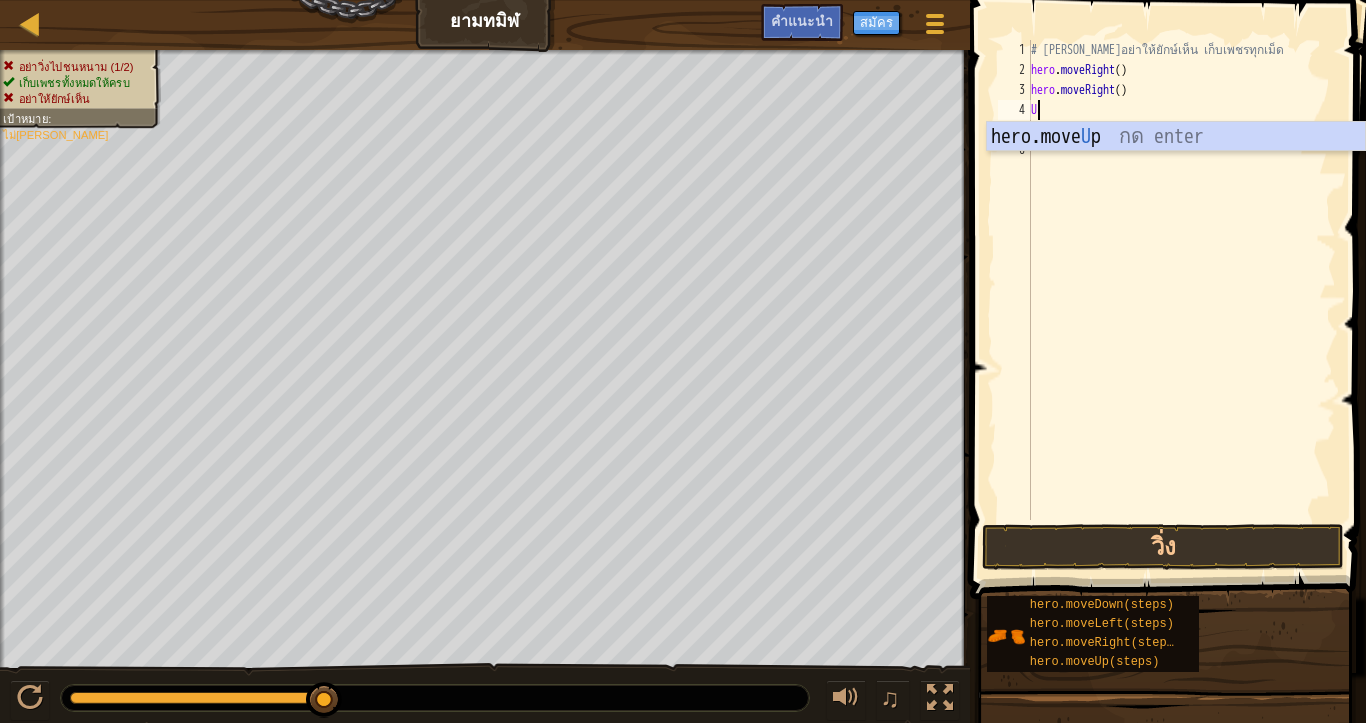 scroll, scrollTop: 4, scrollLeft: 4, axis: both 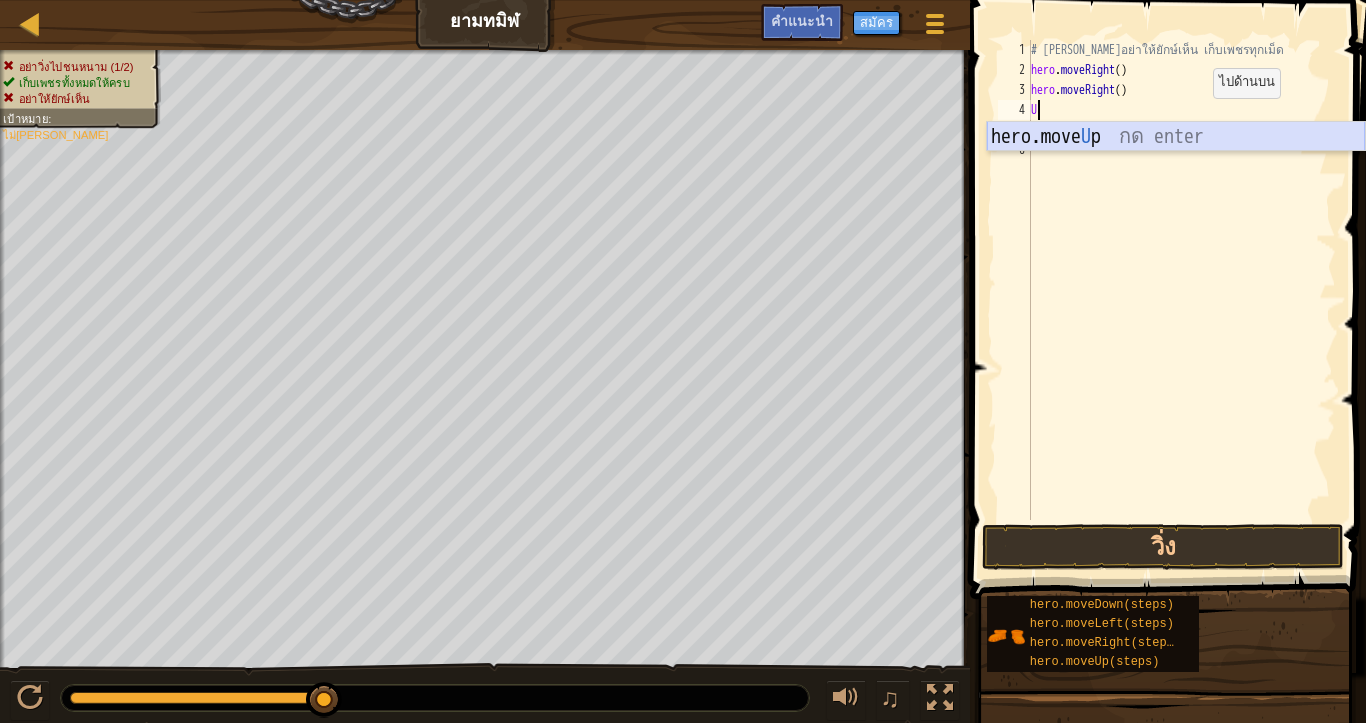 click on "hero.move U p กด enter" at bounding box center (1176, 167) 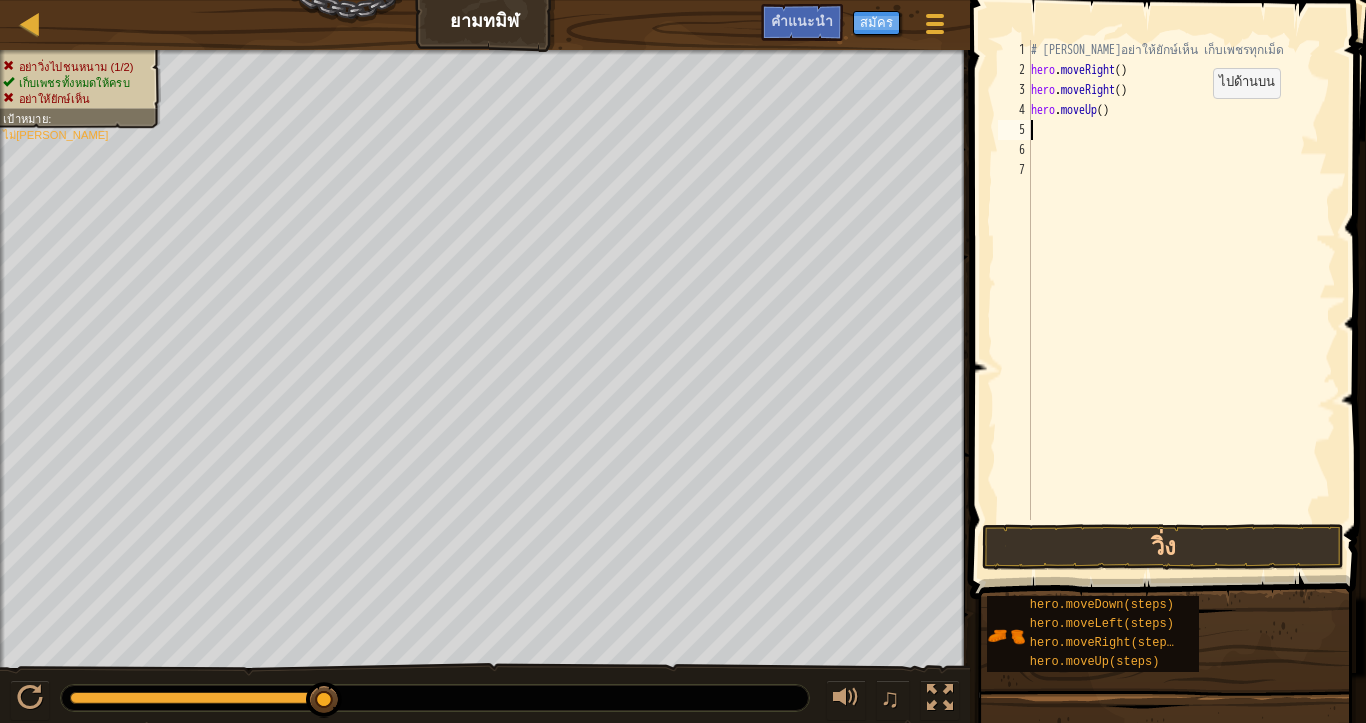 scroll, scrollTop: 4, scrollLeft: 0, axis: vertical 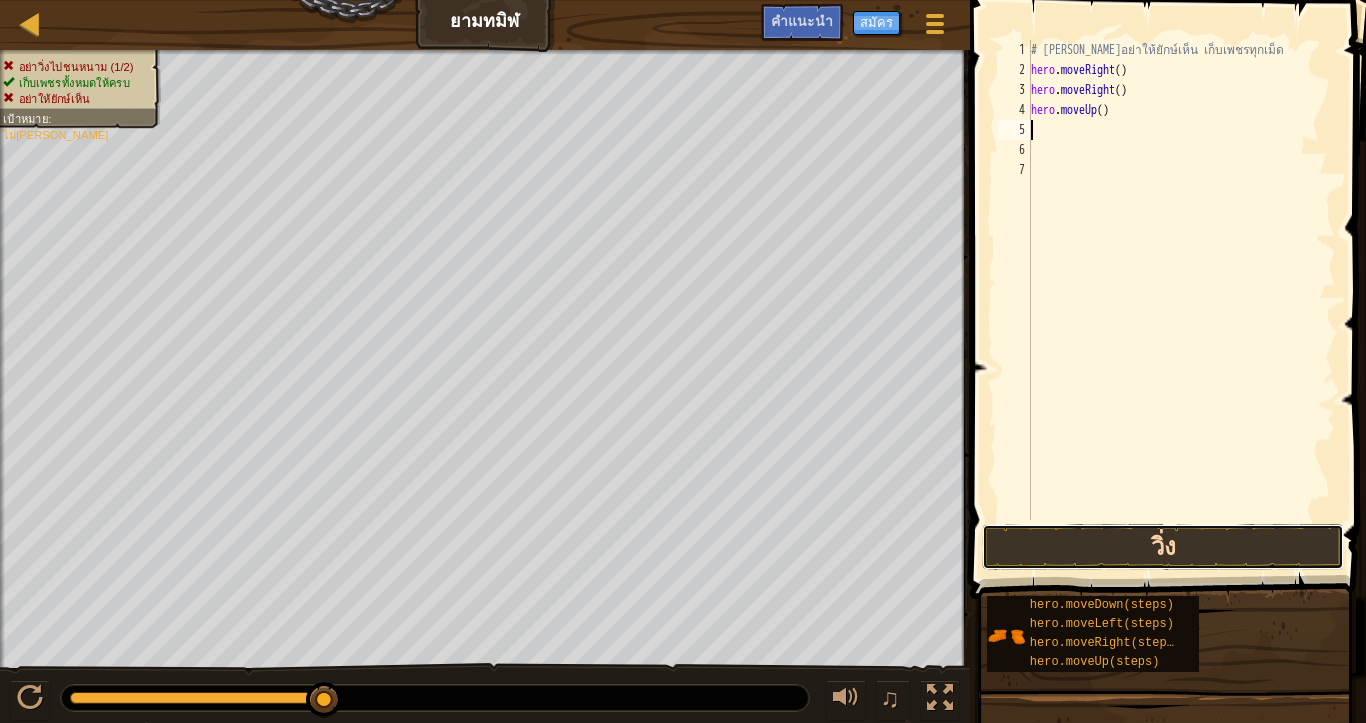 click on "วิ่ง" at bounding box center [1162, 547] 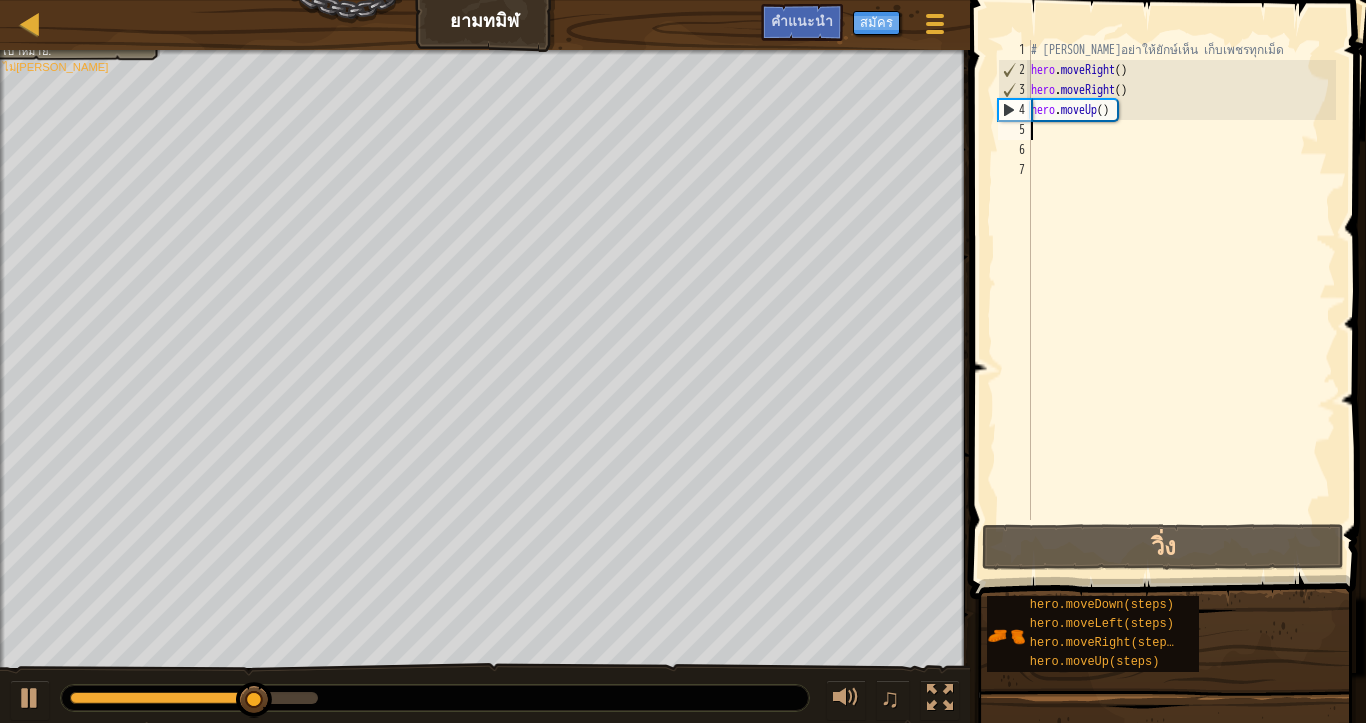 click on "# [PERSON_NAME]อย่าให้ยักษ์เห็น เก็บเพชรทุกเม็ด hero . moveRight ( ) hero . moveRight ( ) hero . moveUp ( )" at bounding box center [1181, 300] 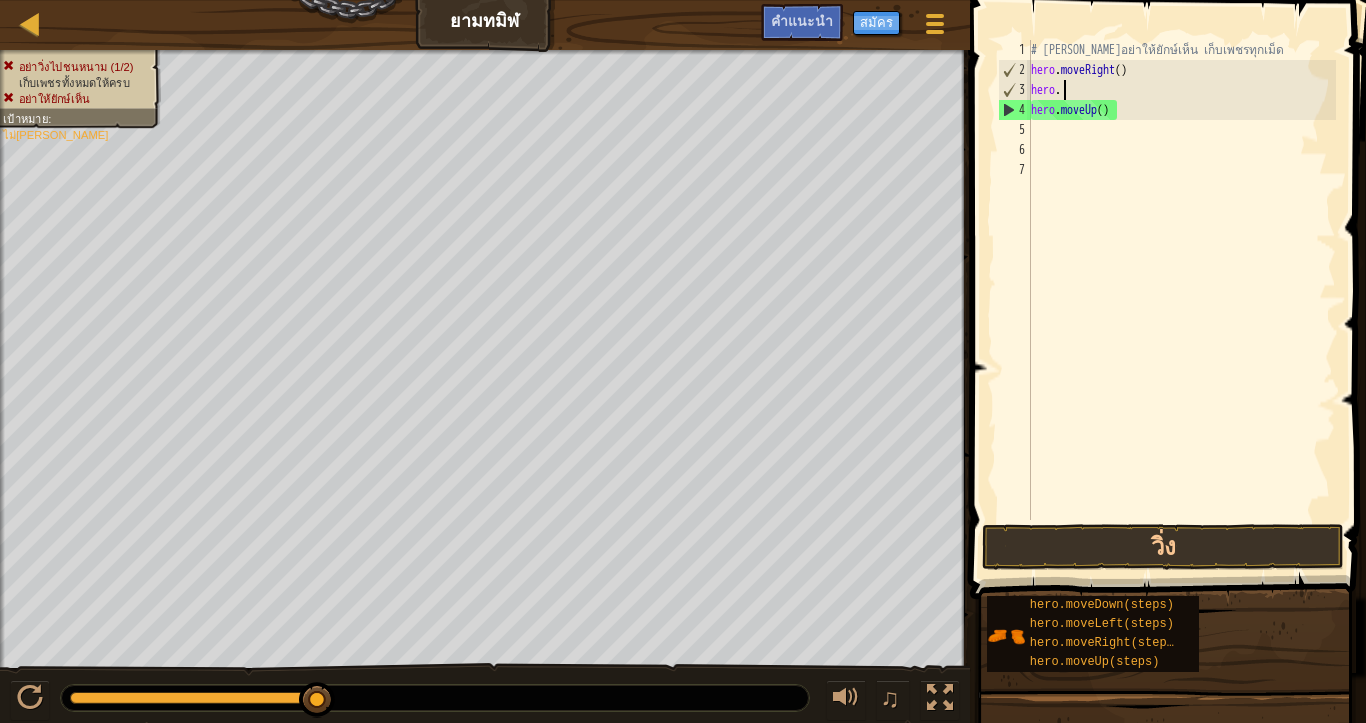 type on "h" 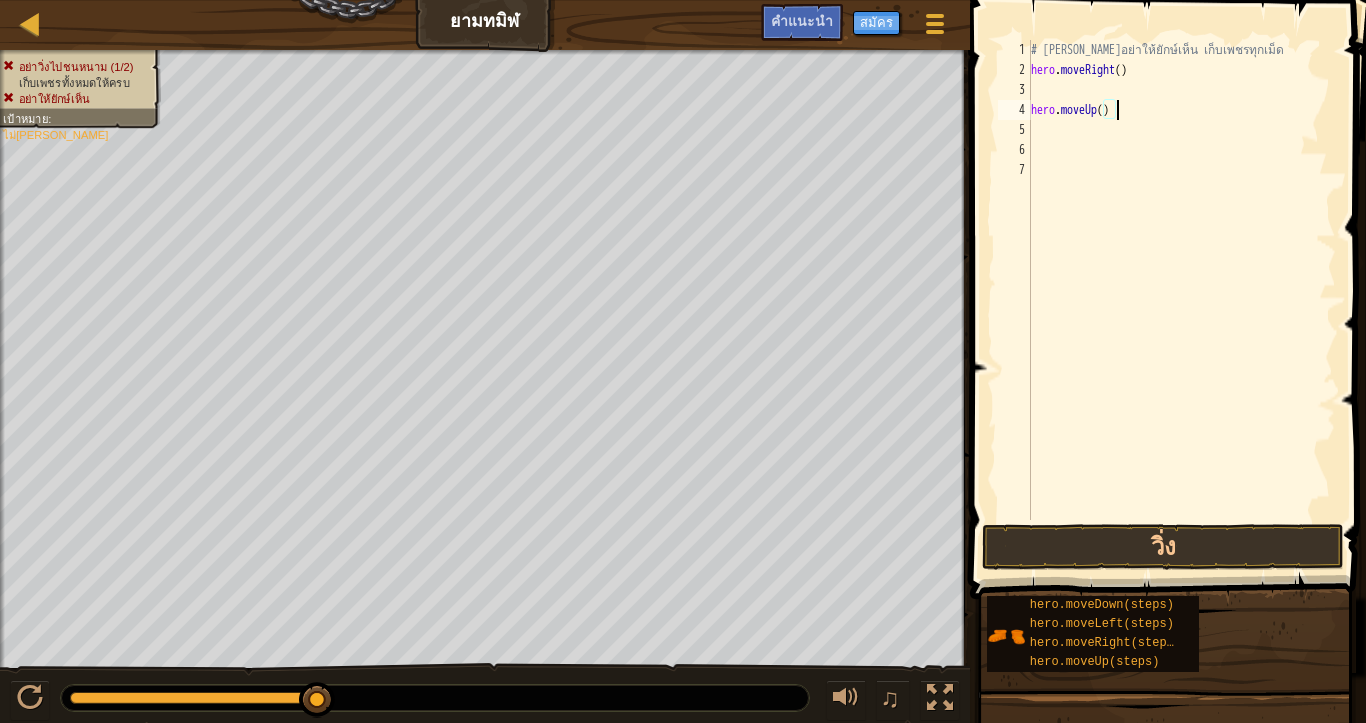 click on "# [PERSON_NAME]อย่าให้ยักษ์เห็น เก็บเพชรทุกเม็ด hero . moveRight ( ) hero . moveUp ( )" at bounding box center [1181, 300] 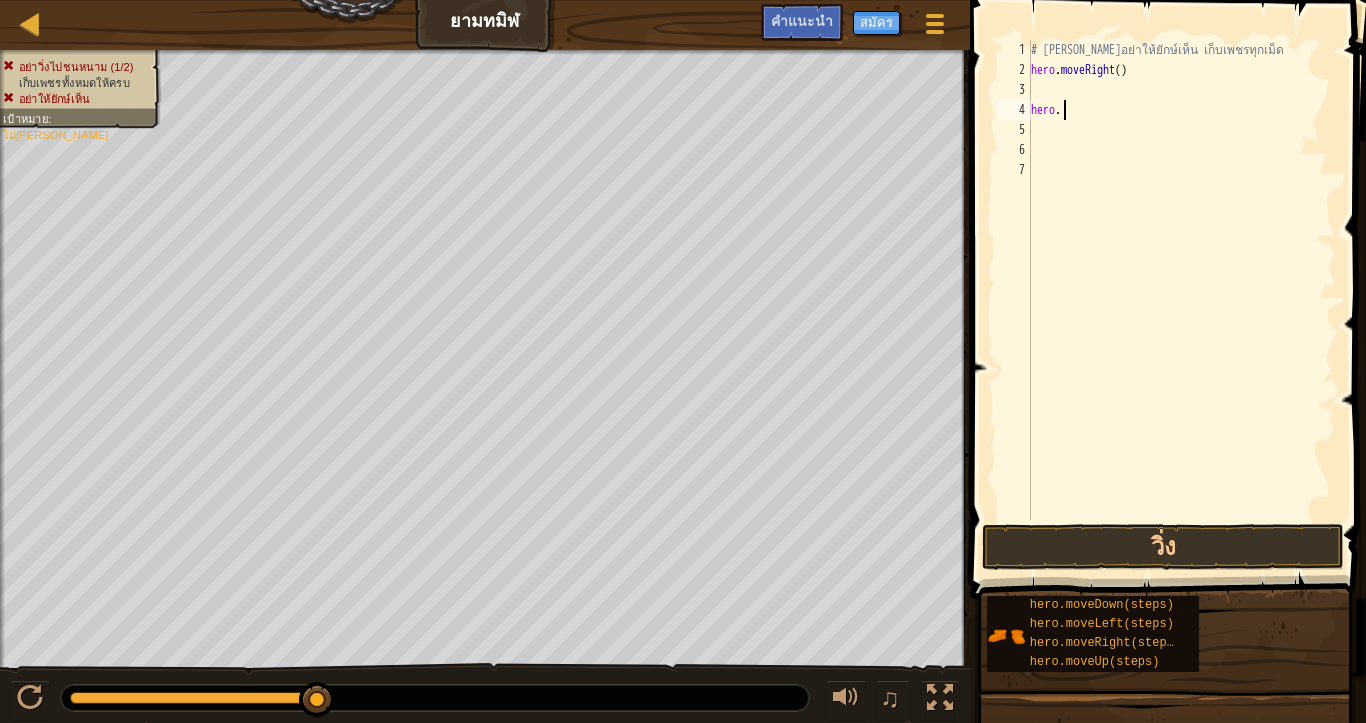 type on "h" 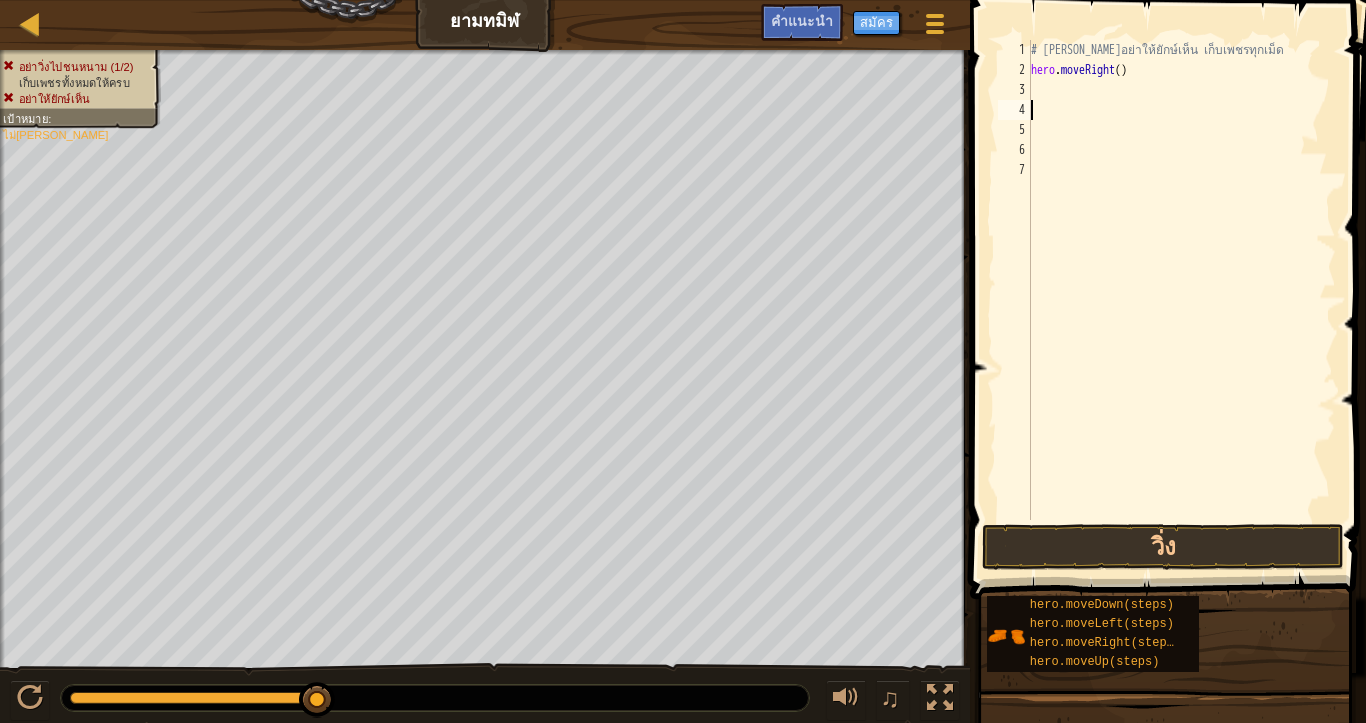click on "# [PERSON_NAME]อย่าให้ยักษ์เห็น เก็บเพชรทุกเม็ด hero . moveRight ( )" at bounding box center [1181, 300] 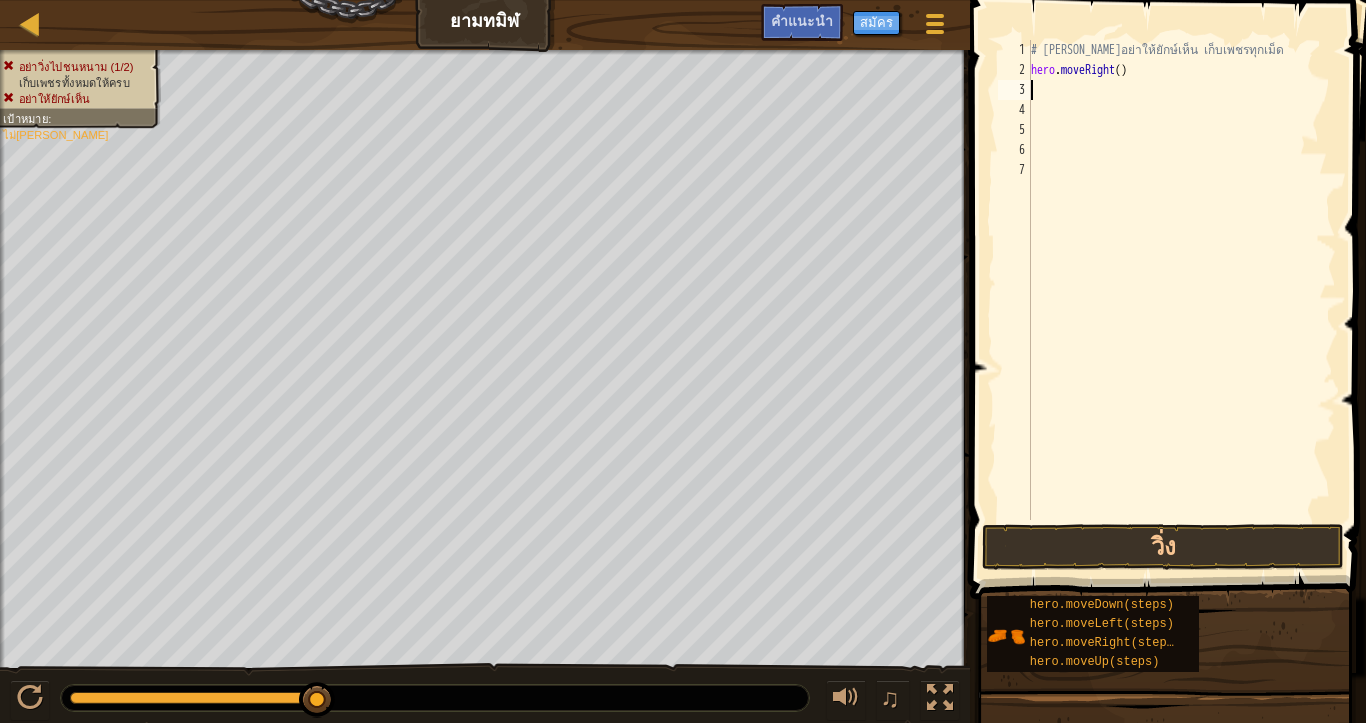 type on "U" 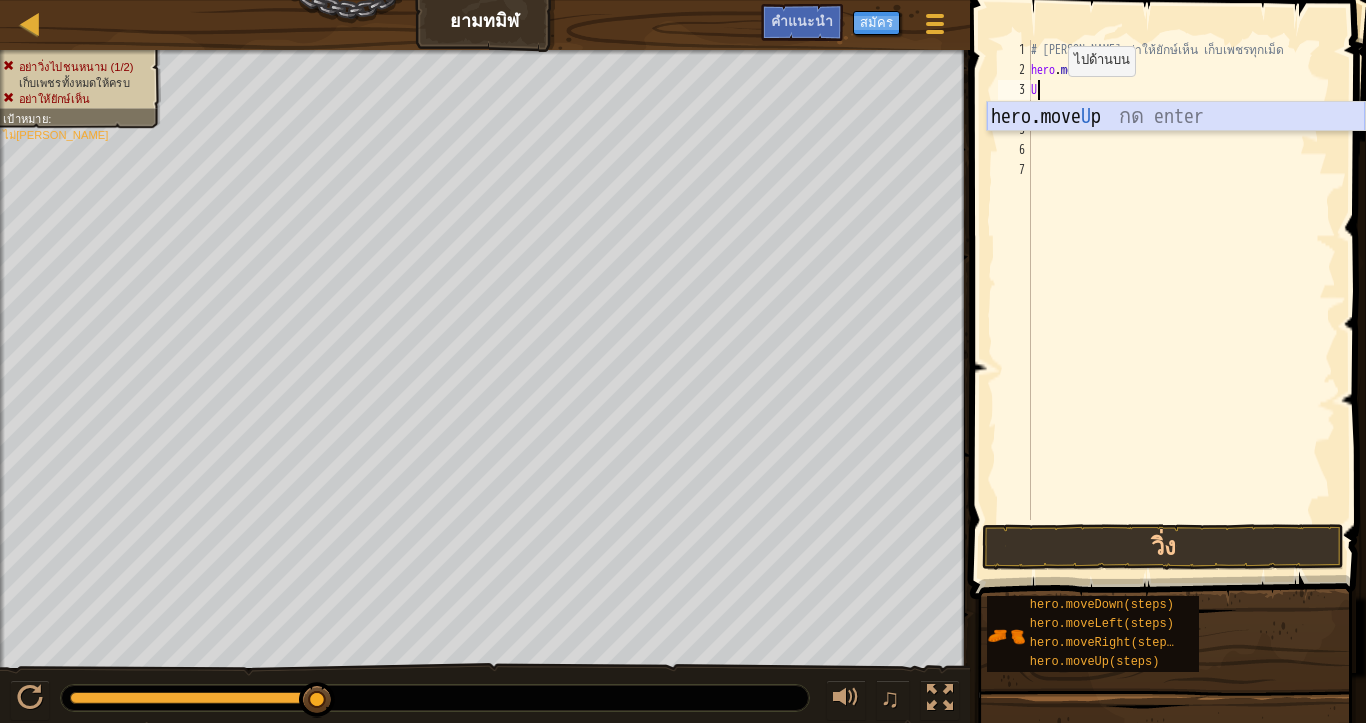 click on "hero.move U p กด enter" at bounding box center (1176, 147) 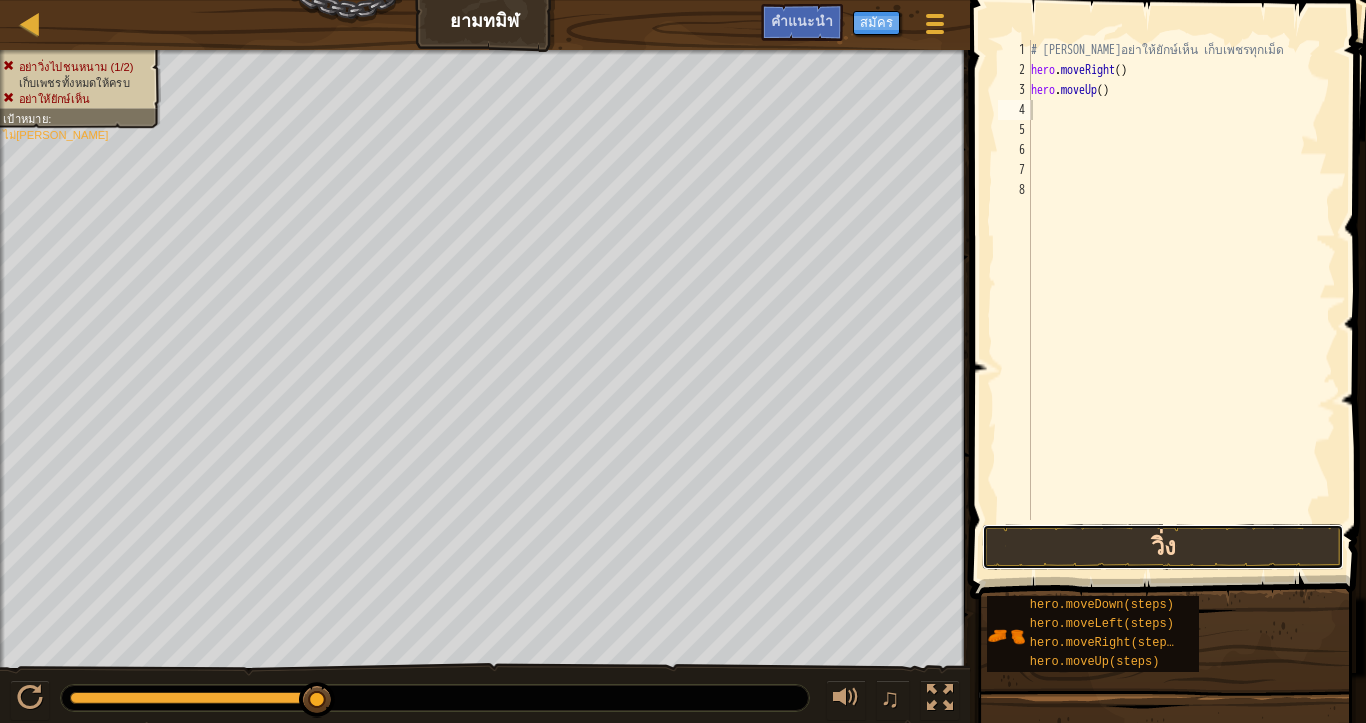 click on "วิ่ง" at bounding box center (1162, 547) 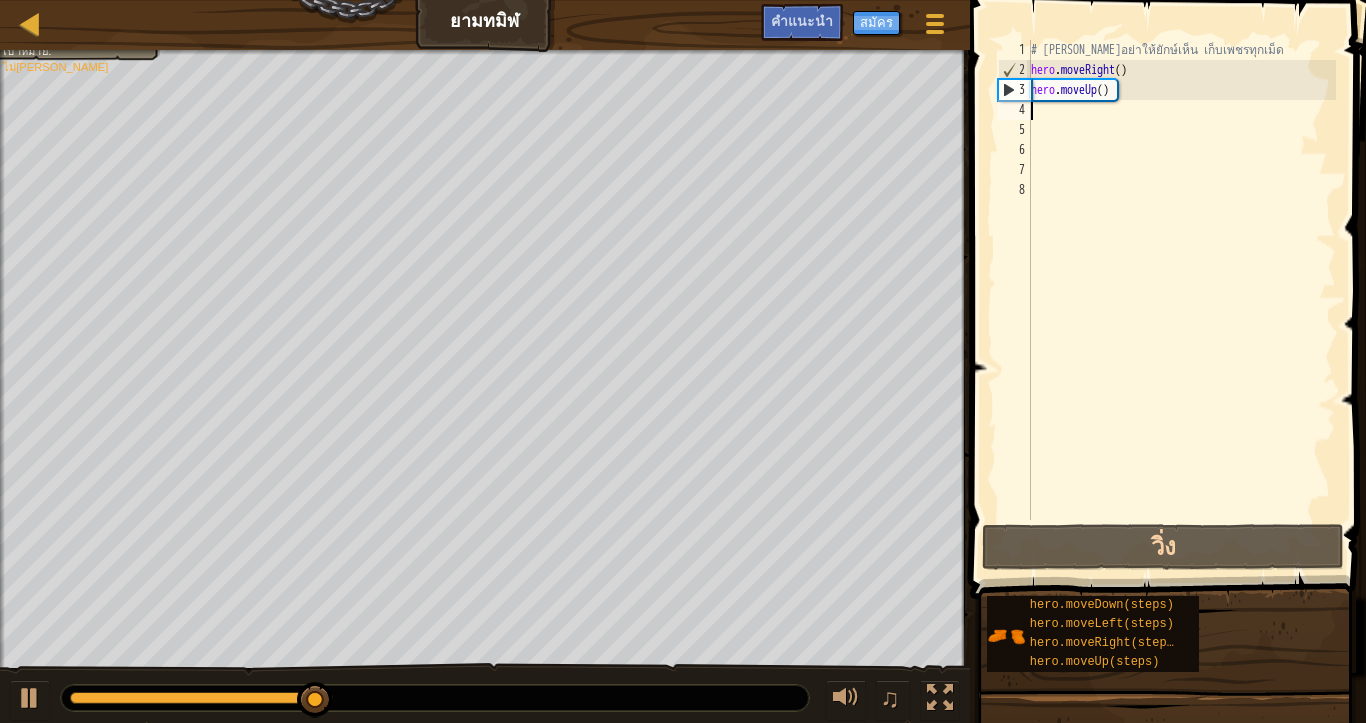 type on "R" 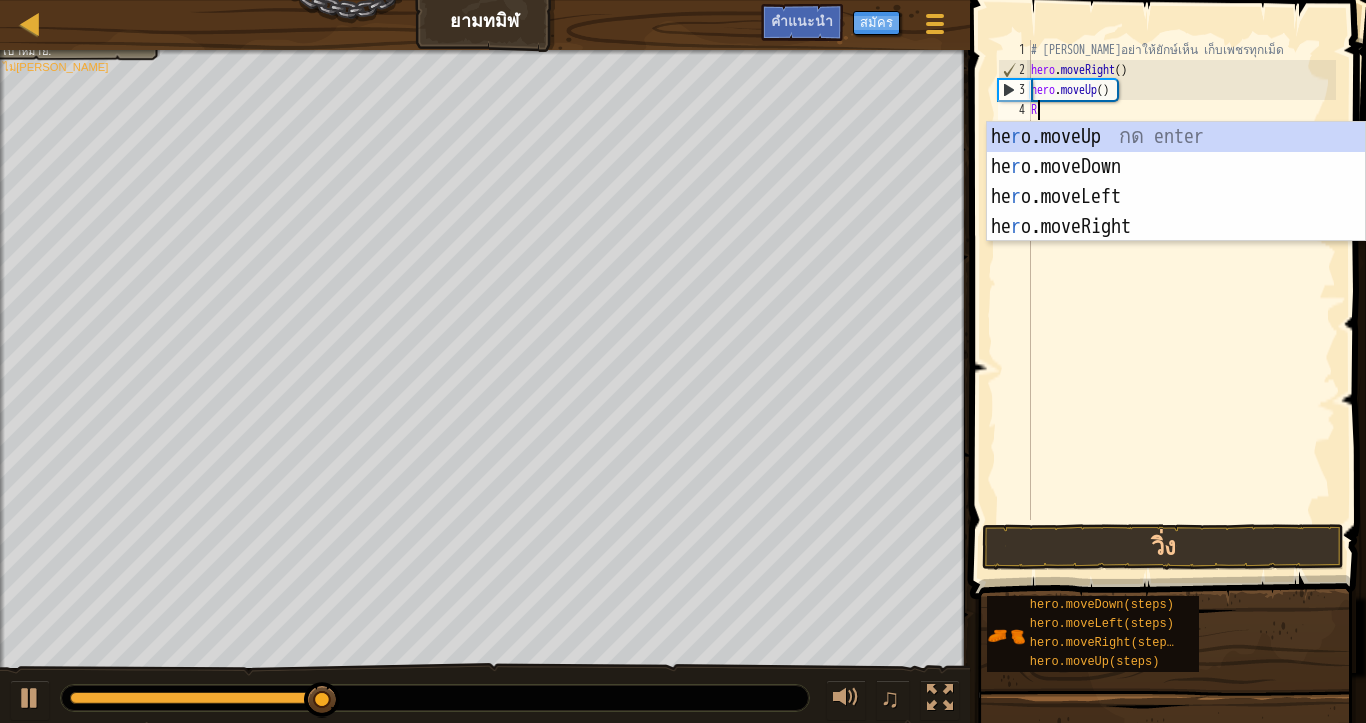 scroll, scrollTop: 4, scrollLeft: 4, axis: both 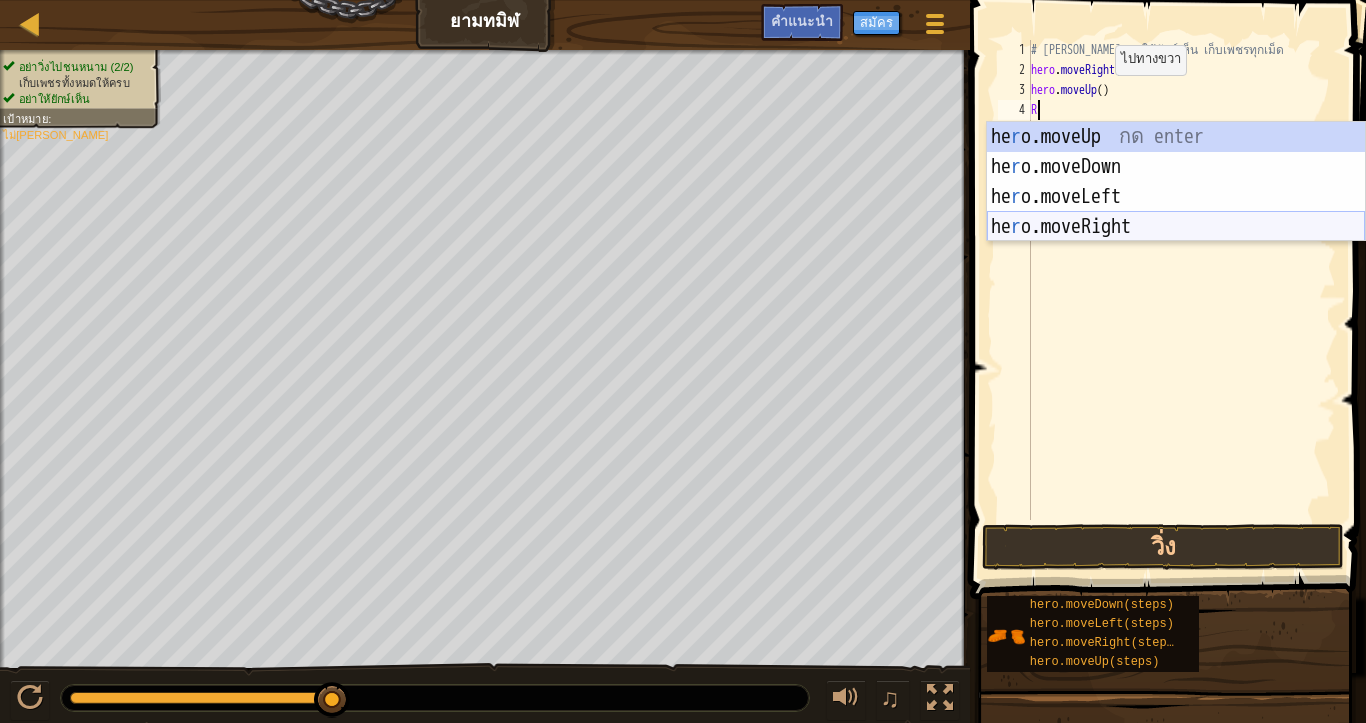 click on "he r o.moveUp กด enter he r o.moveDown กด enter he r o.moveLeft กด enter he r o.moveRight กด enter" at bounding box center [1176, 212] 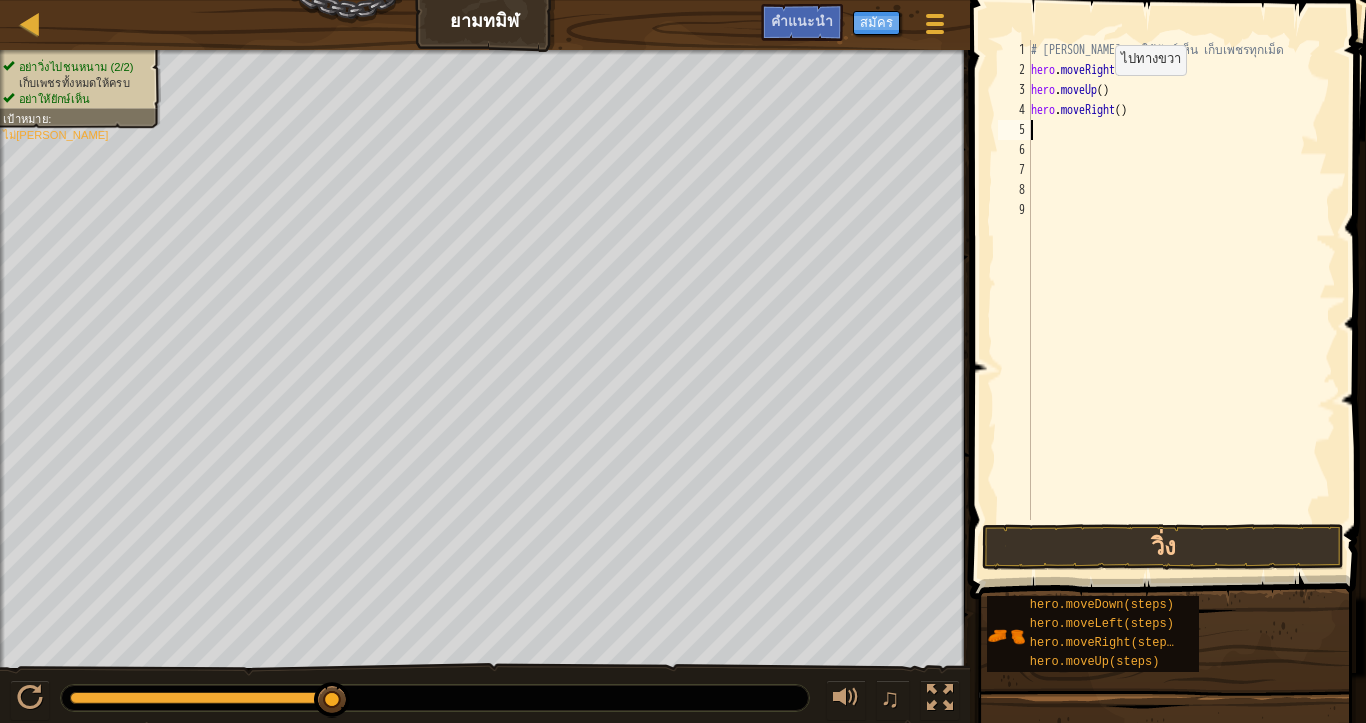 scroll, scrollTop: 4, scrollLeft: 0, axis: vertical 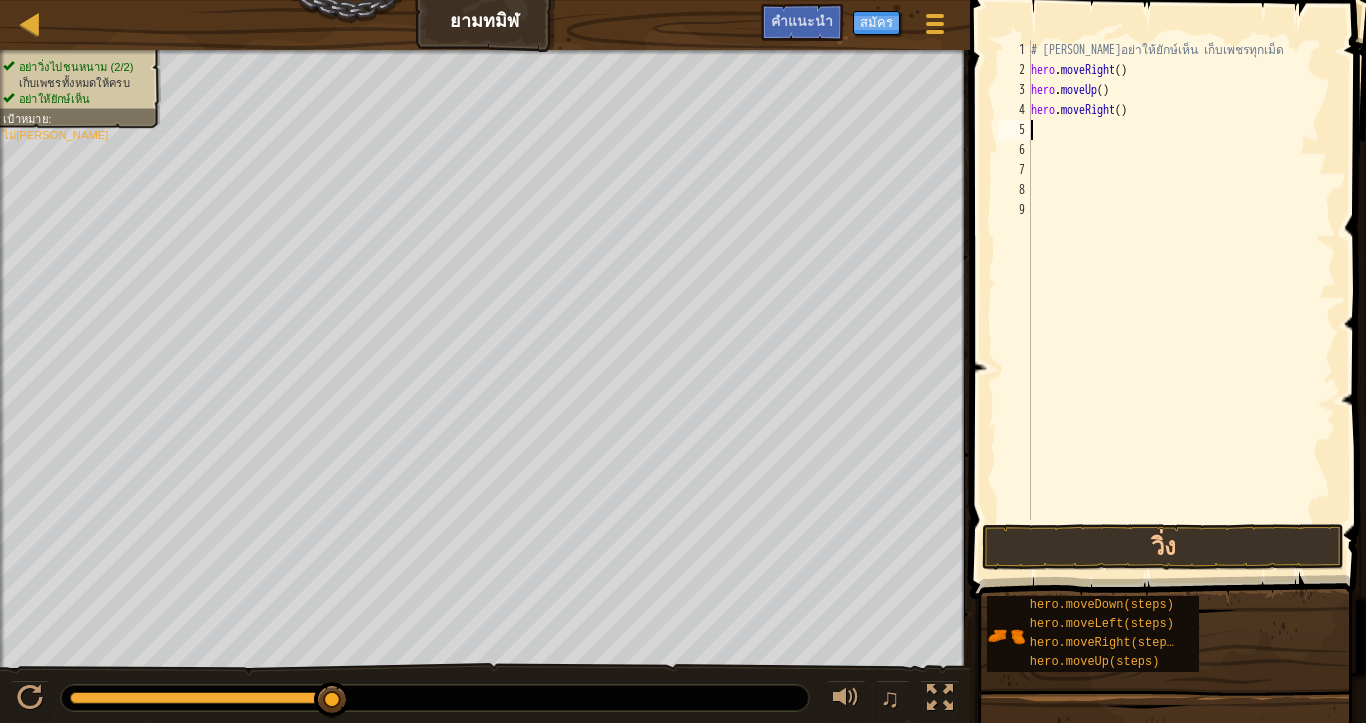 type on "D" 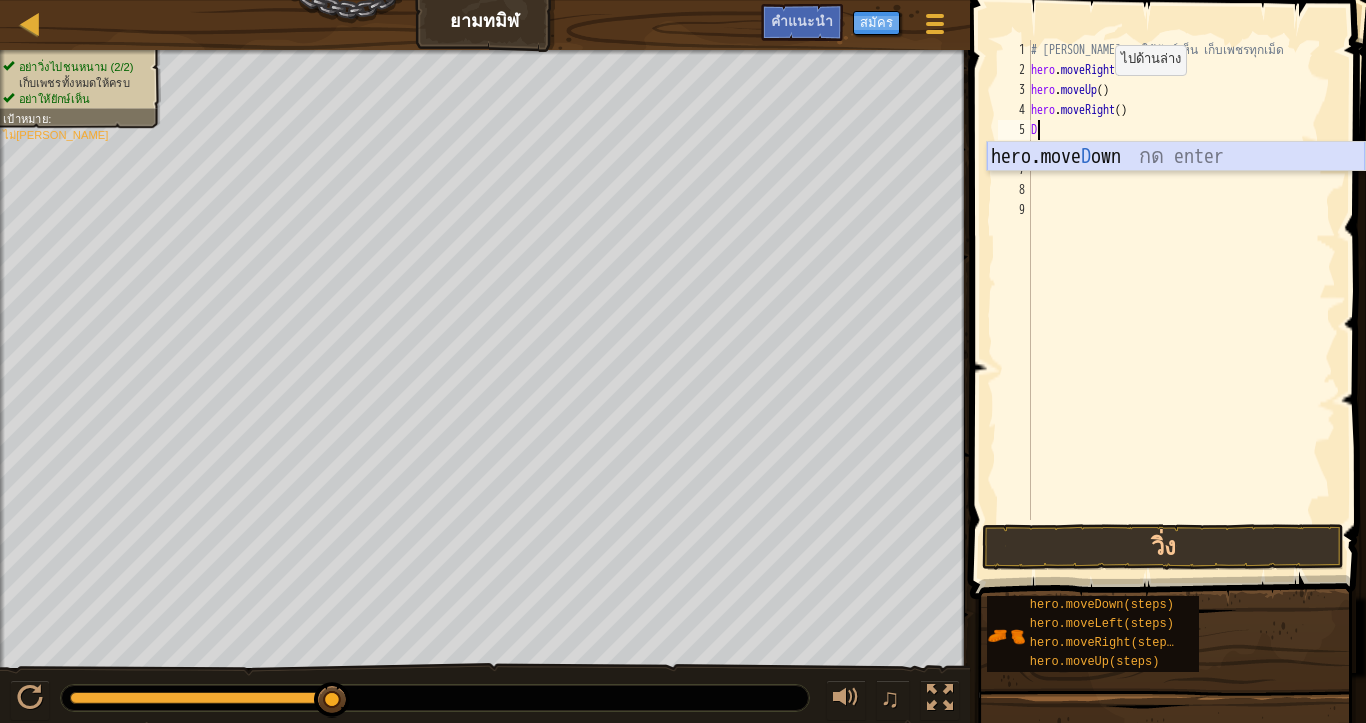 click on "hero.move D own กด enter" at bounding box center (1176, 187) 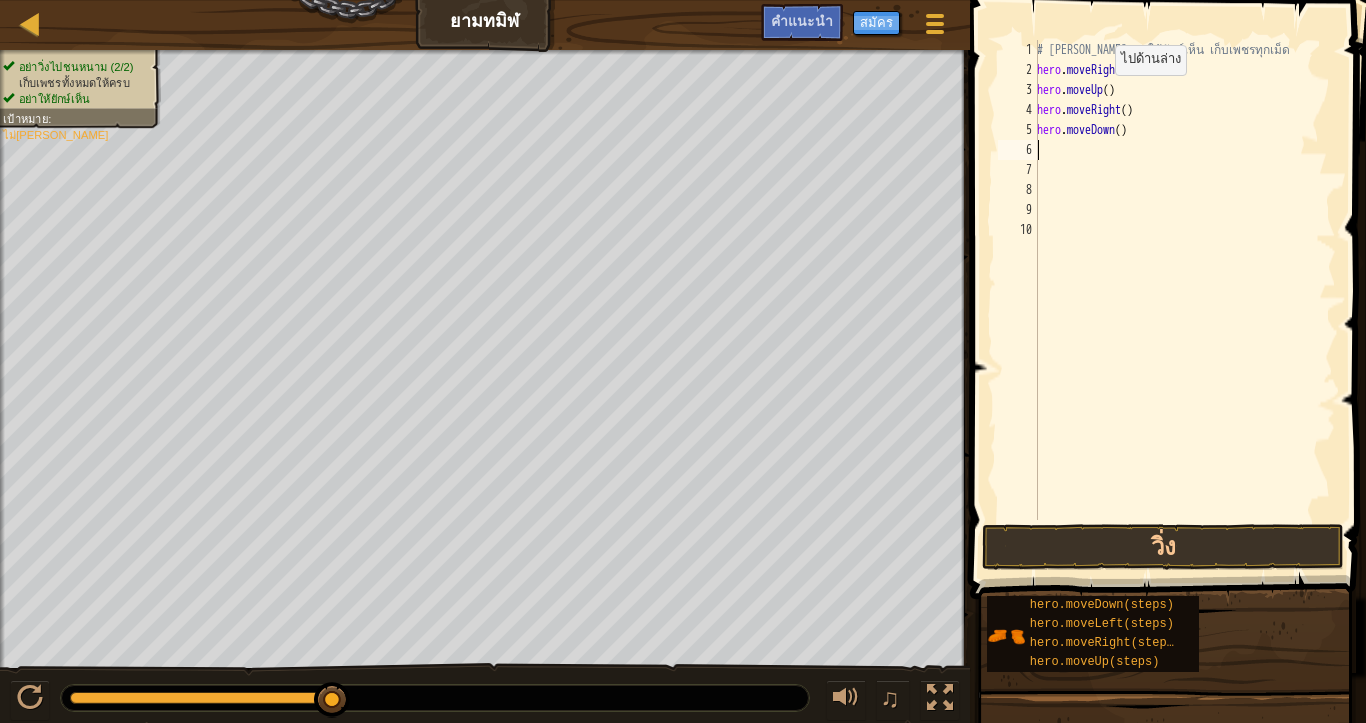 scroll, scrollTop: 4, scrollLeft: 0, axis: vertical 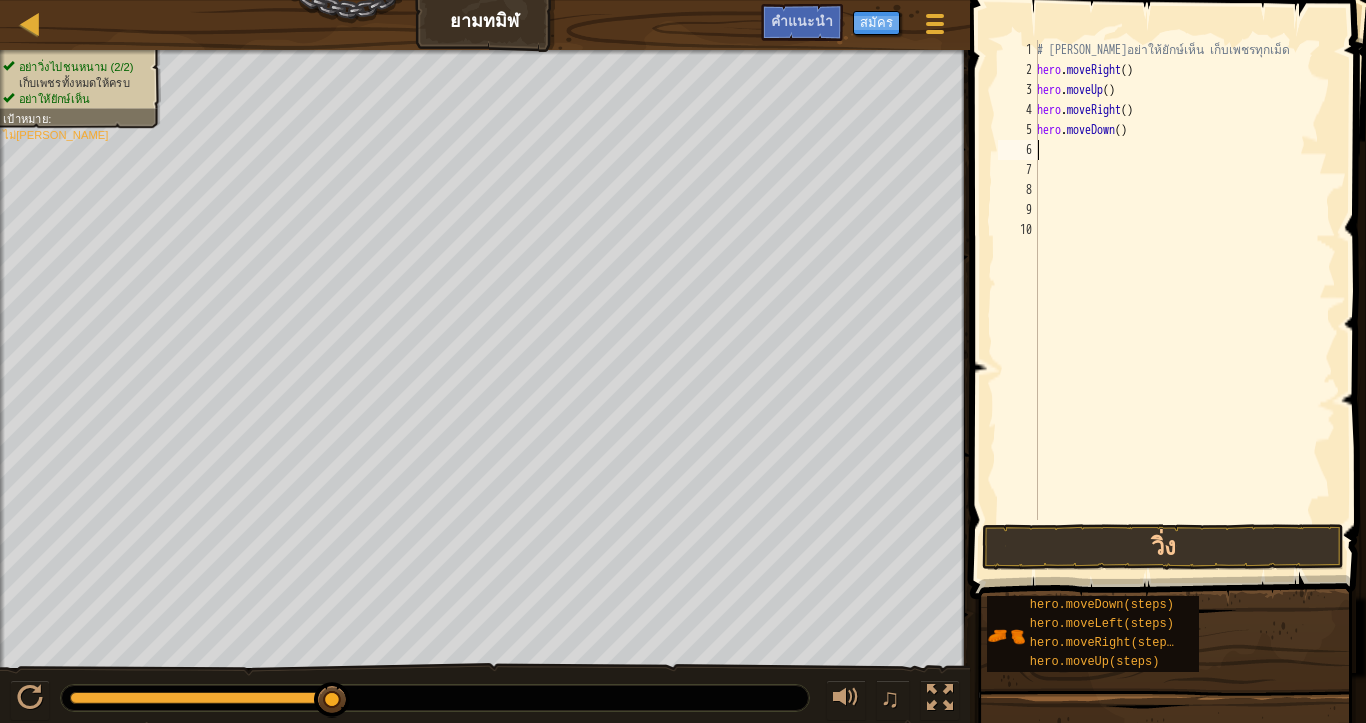 click on "# [PERSON_NAME]อย่าให้ยักษ์เห็น เก็บเพชรทุกเม็ด hero . moveRight ( ) hero . moveUp ( ) hero . moveRight ( ) hero . moveDown ( )" at bounding box center [1184, 300] 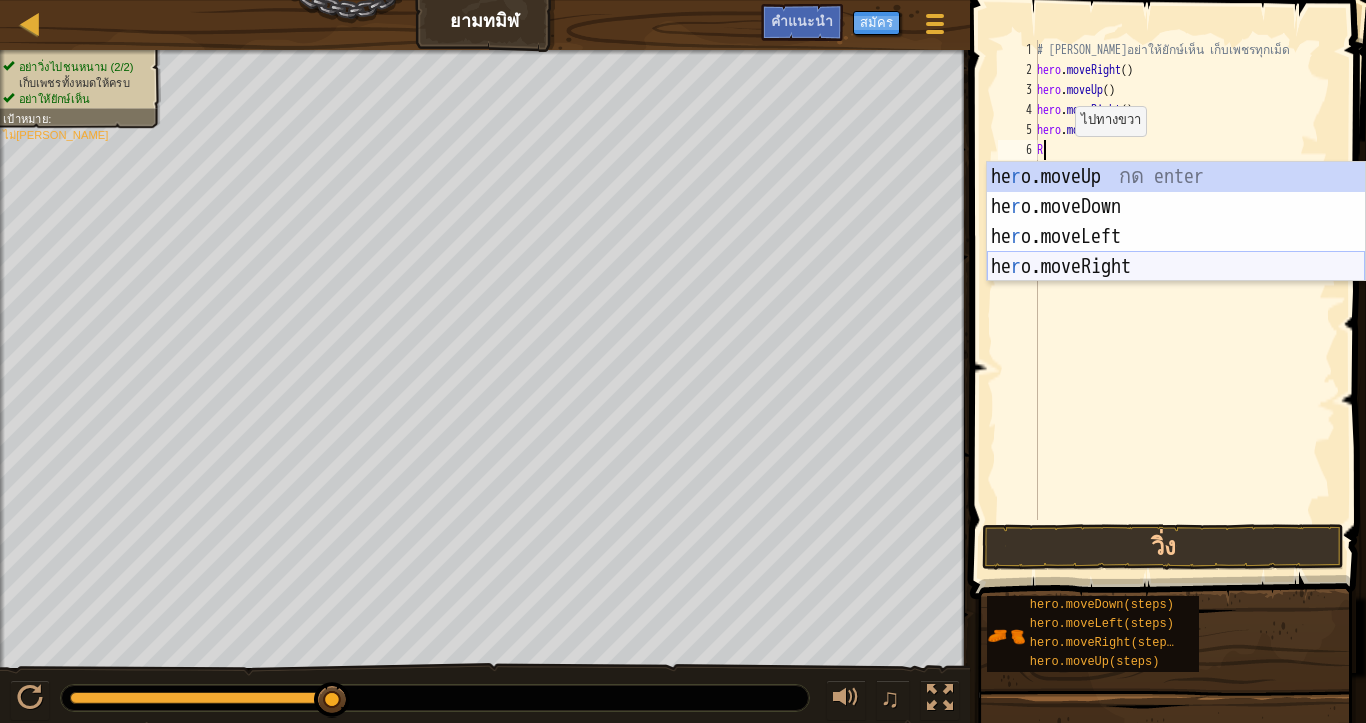click on "he r o.moveUp กด enter he r o.moveDown กด enter he r o.moveLeft กด enter he r o.moveRight กด enter" at bounding box center (1176, 252) 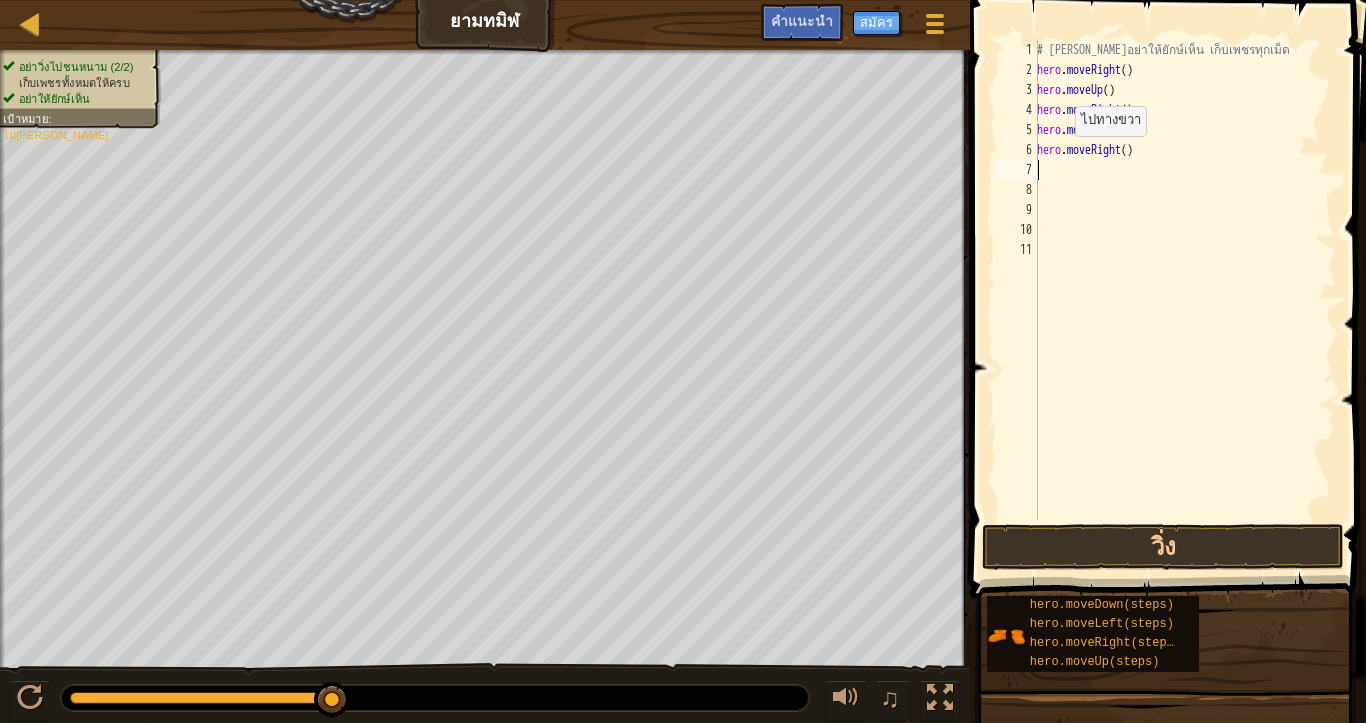 scroll, scrollTop: 4, scrollLeft: 0, axis: vertical 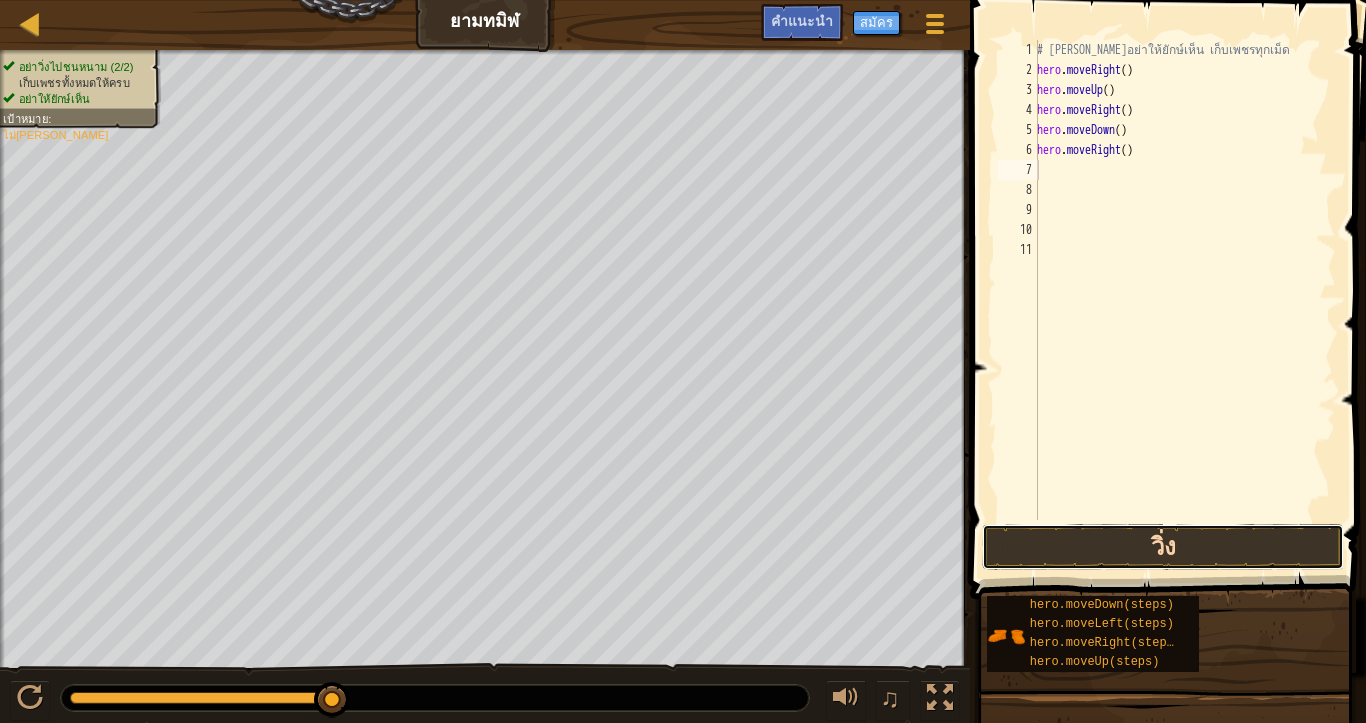 click on "วิ่ง" at bounding box center [1162, 547] 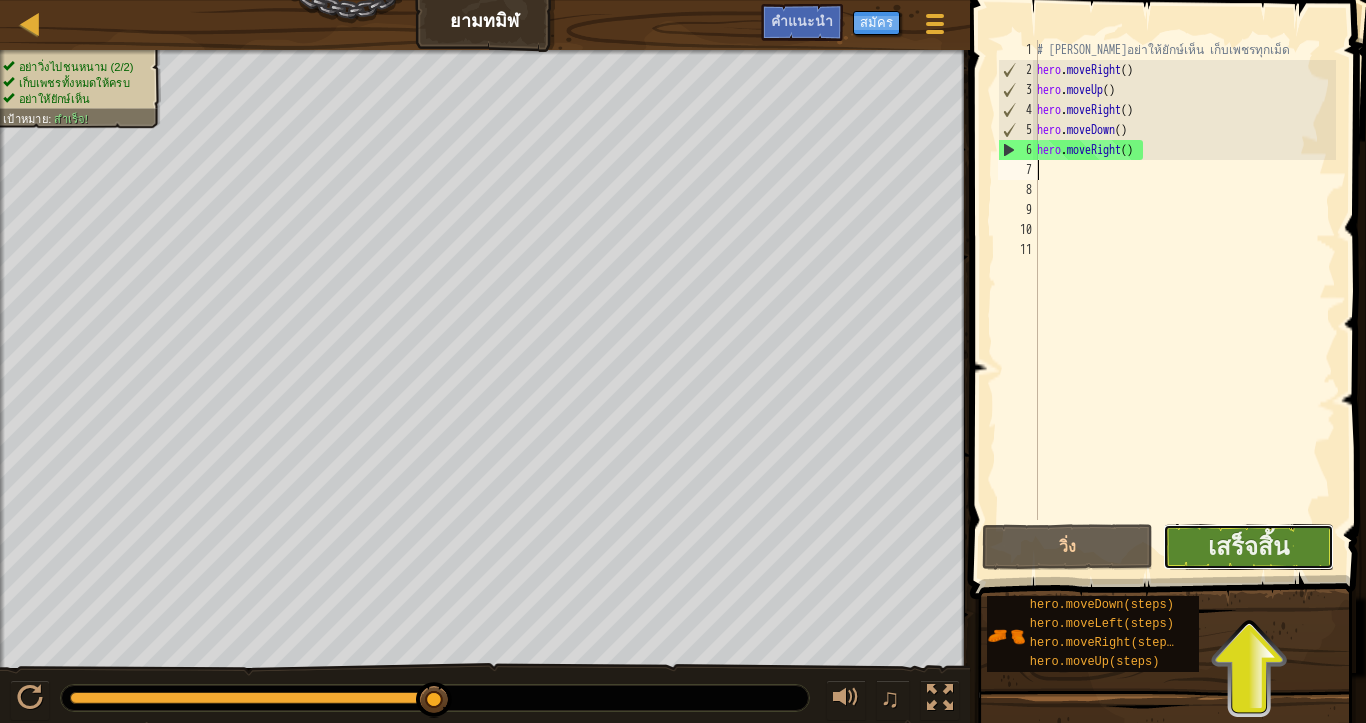 click on "เสร็จสิ้น" at bounding box center (1248, 547) 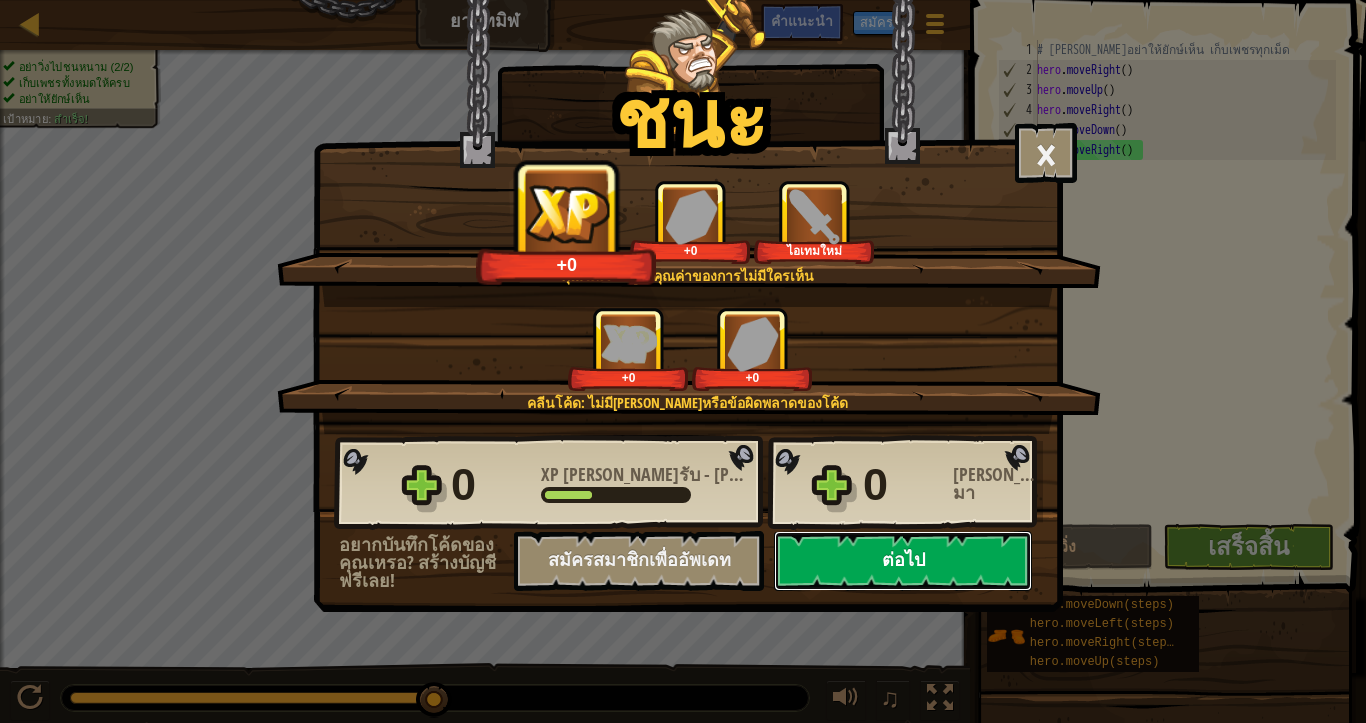 click on "ต่อไป" at bounding box center [903, 561] 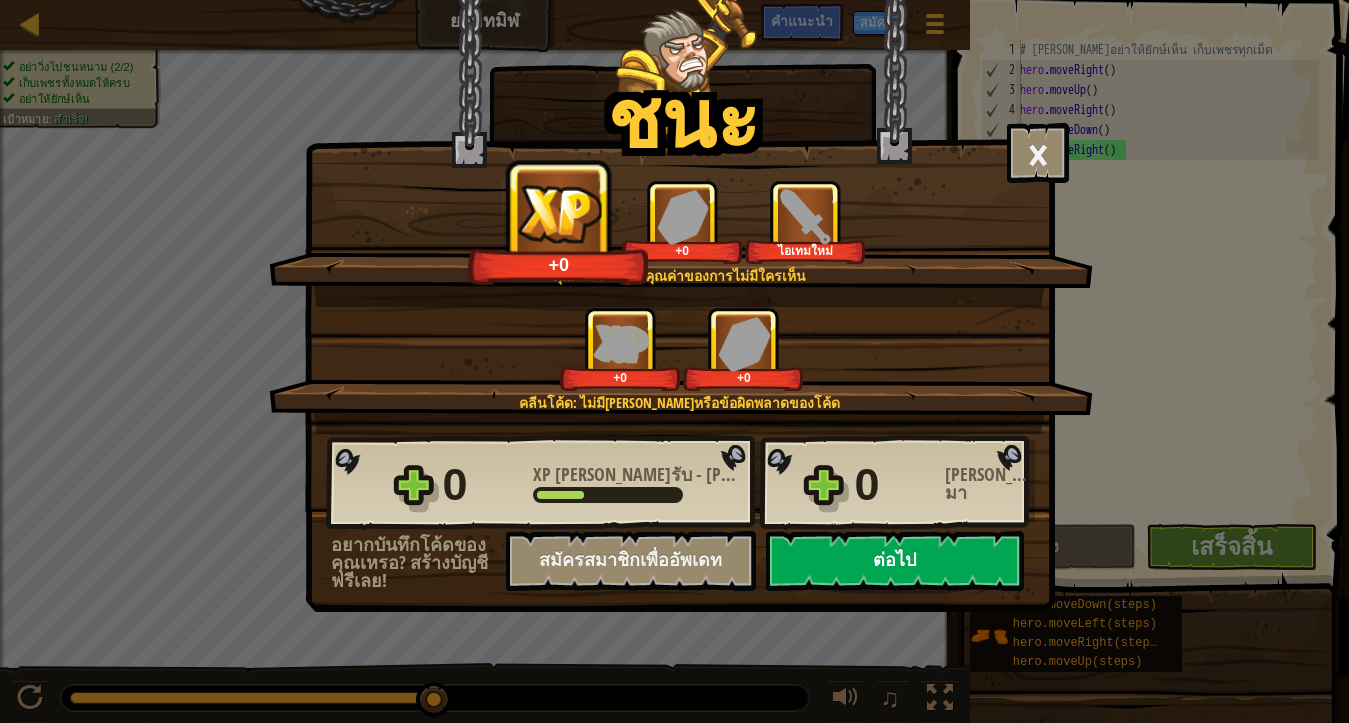 select on "th" 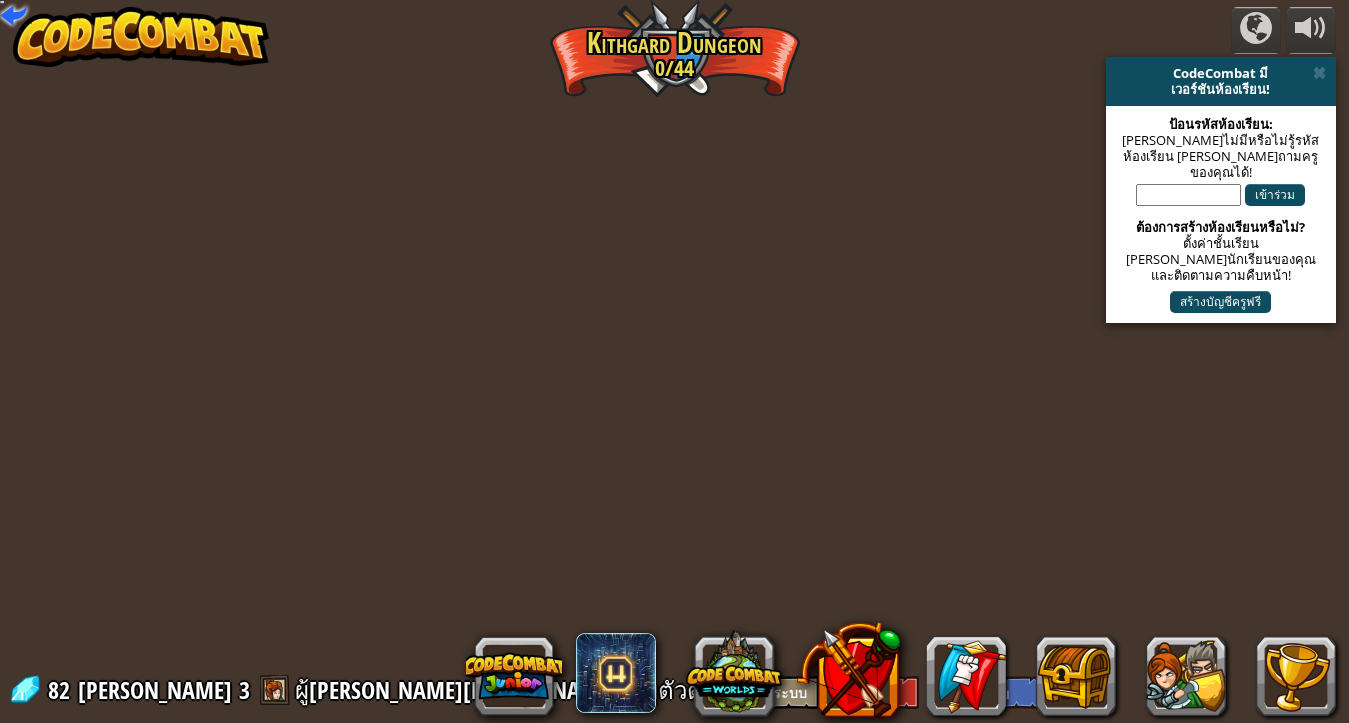 select on "th" 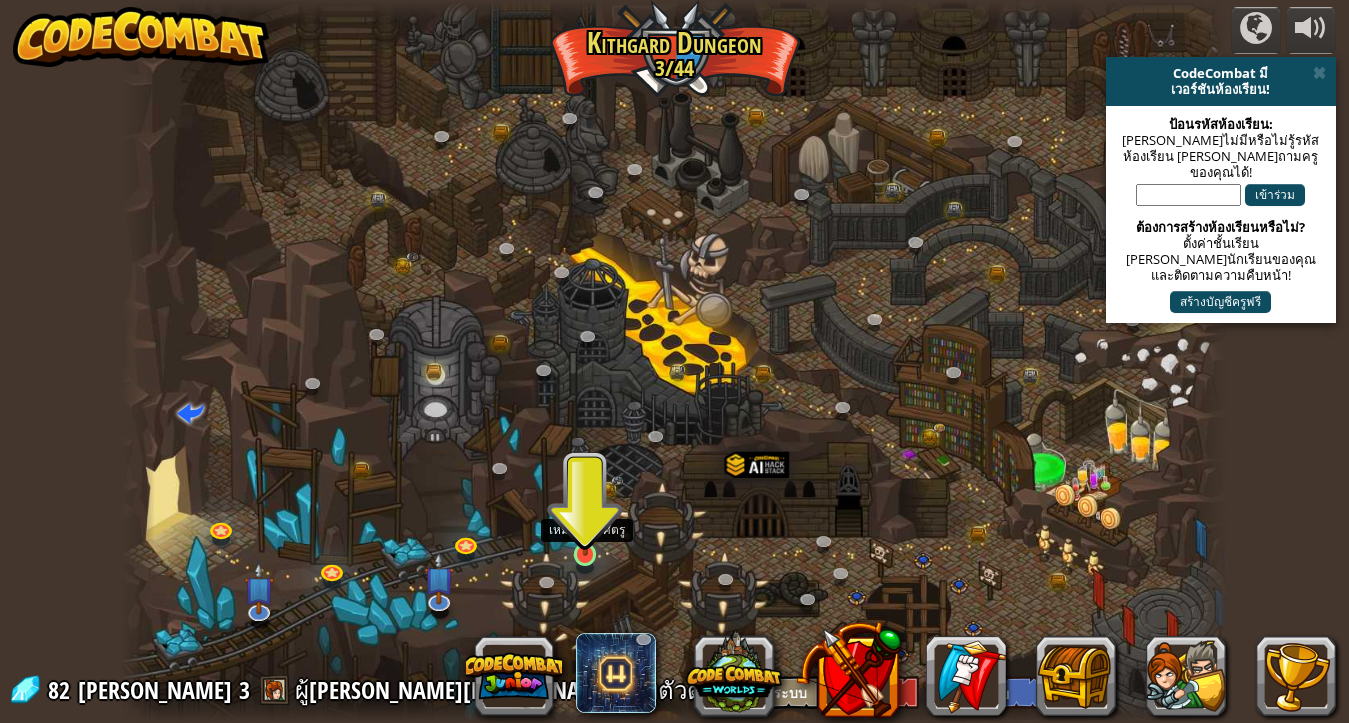click at bounding box center [585, 525] 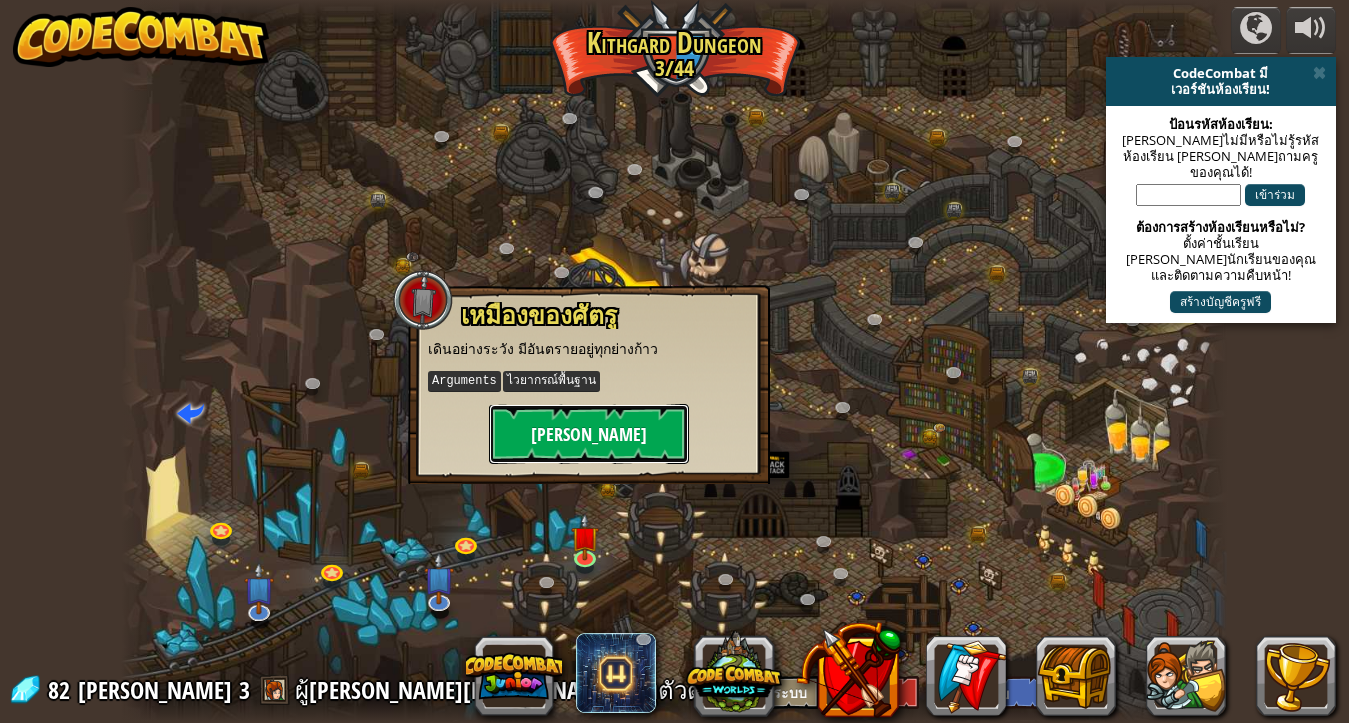 click on "[PERSON_NAME]" at bounding box center [589, 434] 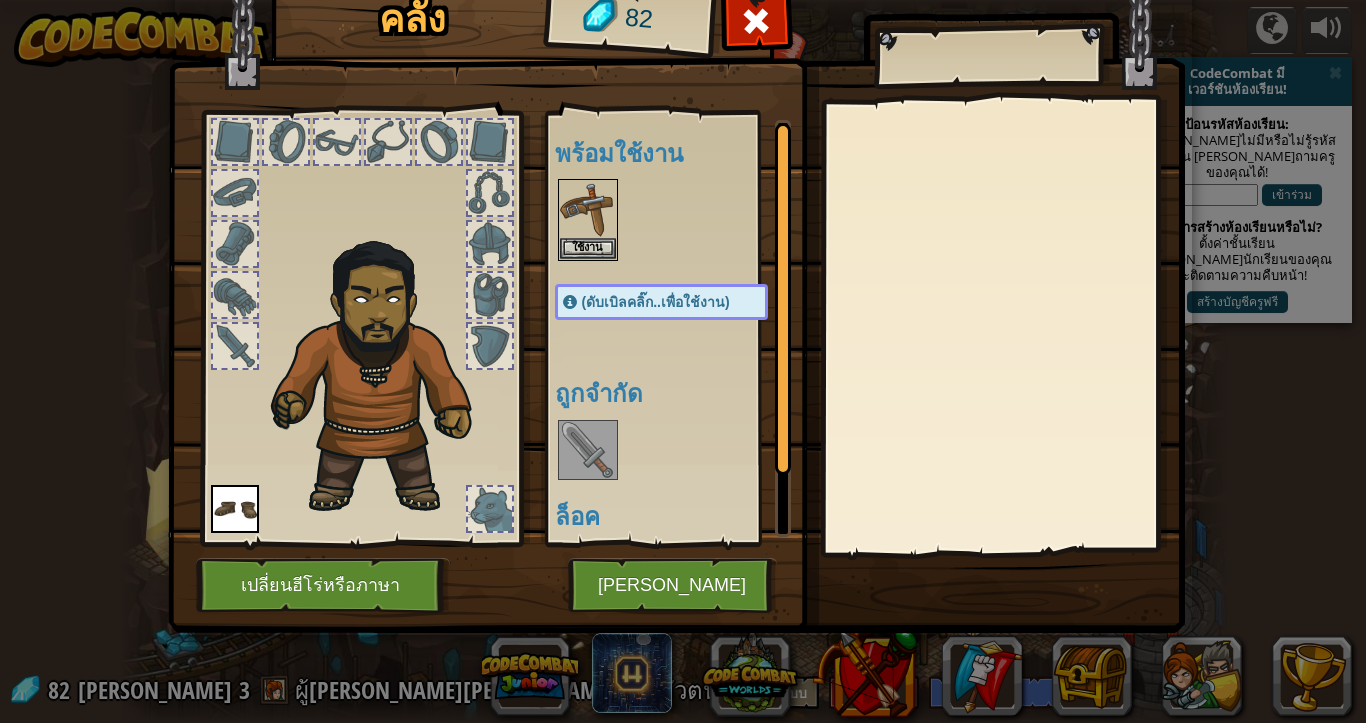 click at bounding box center (588, 450) 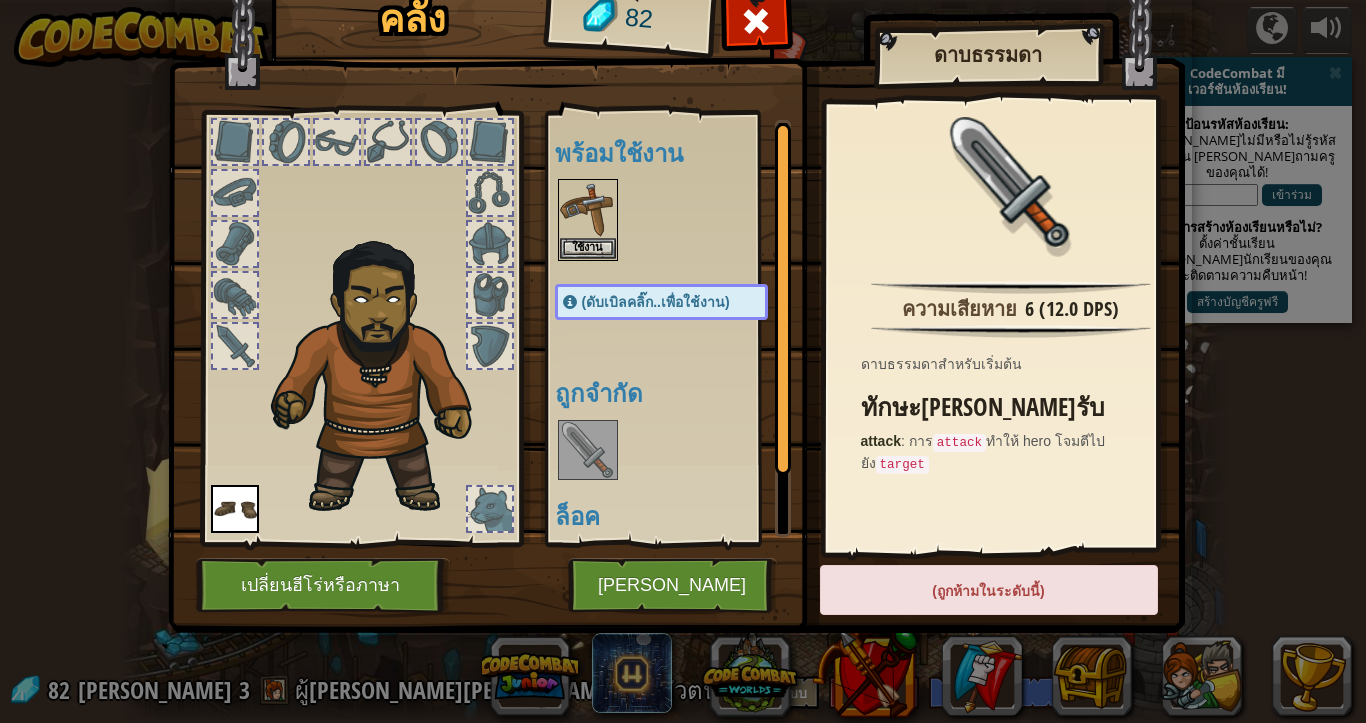 click on "(ถูกห้ามในระดับนี้)" at bounding box center (989, 590) 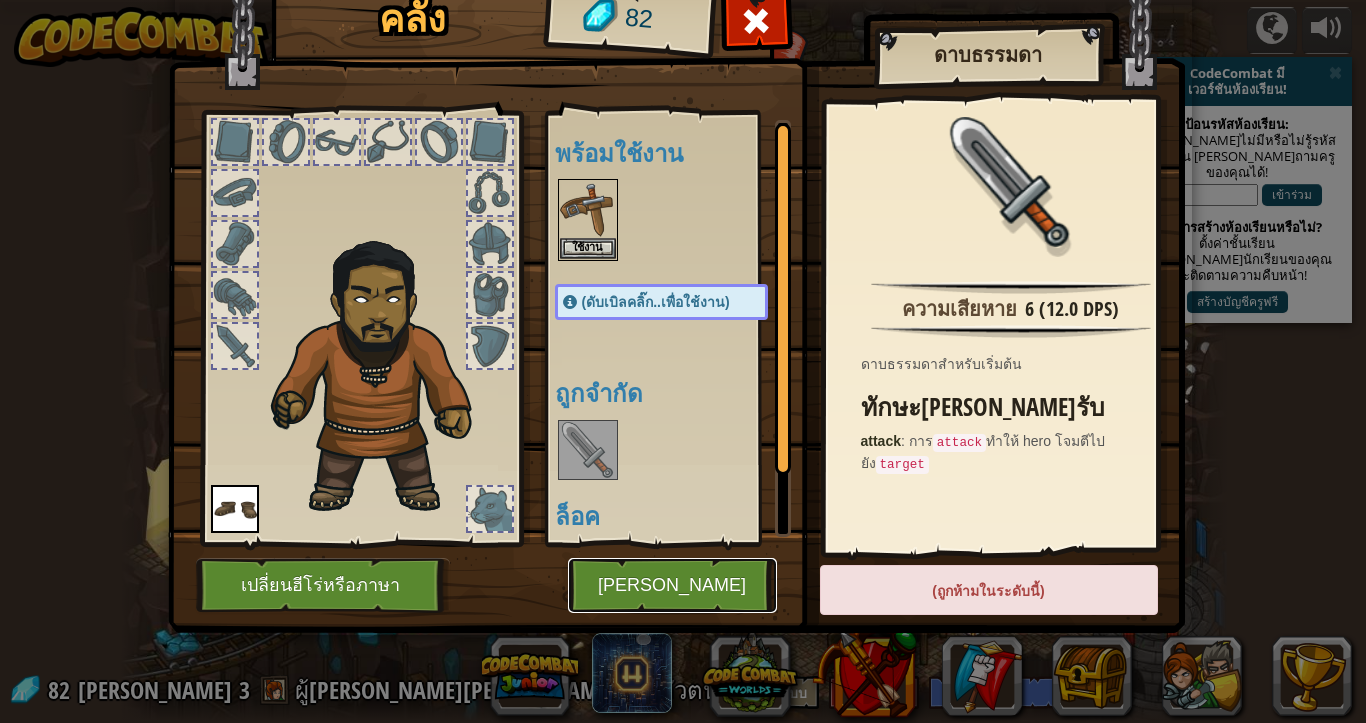 click on "[PERSON_NAME]" at bounding box center (672, 585) 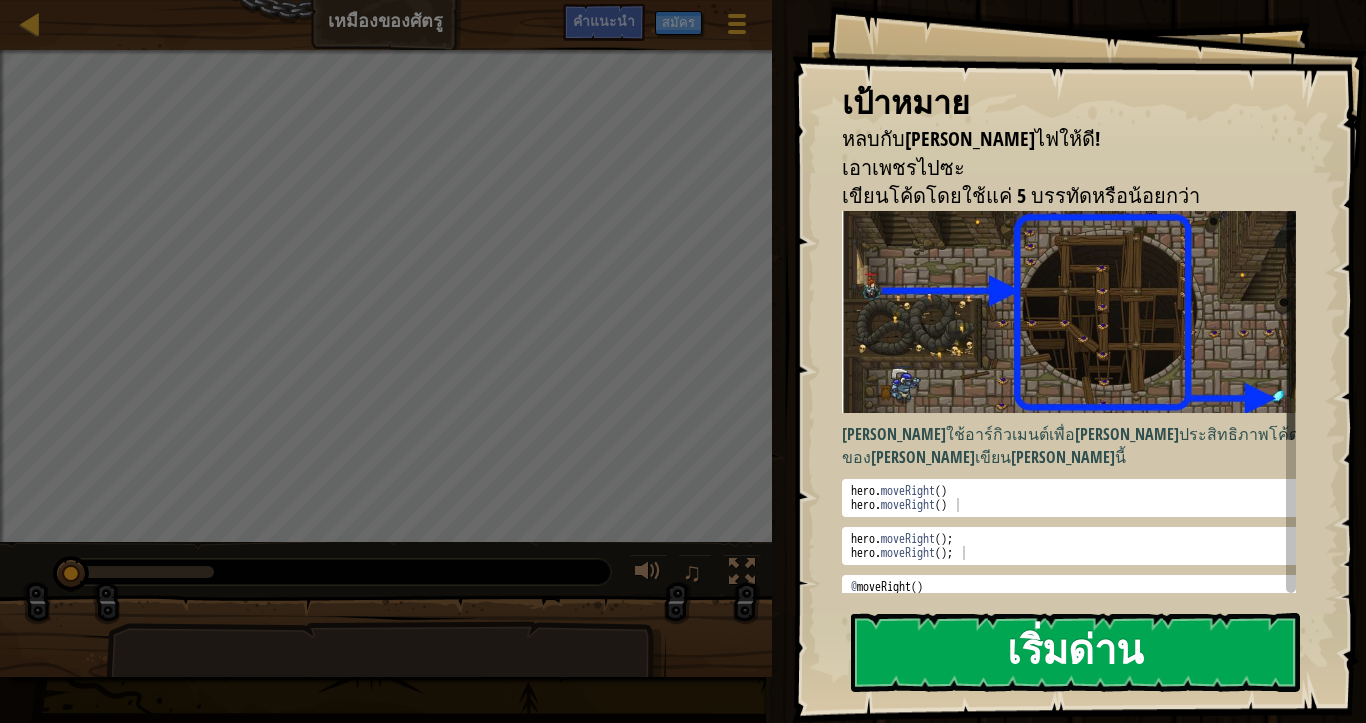 click on "เริ่มด่าน" at bounding box center [1075, 652] 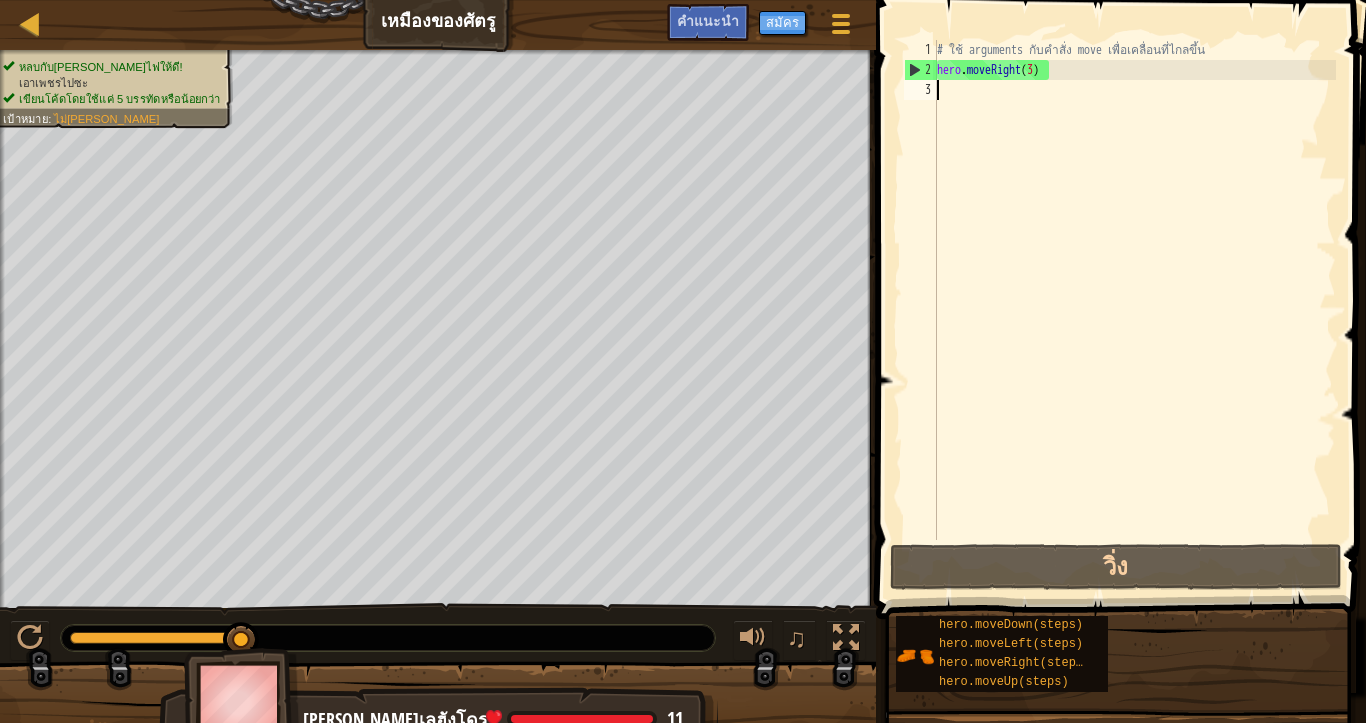 type on "U" 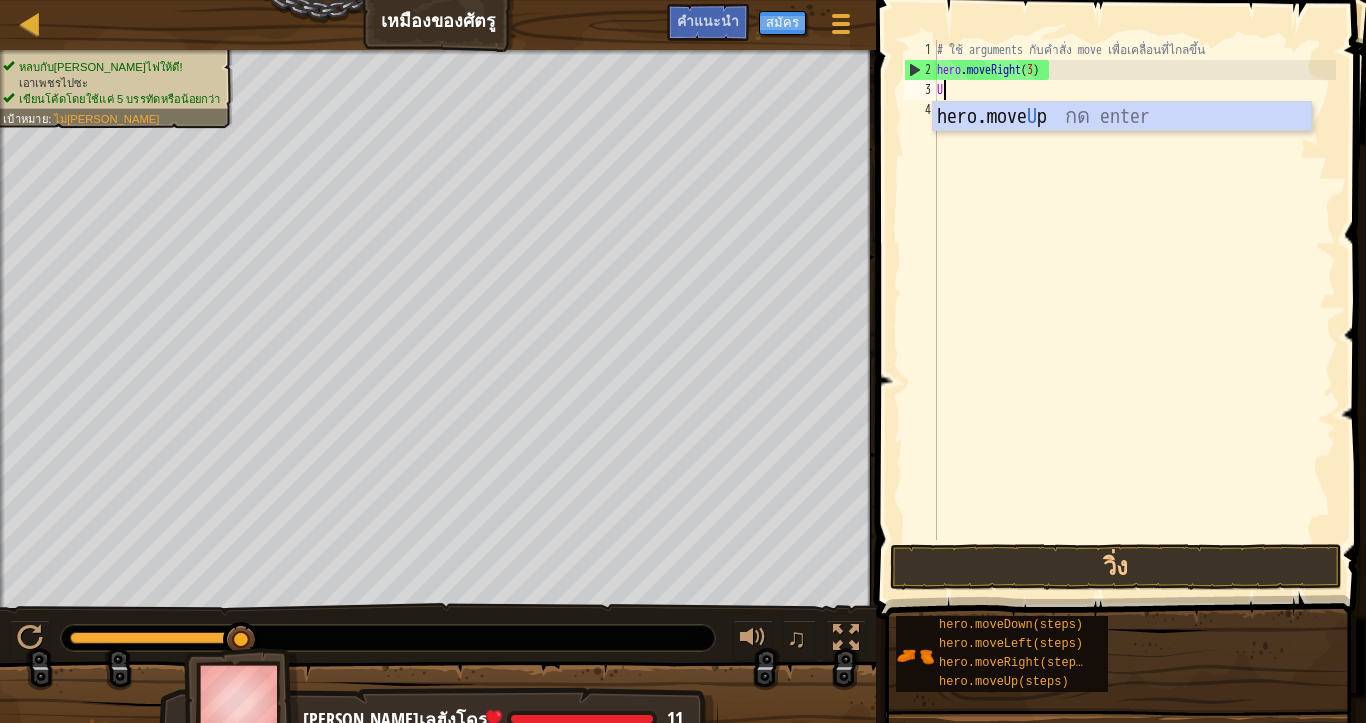 scroll, scrollTop: 4, scrollLeft: 5, axis: both 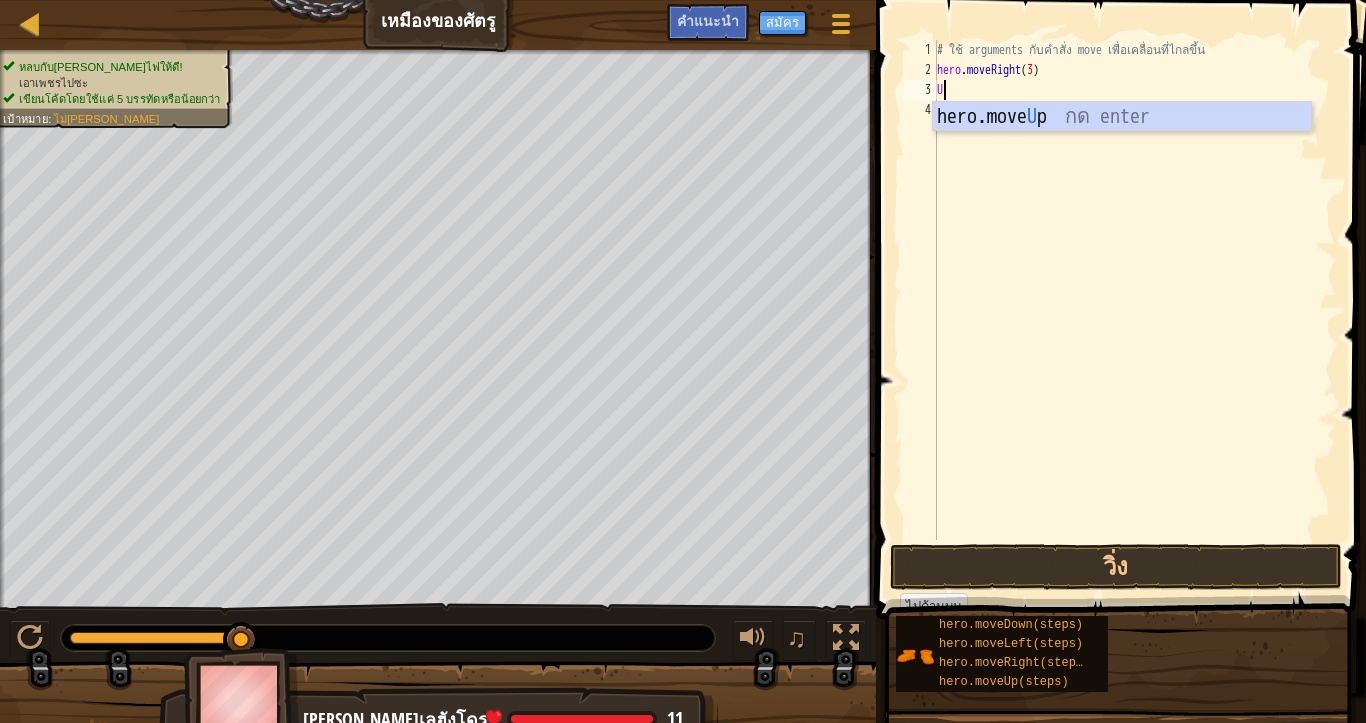 click on "hero.move U p กด enter" at bounding box center (1122, 147) 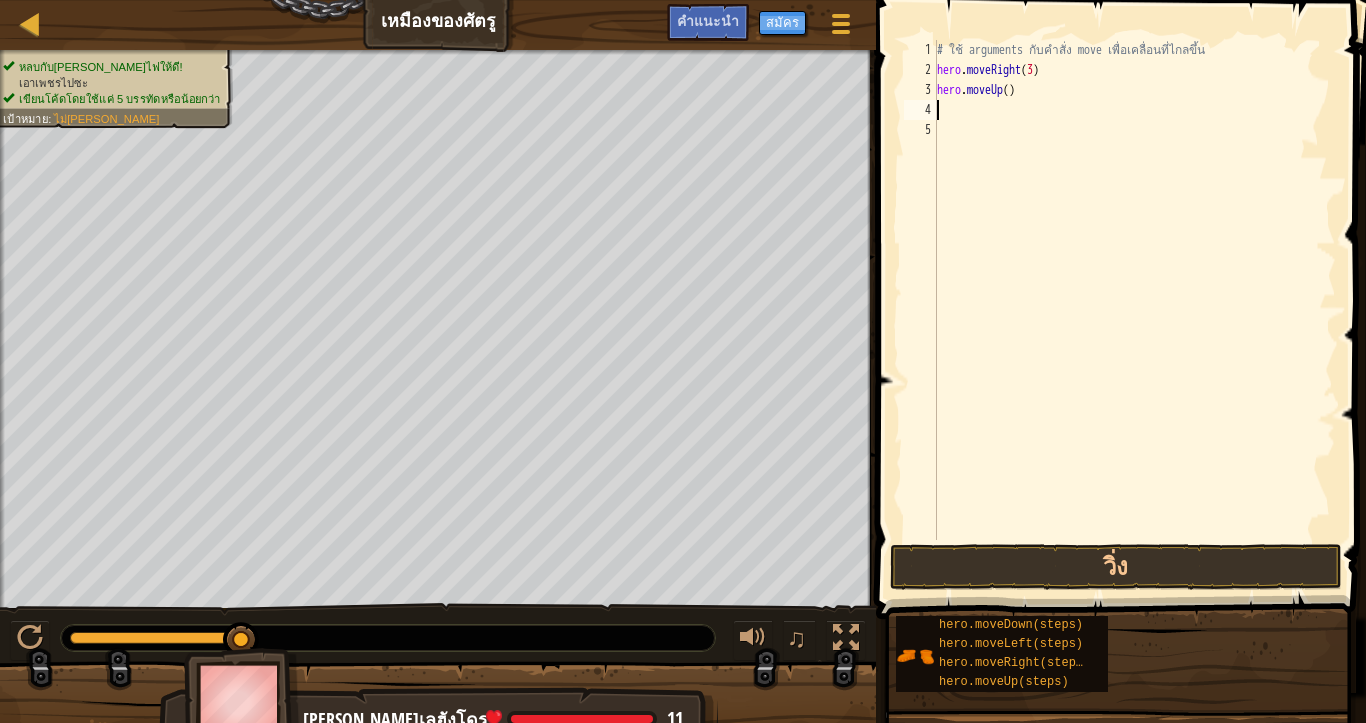 type on "R" 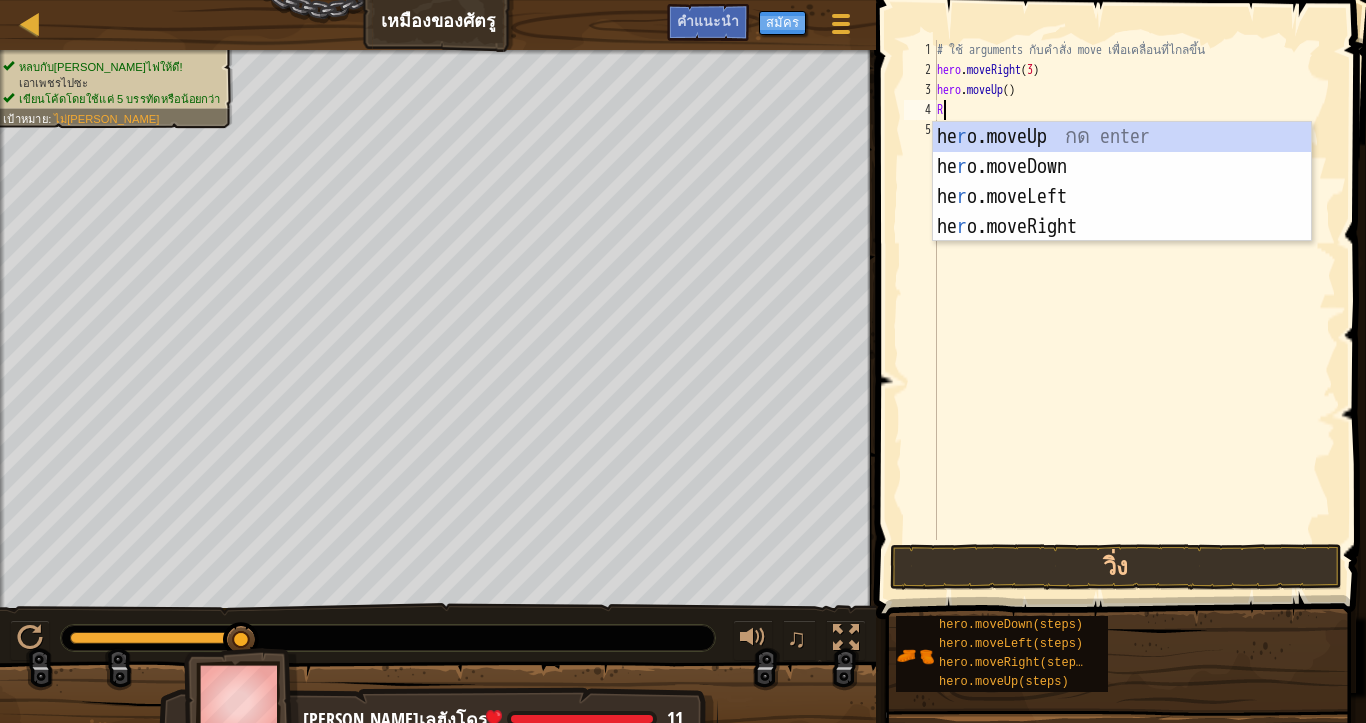 scroll, scrollTop: 4, scrollLeft: 5, axis: both 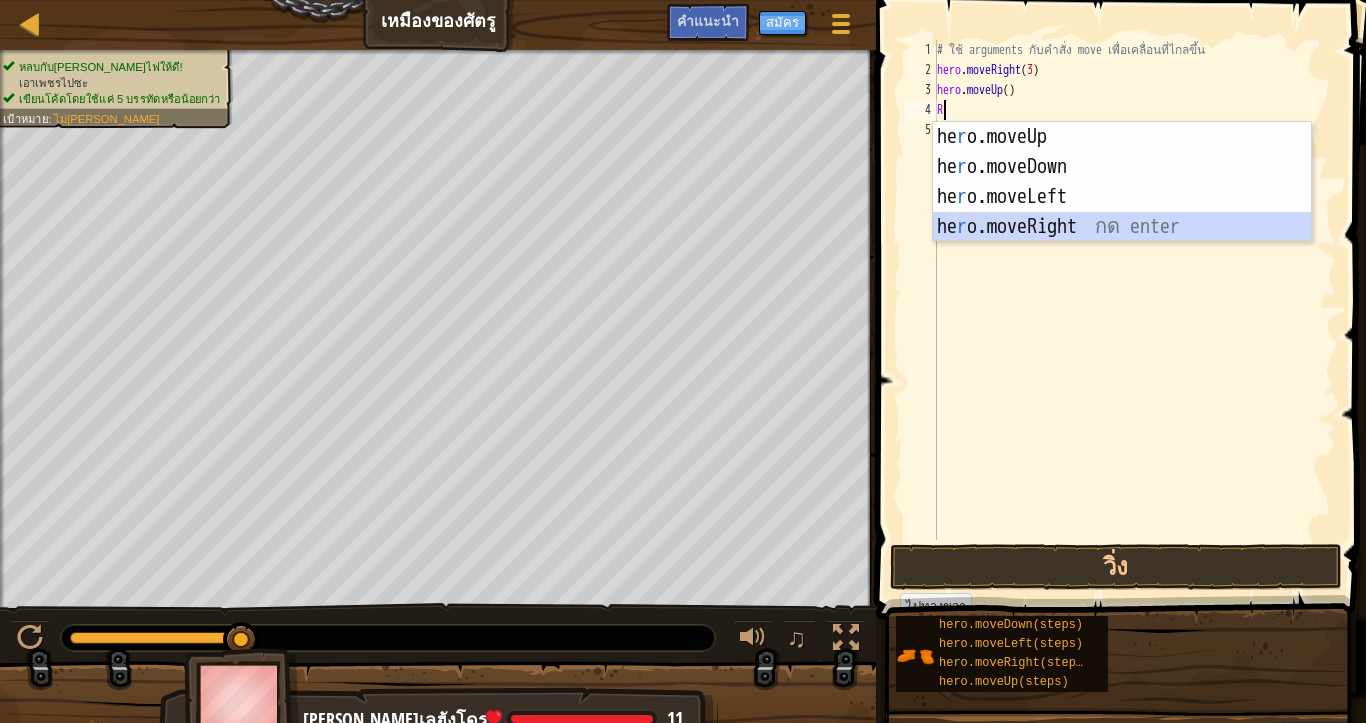 click on "he r o.moveUp กด enter he r o.moveDown กด enter he r o.moveLeft กด enter he r o.moveRight กด enter" at bounding box center [1122, 212] 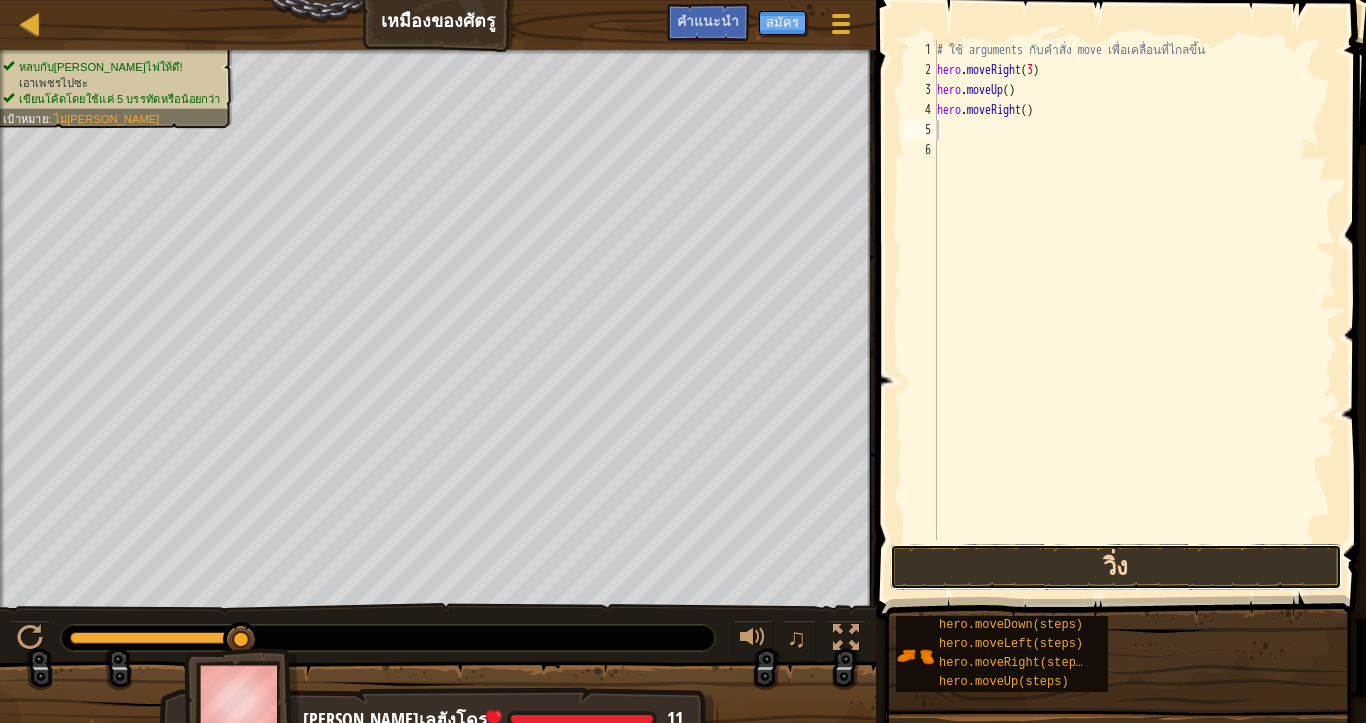 click on "วิ่ง" at bounding box center (1116, 567) 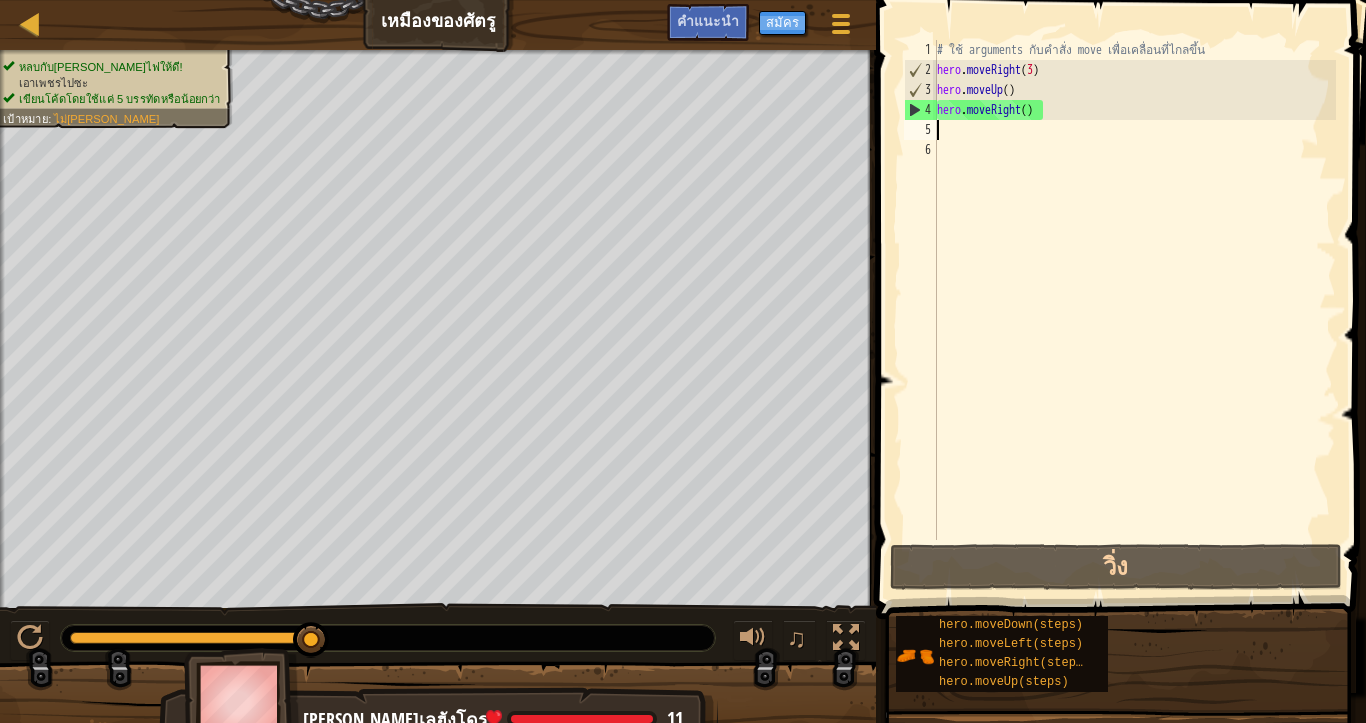 type on "R" 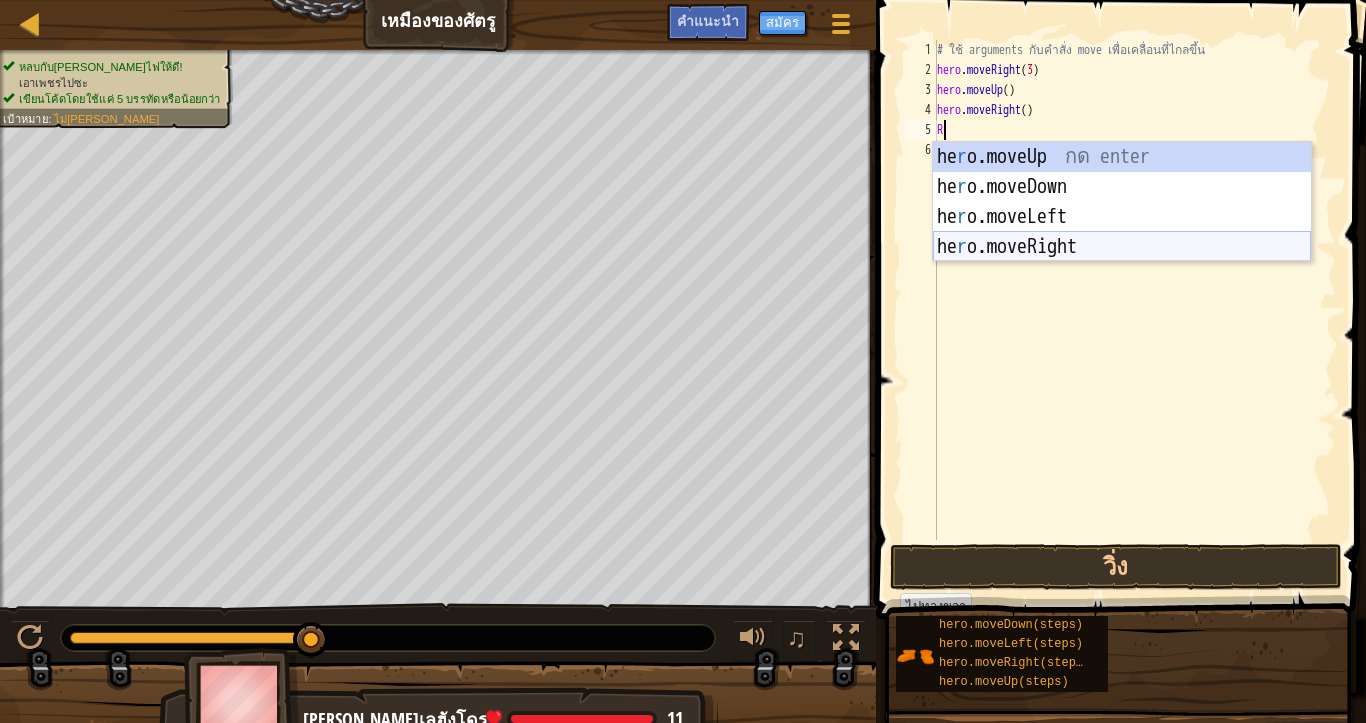 click on "he r o.moveUp กด enter he r o.moveDown กด enter he r o.moveLeft กด enter he r o.moveRight กด enter" at bounding box center (1122, 232) 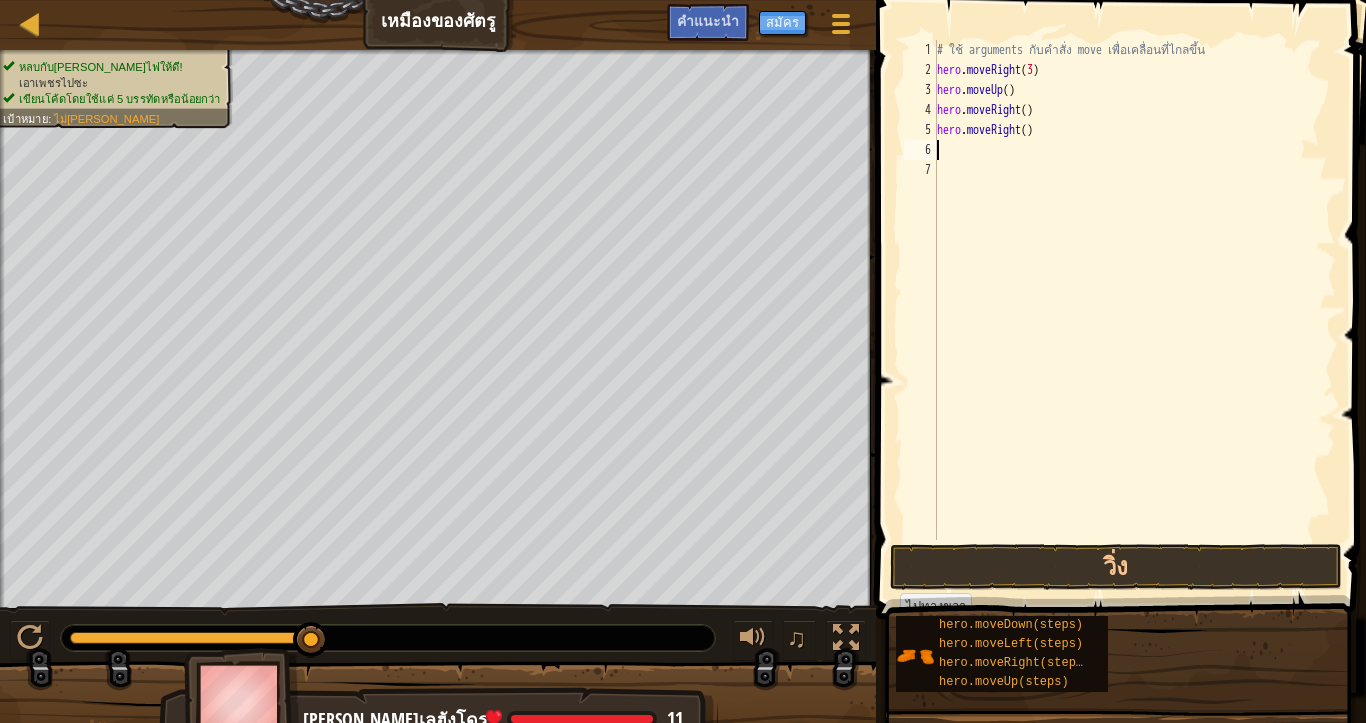 scroll, scrollTop: 4, scrollLeft: 0, axis: vertical 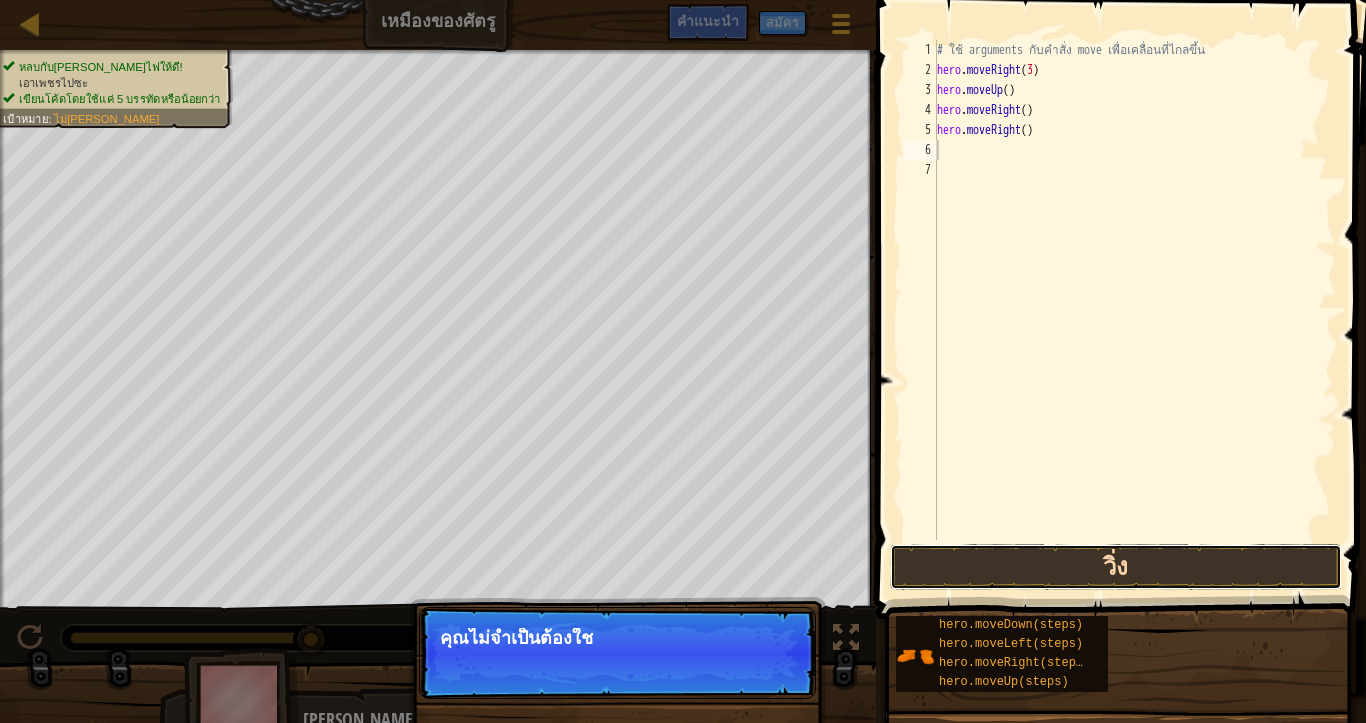 click on "วิ่ง" at bounding box center (1116, 567) 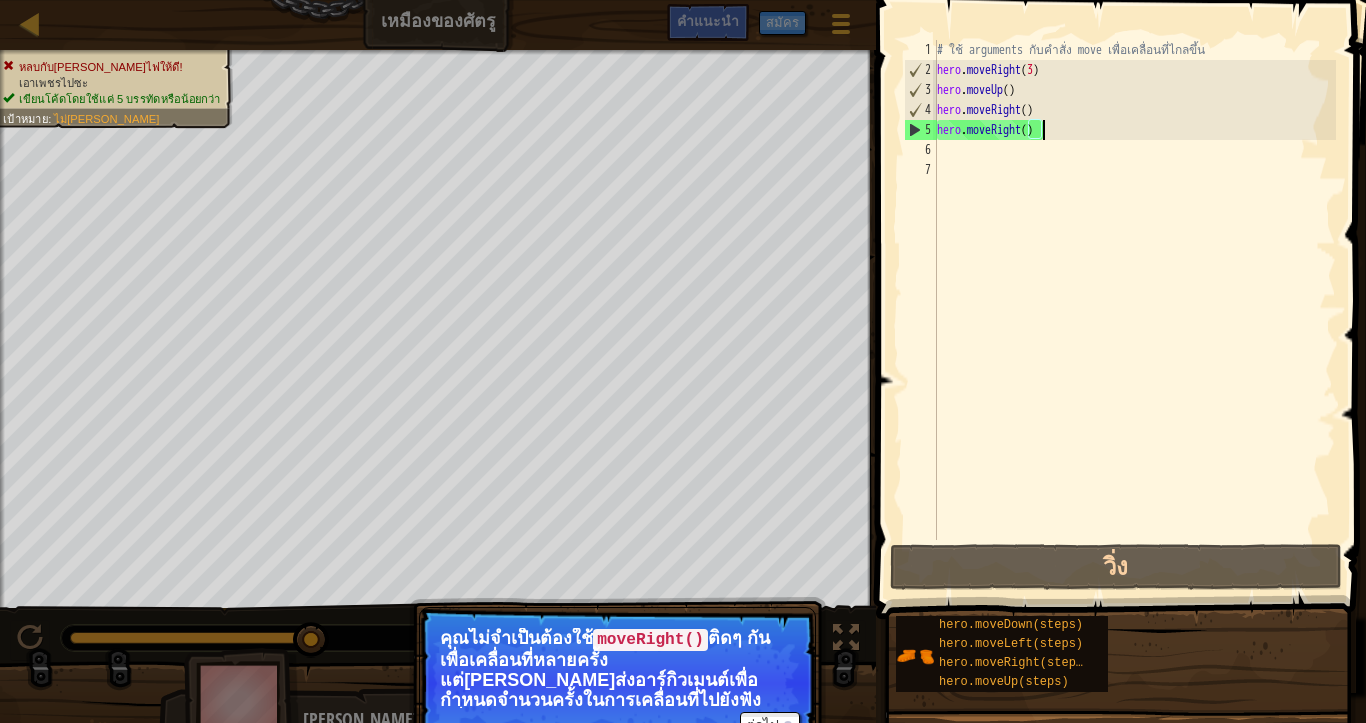 click on "# ใช้ arguments กับคำสั่ง move เพื่อเคลื่อนที่ไกลขึ้น hero . moveRight ( 3 ) hero . moveUp ( ) hero . moveRight ( ) hero . moveRight ( )" at bounding box center [1134, 310] 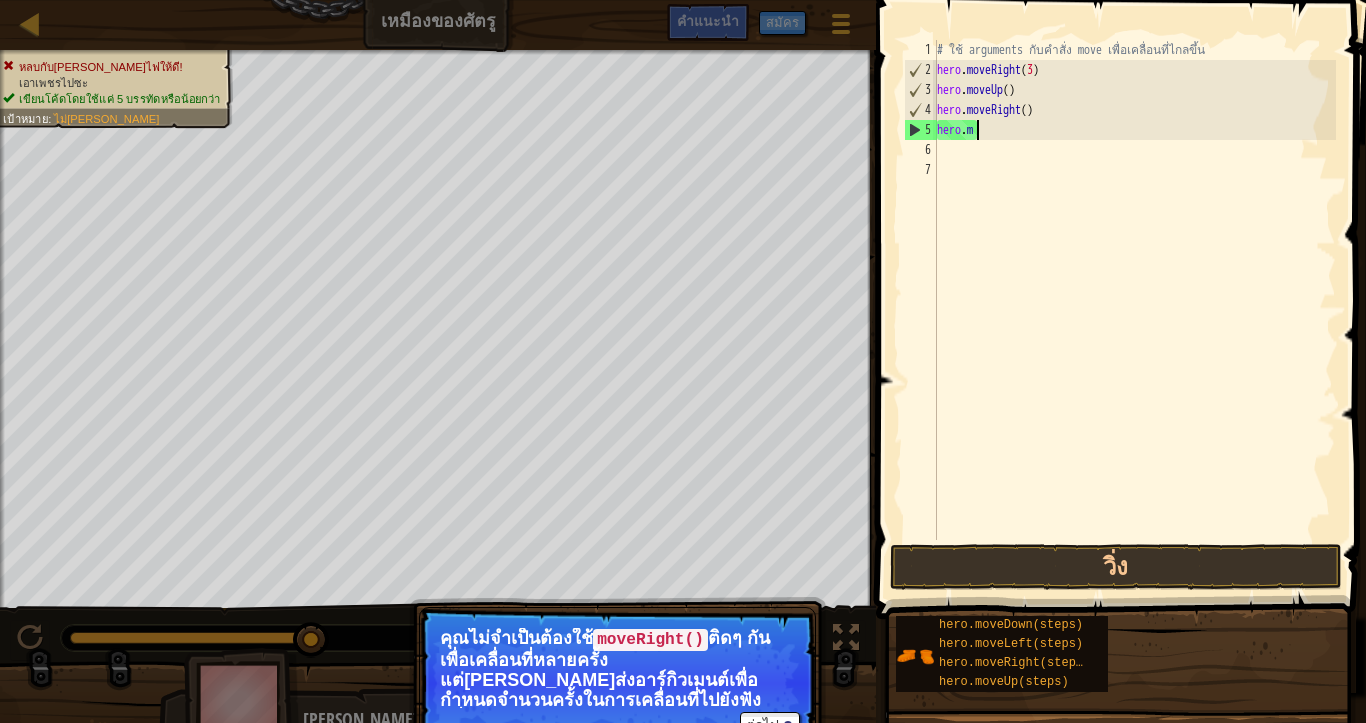 type on "h" 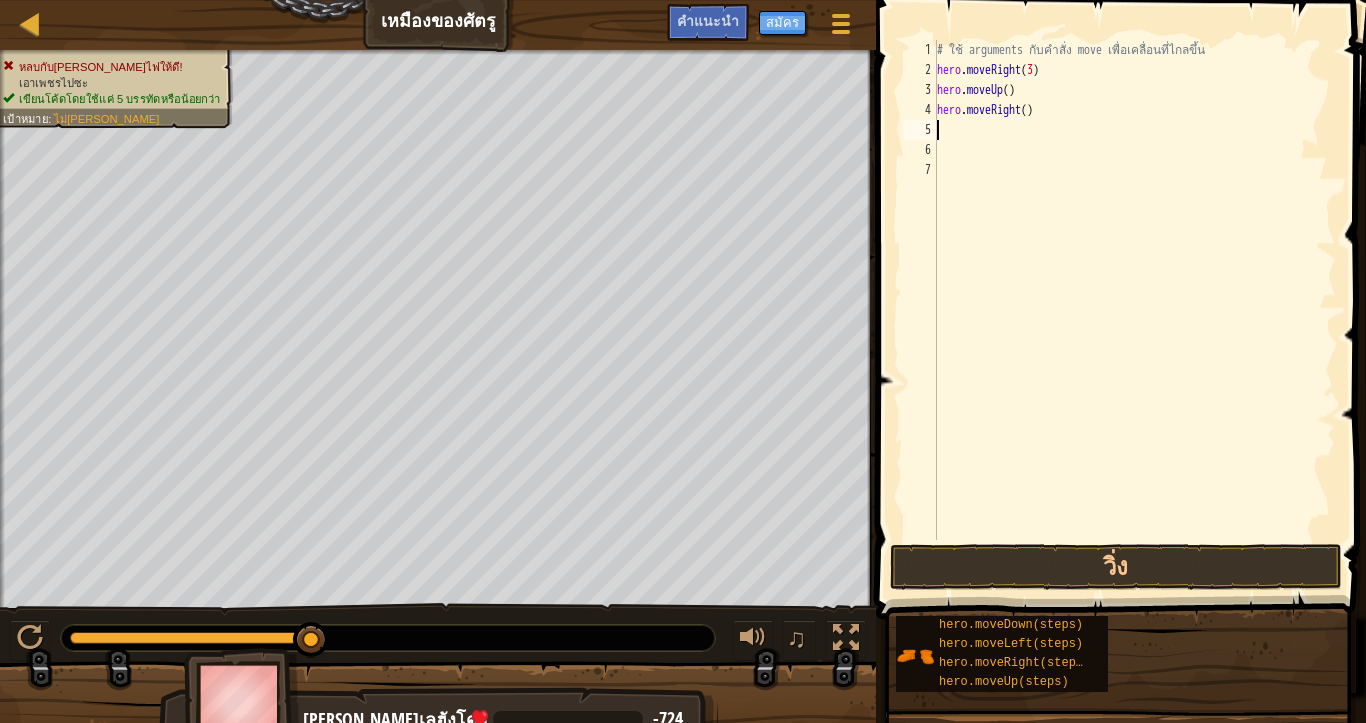 type on "D" 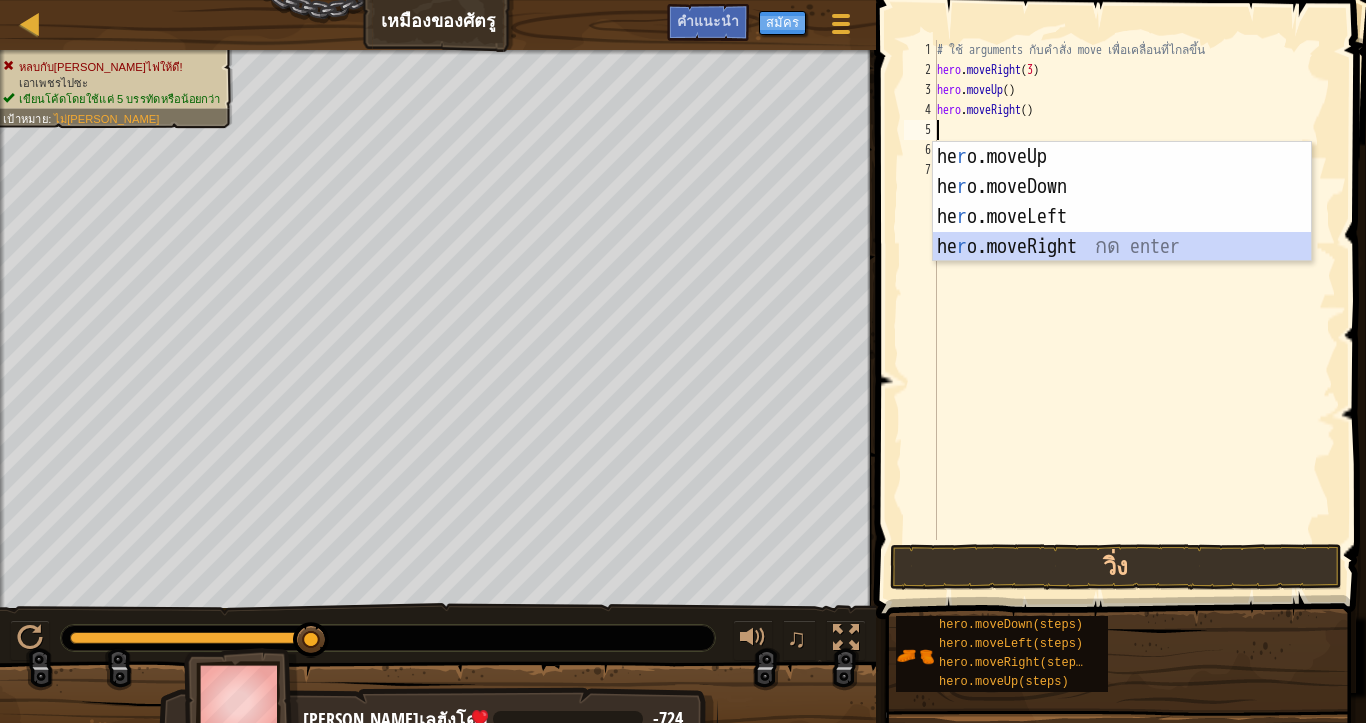 scroll, scrollTop: 4, scrollLeft: 5, axis: both 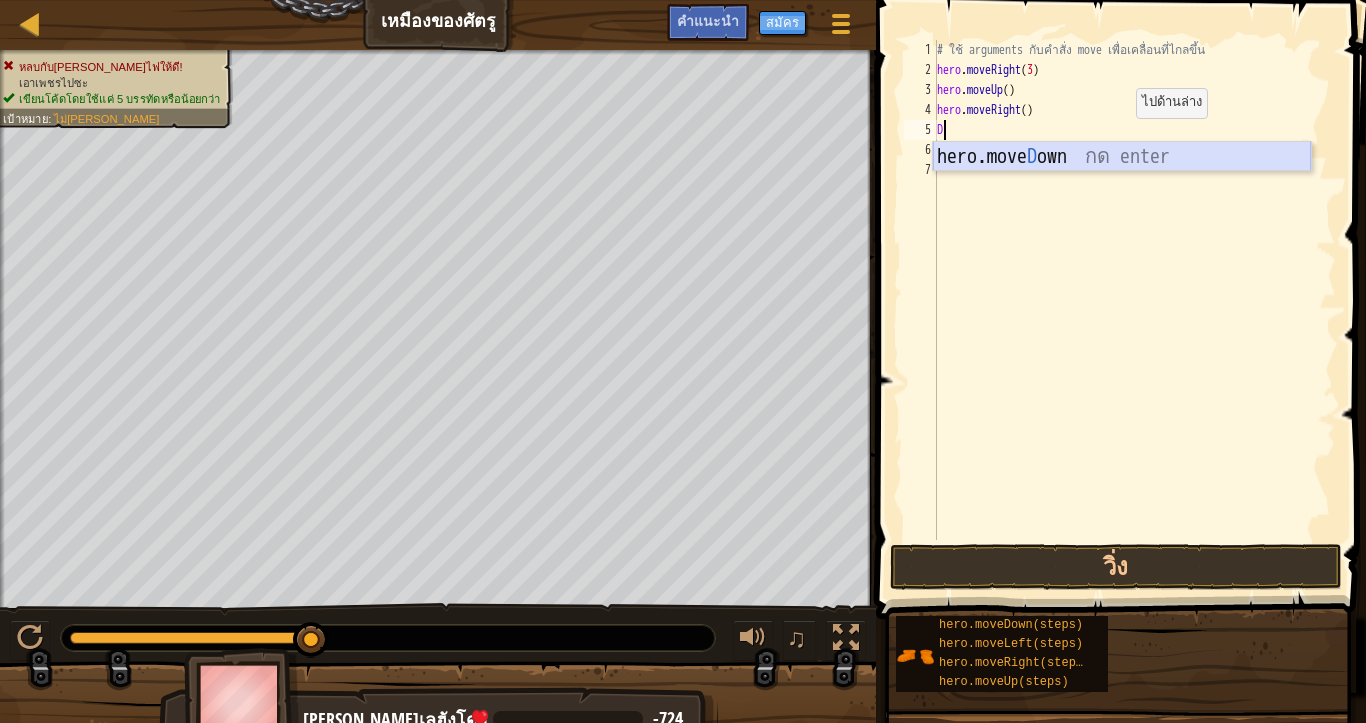click on "hero.move D own กด enter" at bounding box center [1122, 187] 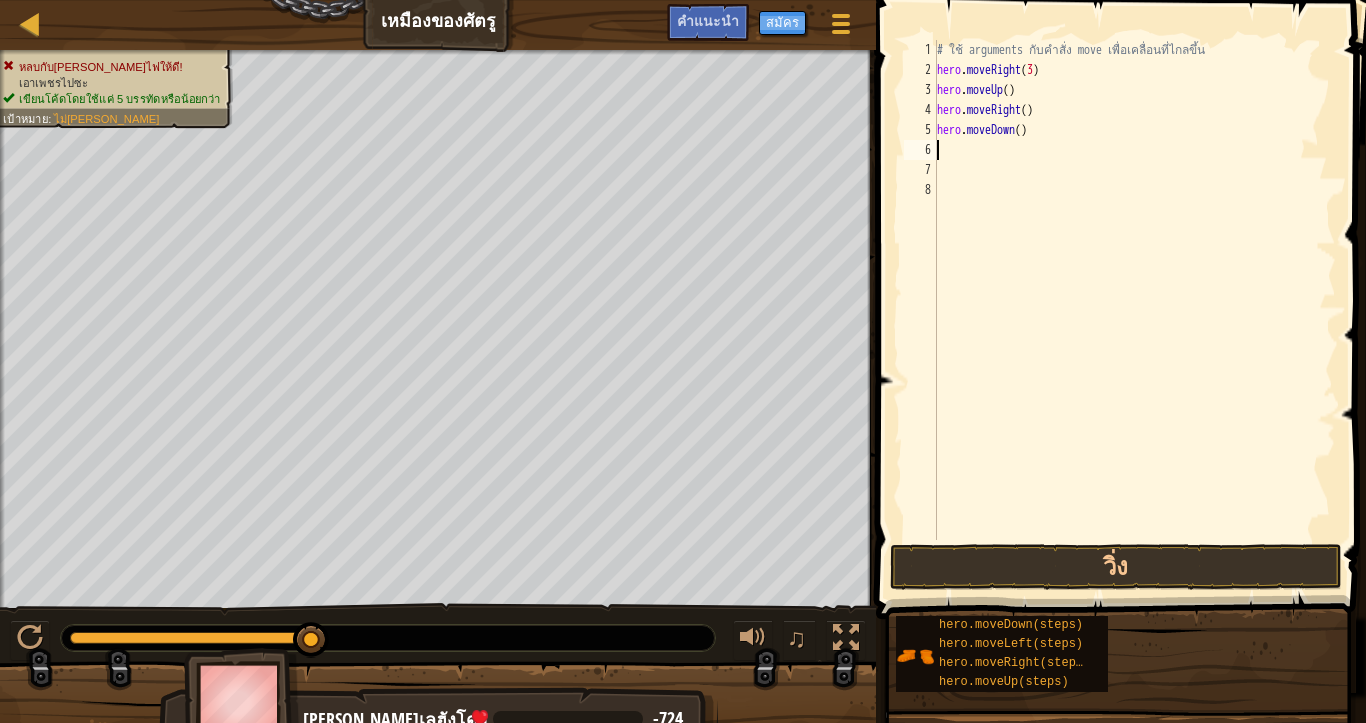 scroll, scrollTop: 4, scrollLeft: 0, axis: vertical 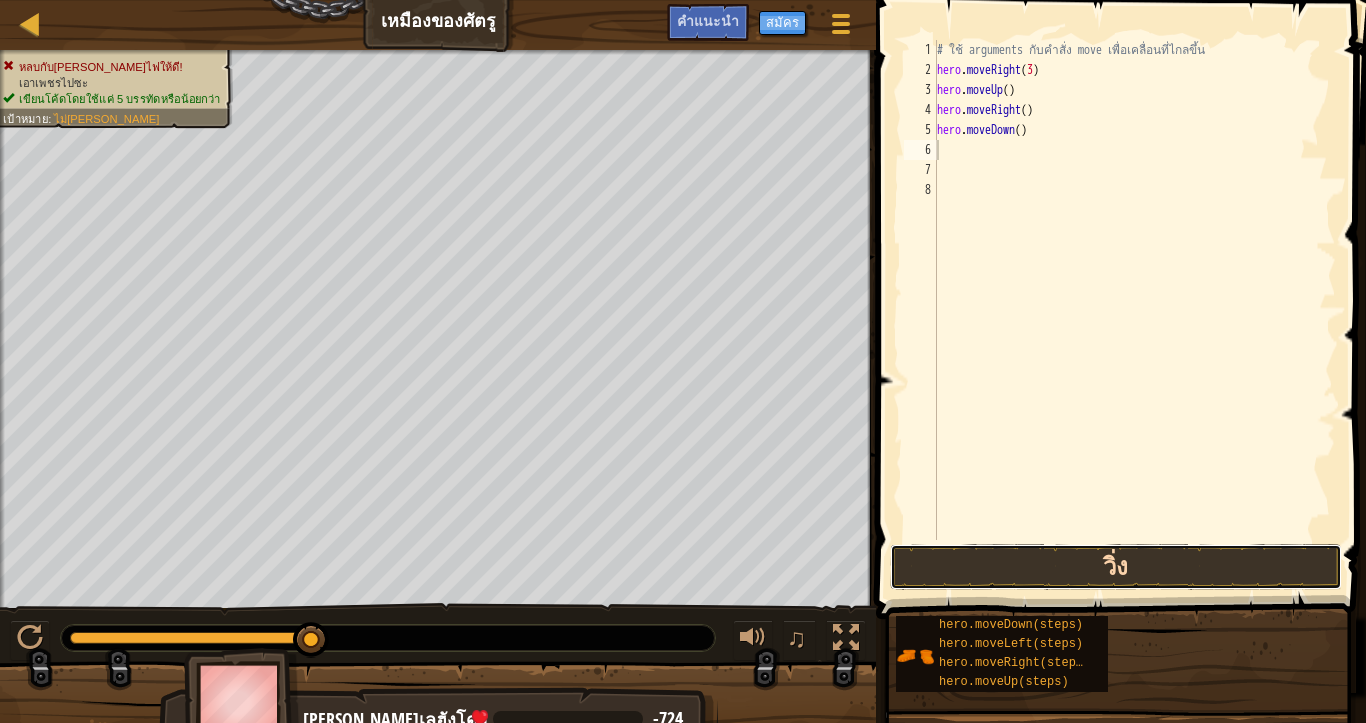 click on "วิ่ง" at bounding box center [1116, 567] 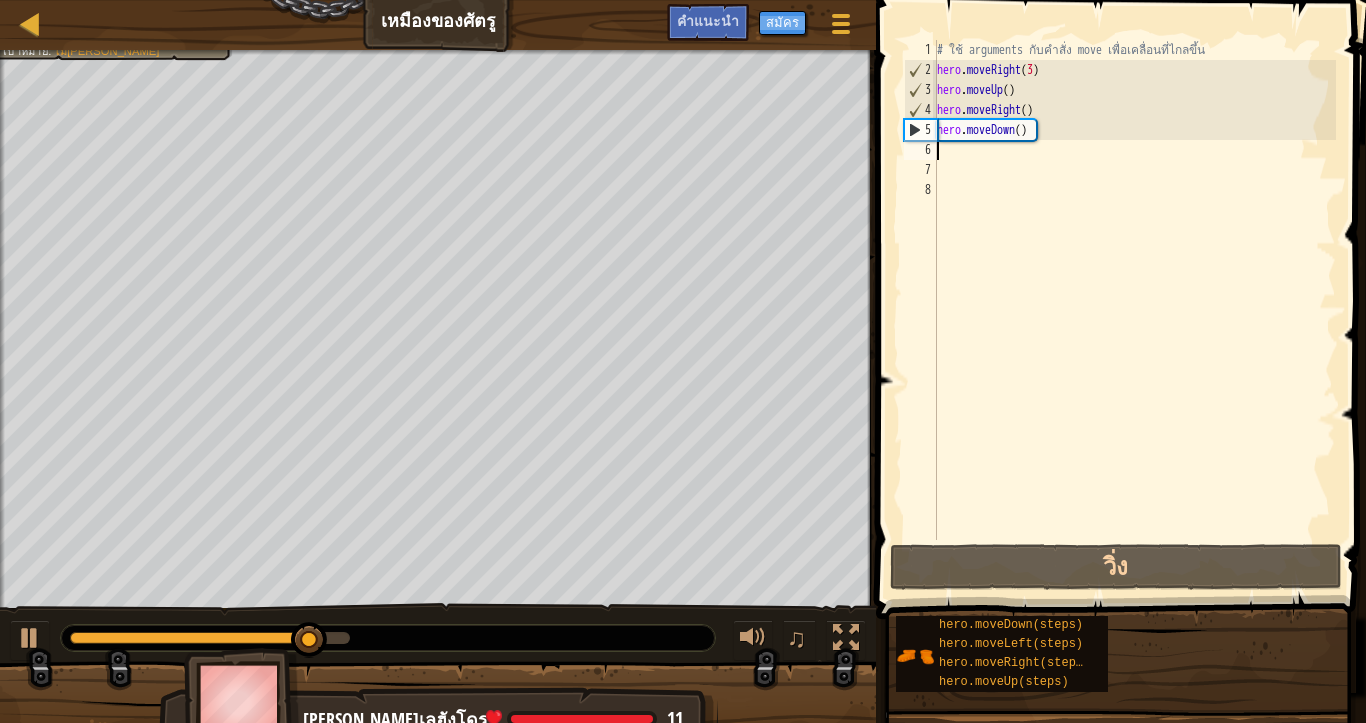type on "D" 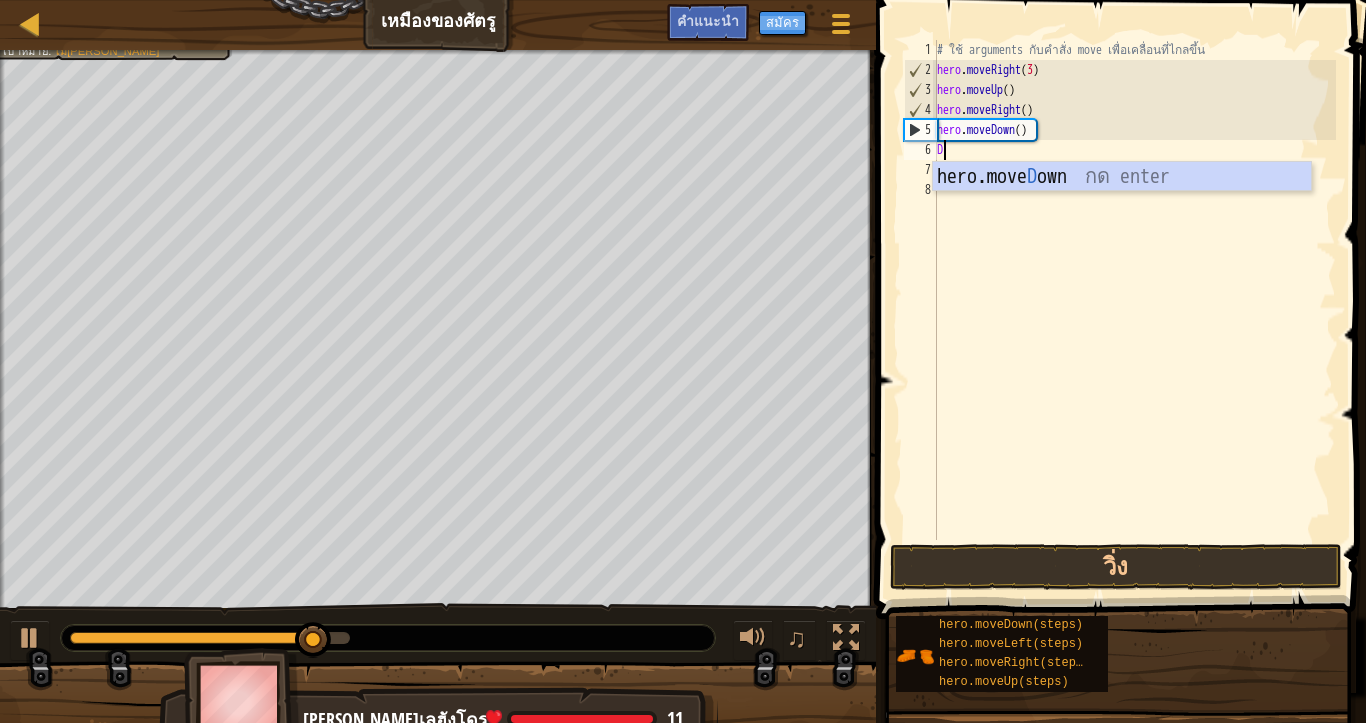 scroll, scrollTop: 4, scrollLeft: 5, axis: both 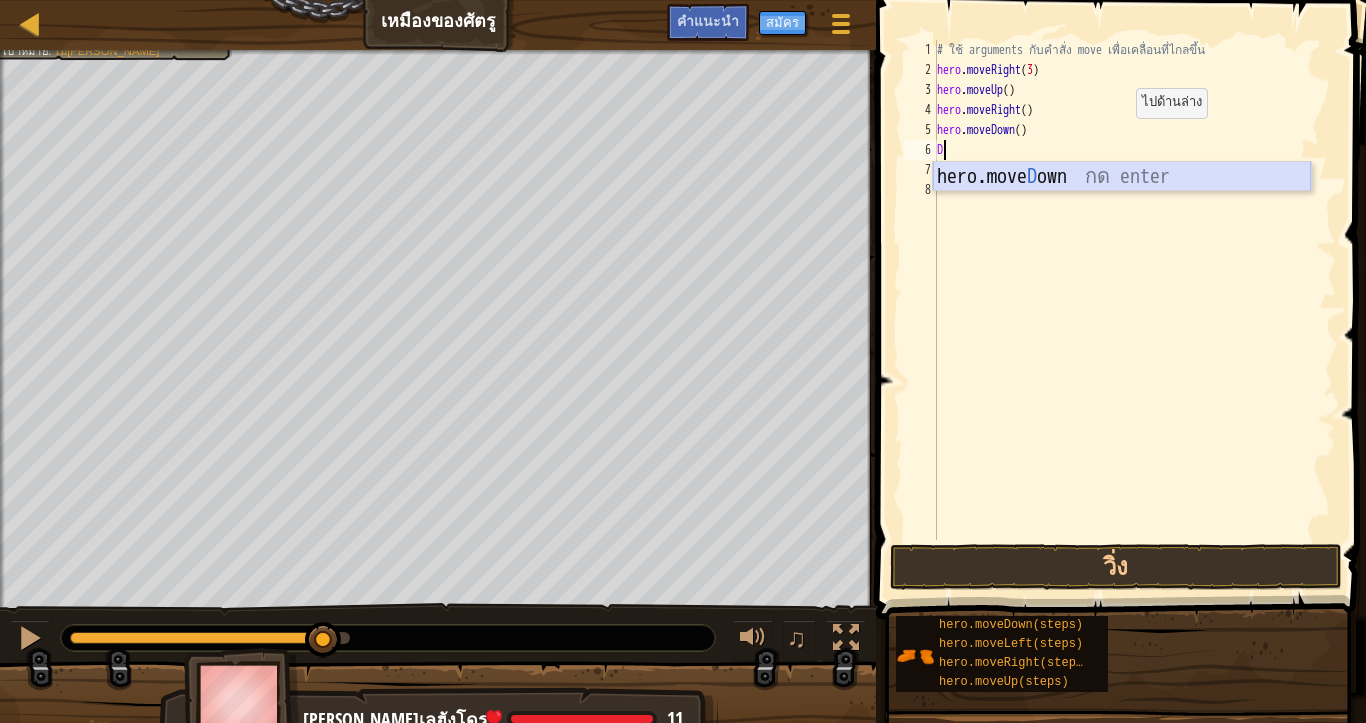 click on "hero.move D own กด enter" at bounding box center [1122, 207] 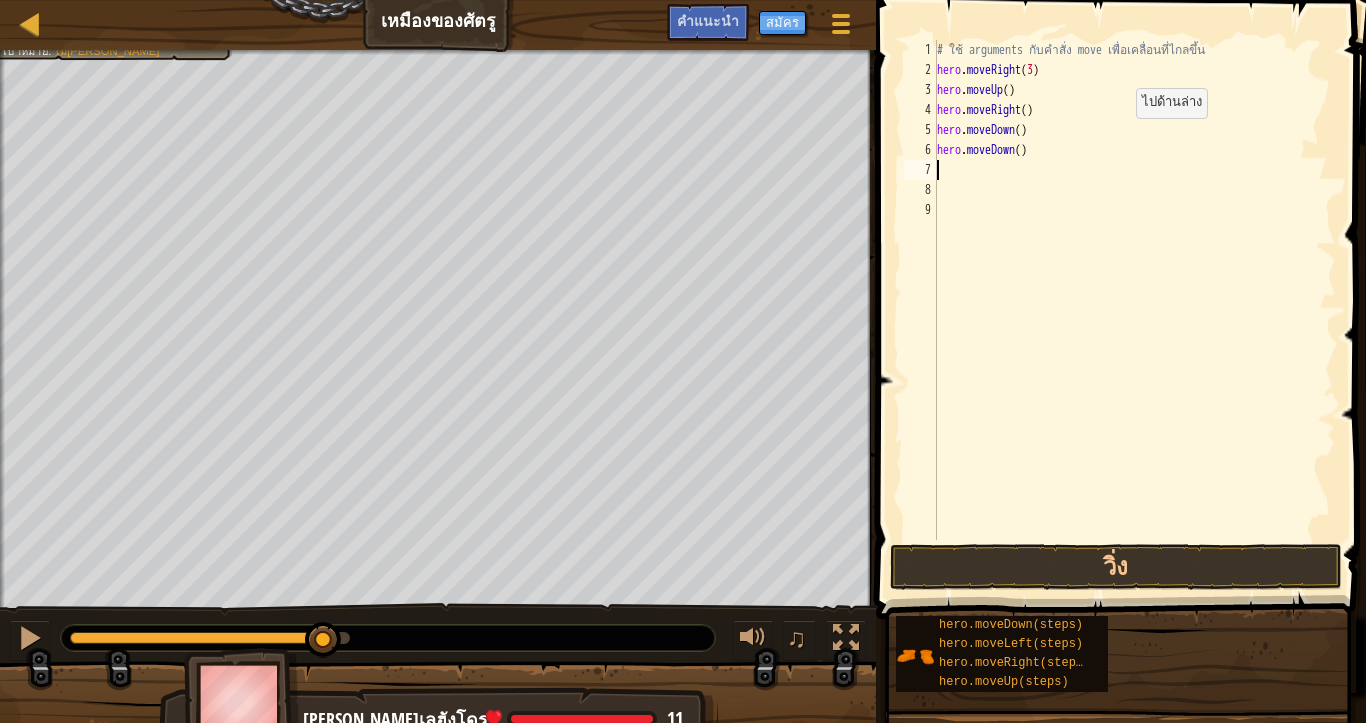 scroll, scrollTop: 4, scrollLeft: 0, axis: vertical 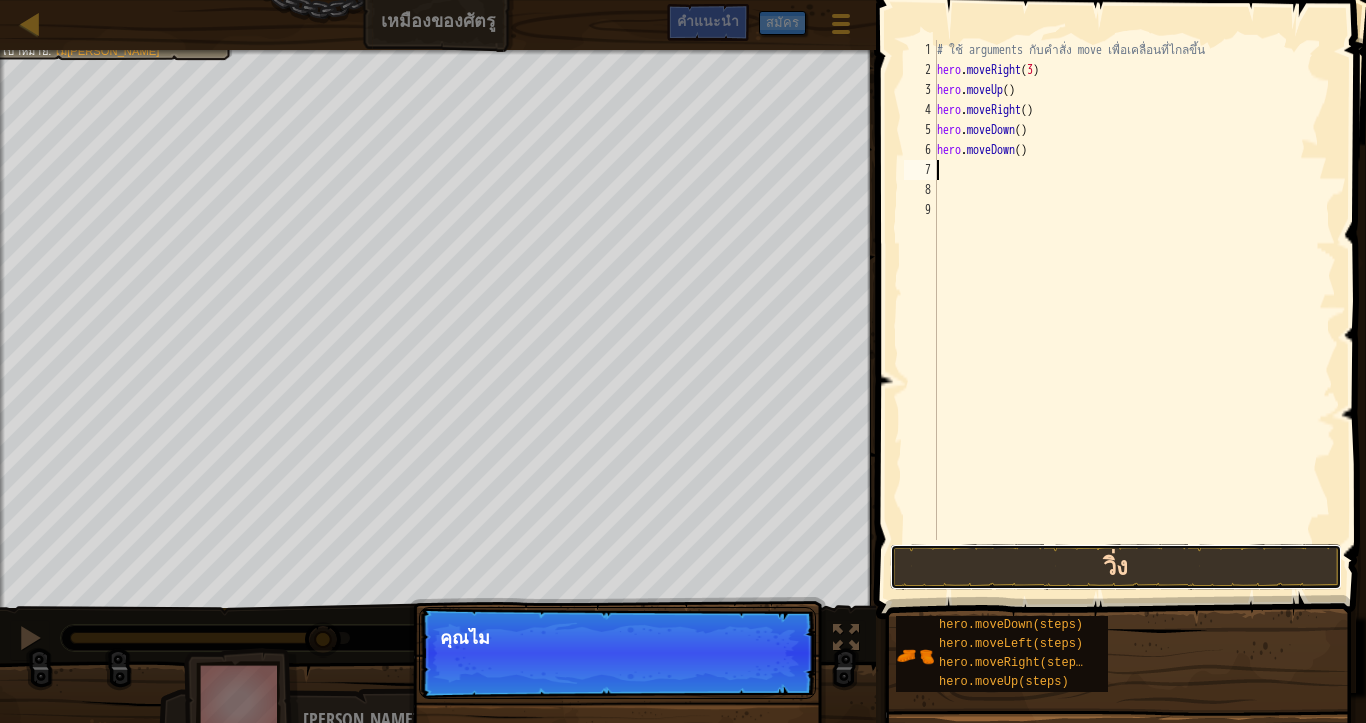 click on "วิ่ง" at bounding box center [1116, 567] 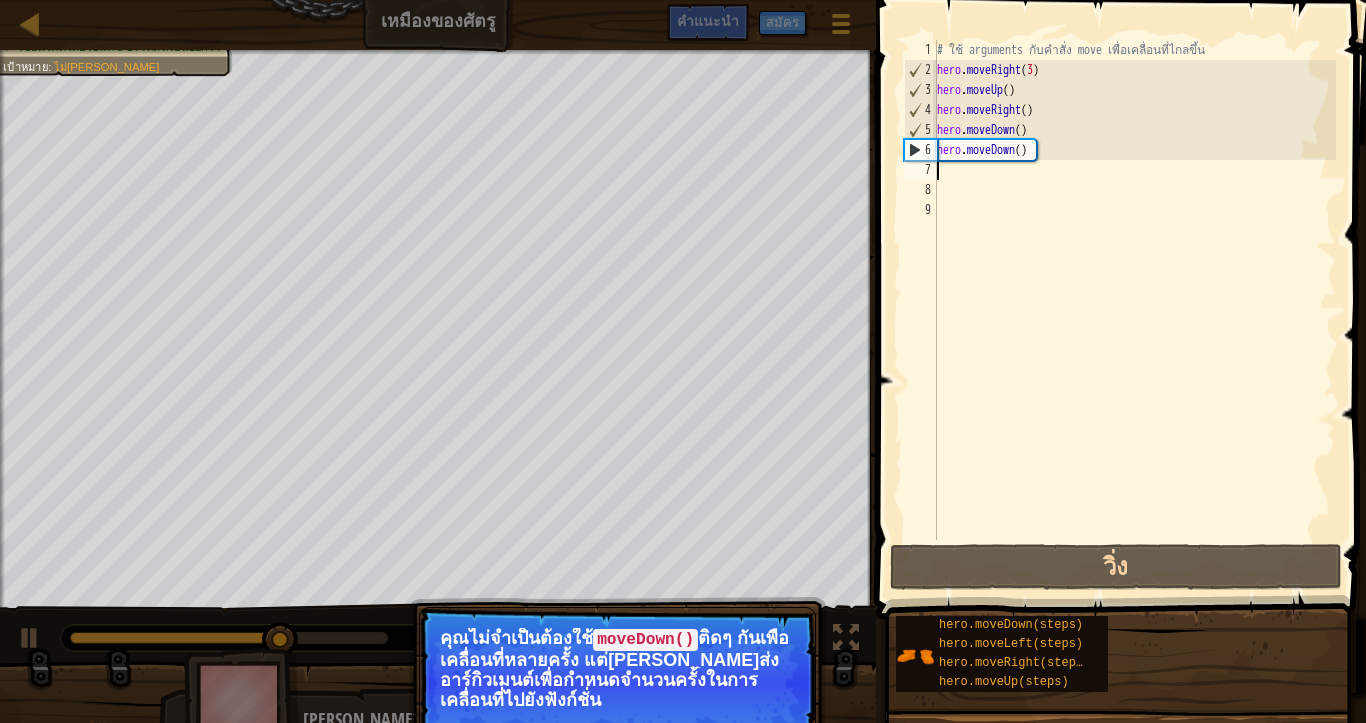 click on "คุณไม่จำเป็นต้องใช้  moveDown()  ติดๆ กันเพื่อเคลื่อนที่หลายครั้ง แต่[PERSON_NAME]ส่งอาร์กิวเมนต์เพื่อกำหนดจำนวนครั้งในการเคลื่อนที่ไปยังฟังก์ชั่น" at bounding box center (617, 668) 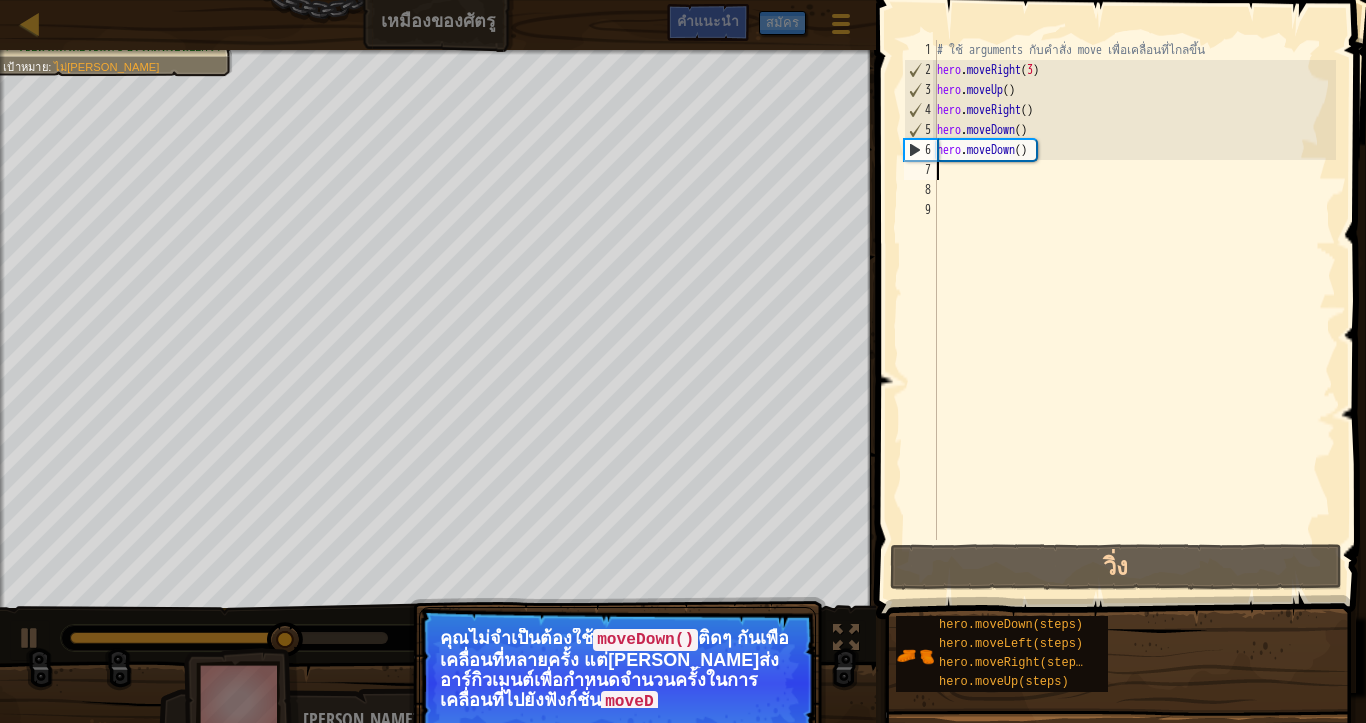 click on "คุณไม่จำเป็นต้องใช้  moveDown()  ติดๆ กันเพื่อเคลื่อนที่หลายครั้ง แต่[PERSON_NAME]ส่งอาร์กิวเมนต์เพื่อกำหนดจำนวนครั้งในการเคลื่อนที่ไปยังฟังก์ชั่น  moveD" at bounding box center [617, 668] 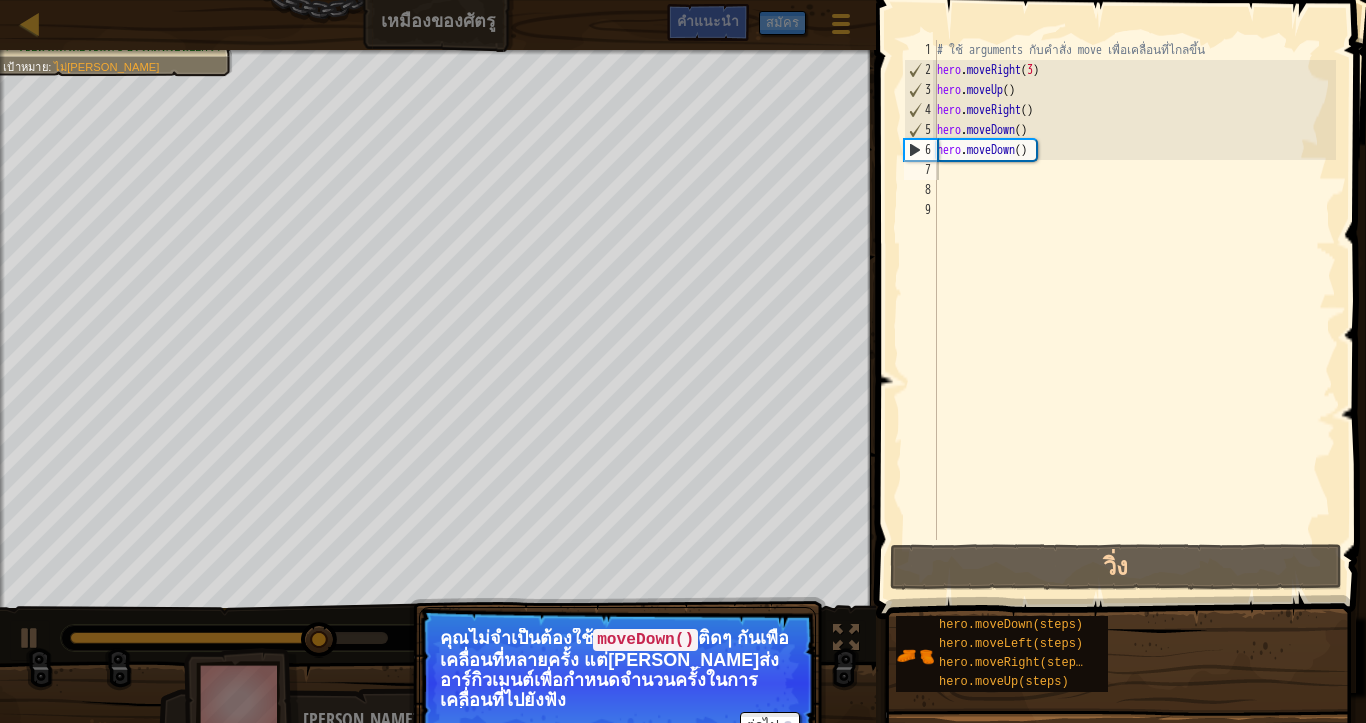 click on "คุณไม่จำเป็นต้องใช้  moveDown()  ติดๆ กันเพื่อเคลื่อนที่หลายครั้ง แต่[PERSON_NAME]ส่งอาร์กิวเมนต์เพื่อกำหนดจำนวนครั้งในการเคลื่อนที่ไปยังฟังก์ชั่น  moveDown  [PERSON_NAME]  hero.moveDown(3)" at bounding box center (617, 668) 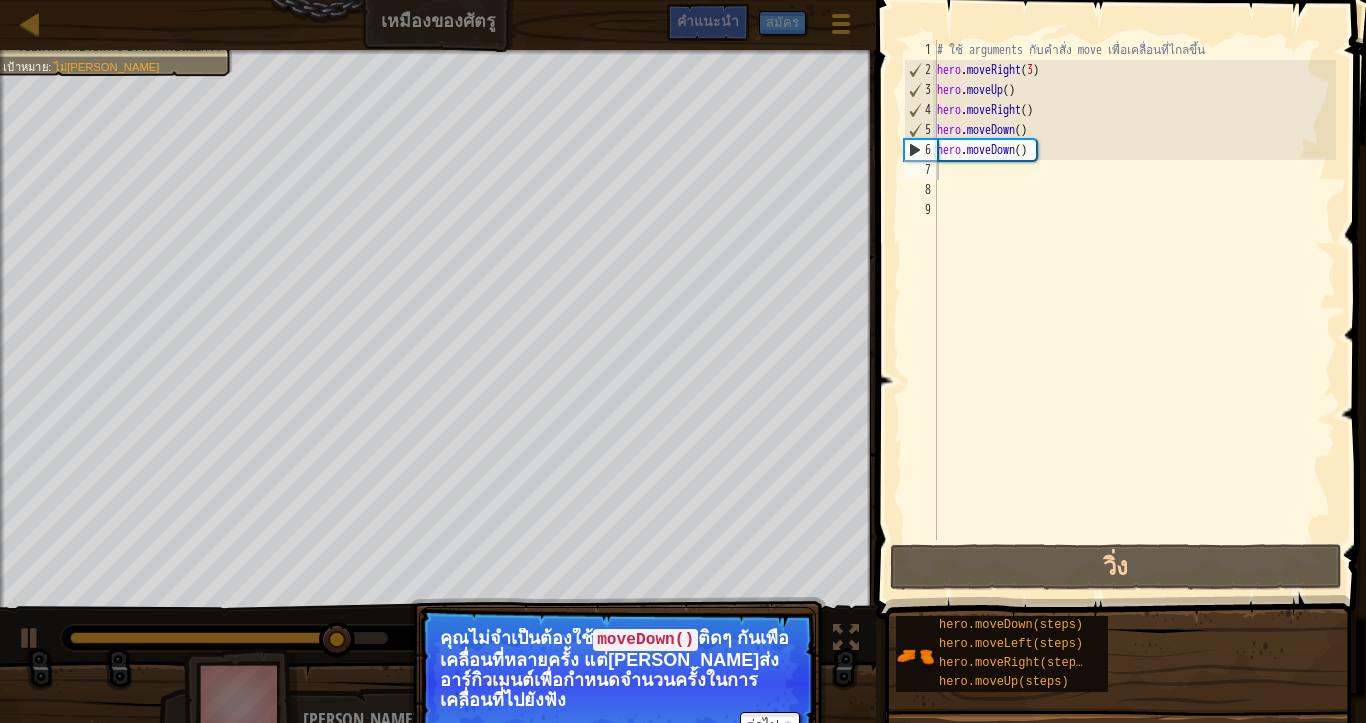 click on "ต่อไป  คุณไม่จำเป็นต้องใช้  moveDown()  ติดๆ กันเพื่อเคลื่อนที่หลายครั้ง แต่[PERSON_NAME]ส่งอาร์กิวเมนต์เพื่อกำหนดจำนวนครั้งในการเคลื่อนที่ไปยังฟังก์ชั่น  moveDown  [PERSON_NAME]  hero.moveDown(3)" at bounding box center (617, 683) 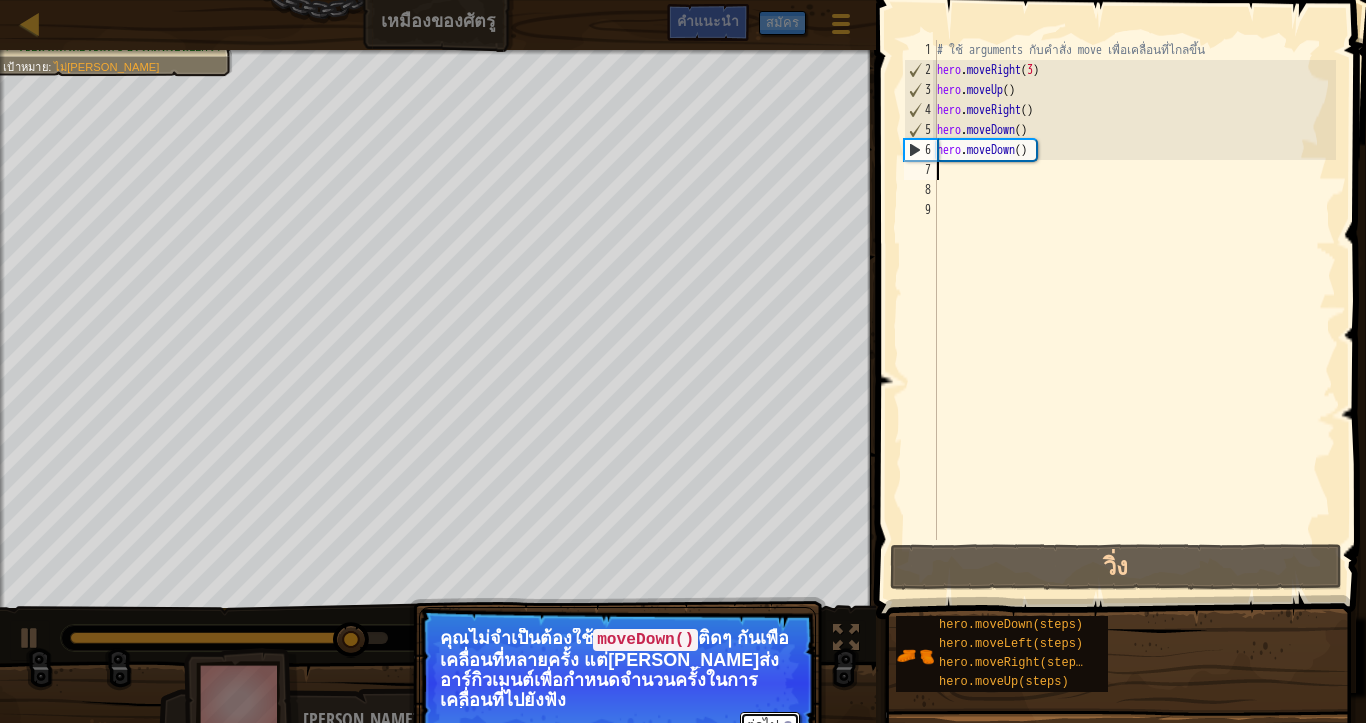 click on "ต่อไป" at bounding box center (770, 725) 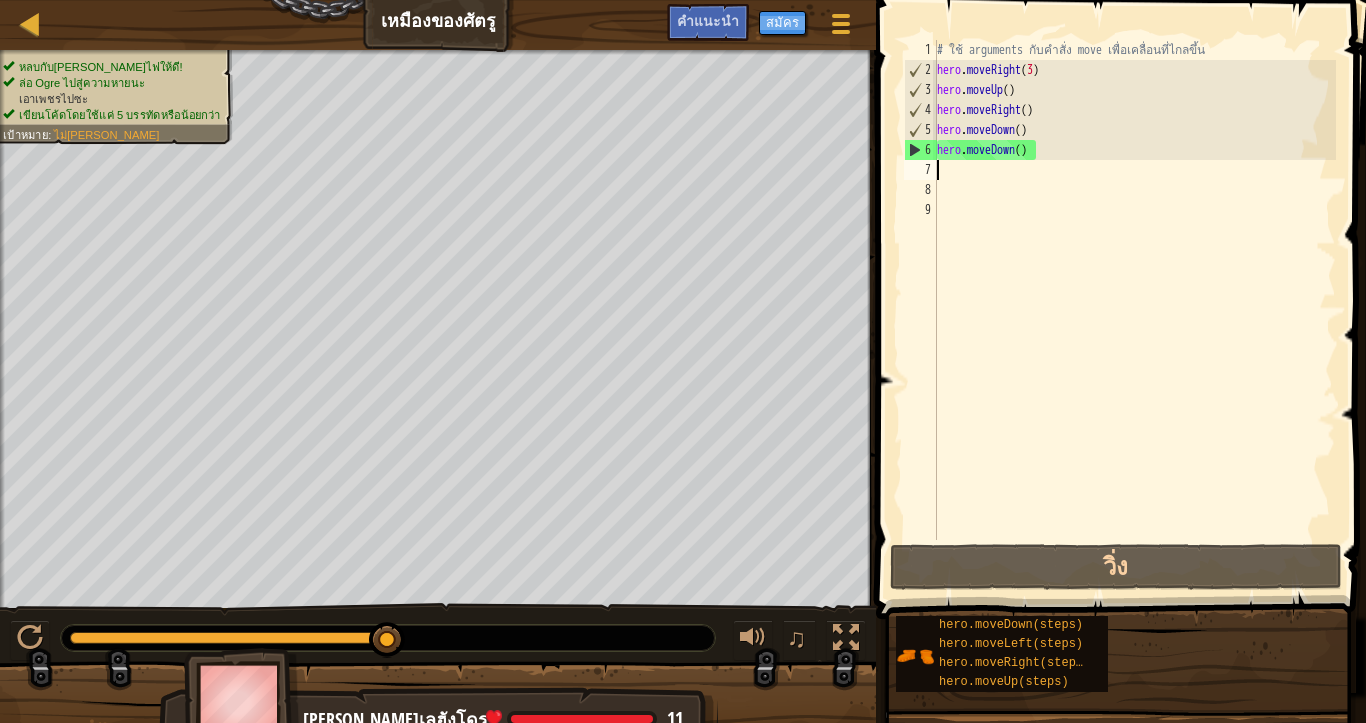 type on "D" 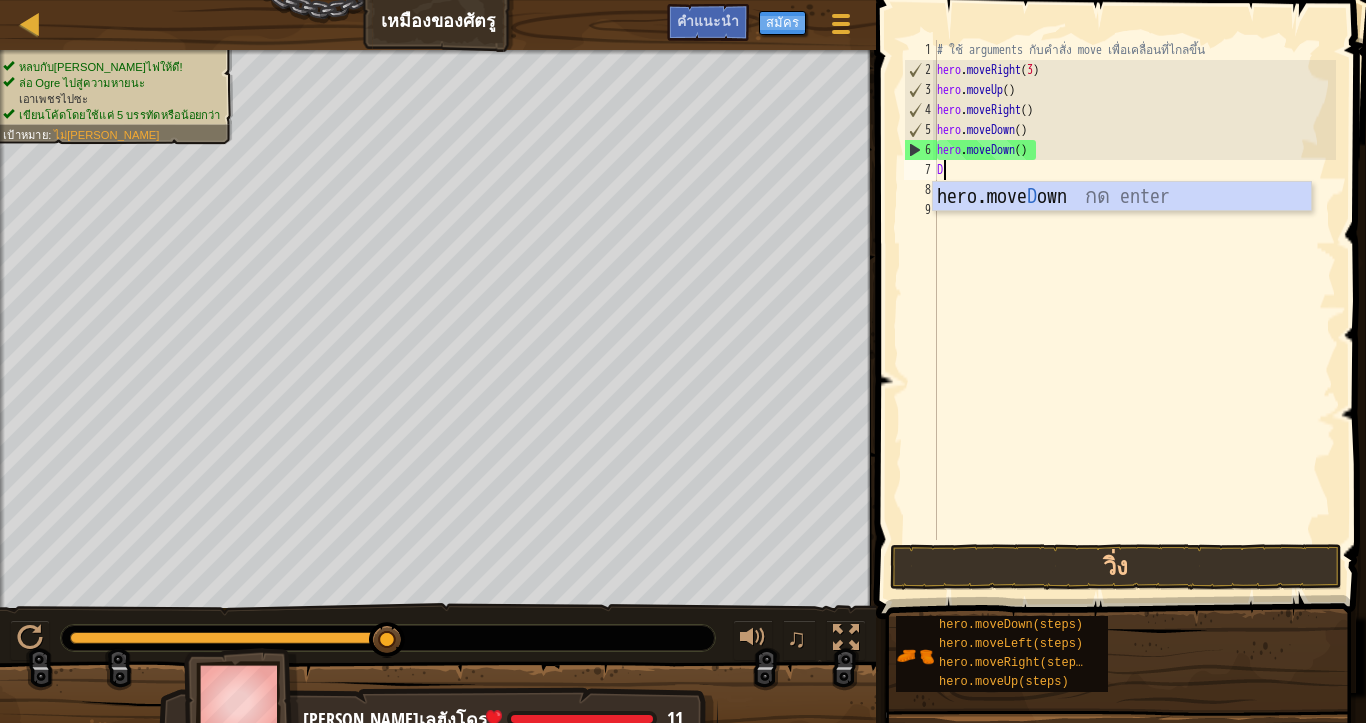 scroll, scrollTop: 4, scrollLeft: 5, axis: both 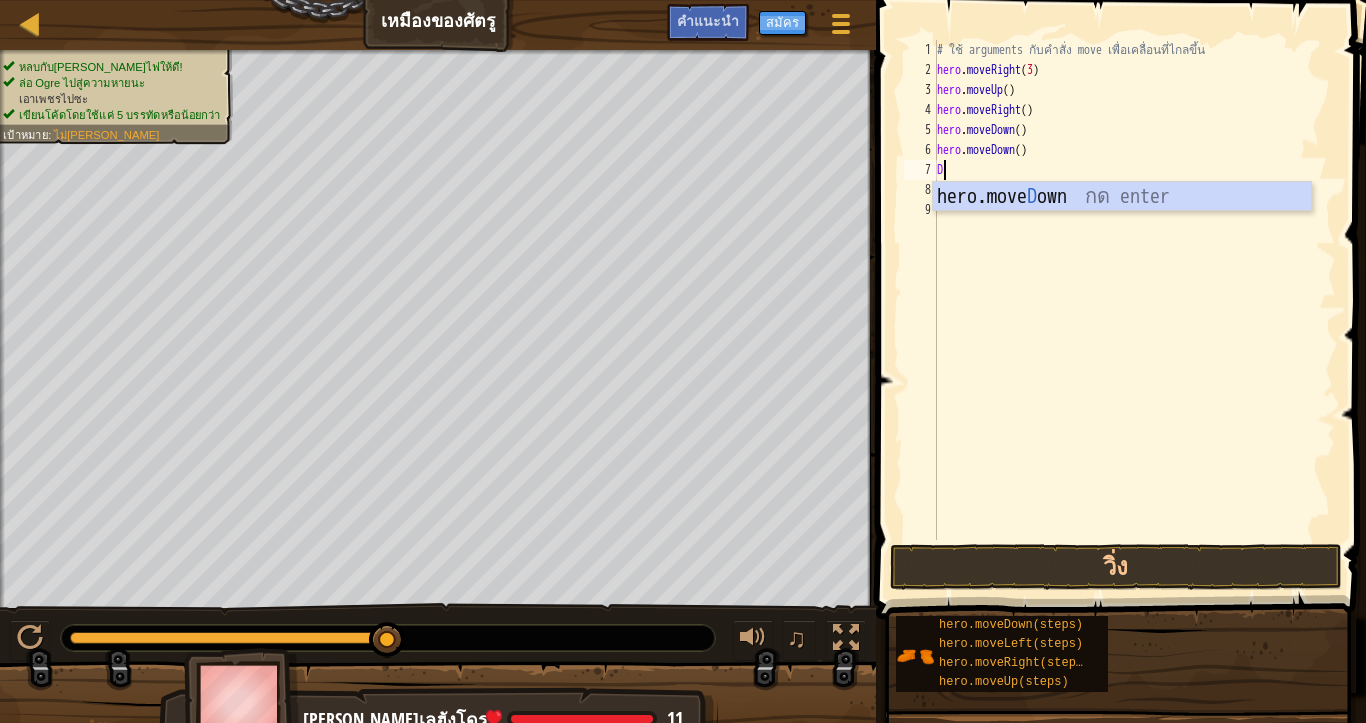 click on "hero.move D own กด enter" at bounding box center [1122, 227] 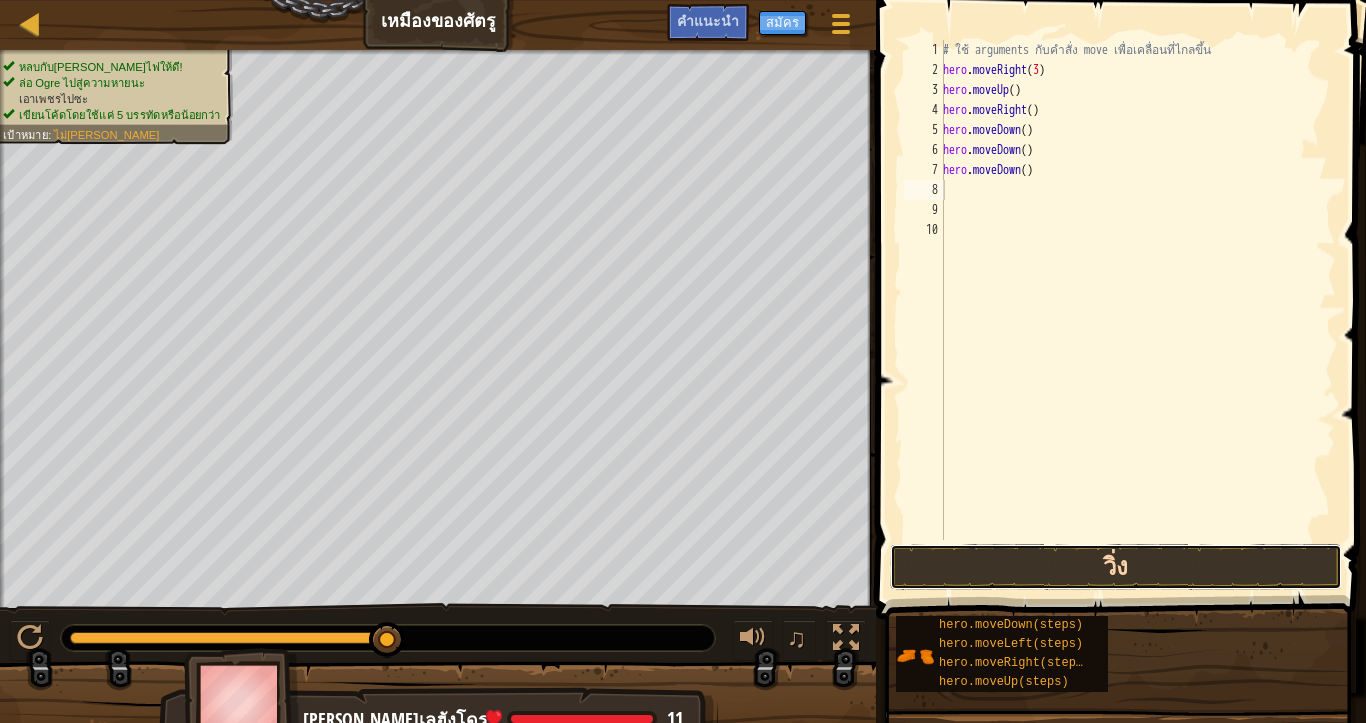 click on "วิ่ง" at bounding box center [1116, 567] 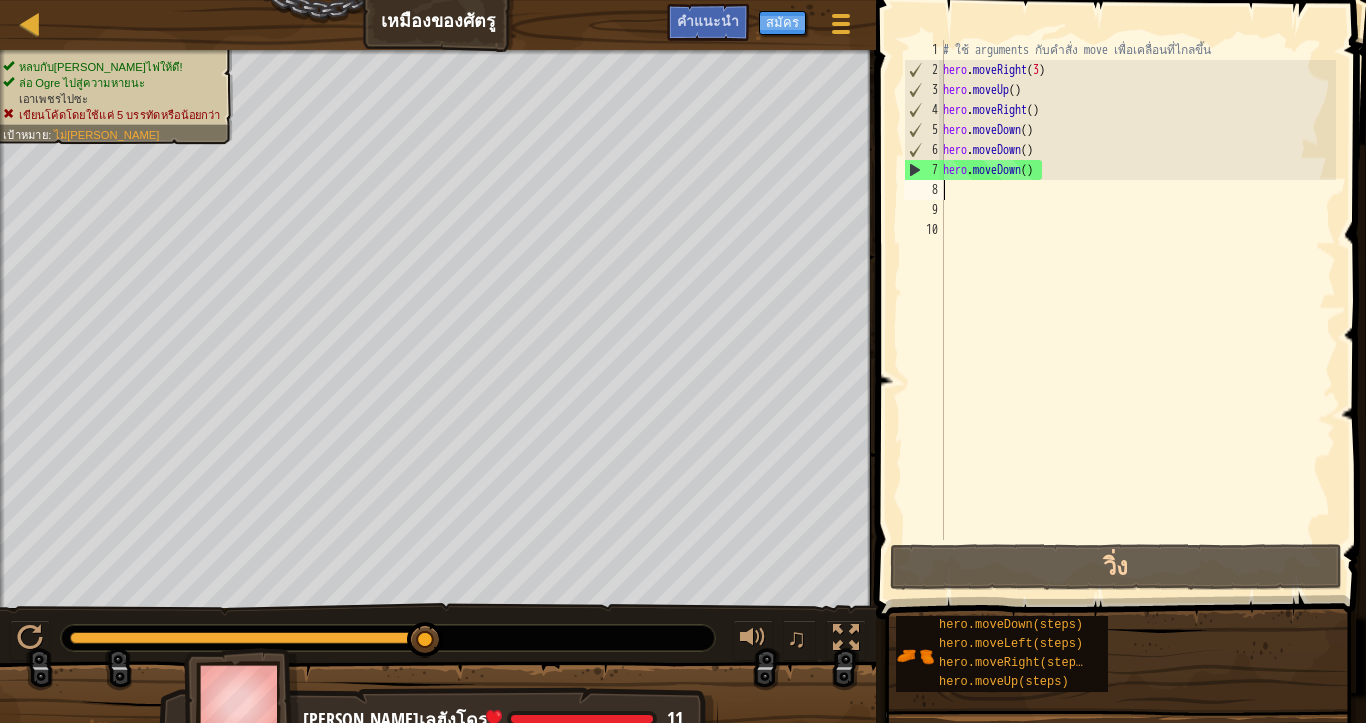 type on "E" 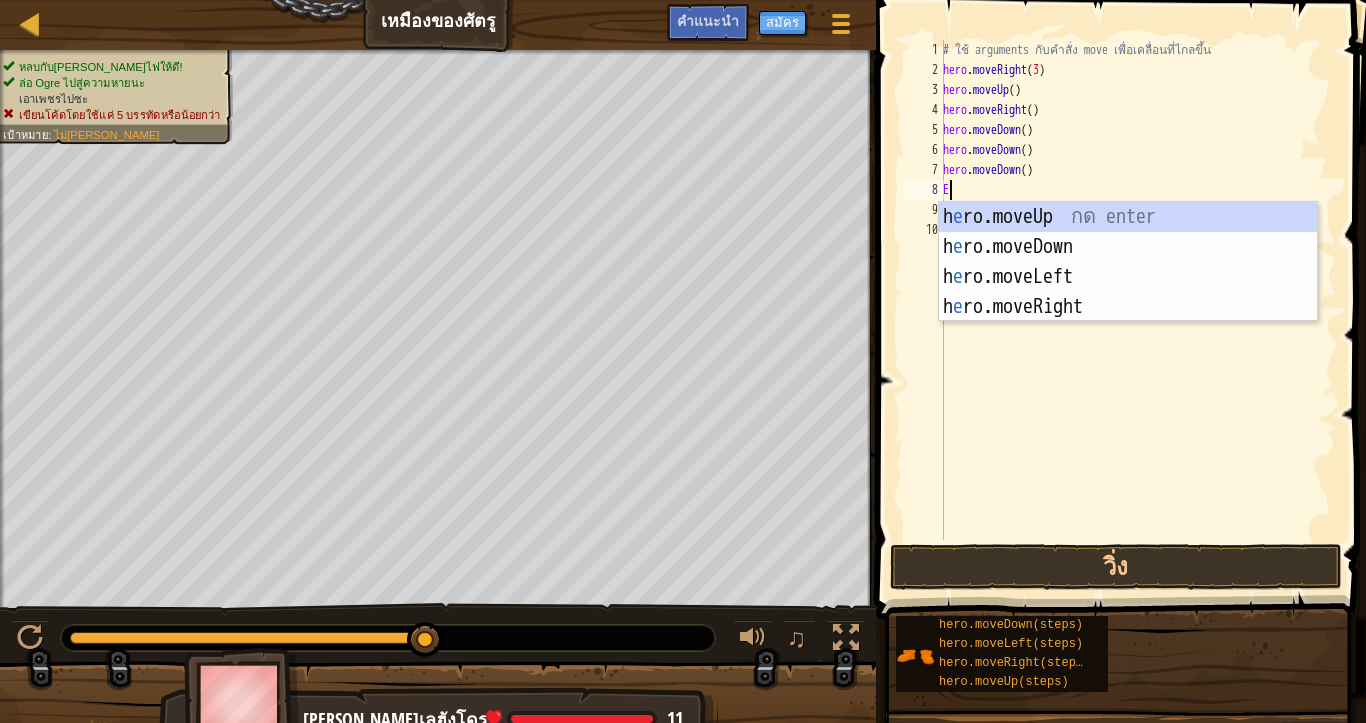 scroll, scrollTop: 4, scrollLeft: 0, axis: vertical 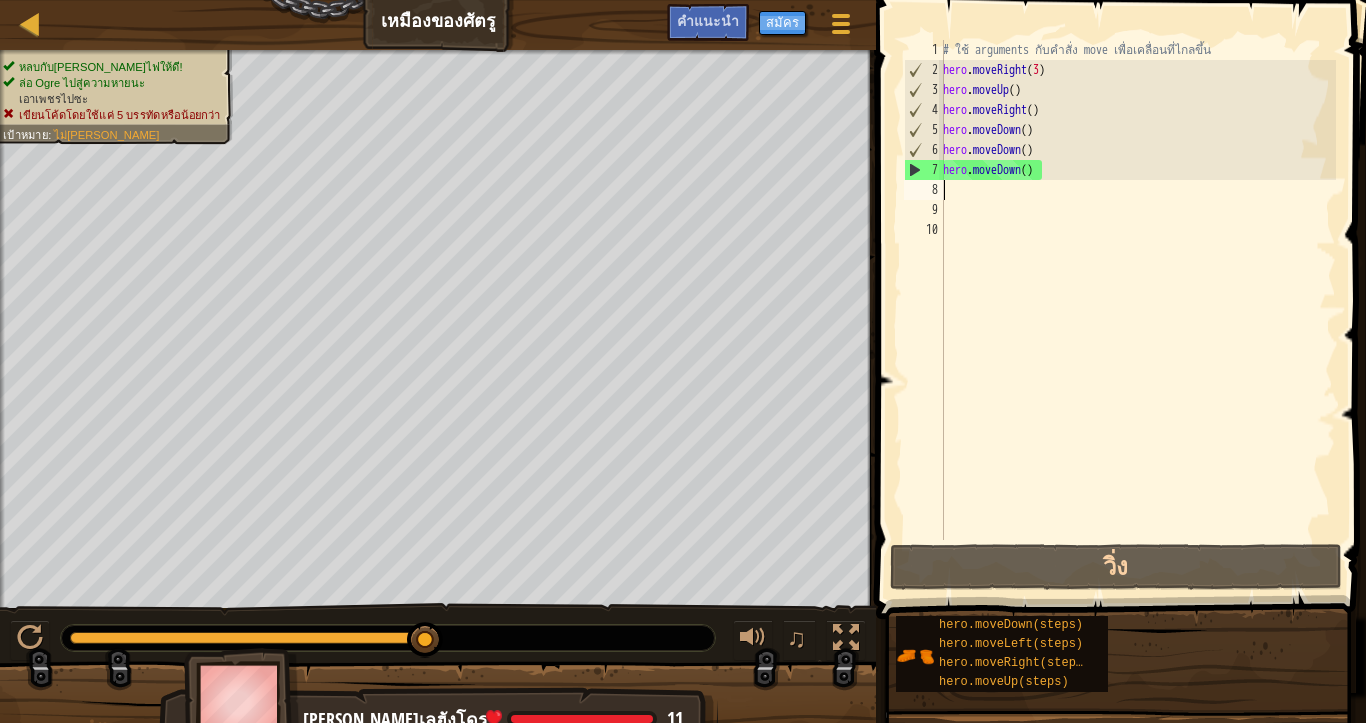type on "R" 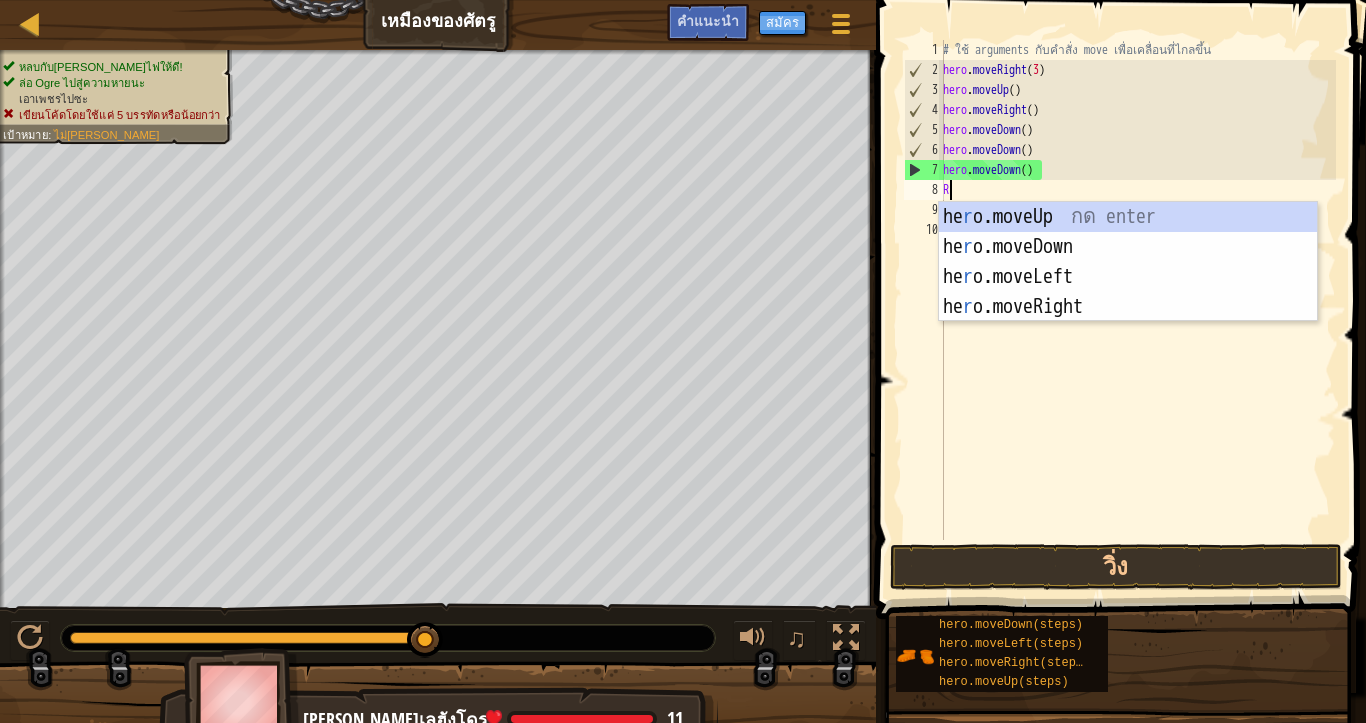 scroll, scrollTop: 4, scrollLeft: 5, axis: both 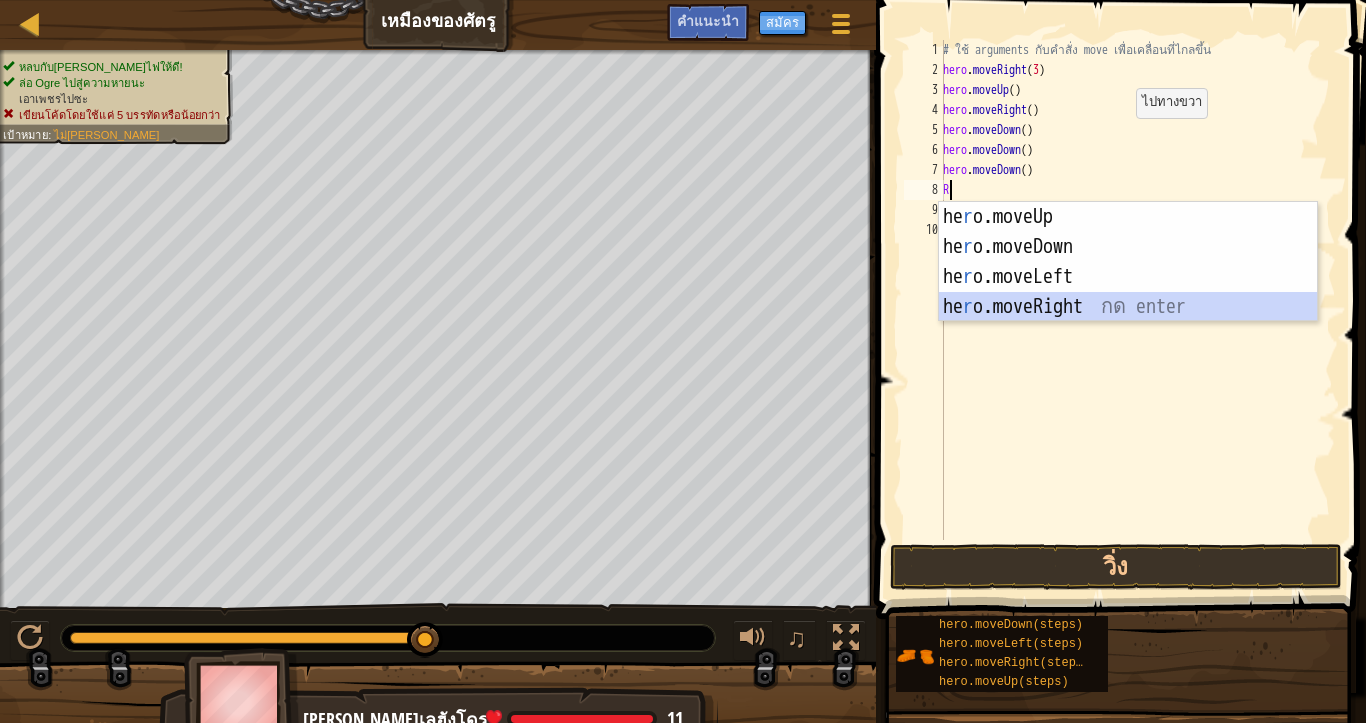 click on "he r o.moveUp กด enter he r o.moveDown กด enter he r o.moveLeft กด enter he r o.moveRight กด enter" at bounding box center (1128, 292) 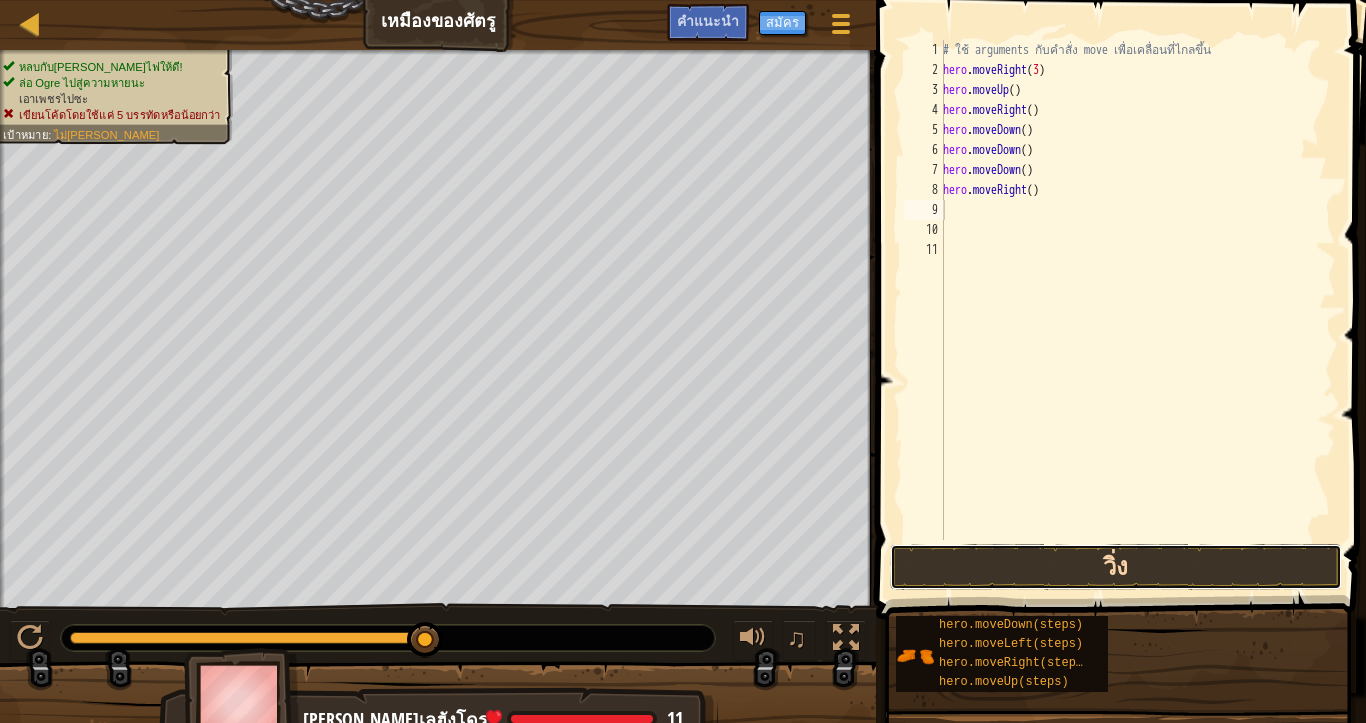 click on "วิ่ง" at bounding box center (1116, 567) 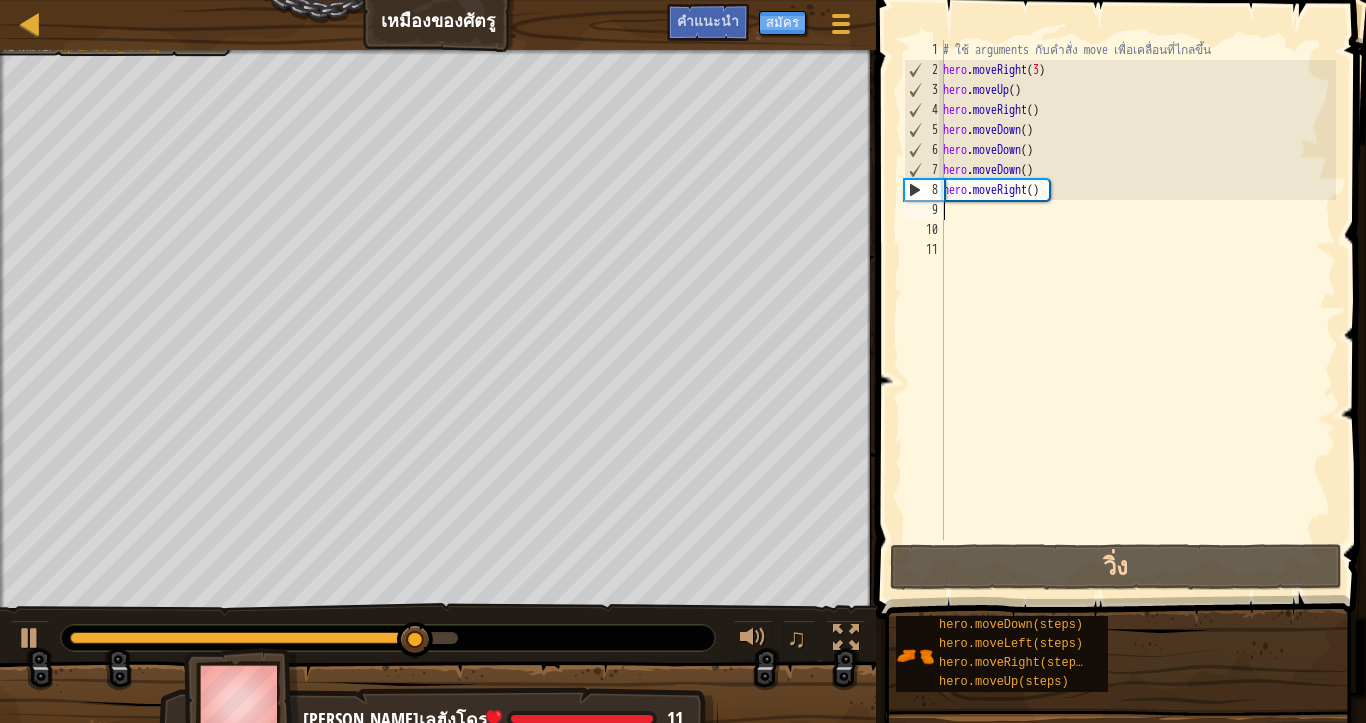 type on "R" 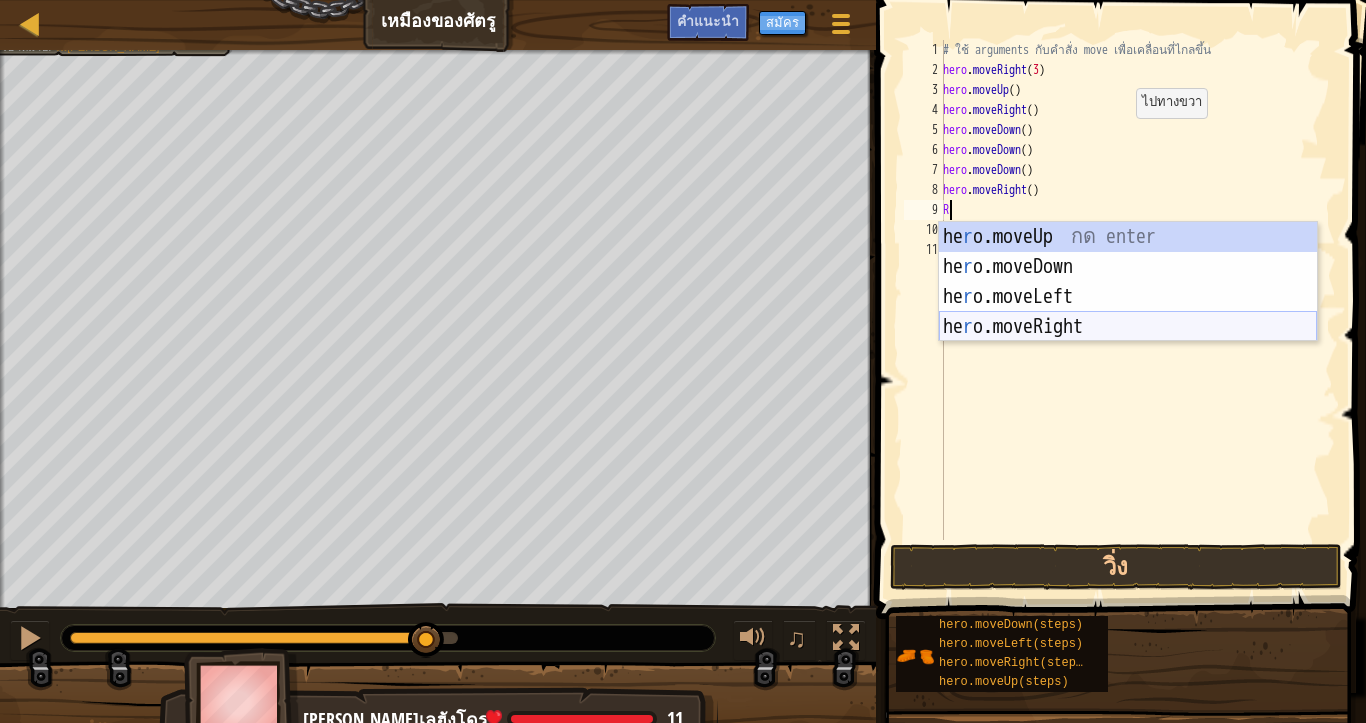 click on "he r o.moveUp กด enter he r o.moveDown กด enter he r o.moveLeft กด enter he r o.moveRight กด enter" at bounding box center (1128, 312) 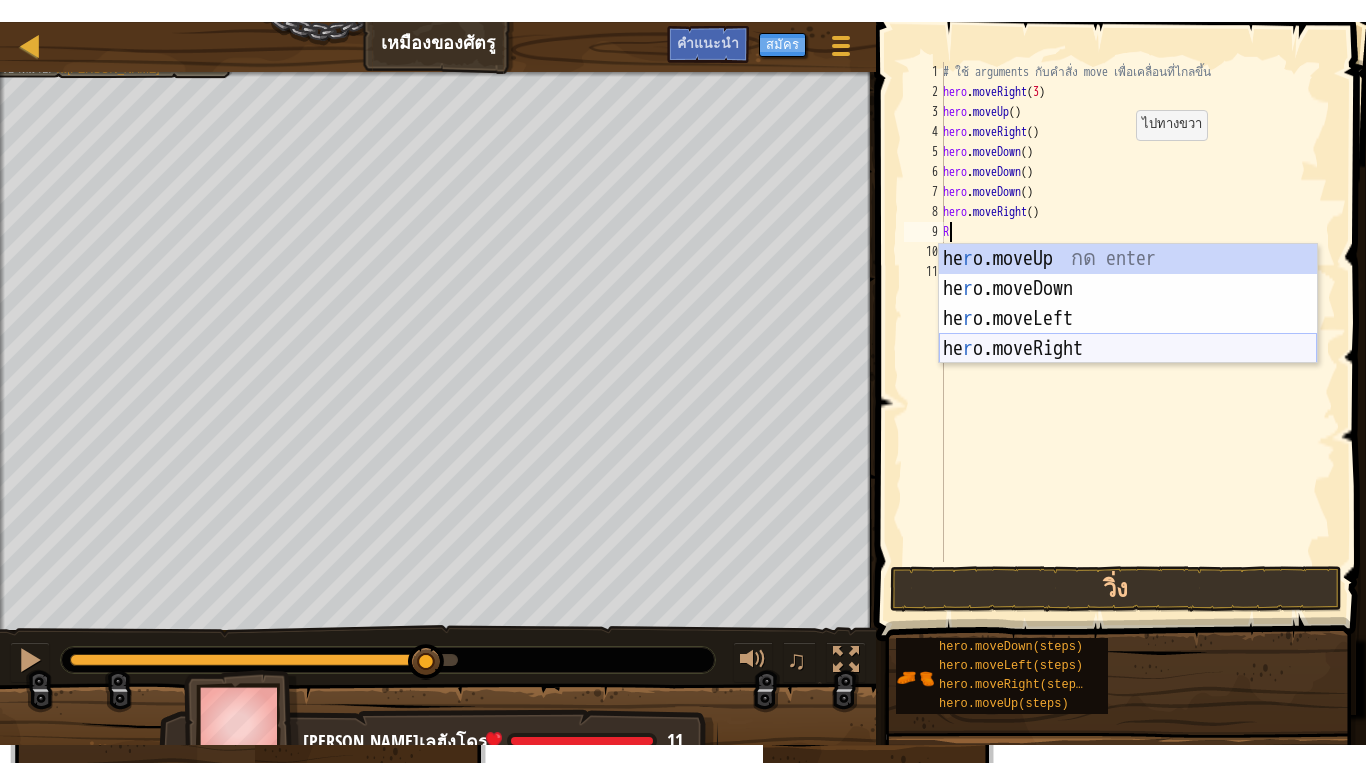 scroll, scrollTop: 4, scrollLeft: 0, axis: vertical 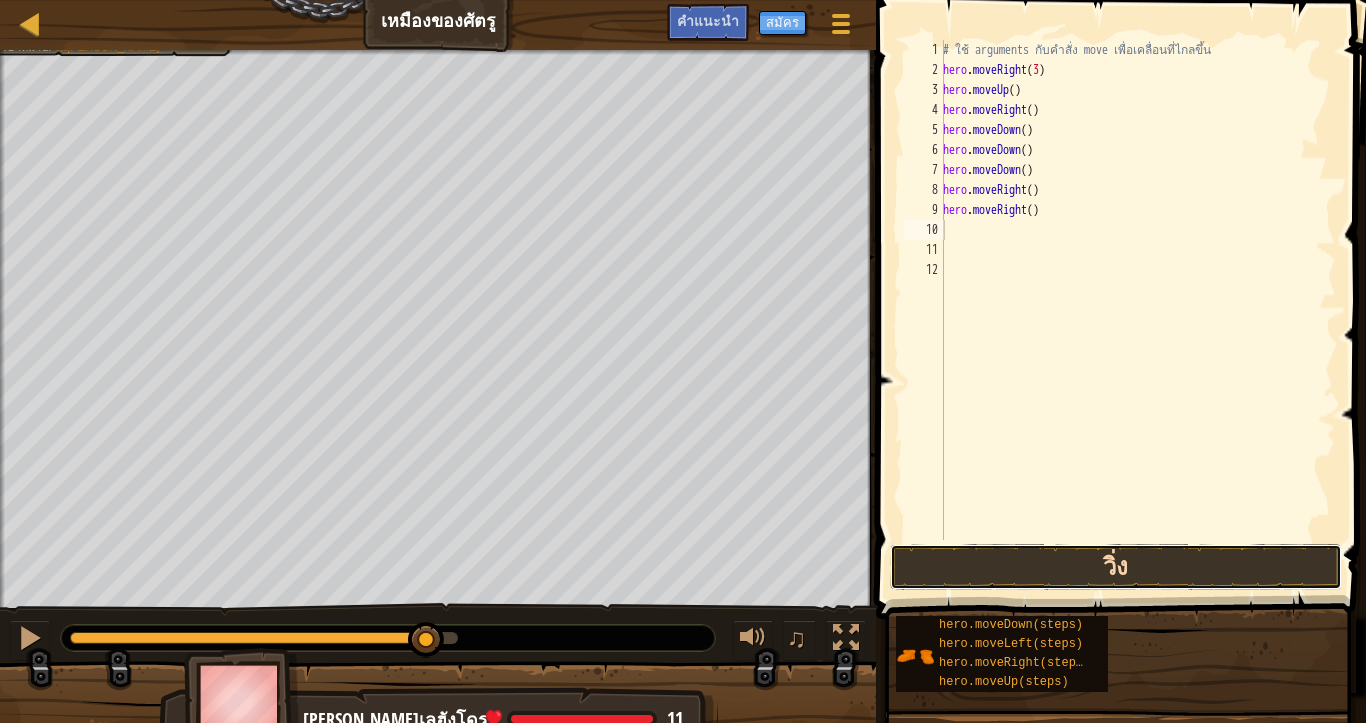 click on "วิ่ง" at bounding box center (1116, 567) 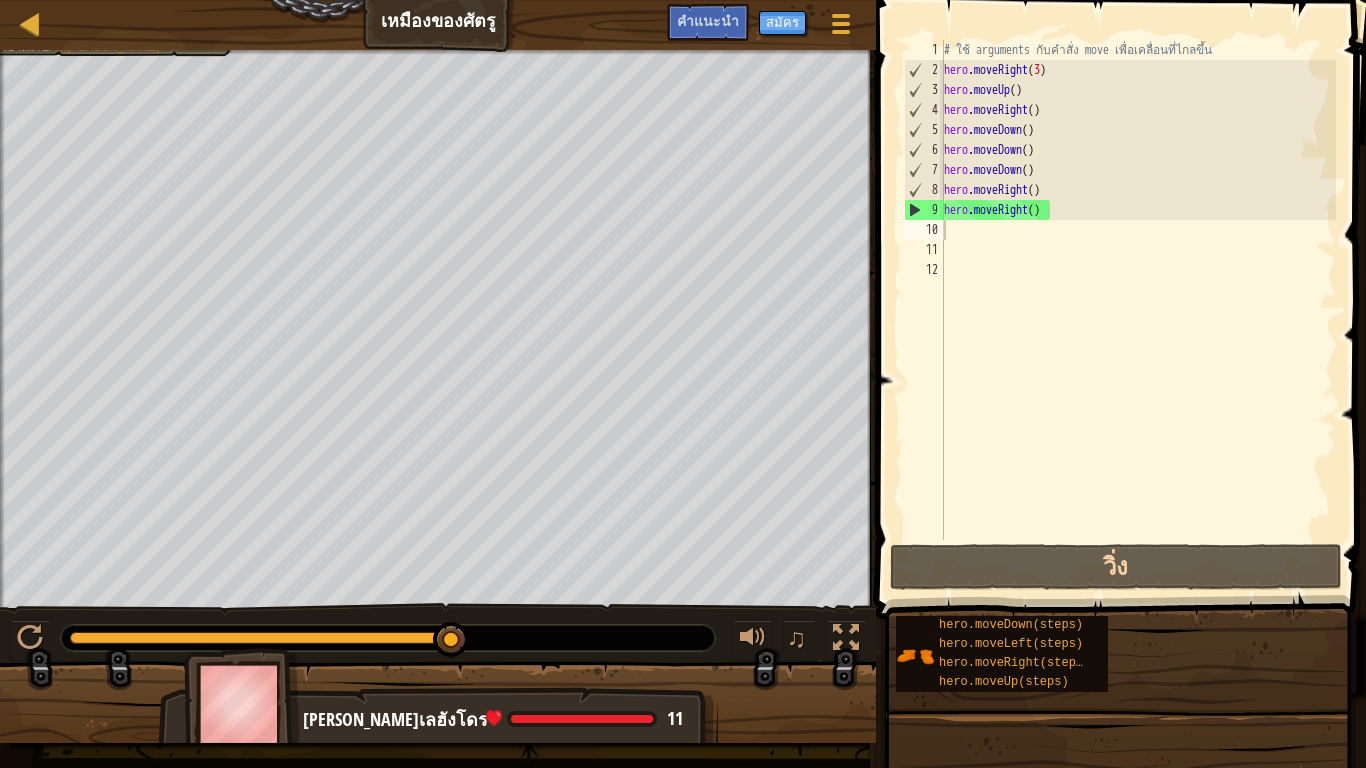 click at bounding box center [1123, 281] 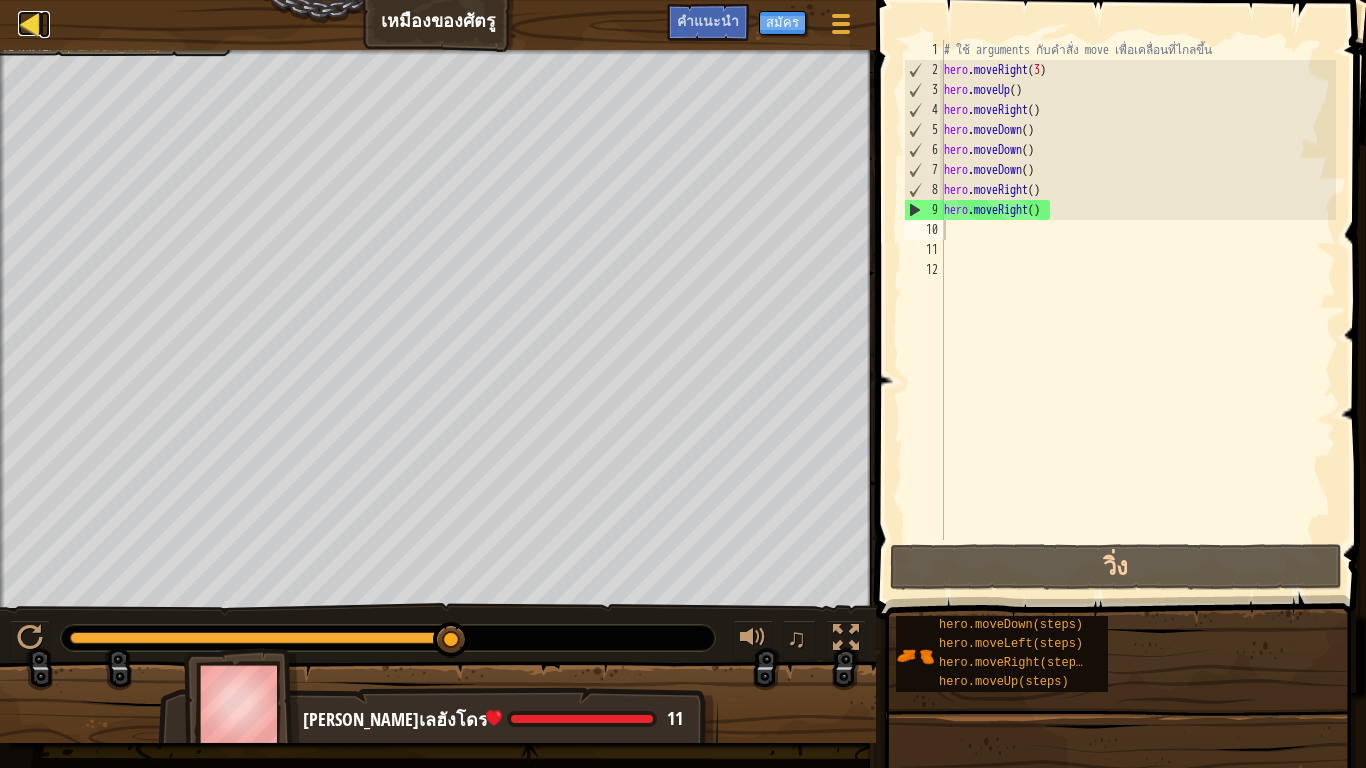 click at bounding box center [30, 23] 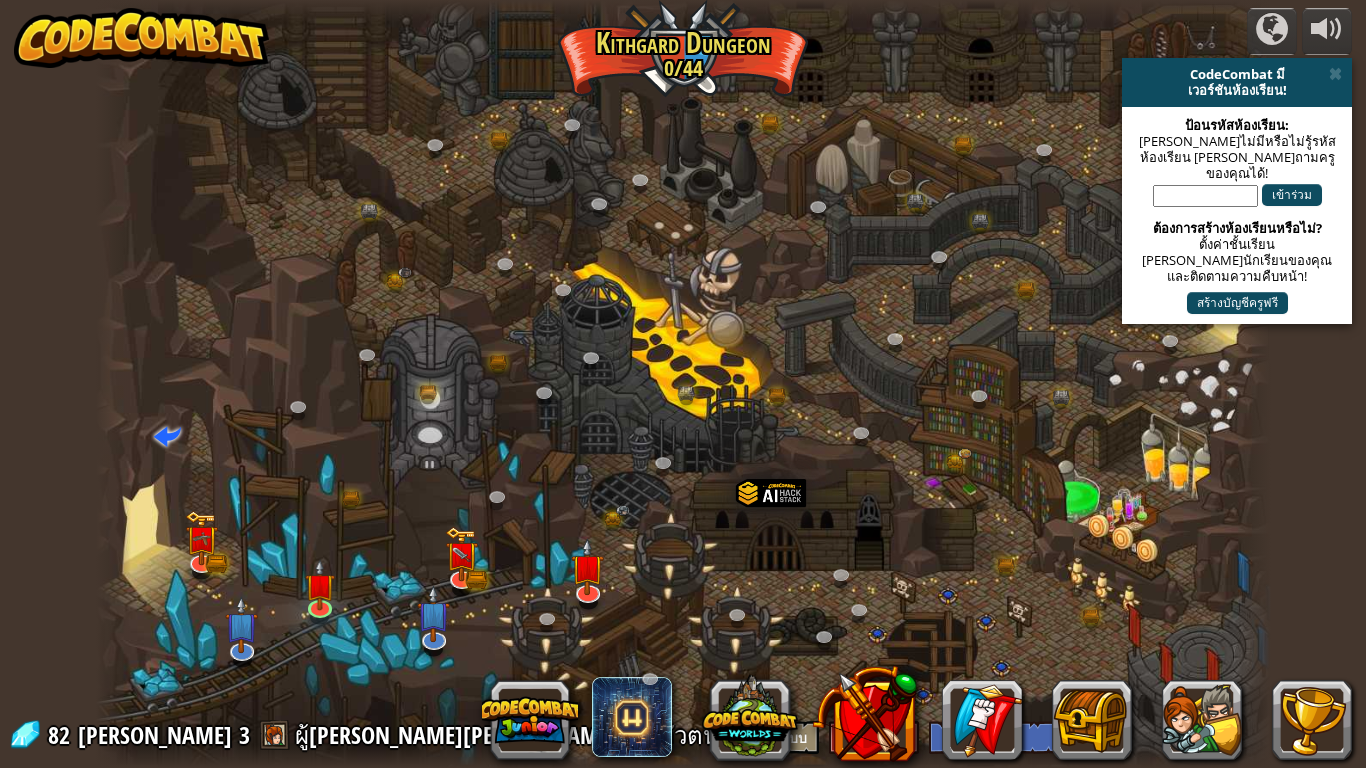 select on "th" 